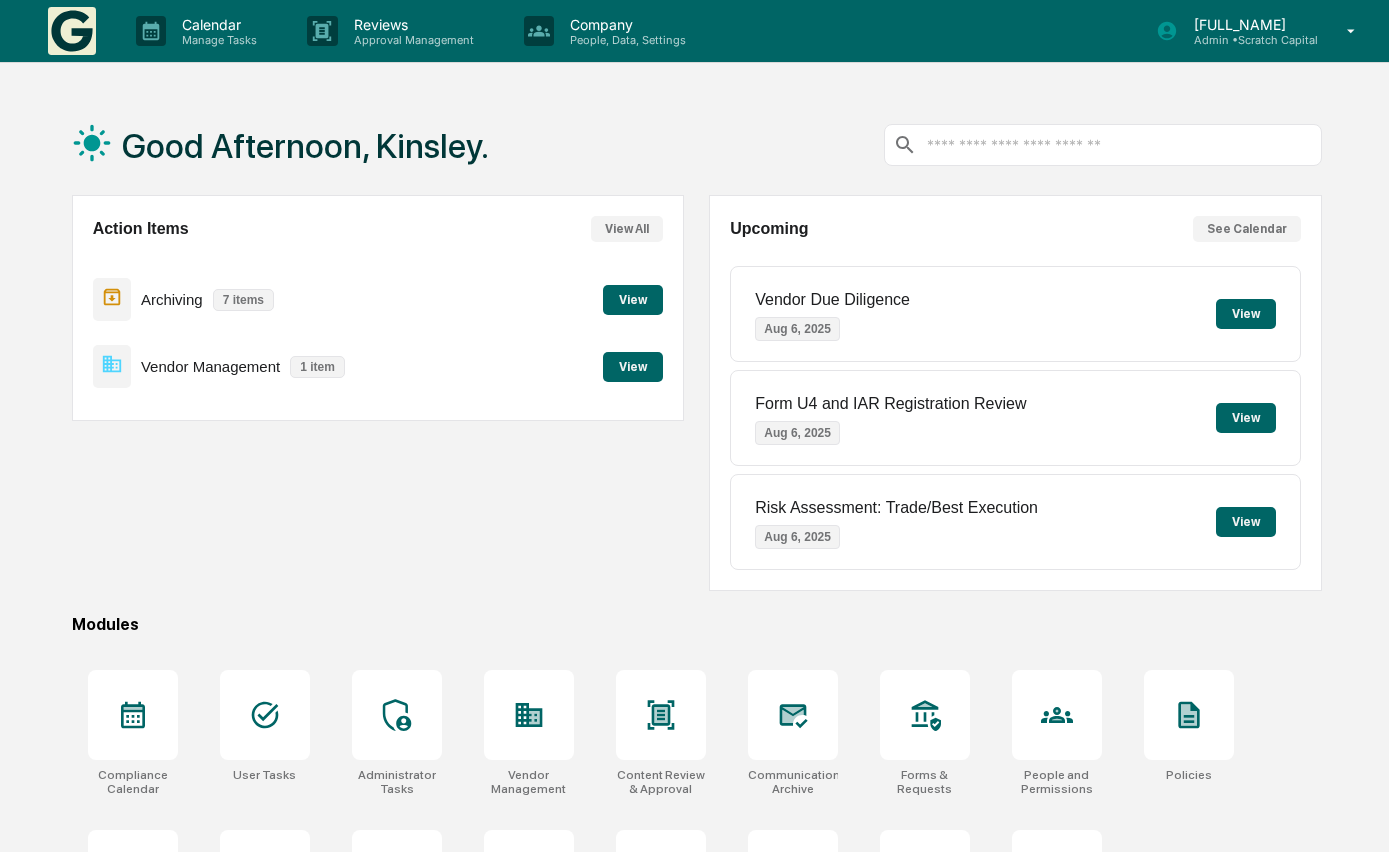scroll, scrollTop: 0, scrollLeft: 0, axis: both 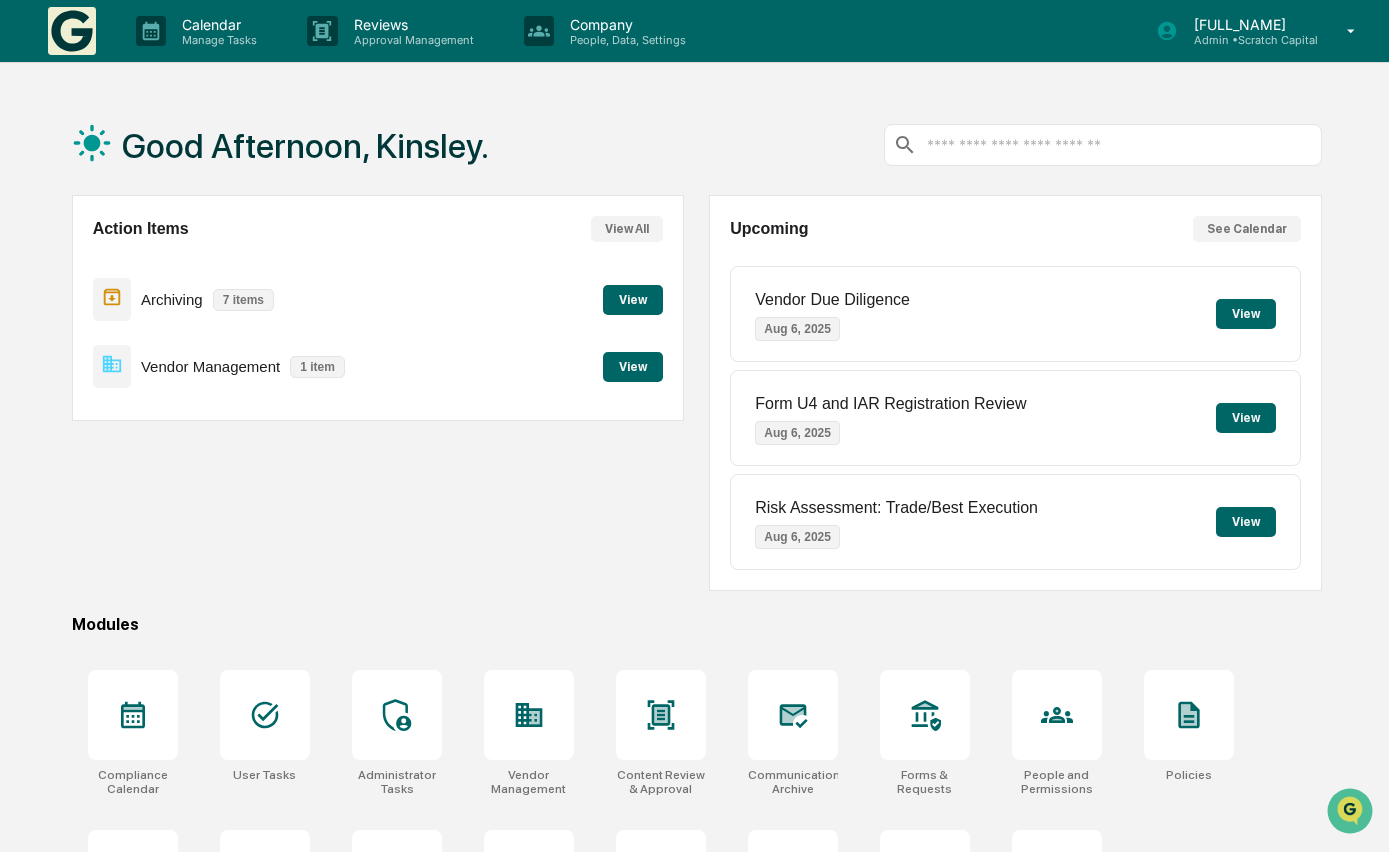 click on "View" at bounding box center [633, 367] 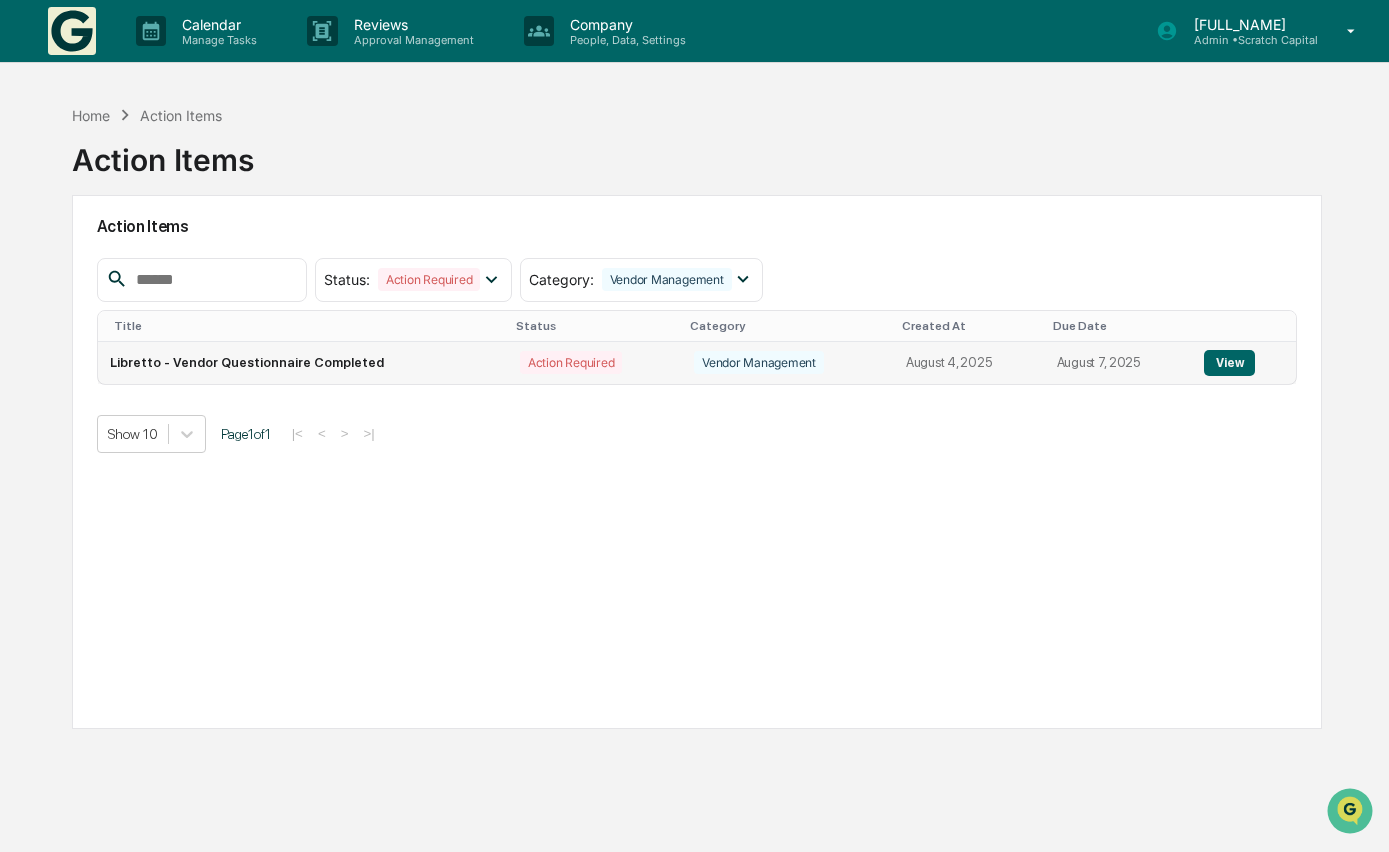 click on "View" at bounding box center (1229, 363) 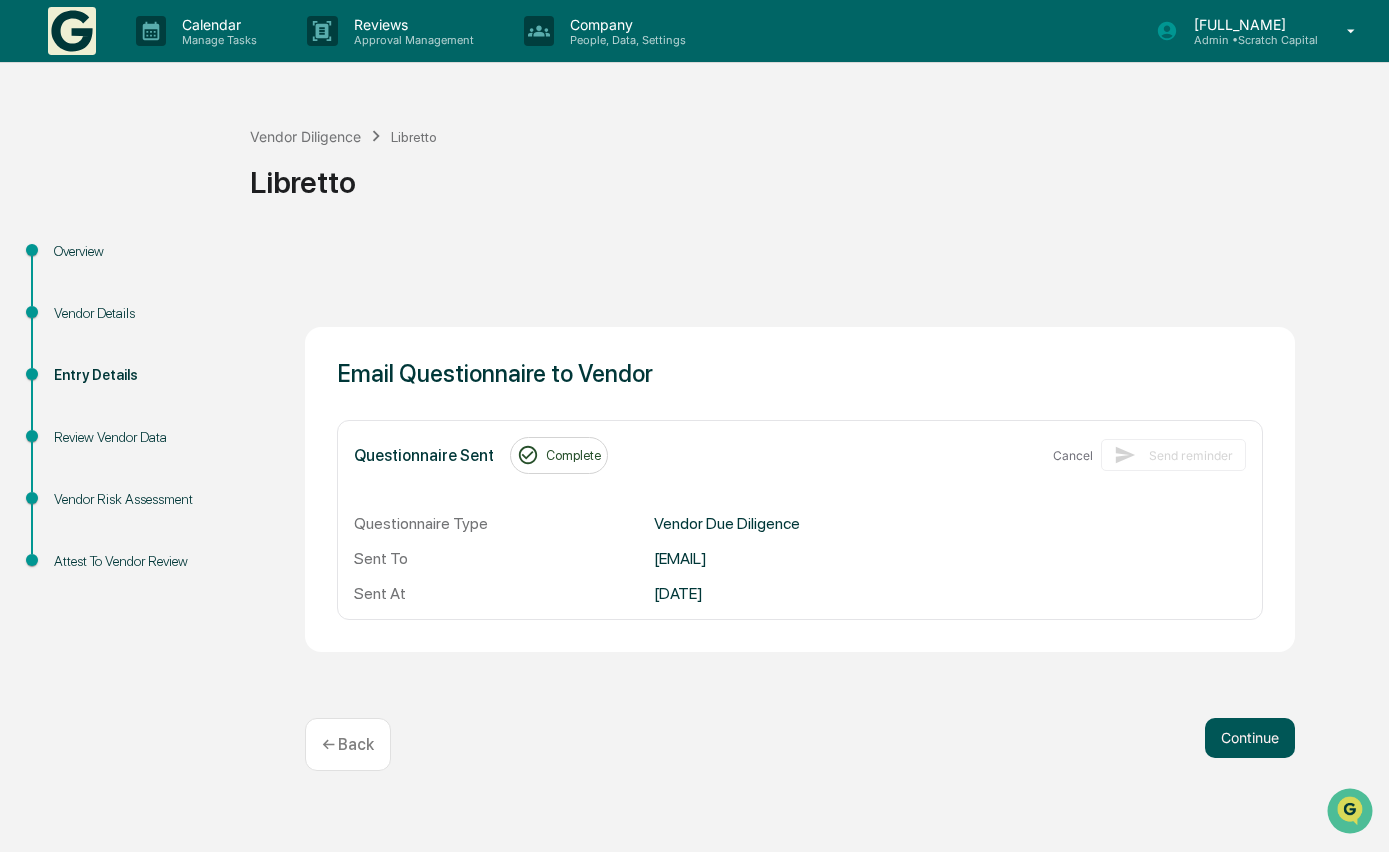 click on "Continue" at bounding box center (1250, 738) 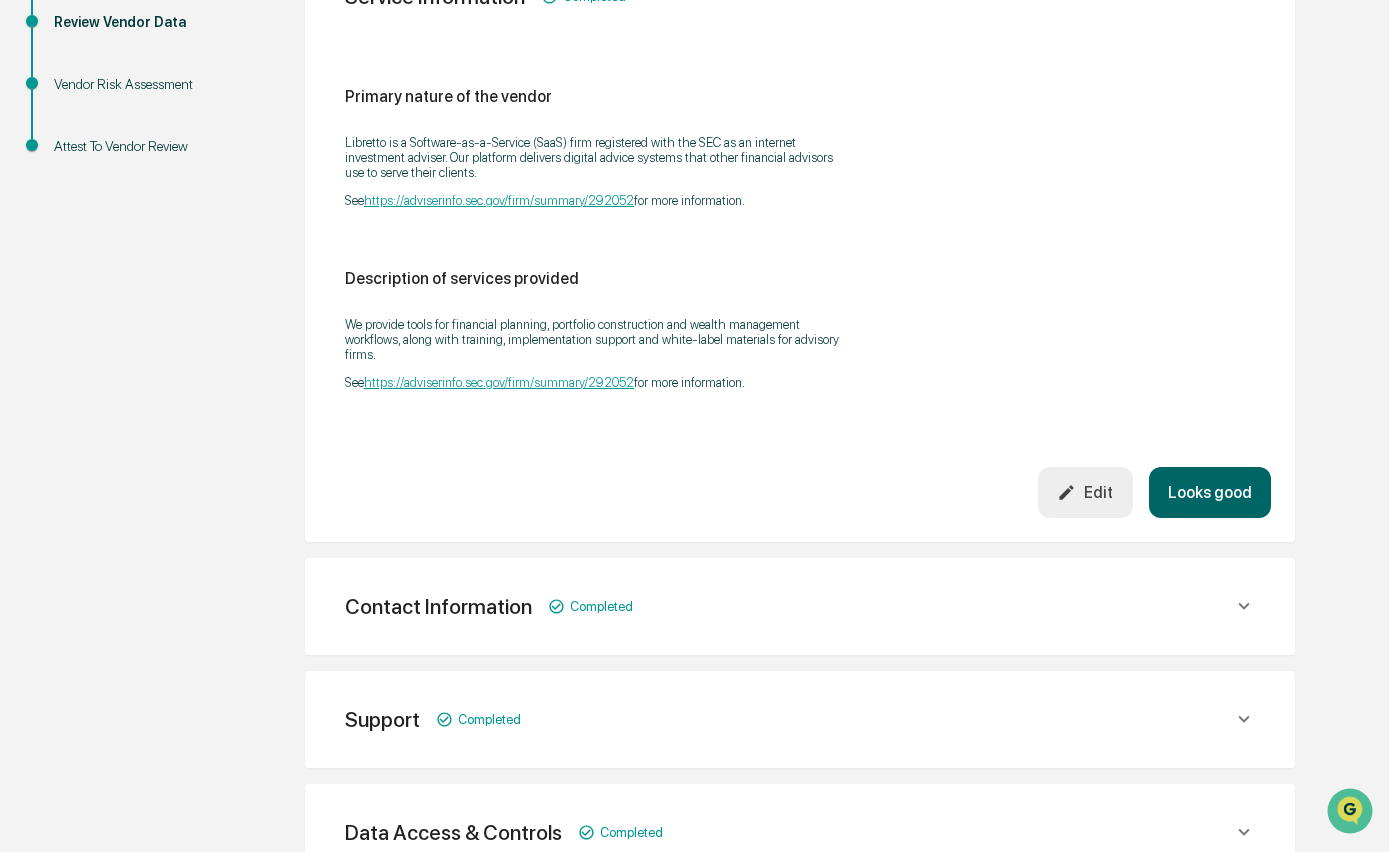 scroll, scrollTop: 426, scrollLeft: 0, axis: vertical 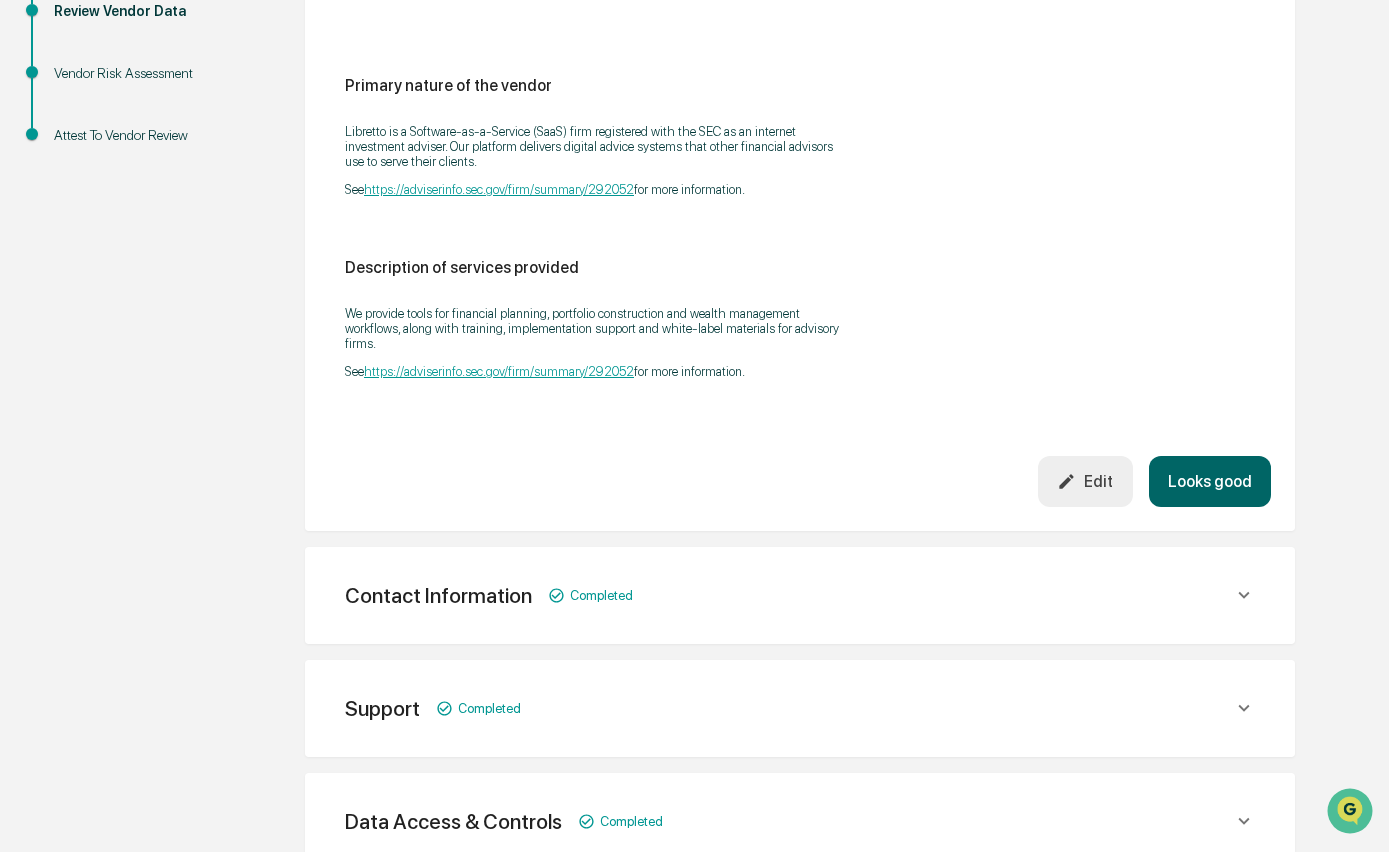 click on "Looks good" at bounding box center [1210, 481] 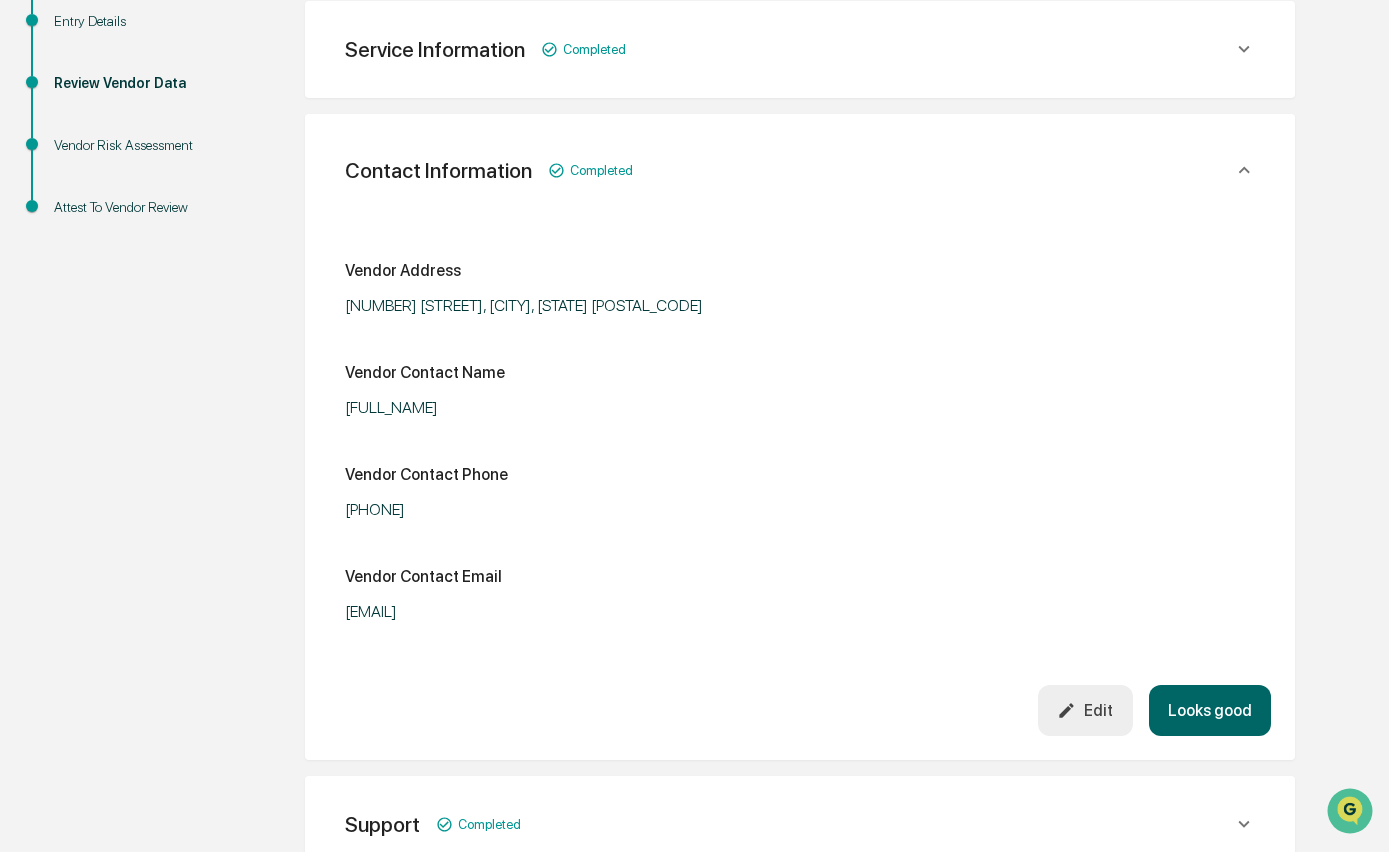 scroll, scrollTop: 407, scrollLeft: 0, axis: vertical 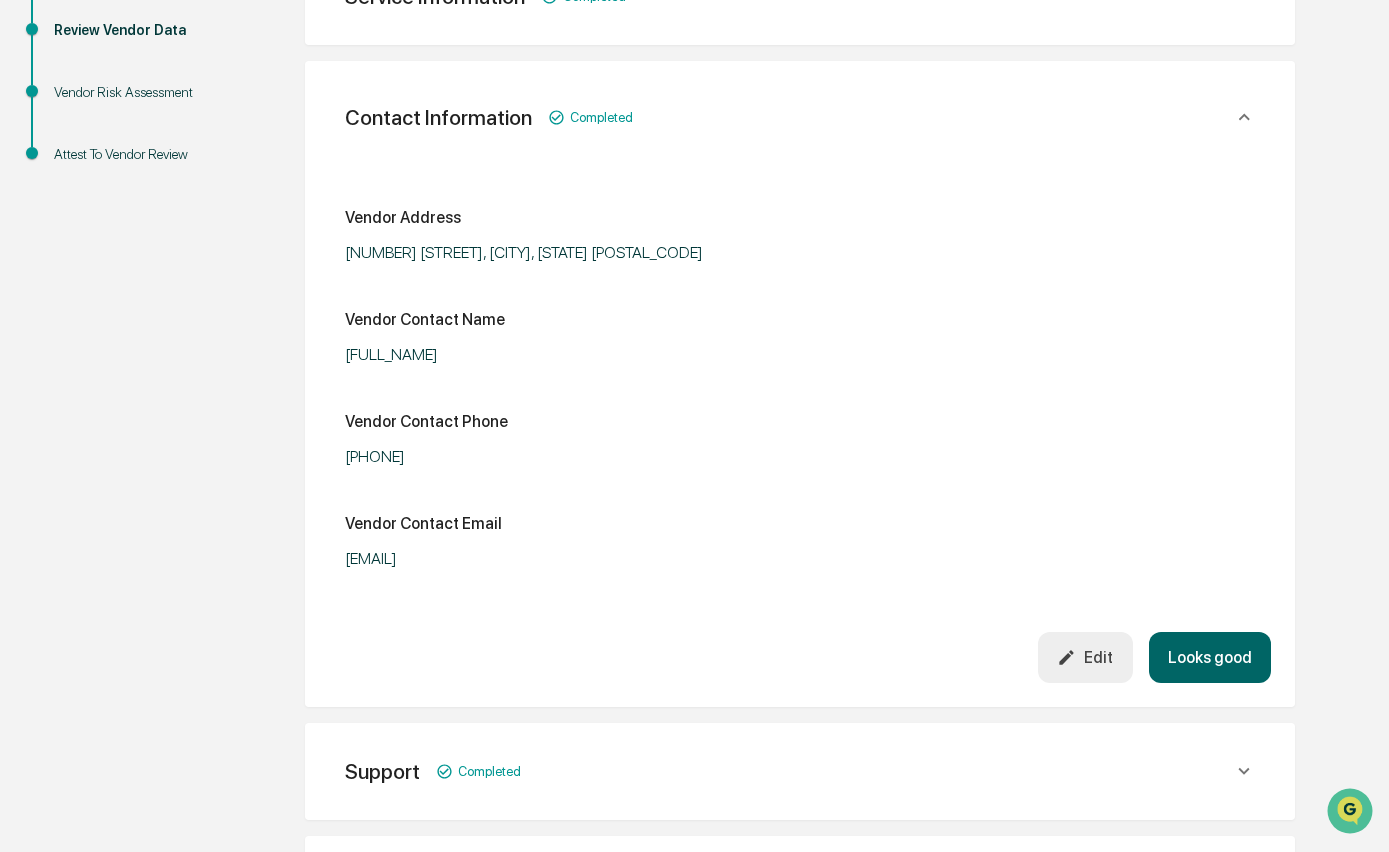 click on "Looks good" at bounding box center [1210, 657] 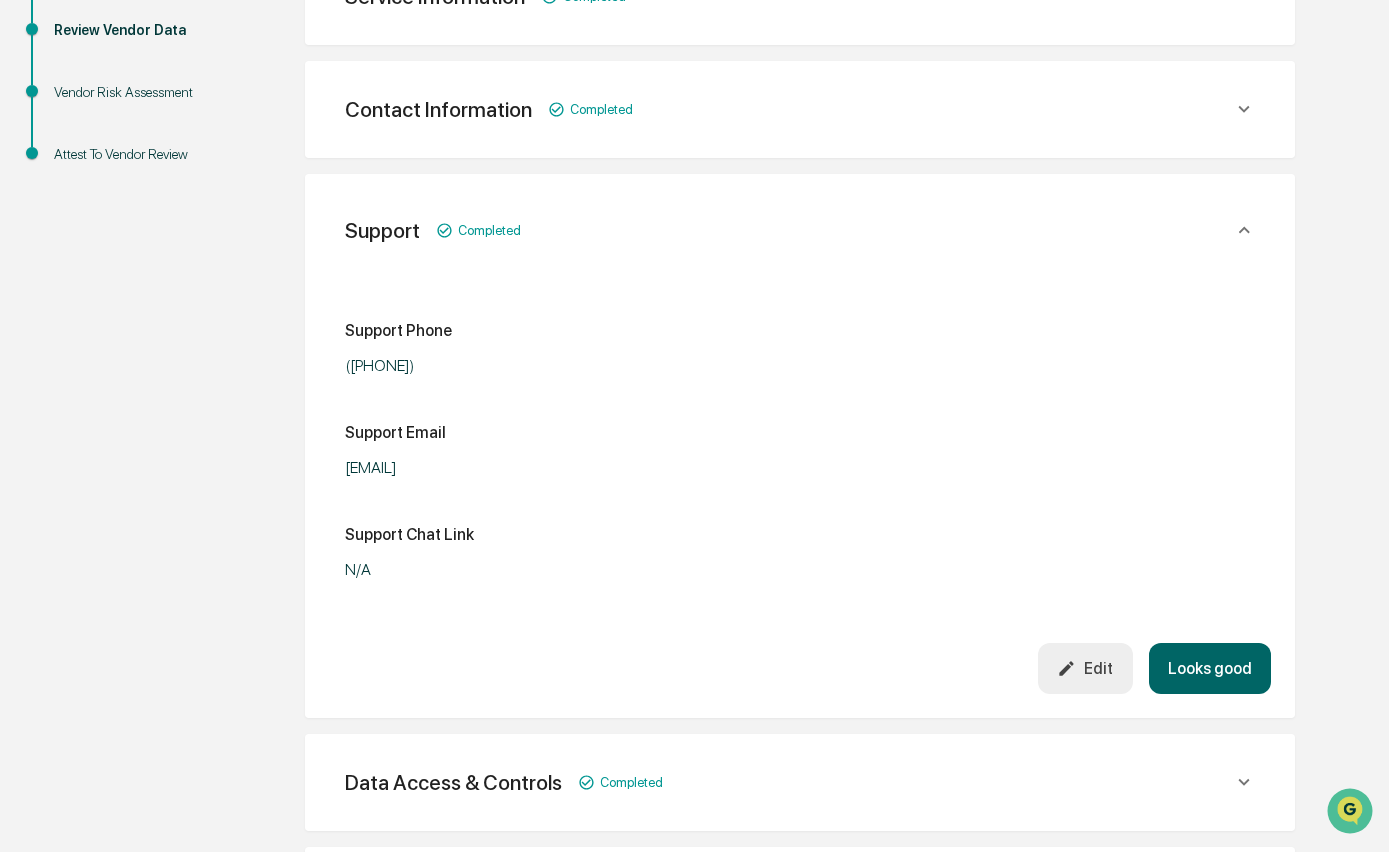 scroll, scrollTop: 466, scrollLeft: 0, axis: vertical 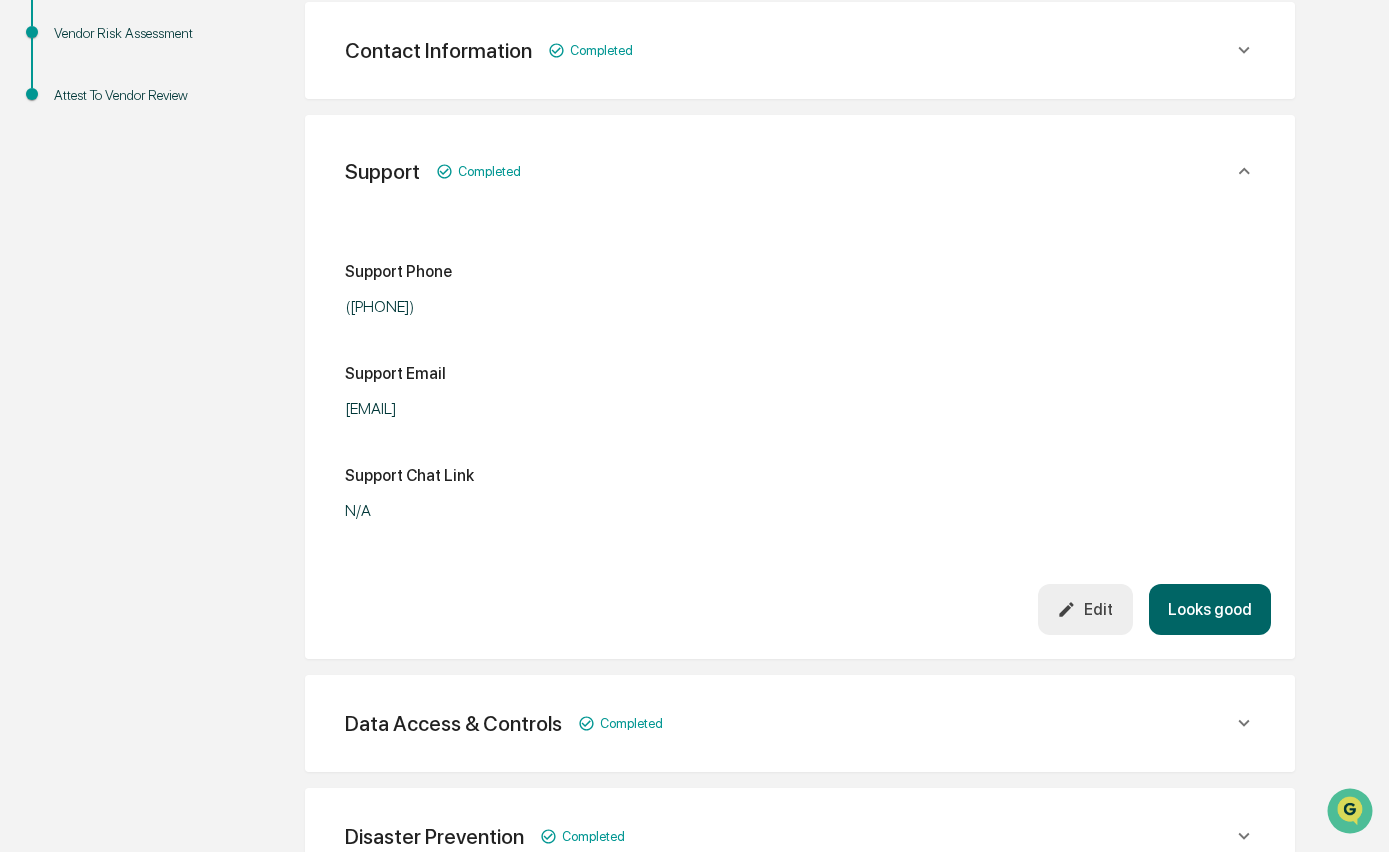 click on "Looks good" at bounding box center [1210, 609] 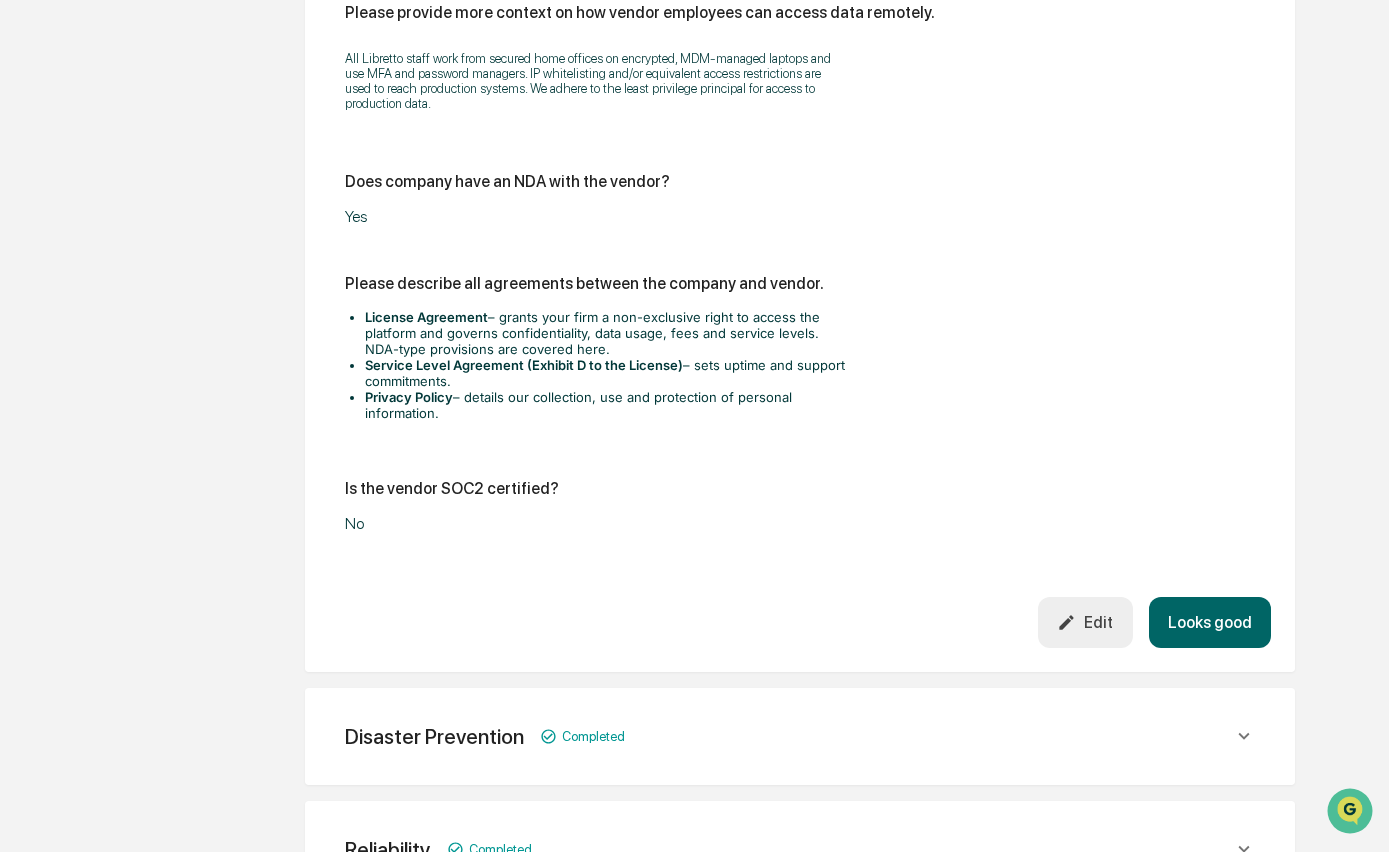 scroll, scrollTop: 2713, scrollLeft: 0, axis: vertical 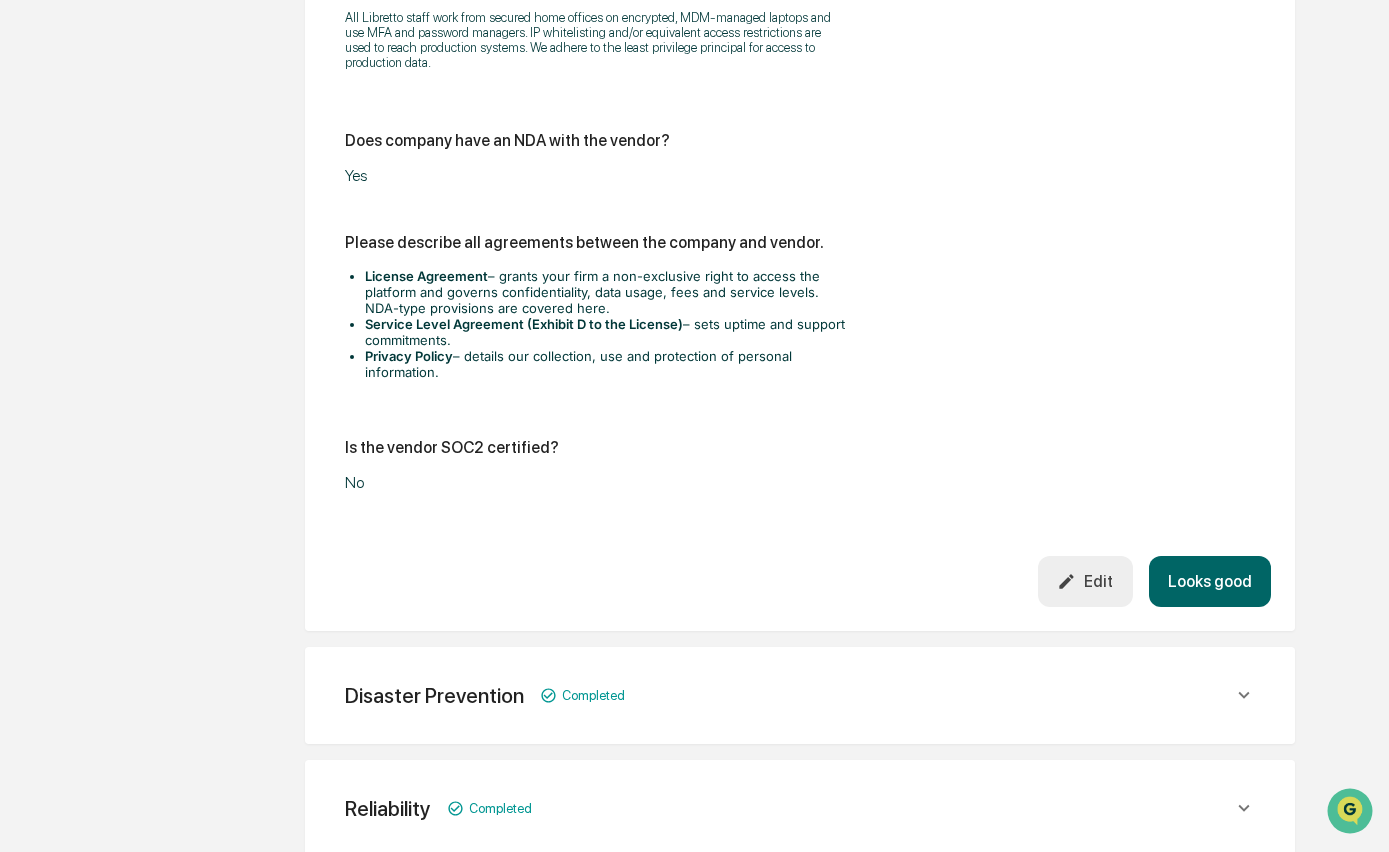 click on "Looks good" at bounding box center (1210, 581) 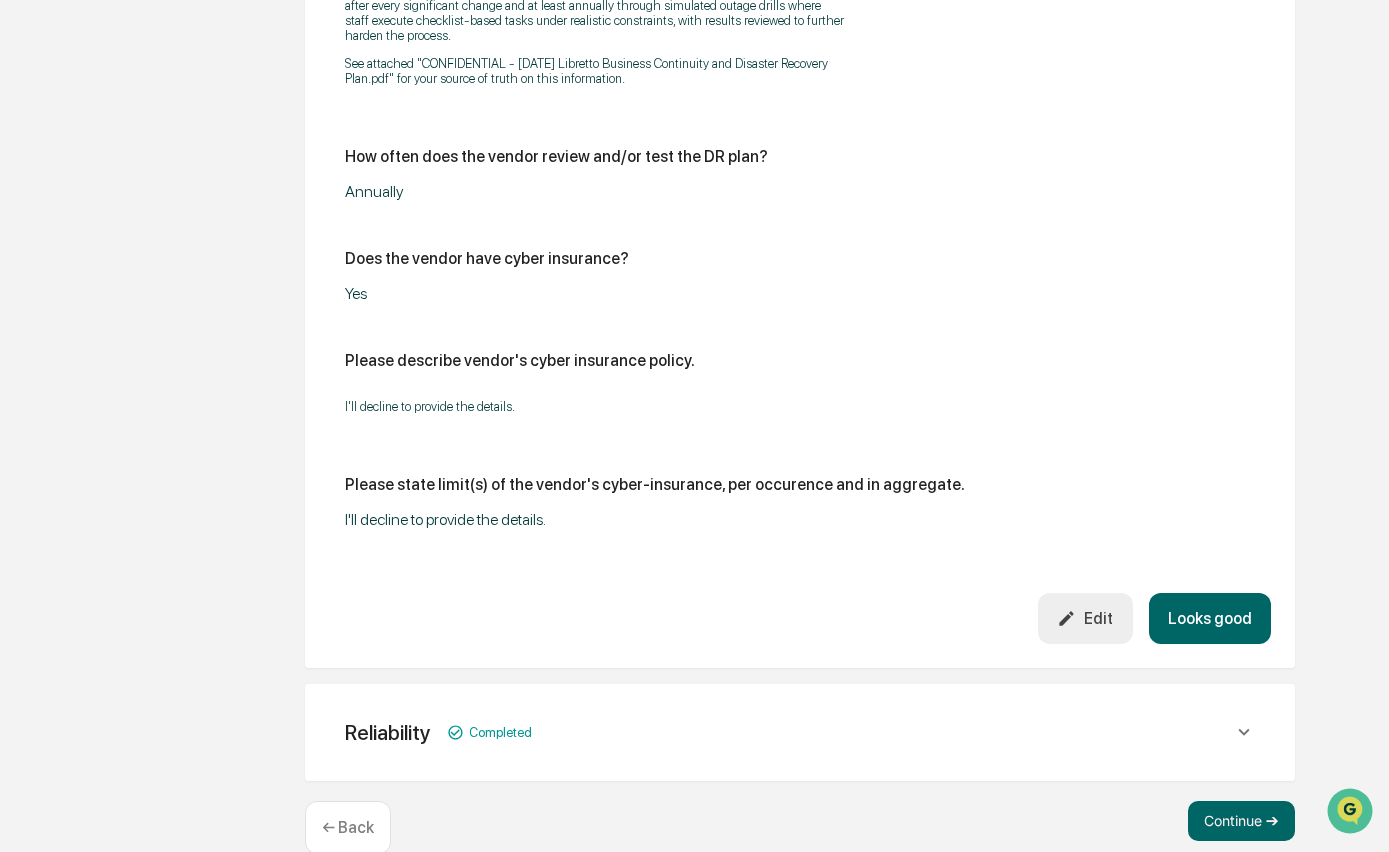 scroll, scrollTop: 1221, scrollLeft: 0, axis: vertical 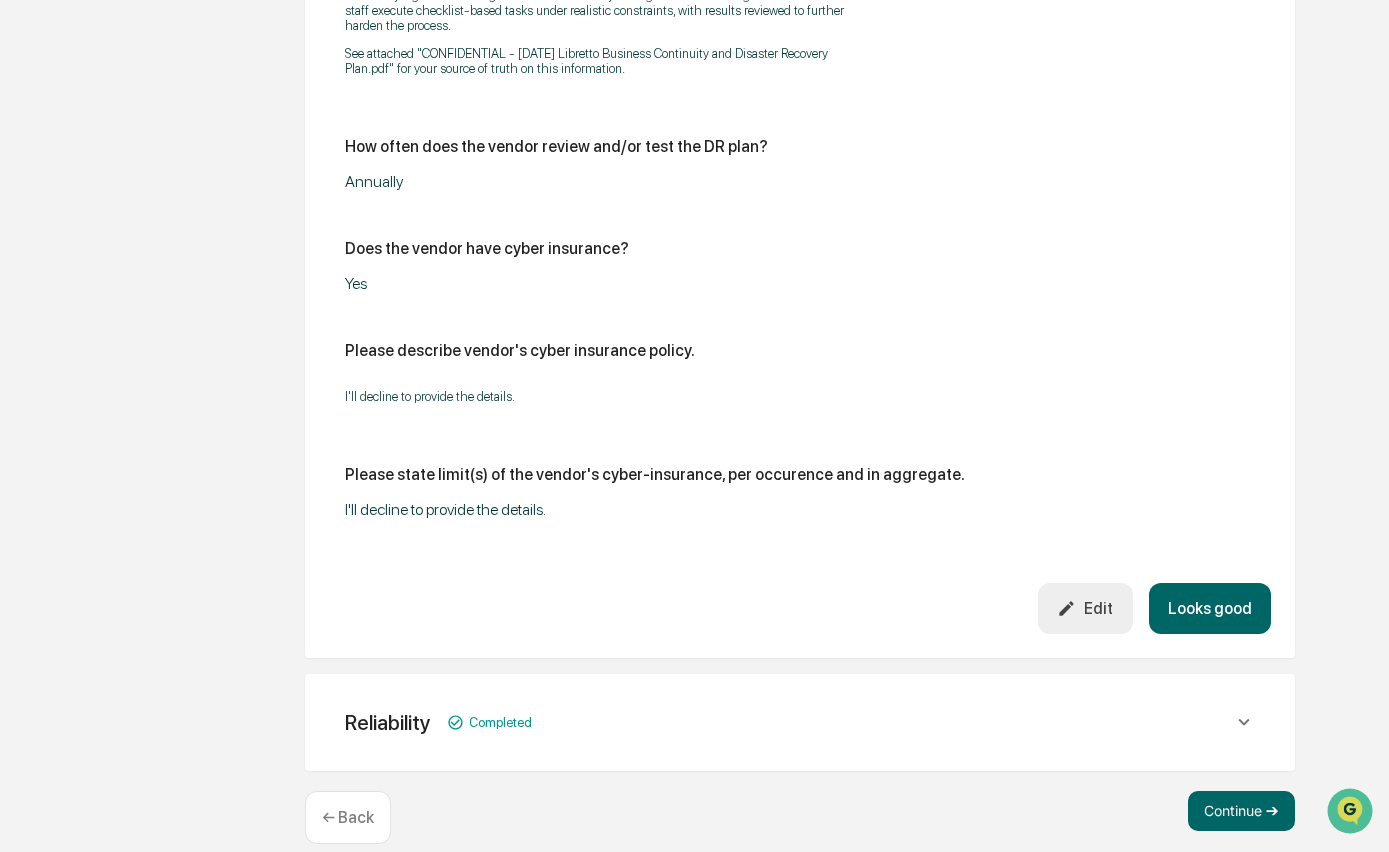 click on "Looks good" at bounding box center [1210, 608] 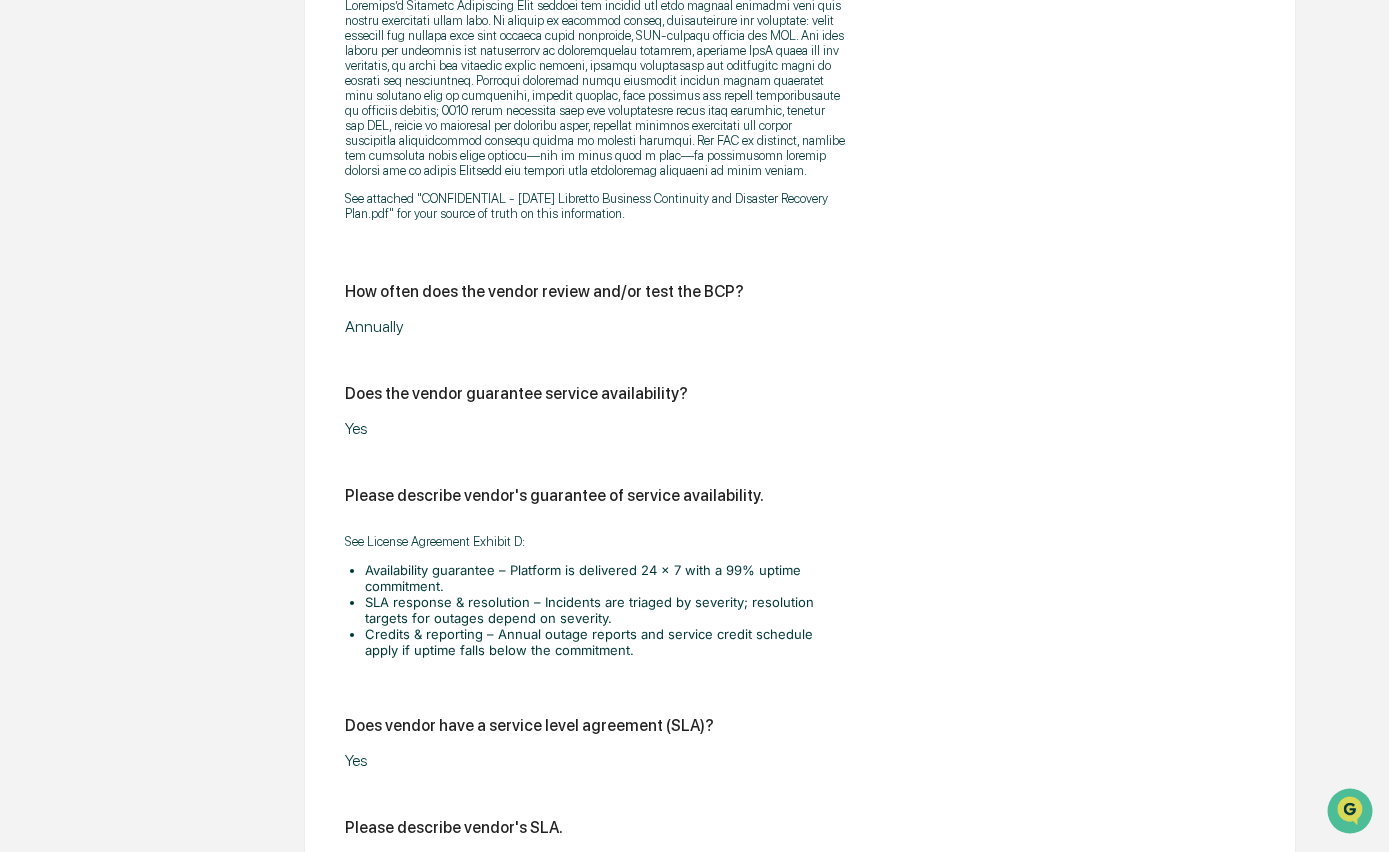 scroll, scrollTop: 1632, scrollLeft: 0, axis: vertical 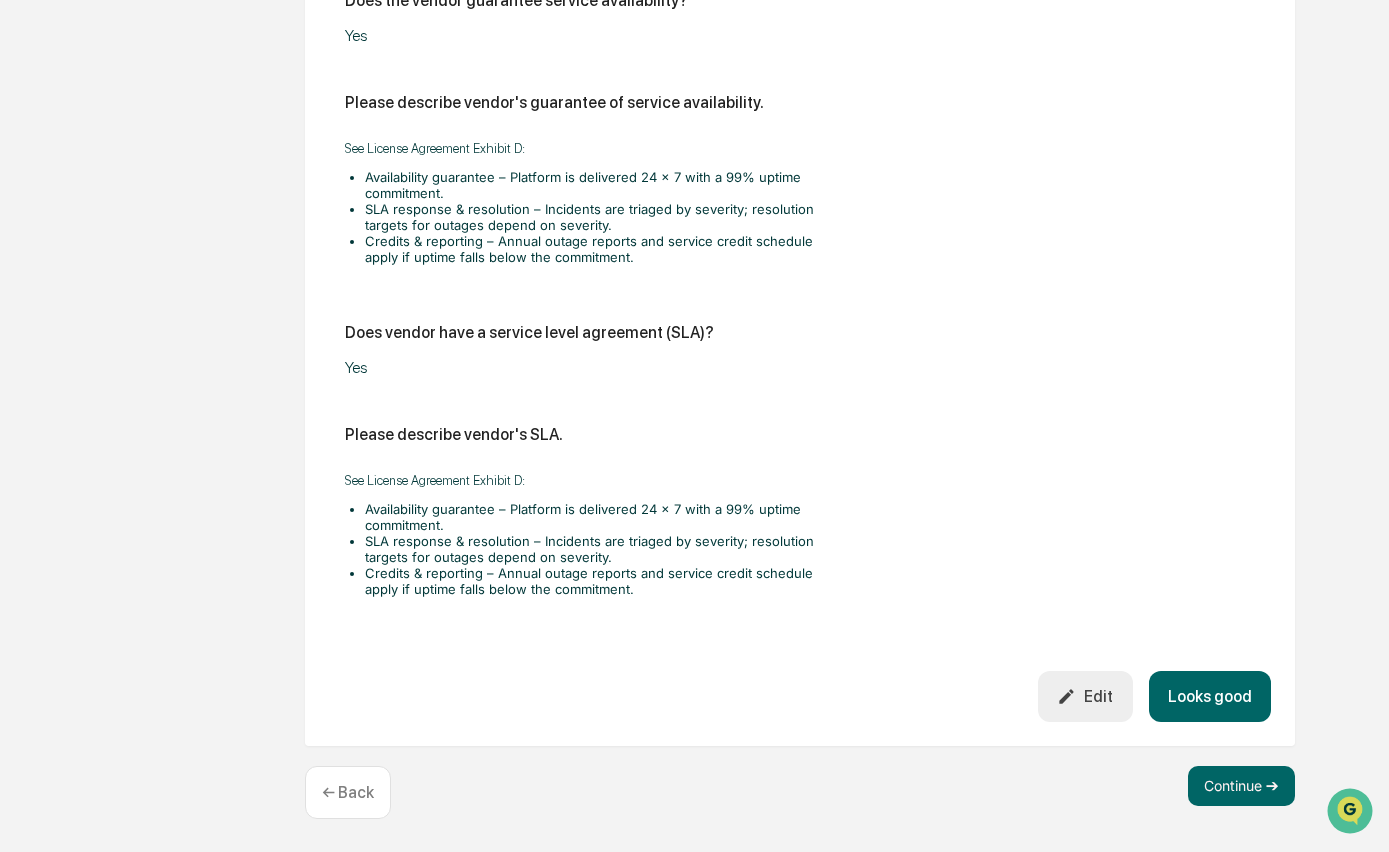 click on "Looks good" at bounding box center (1210, 696) 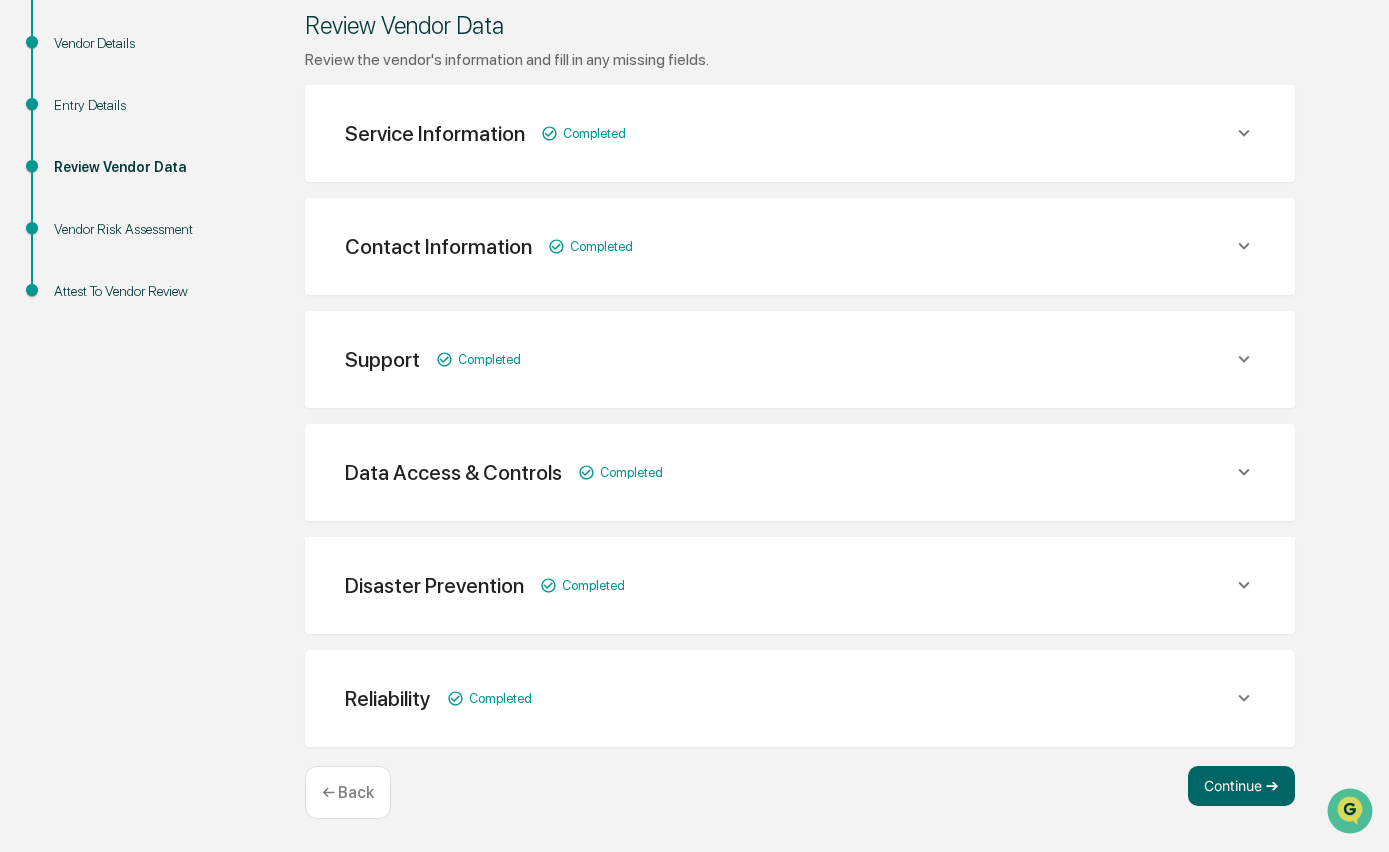 scroll, scrollTop: 267, scrollLeft: 0, axis: vertical 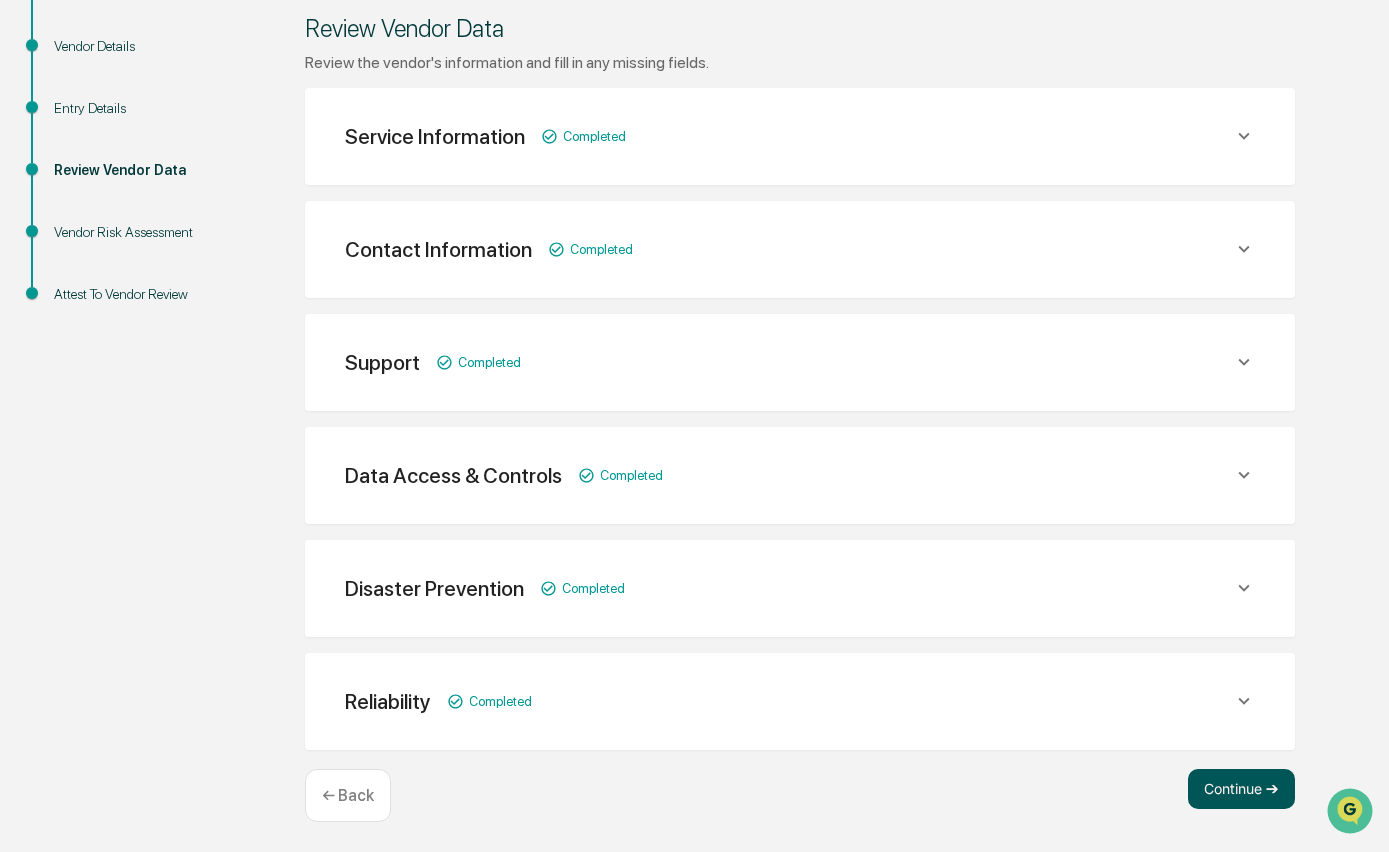 click on "Continue ➔" at bounding box center (1241, 789) 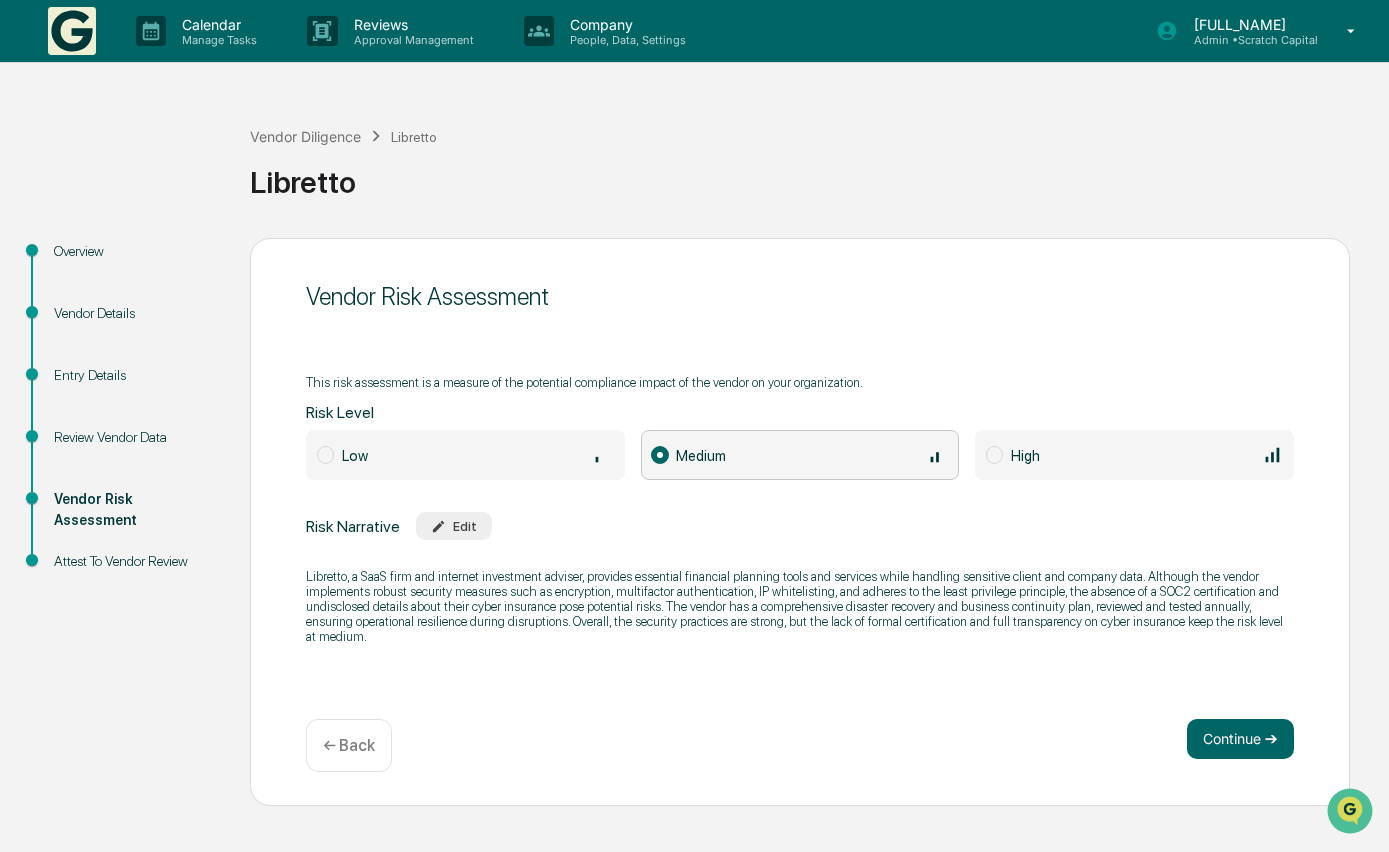 click 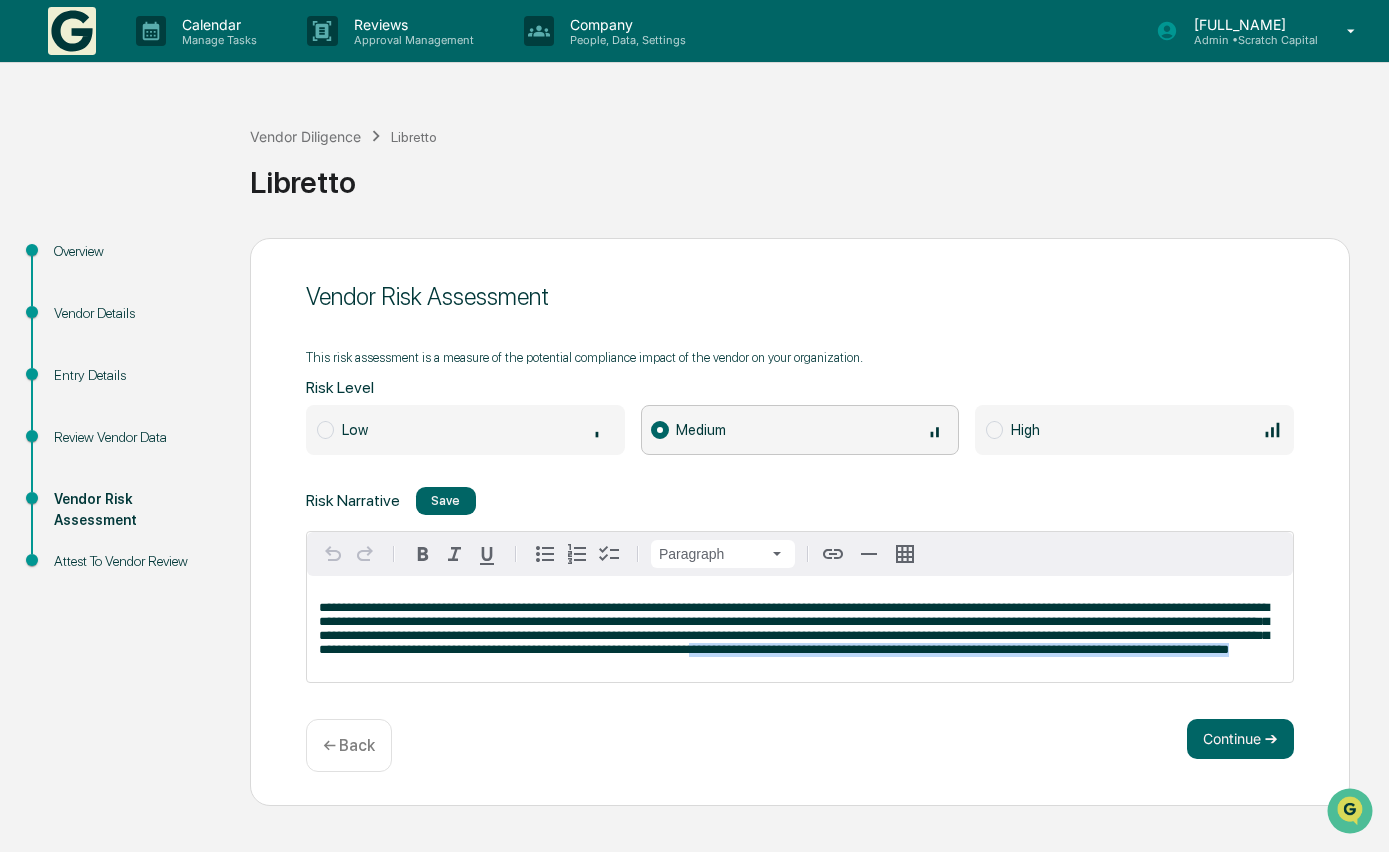 drag, startPoint x: 1020, startPoint y: 664, endPoint x: 367, endPoint y: 661, distance: 653.0069 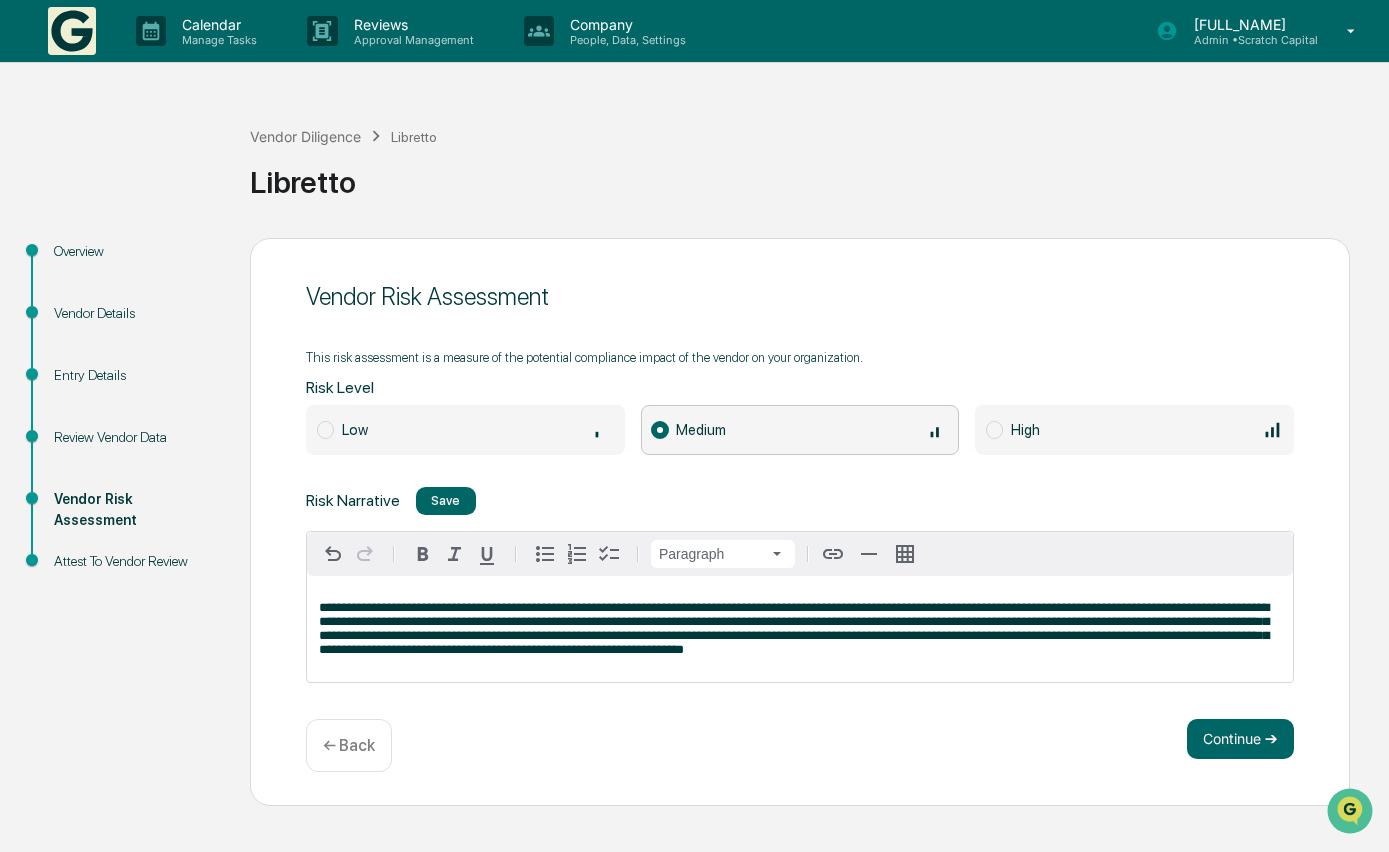 type 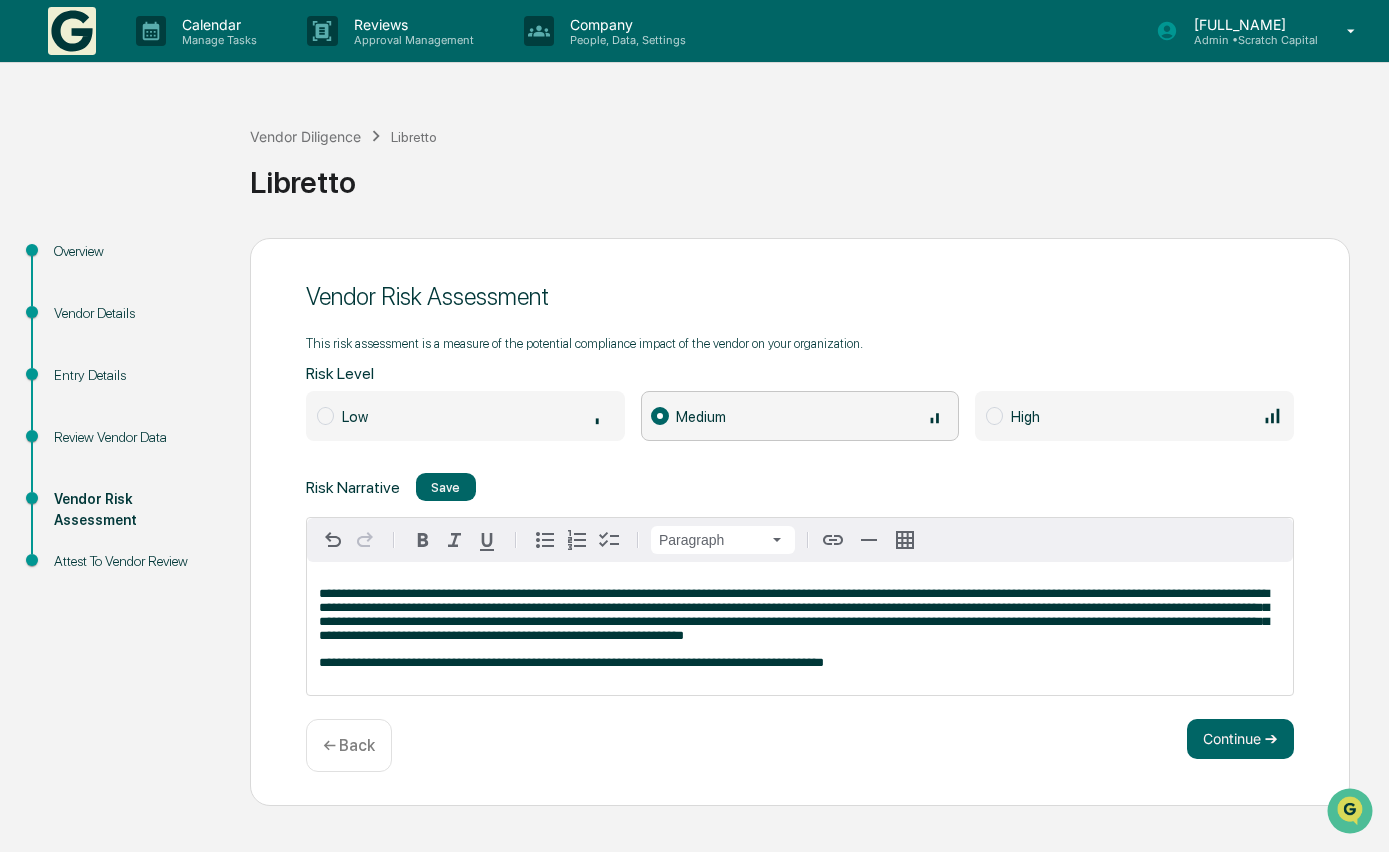 click on "**********" at bounding box center (571, 662) 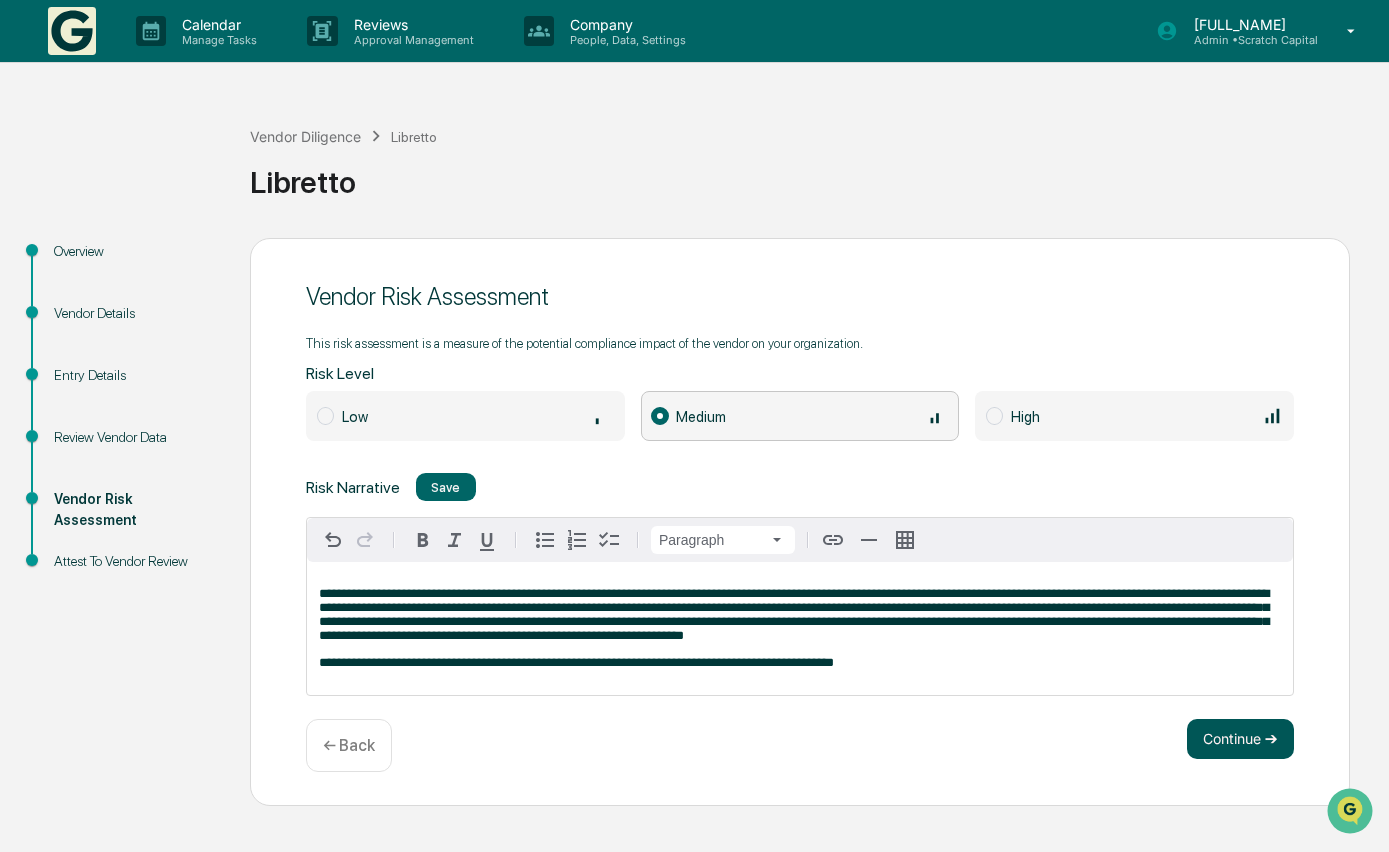 click on "Continue ➔" at bounding box center (1240, 739) 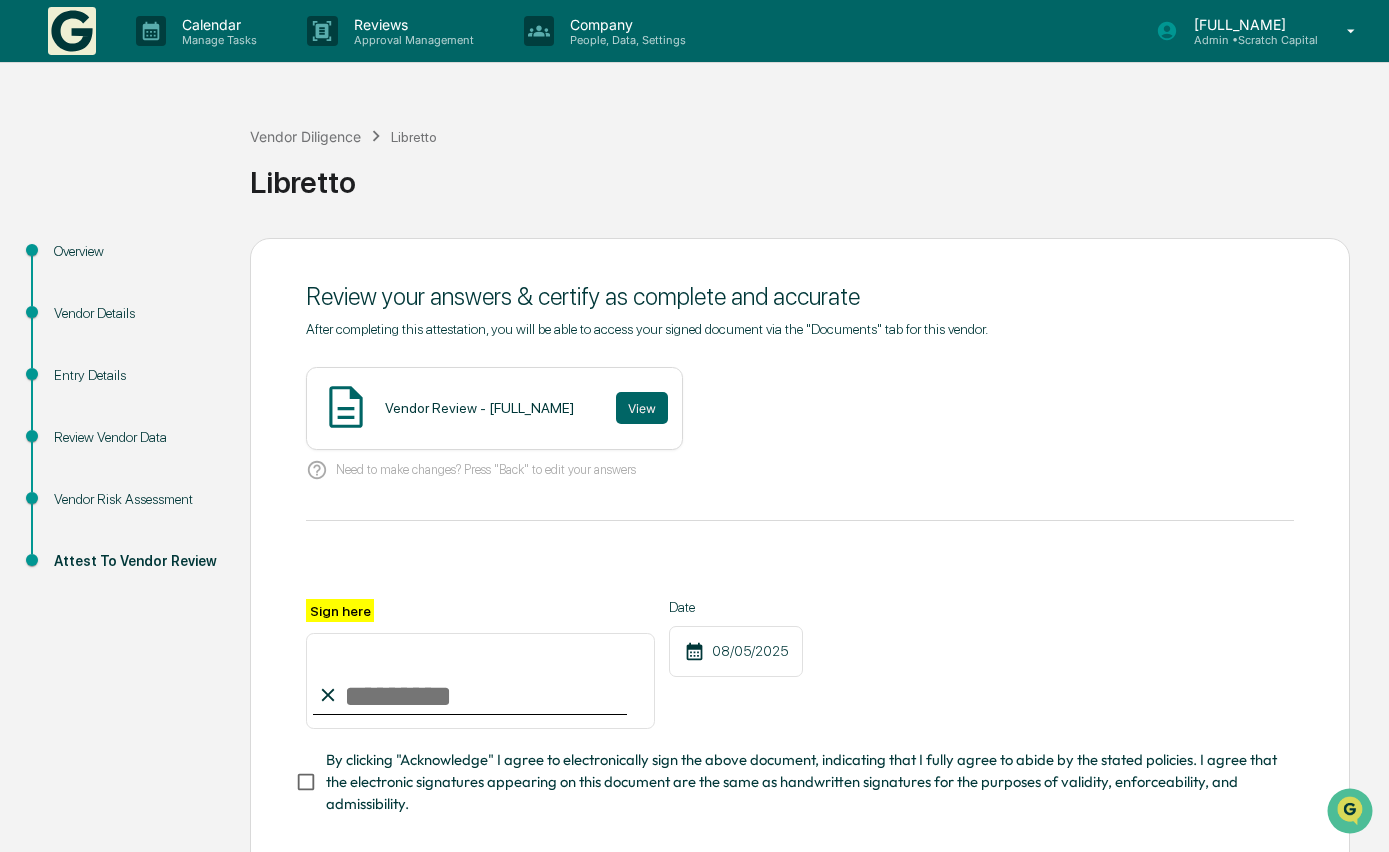 click on "Sign here" at bounding box center [480, 681] 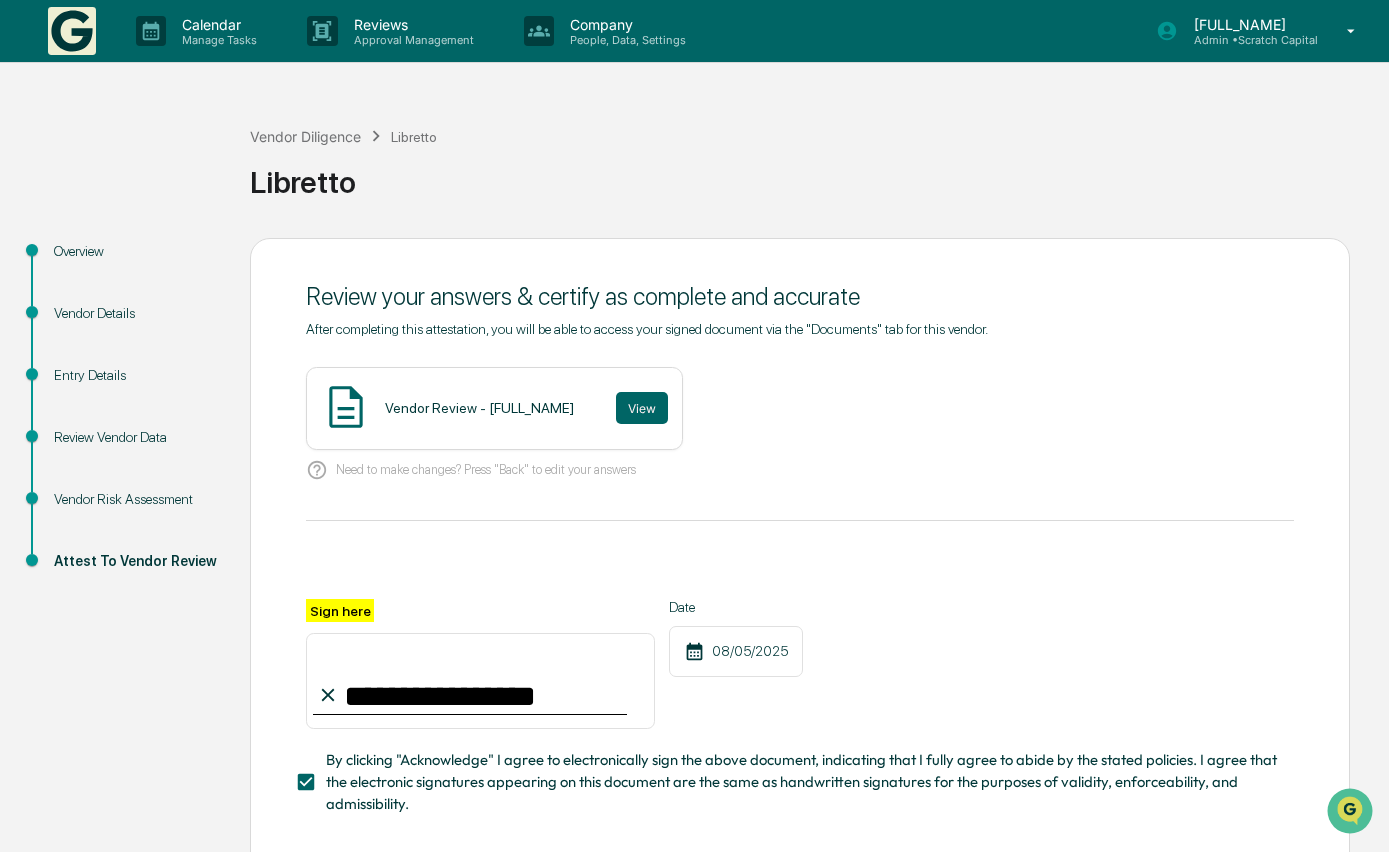 scroll, scrollTop: 98, scrollLeft: 0, axis: vertical 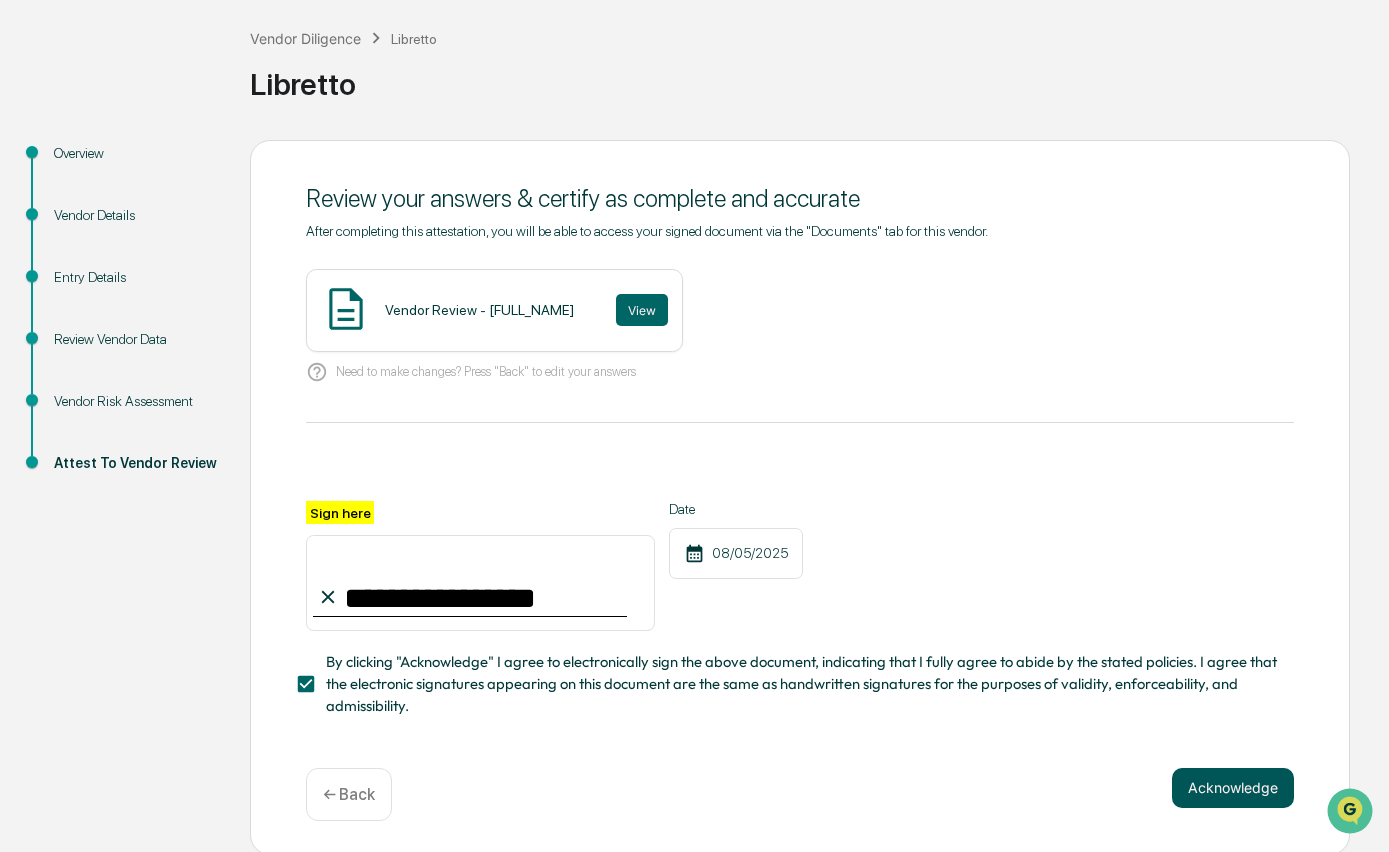 click on "Acknowledge" at bounding box center (1233, 788) 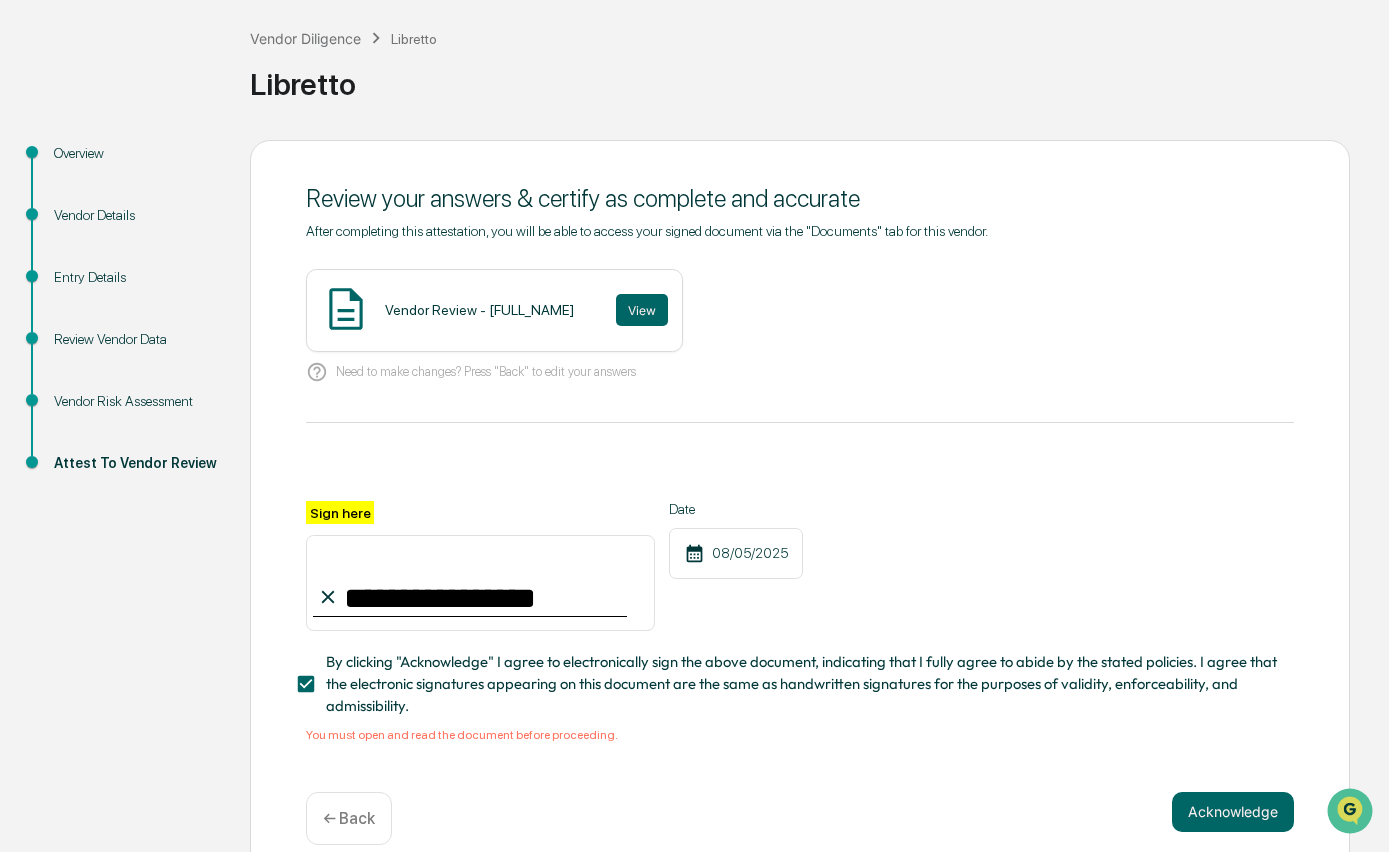 drag, startPoint x: 1242, startPoint y: 805, endPoint x: 1062, endPoint y: 639, distance: 244.85915 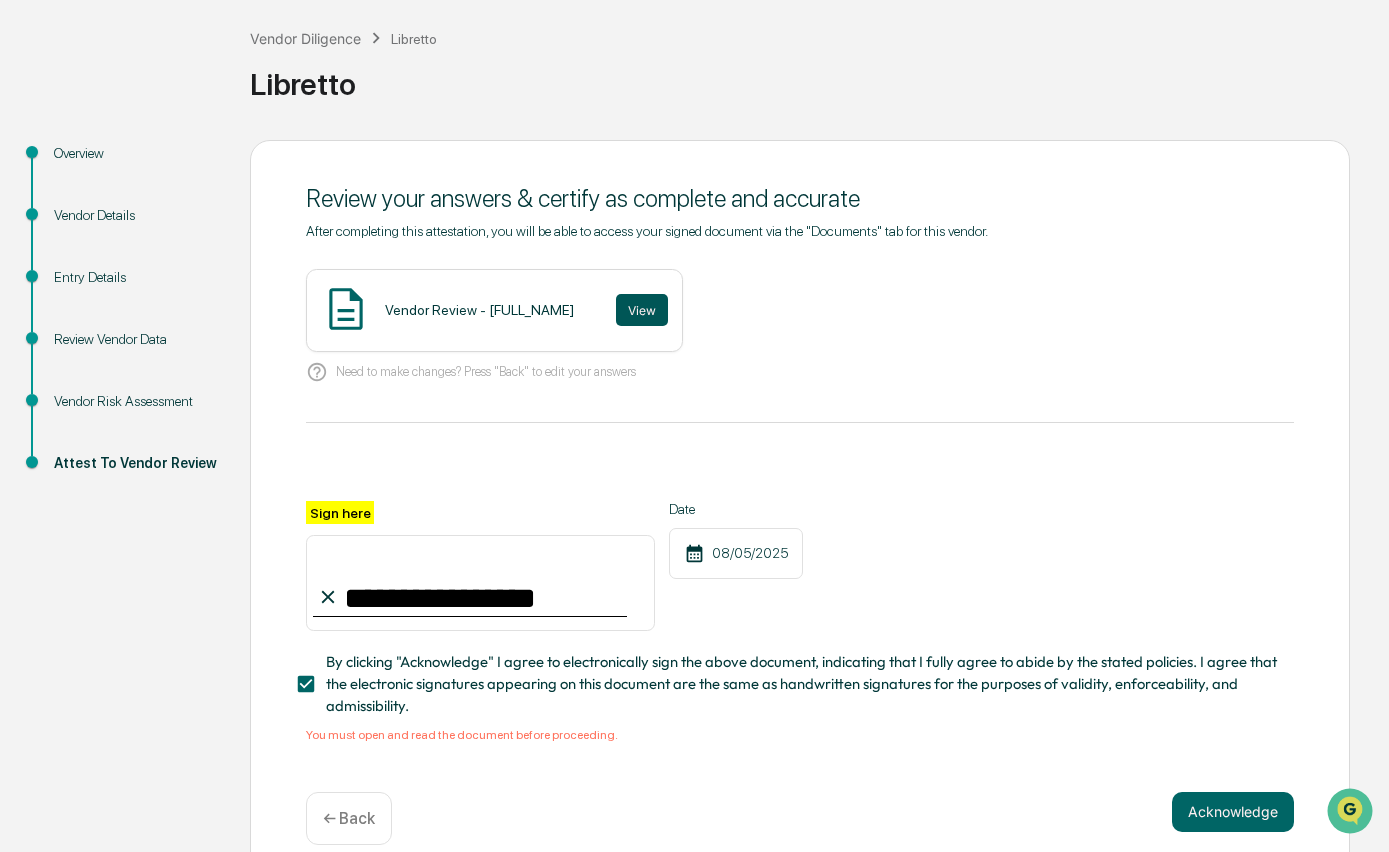 click on "View" at bounding box center [642, 310] 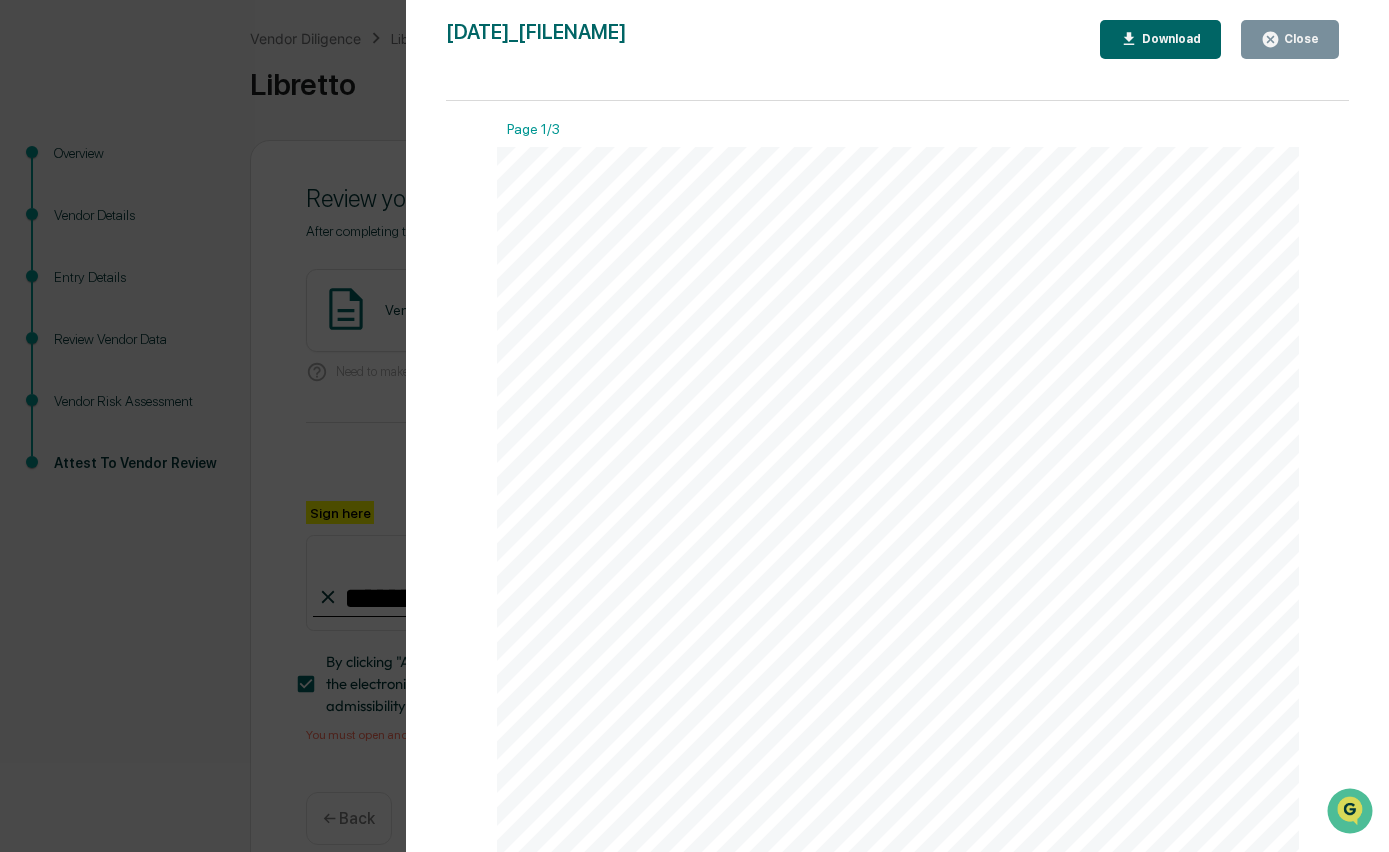 click on "Close" at bounding box center (1299, 39) 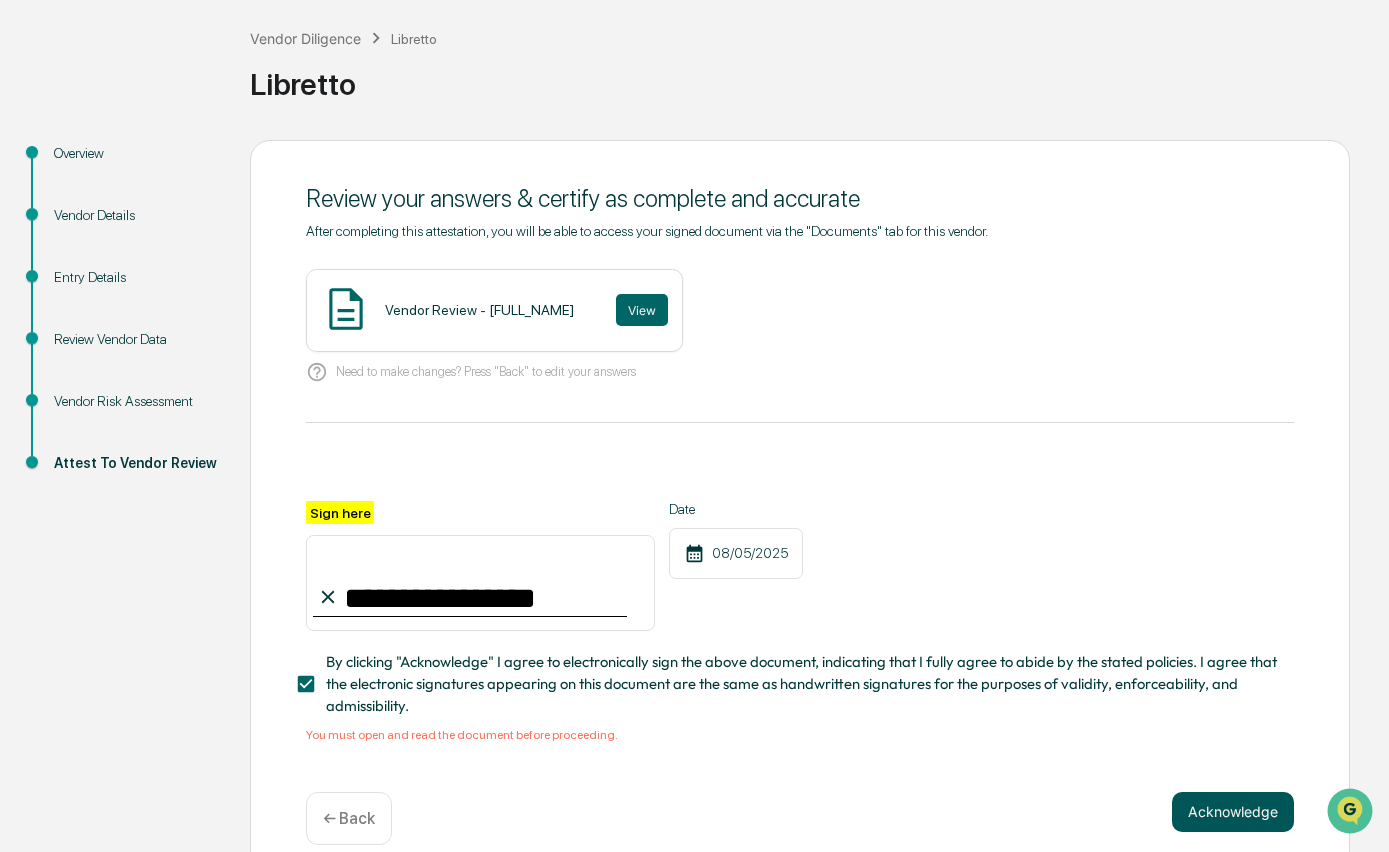 click on "Acknowledge" at bounding box center [1233, 812] 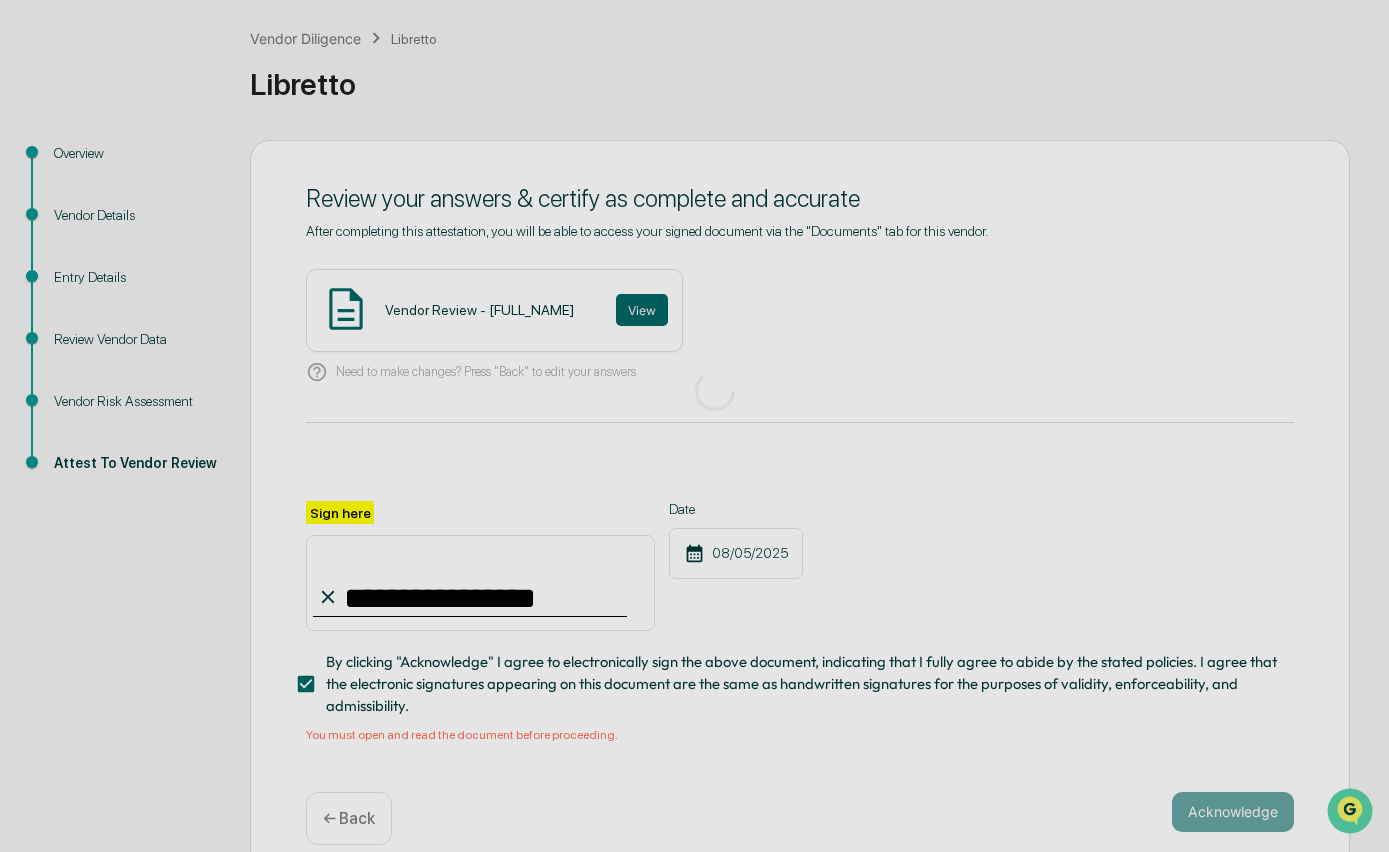 scroll, scrollTop: 0, scrollLeft: 0, axis: both 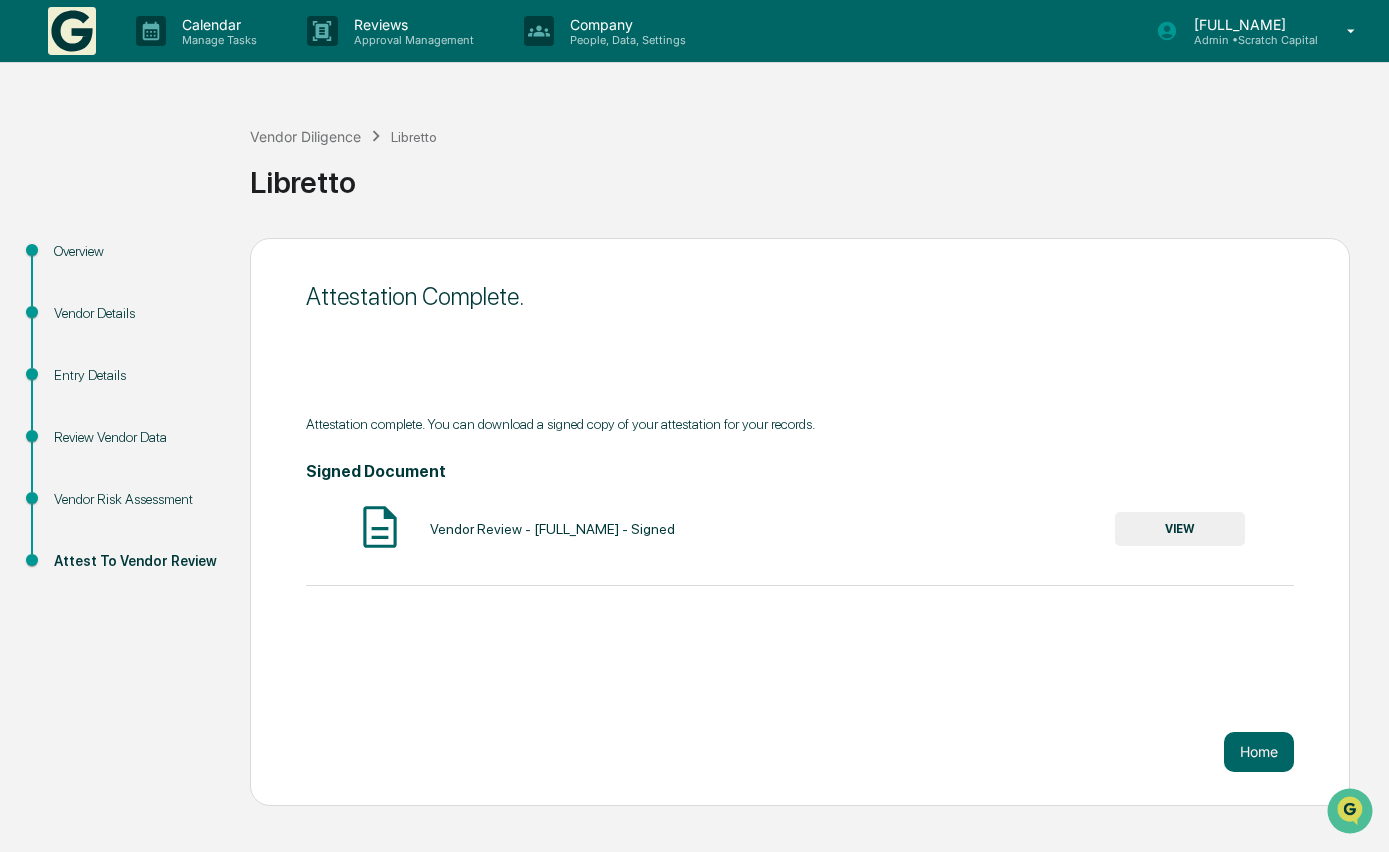 click at bounding box center [72, 31] 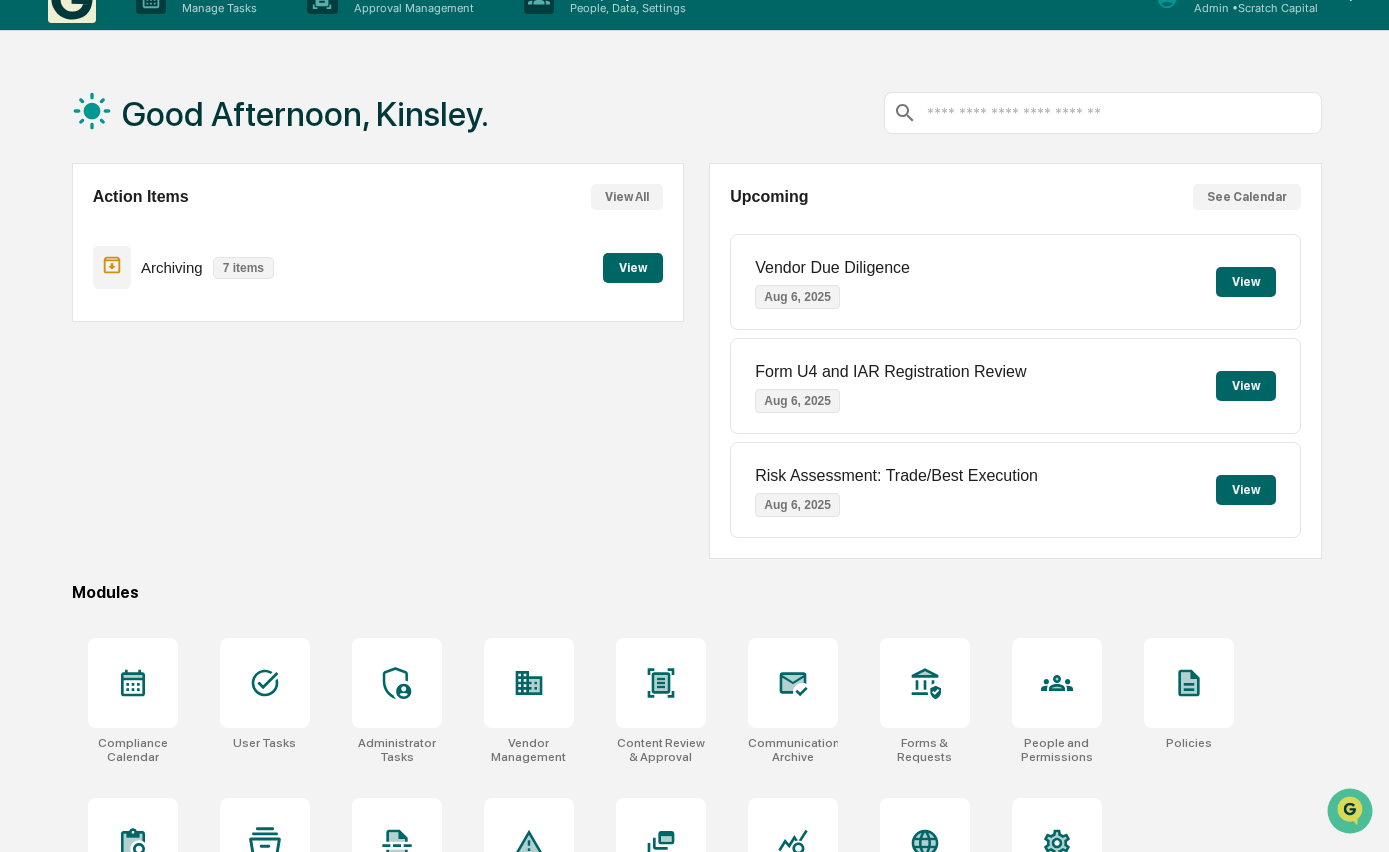 scroll, scrollTop: 0, scrollLeft: 0, axis: both 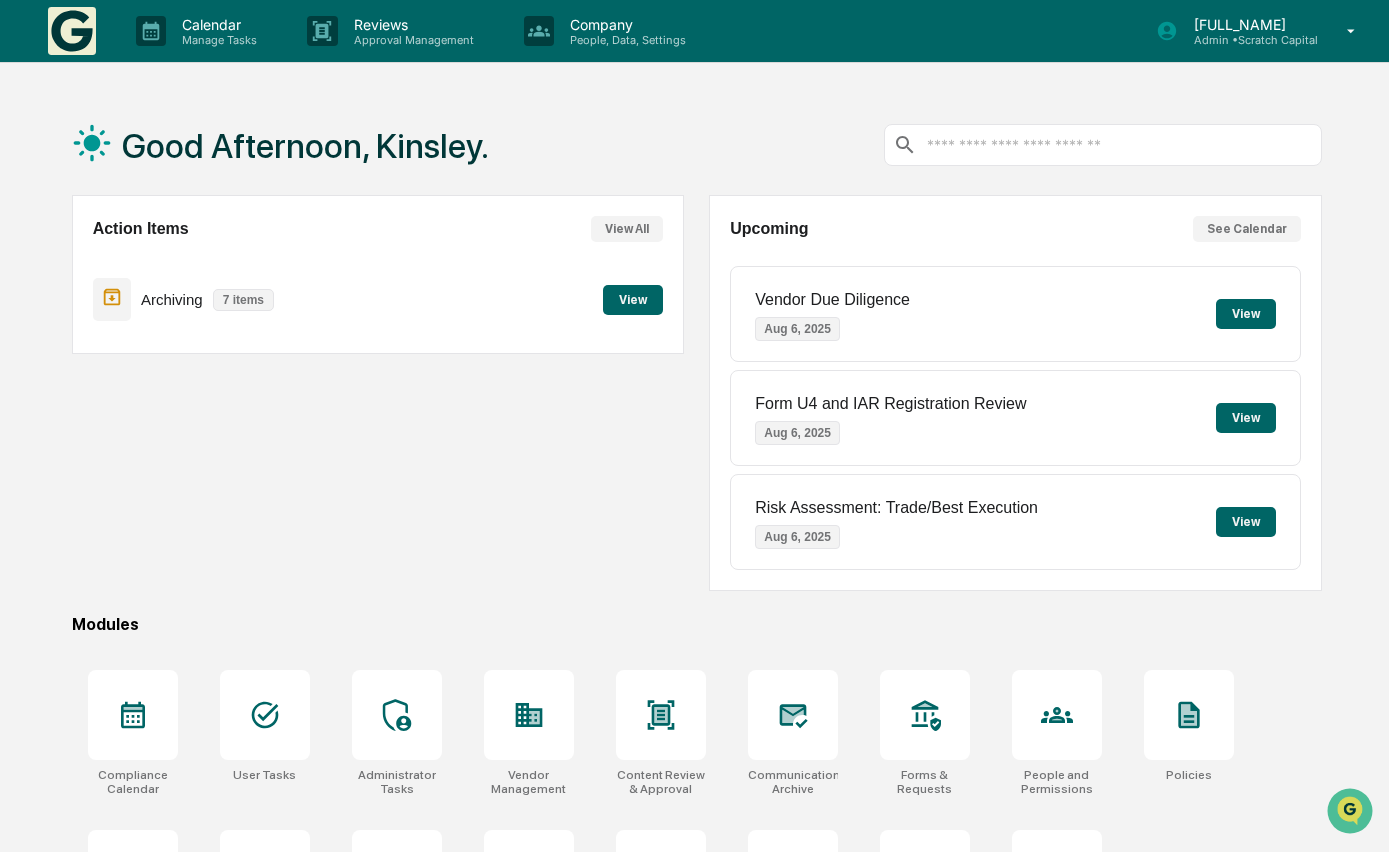 click on "View" at bounding box center (1246, 314) 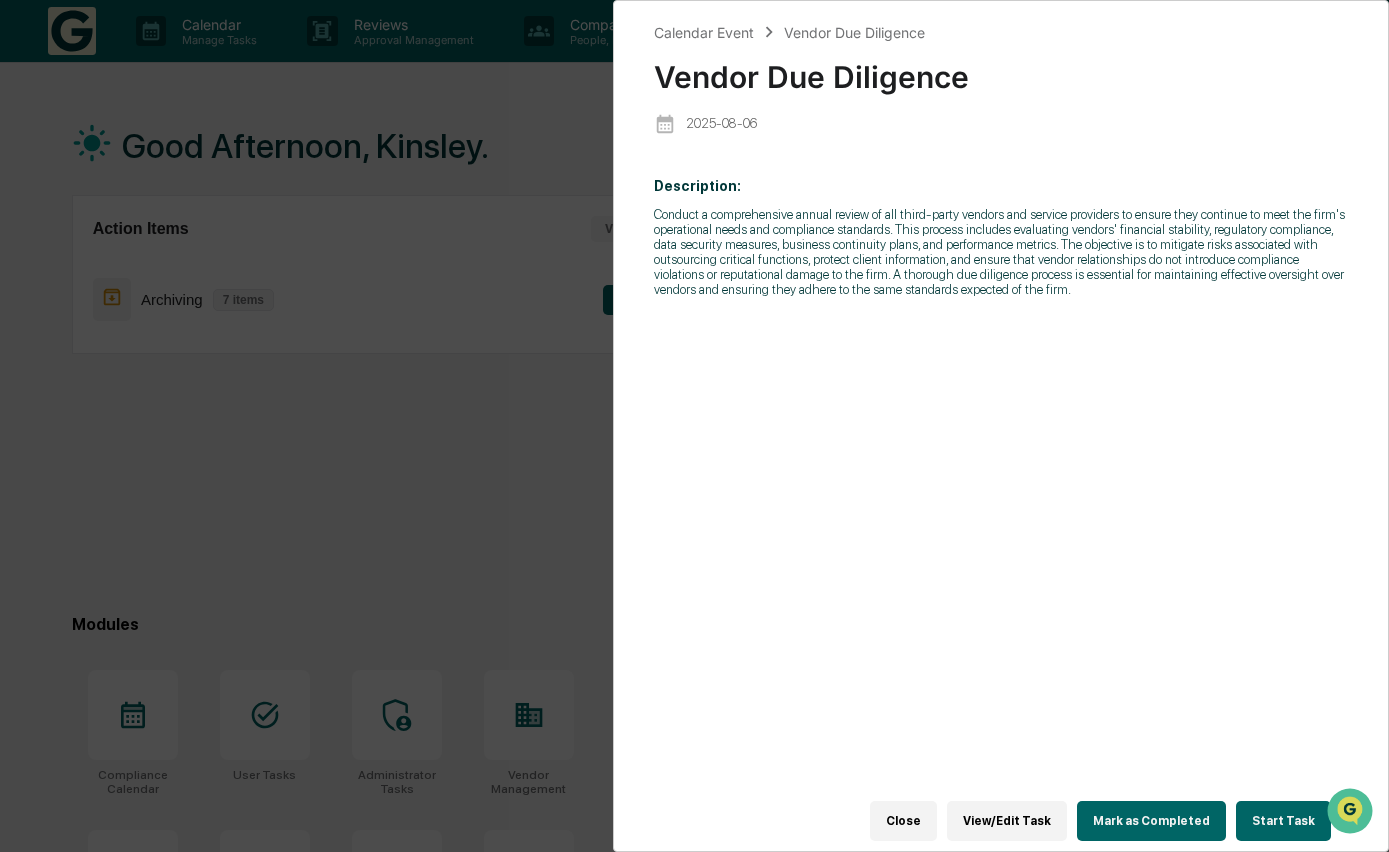 click on "Close" at bounding box center [903, 821] 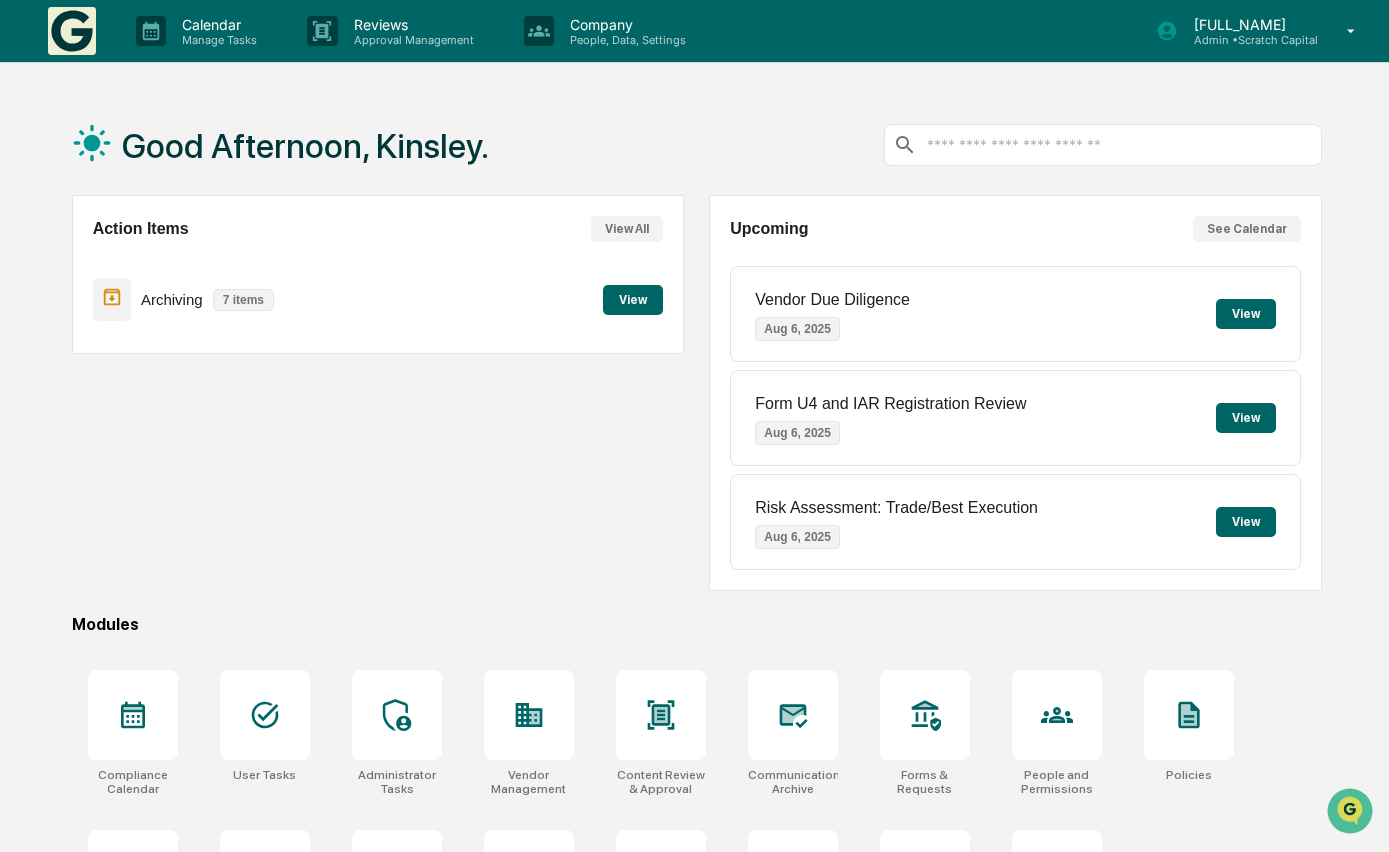 scroll, scrollTop: 117, scrollLeft: 0, axis: vertical 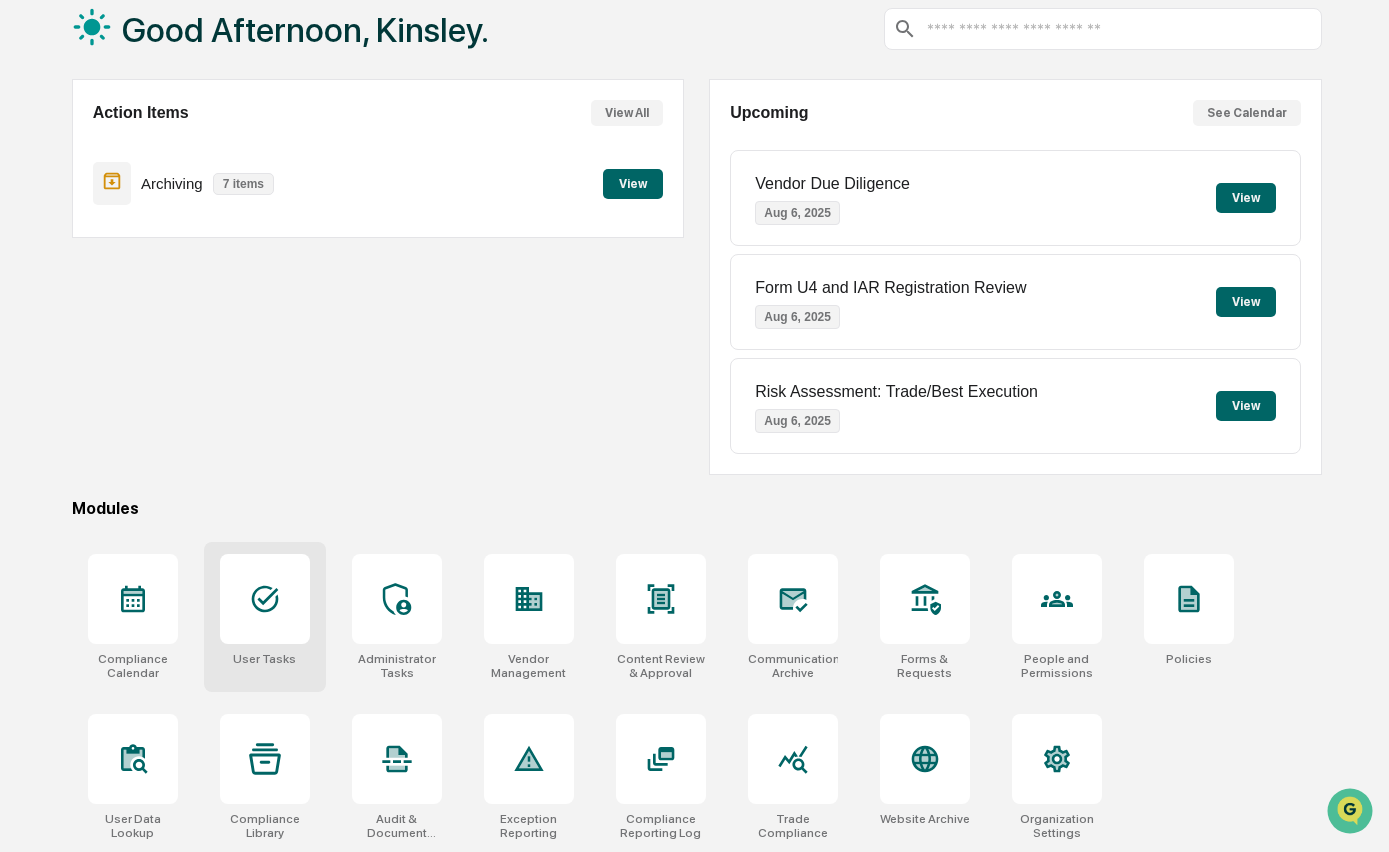 click at bounding box center (265, 599) 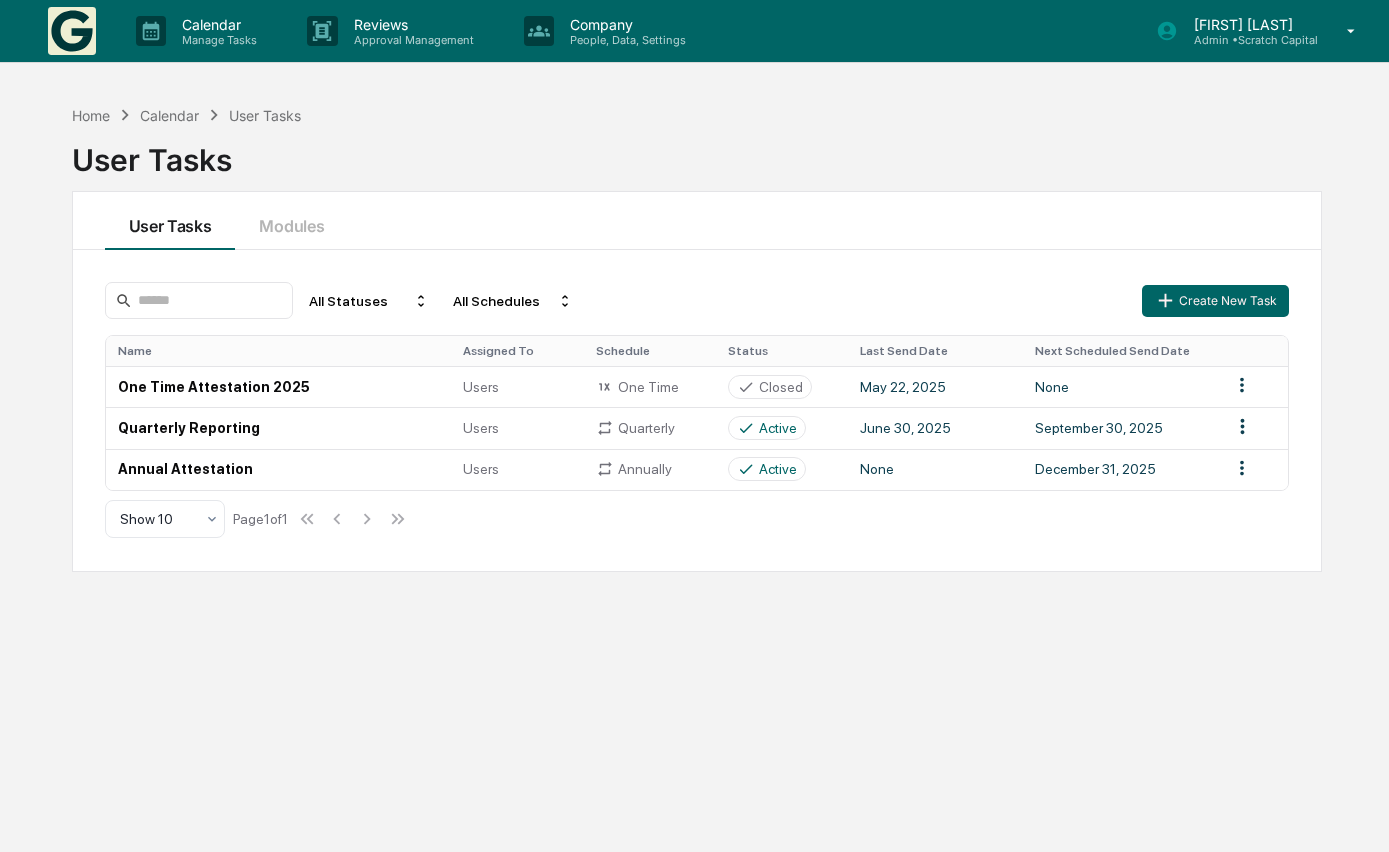 scroll, scrollTop: 0, scrollLeft: 0, axis: both 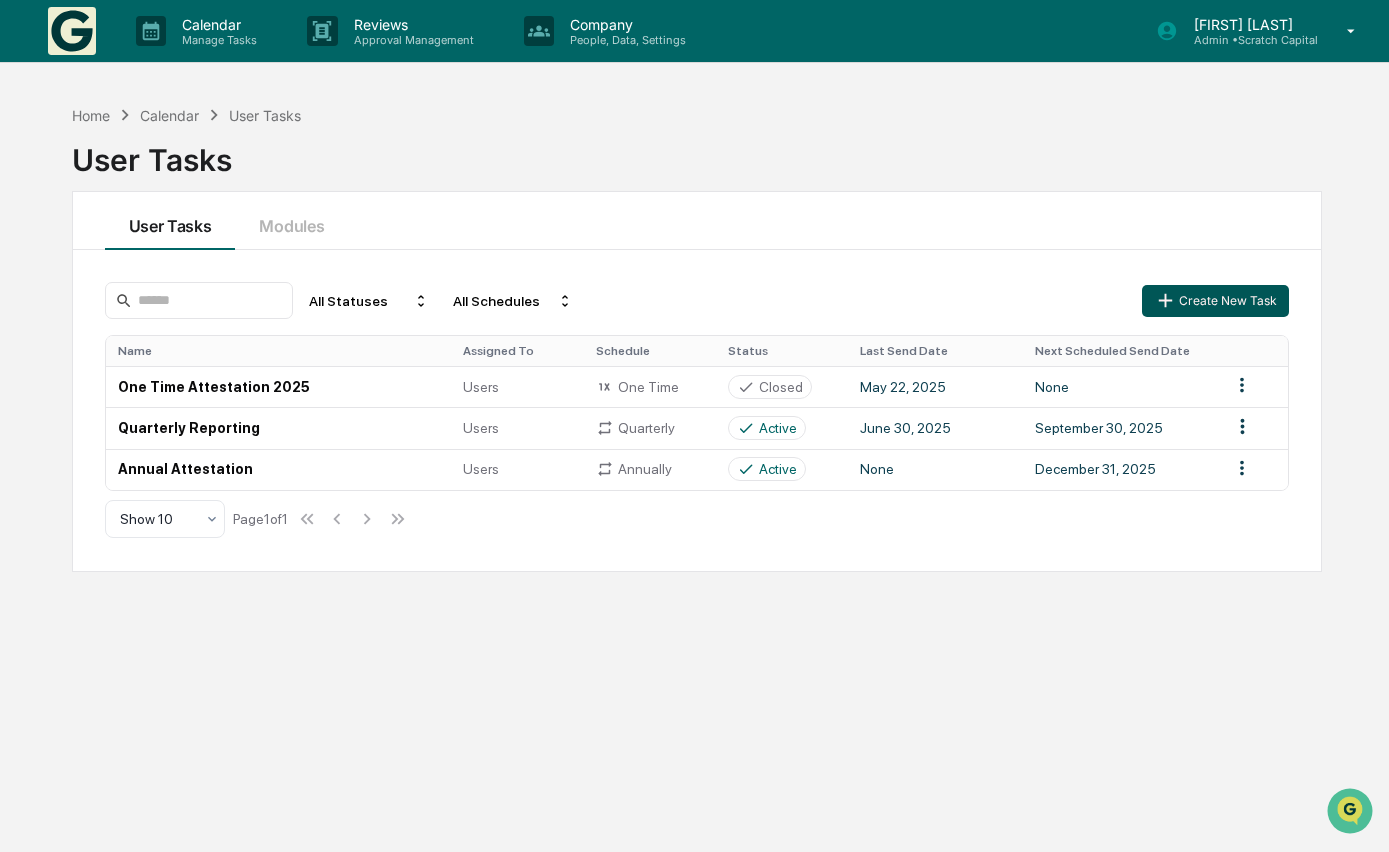 click on "Create New Task" at bounding box center [1215, 301] 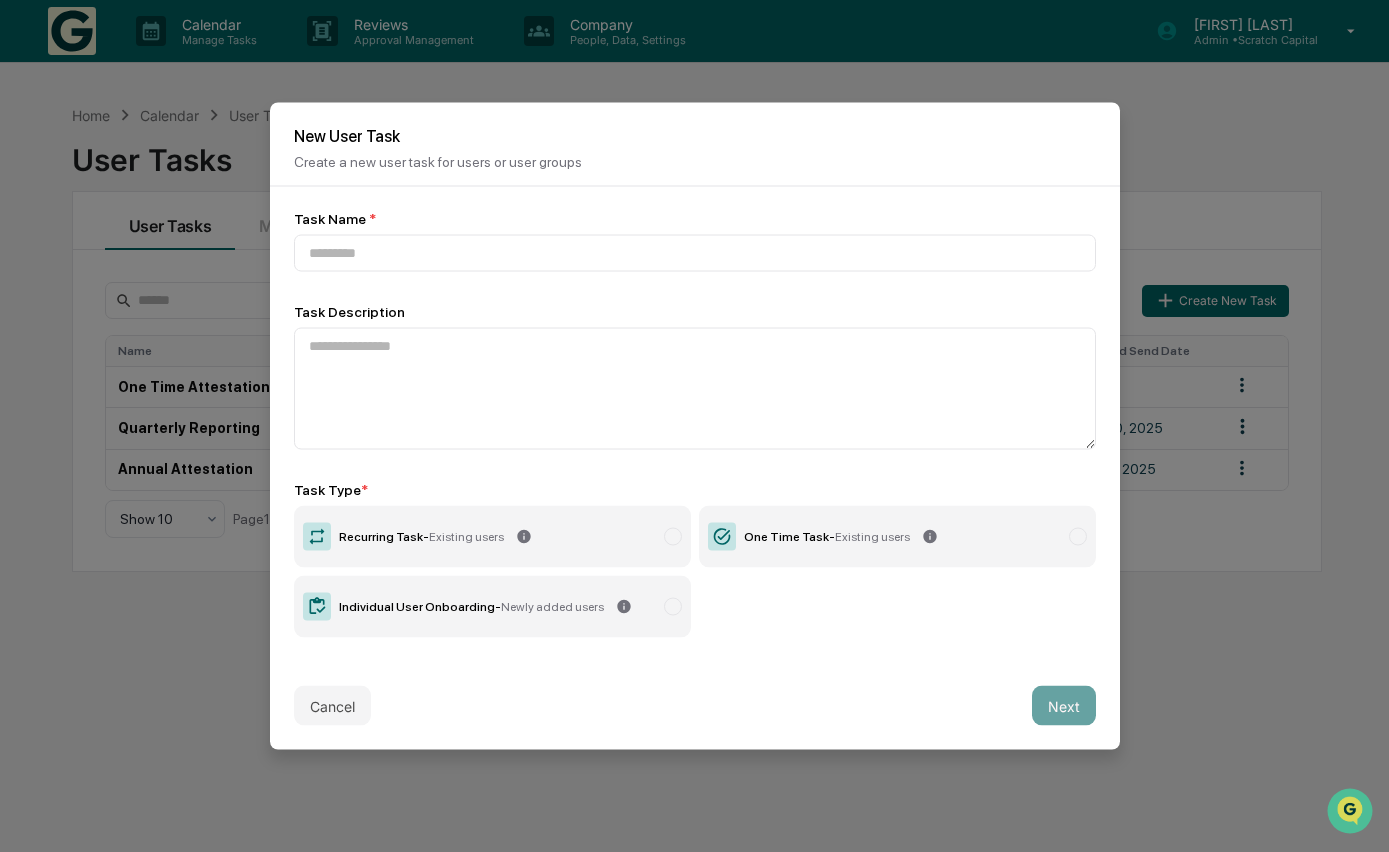 type on "*" 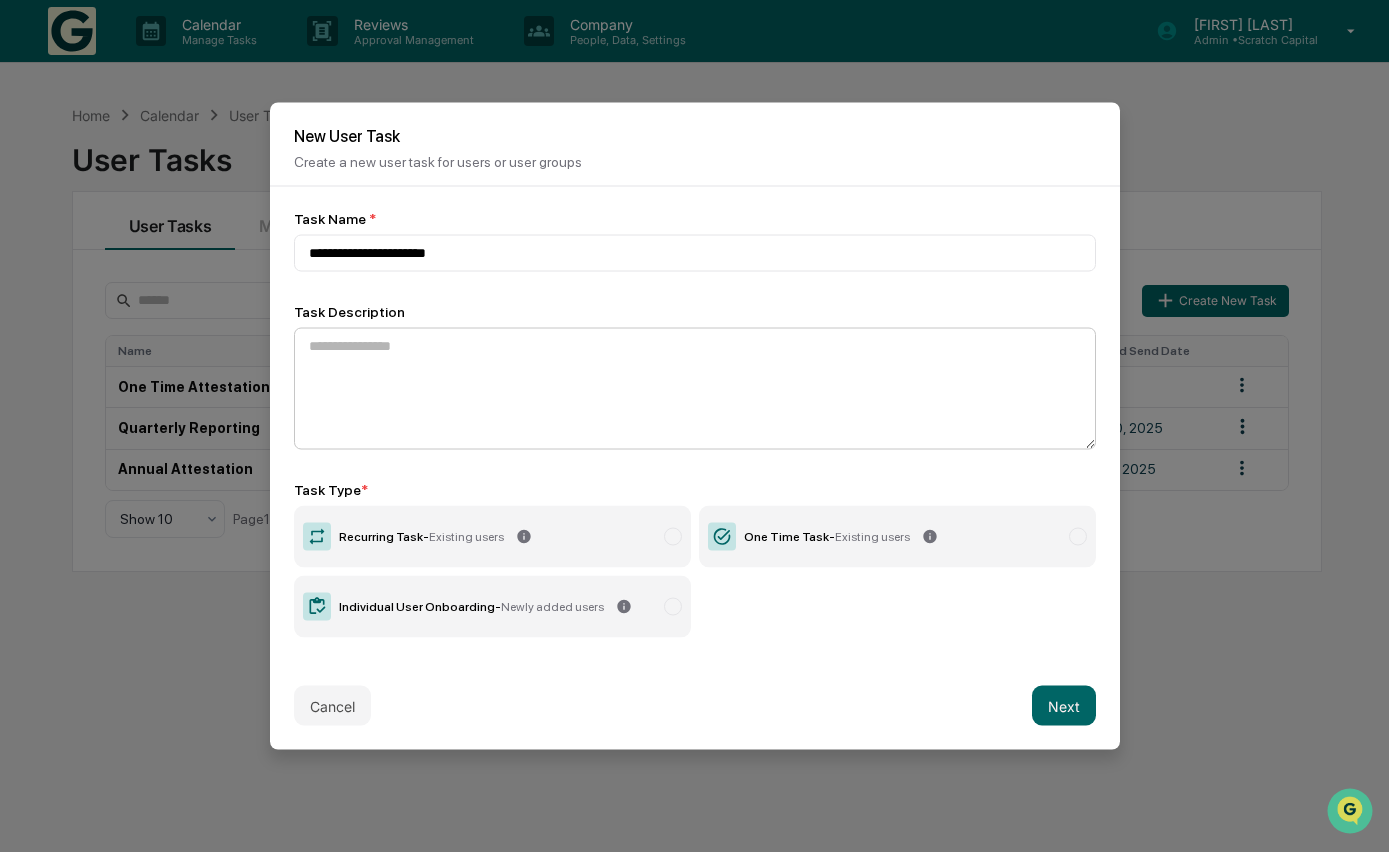 type on "**********" 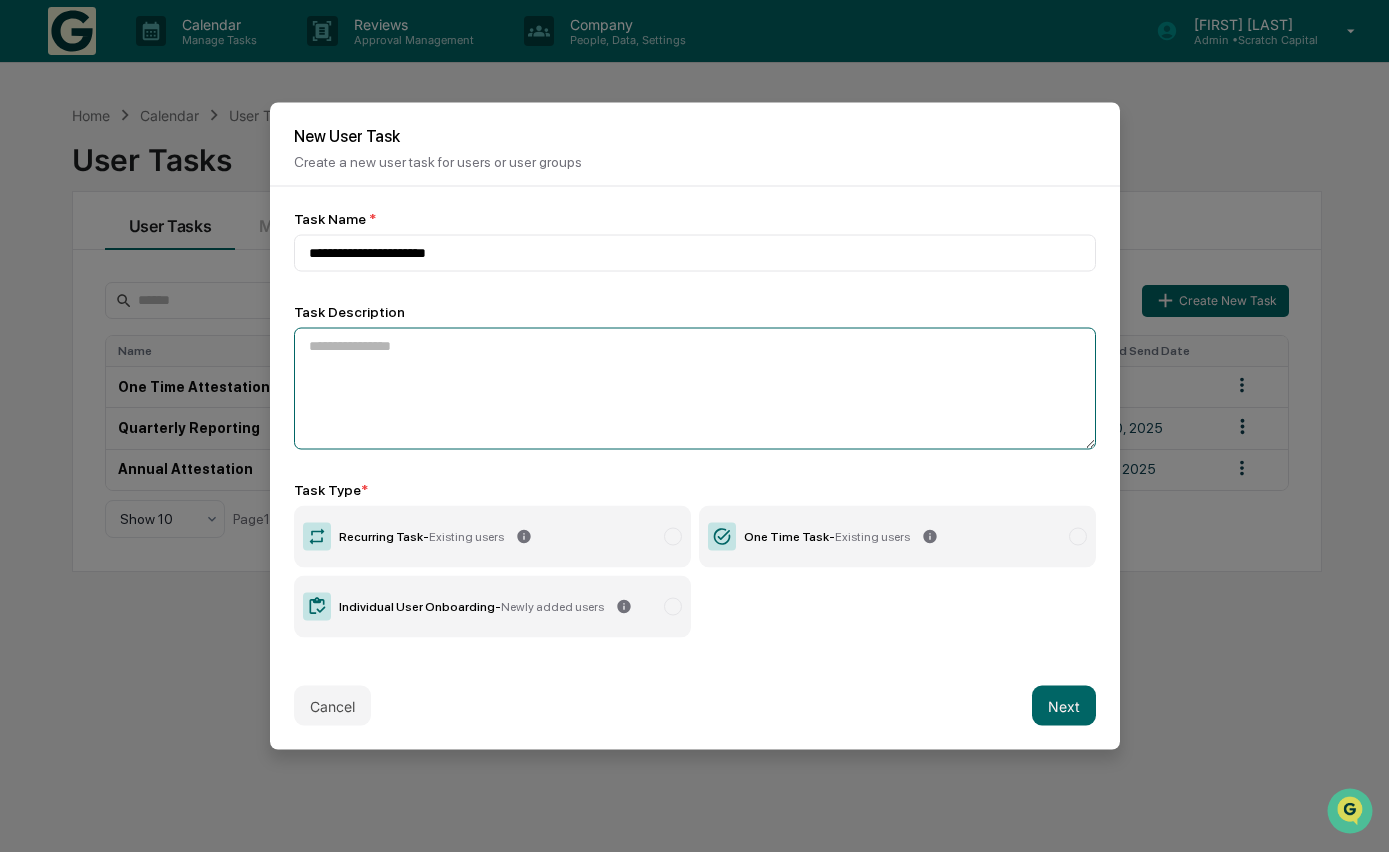 click at bounding box center [695, 389] 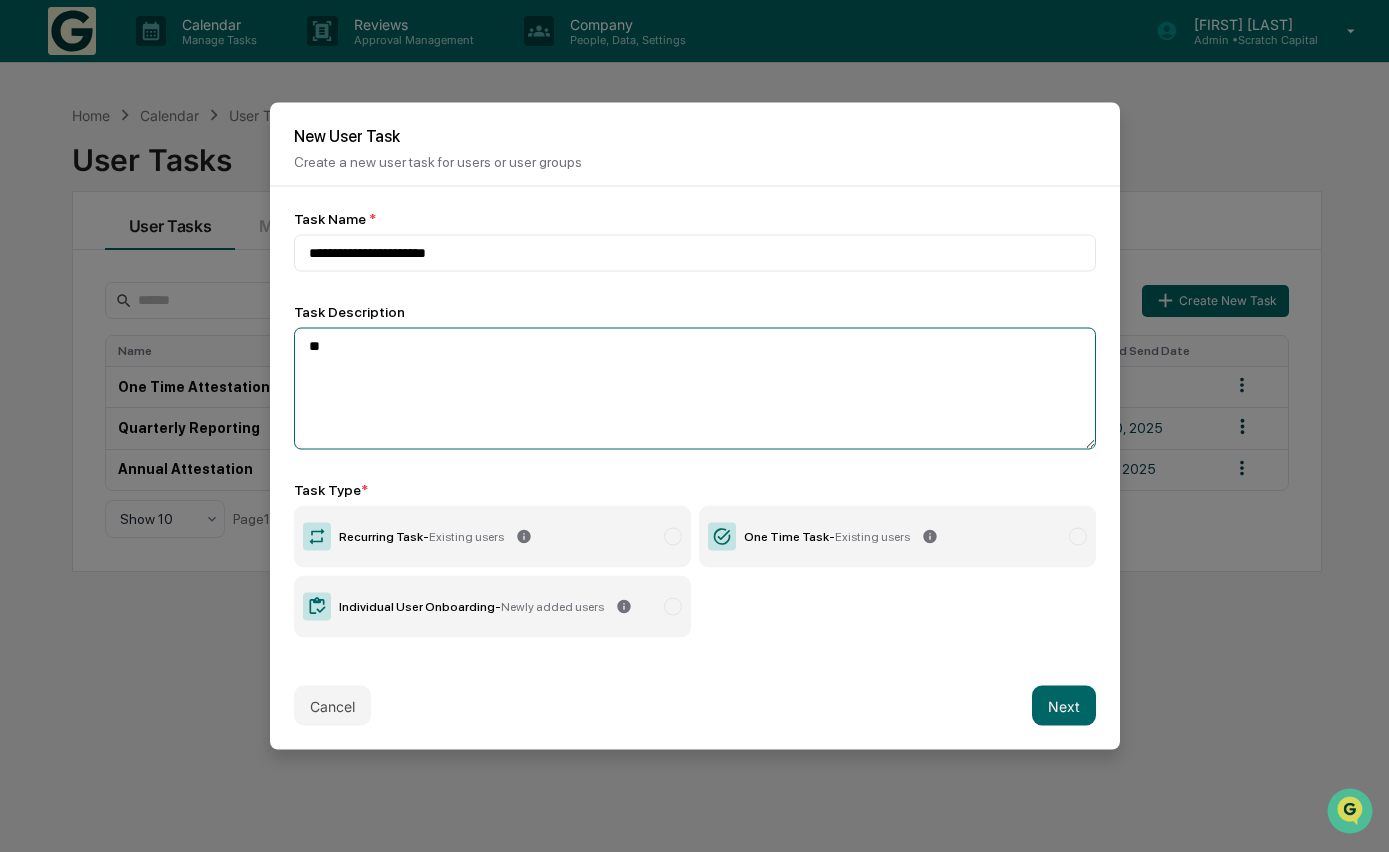 type on "*" 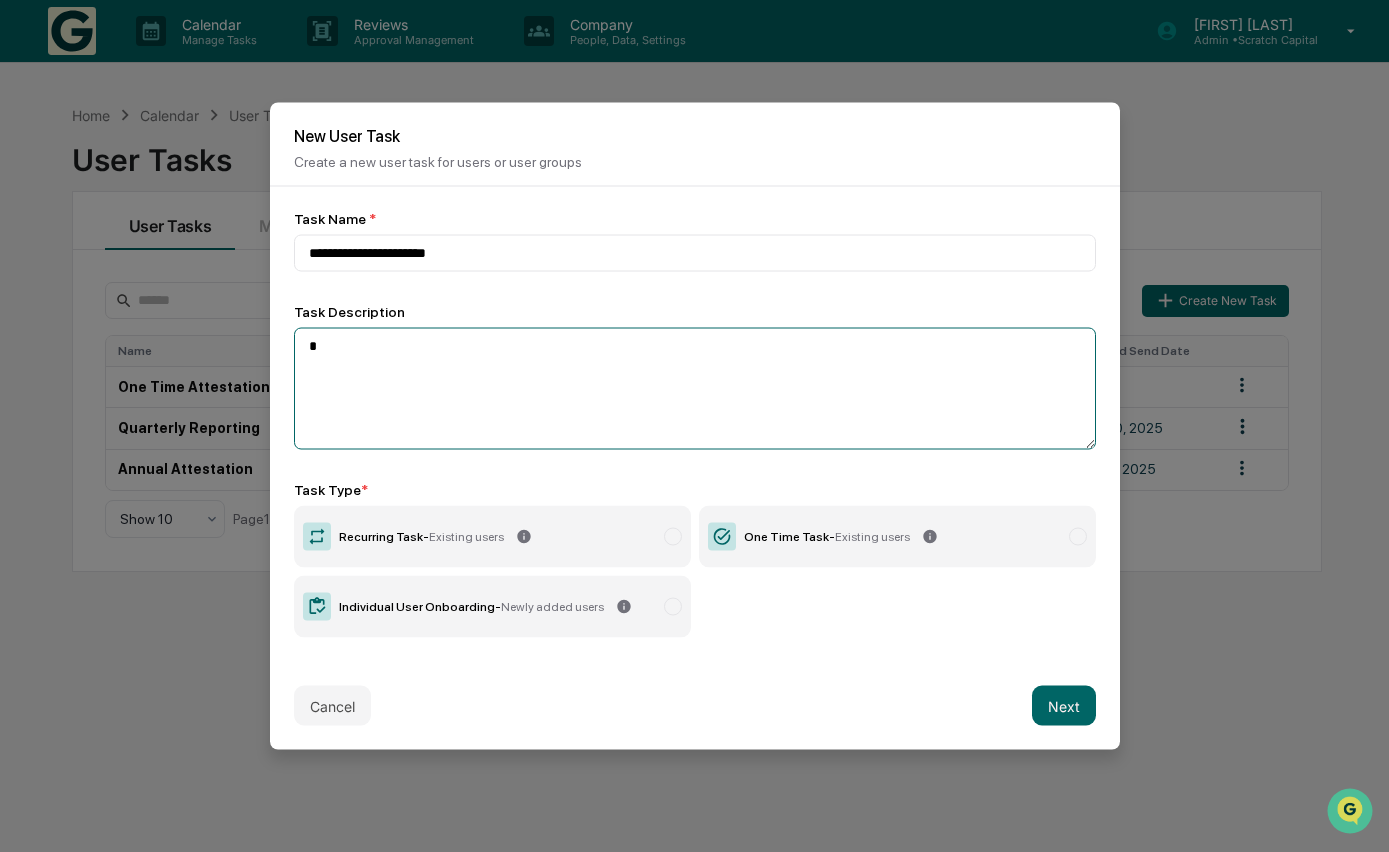 type 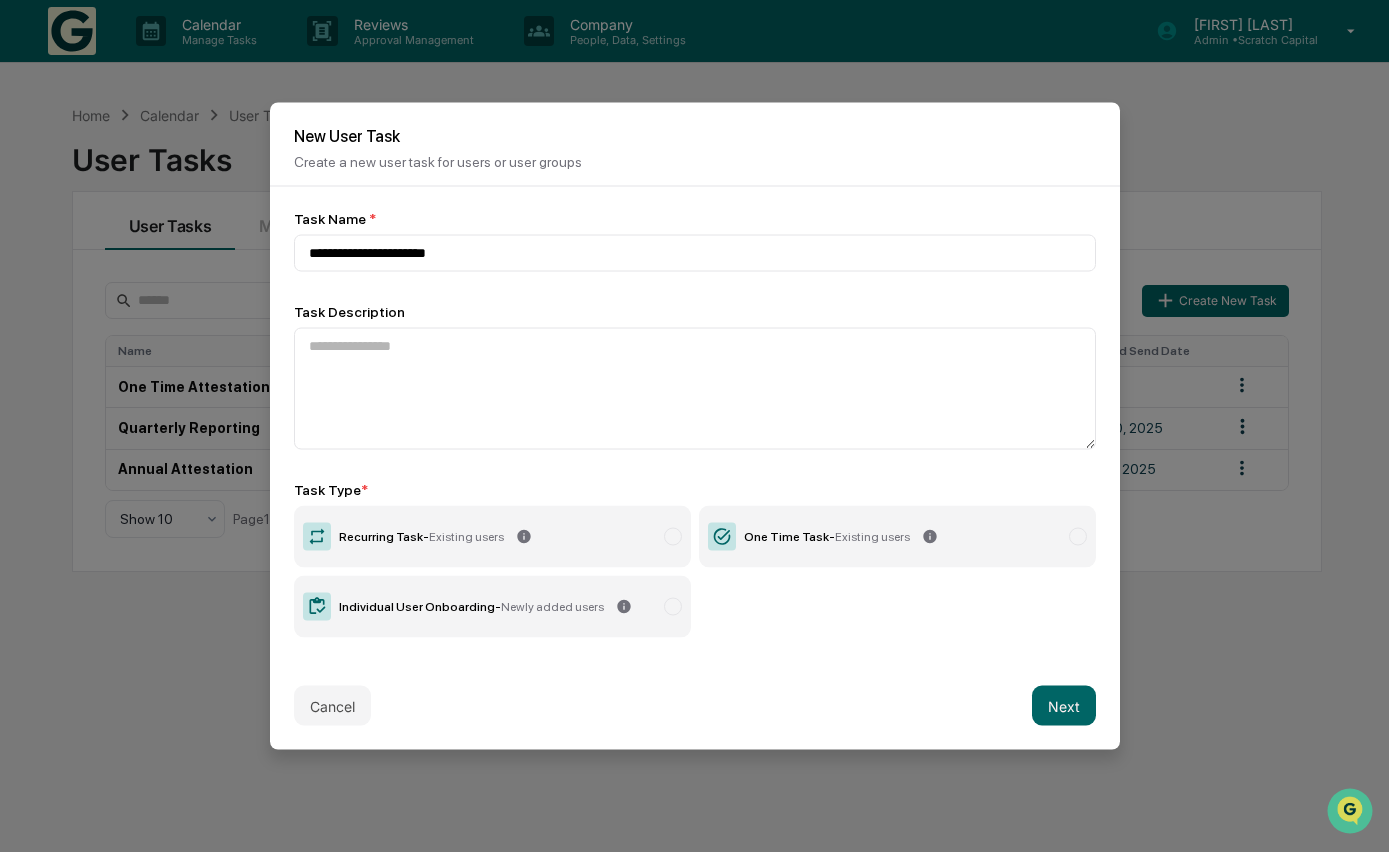 click on "Recurring Task  -  Existing users" at bounding box center [492, 537] 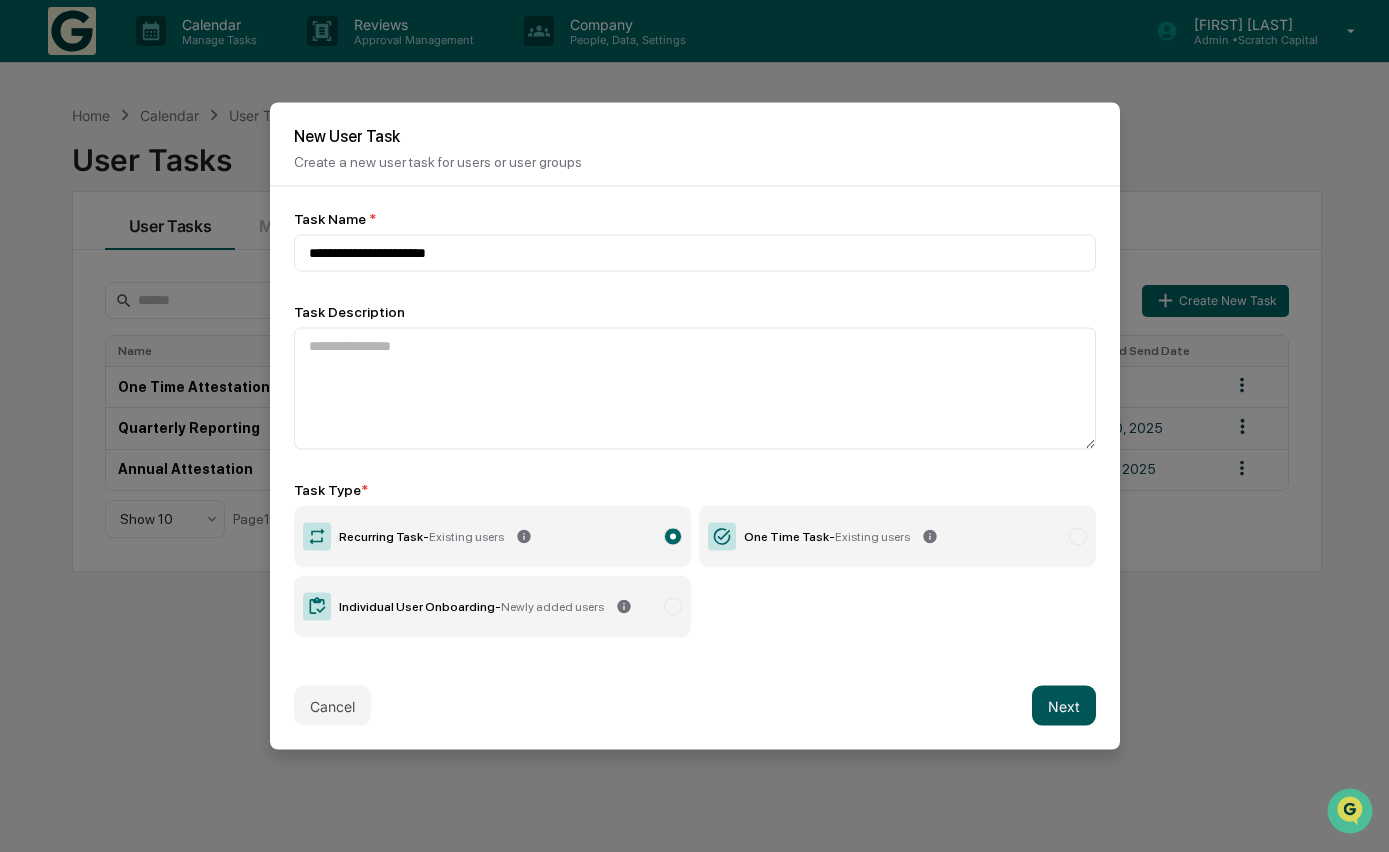 click on "Next" at bounding box center (1064, 706) 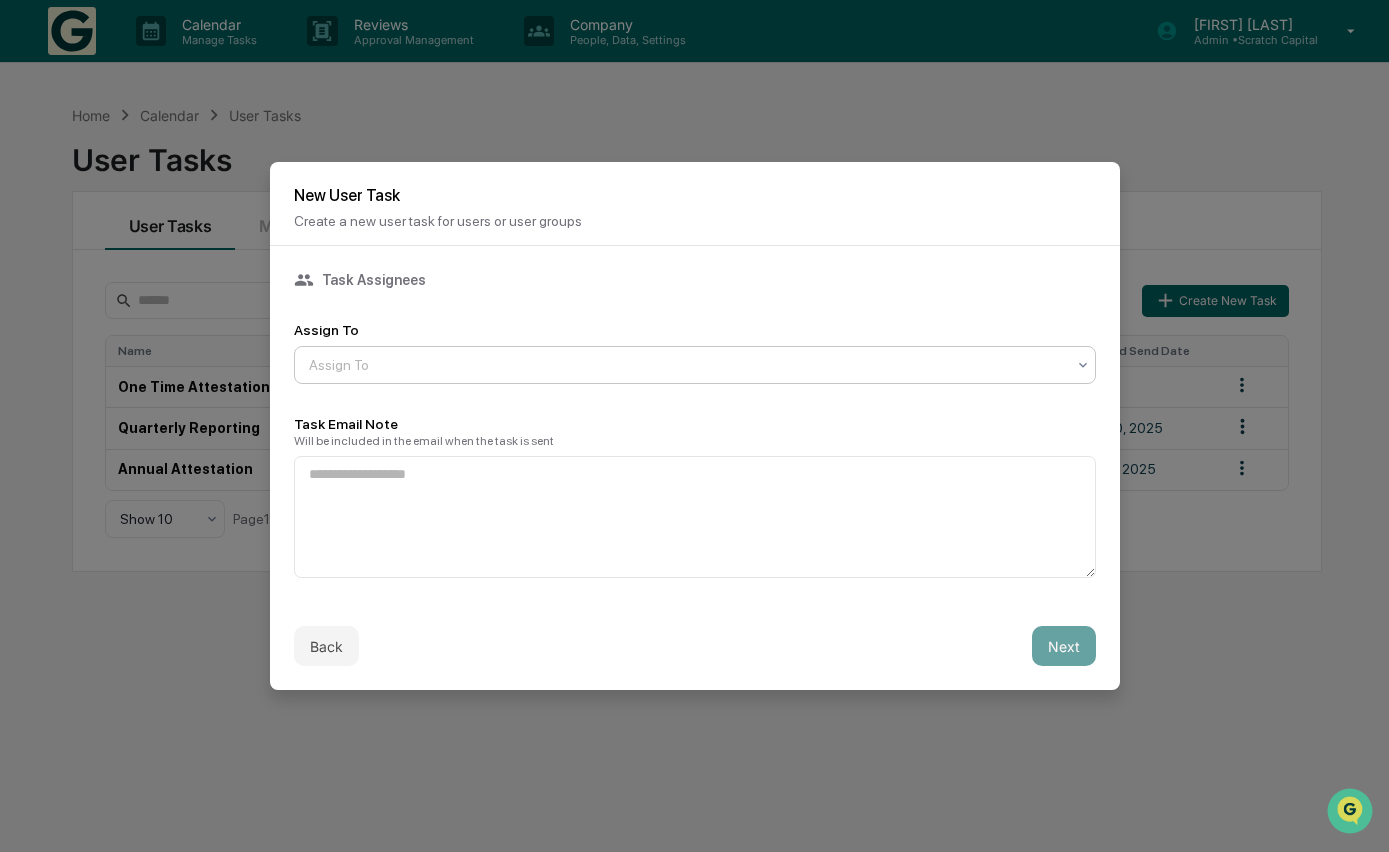 click at bounding box center [687, 365] 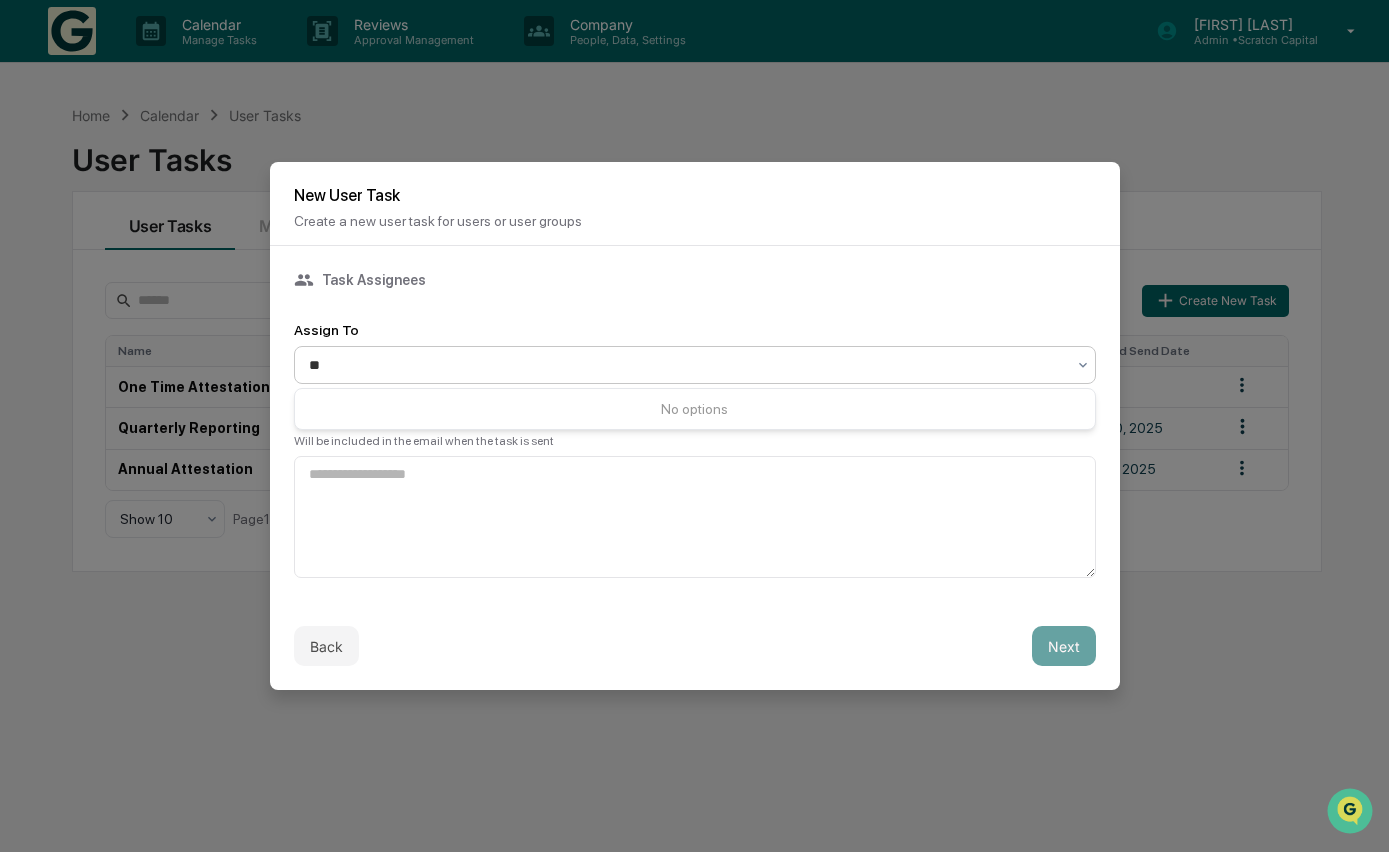 type on "*" 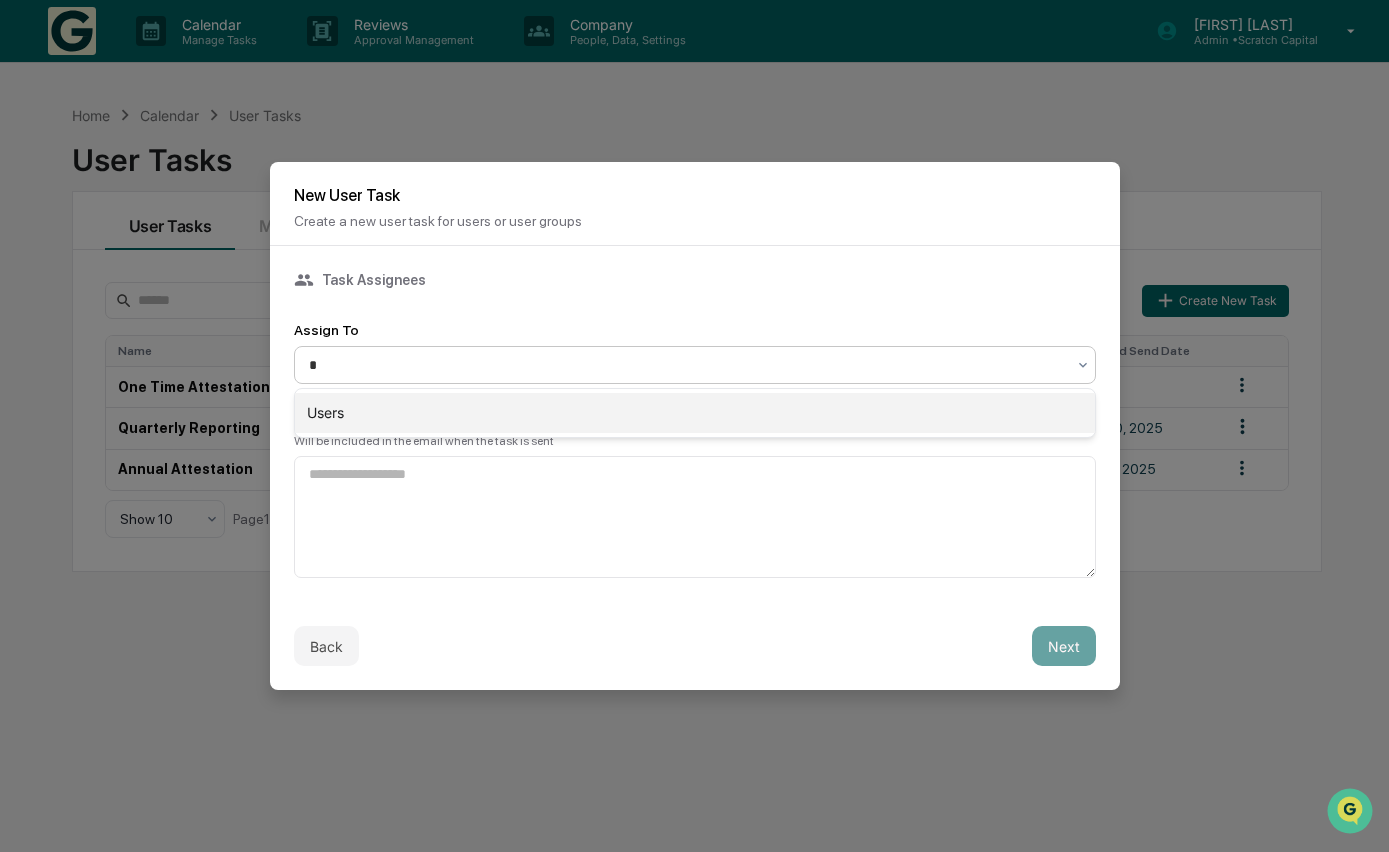 type 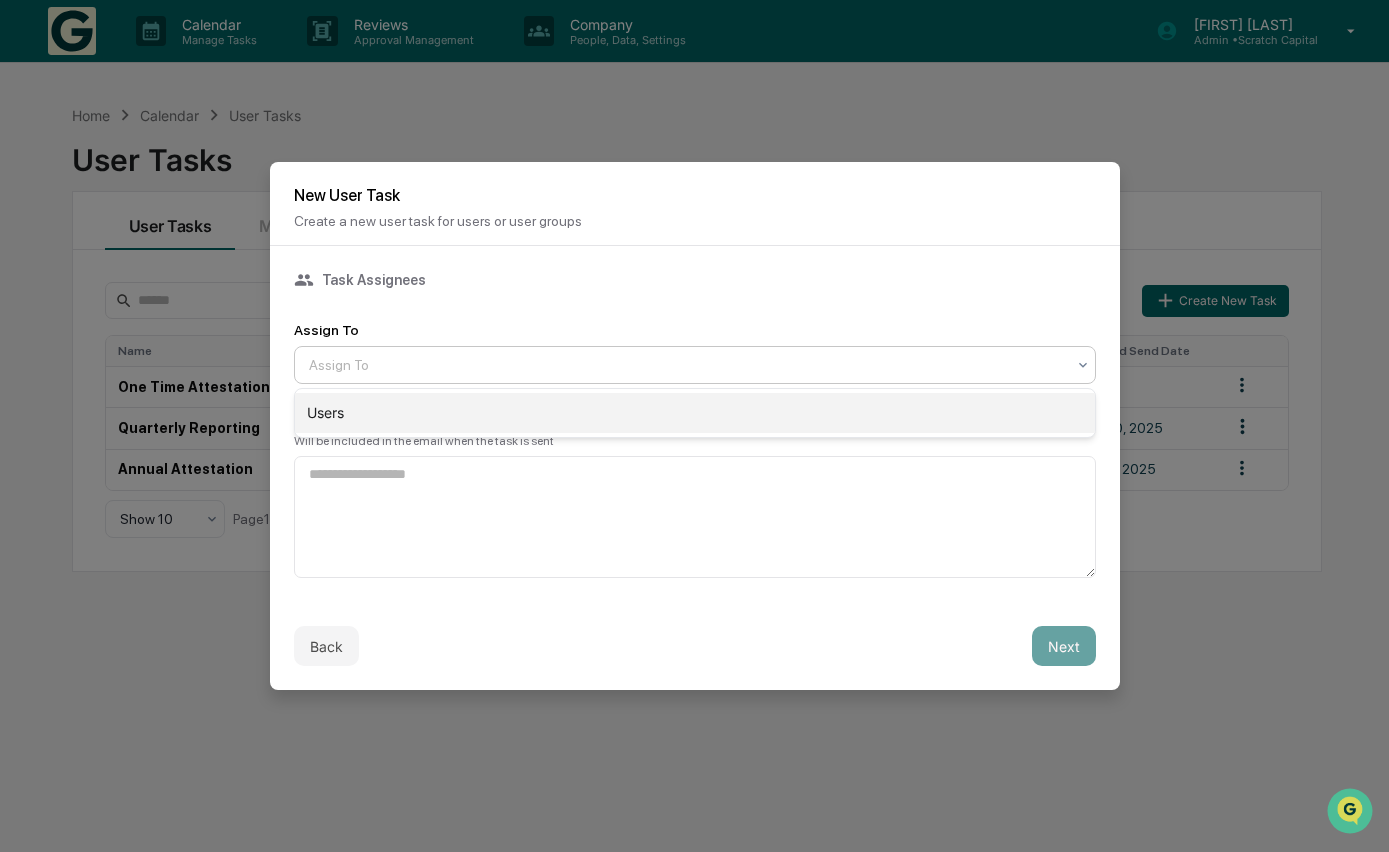 click on "Users" at bounding box center [695, 413] 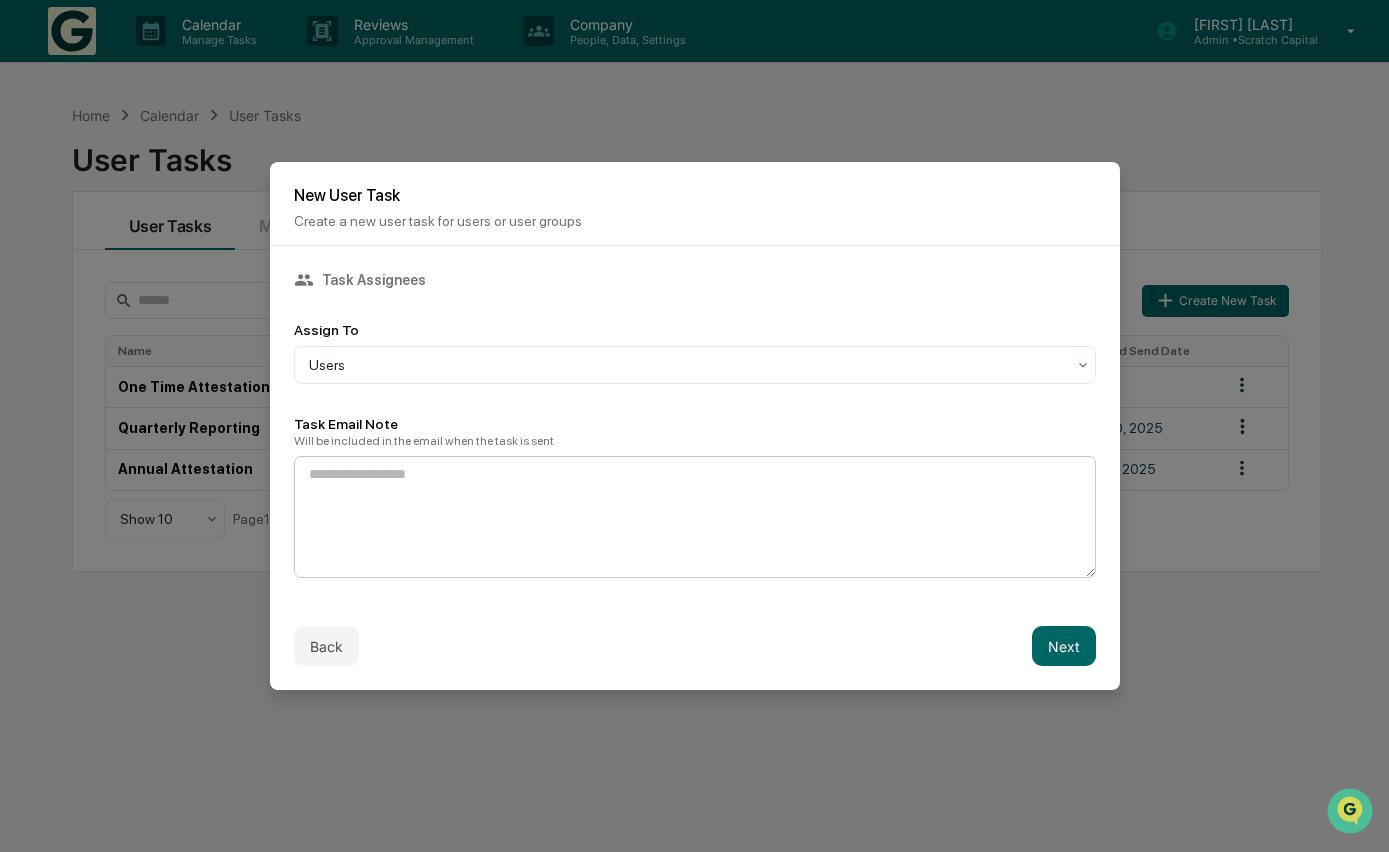 click at bounding box center (695, 517) 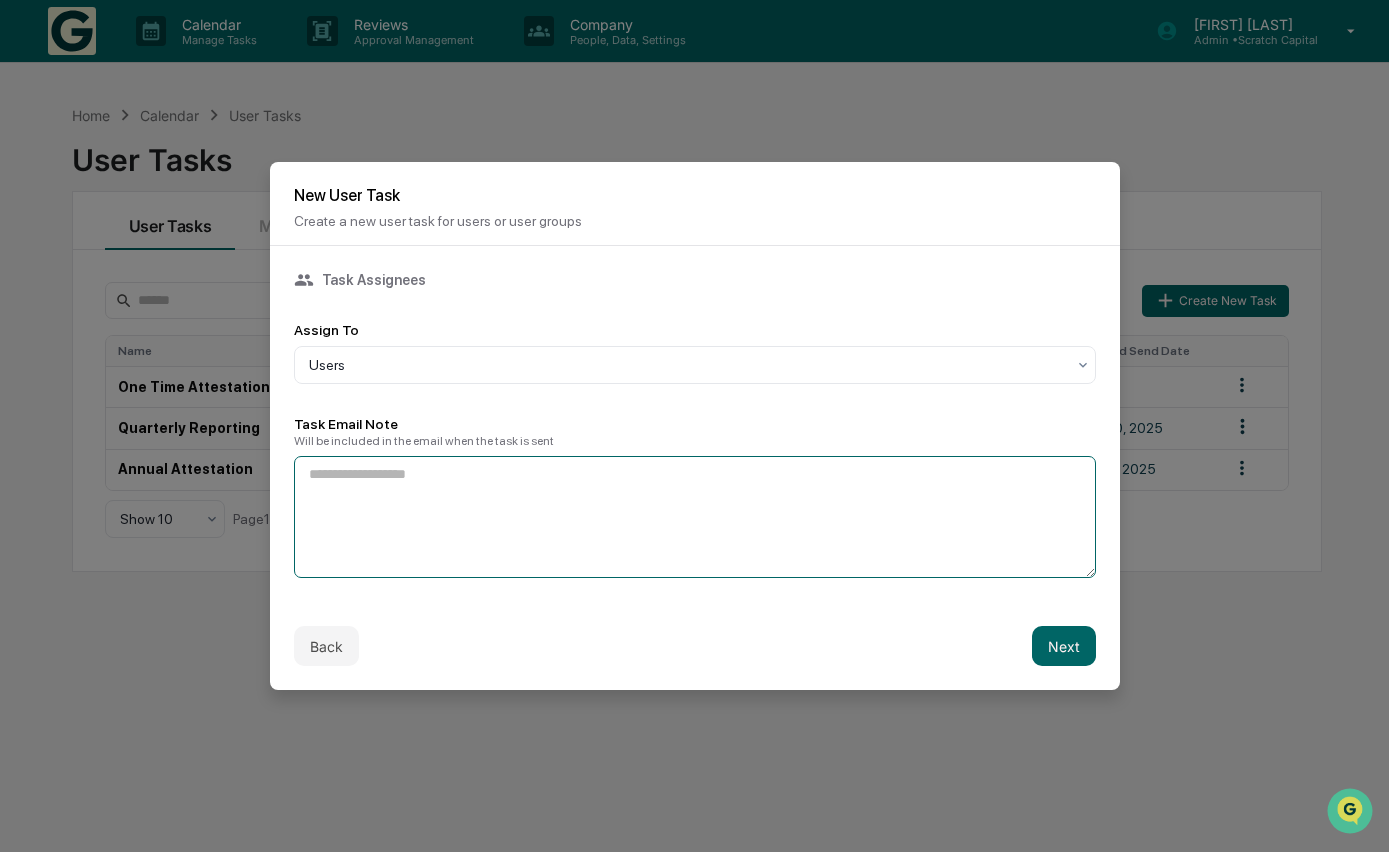 click at bounding box center (695, 517) 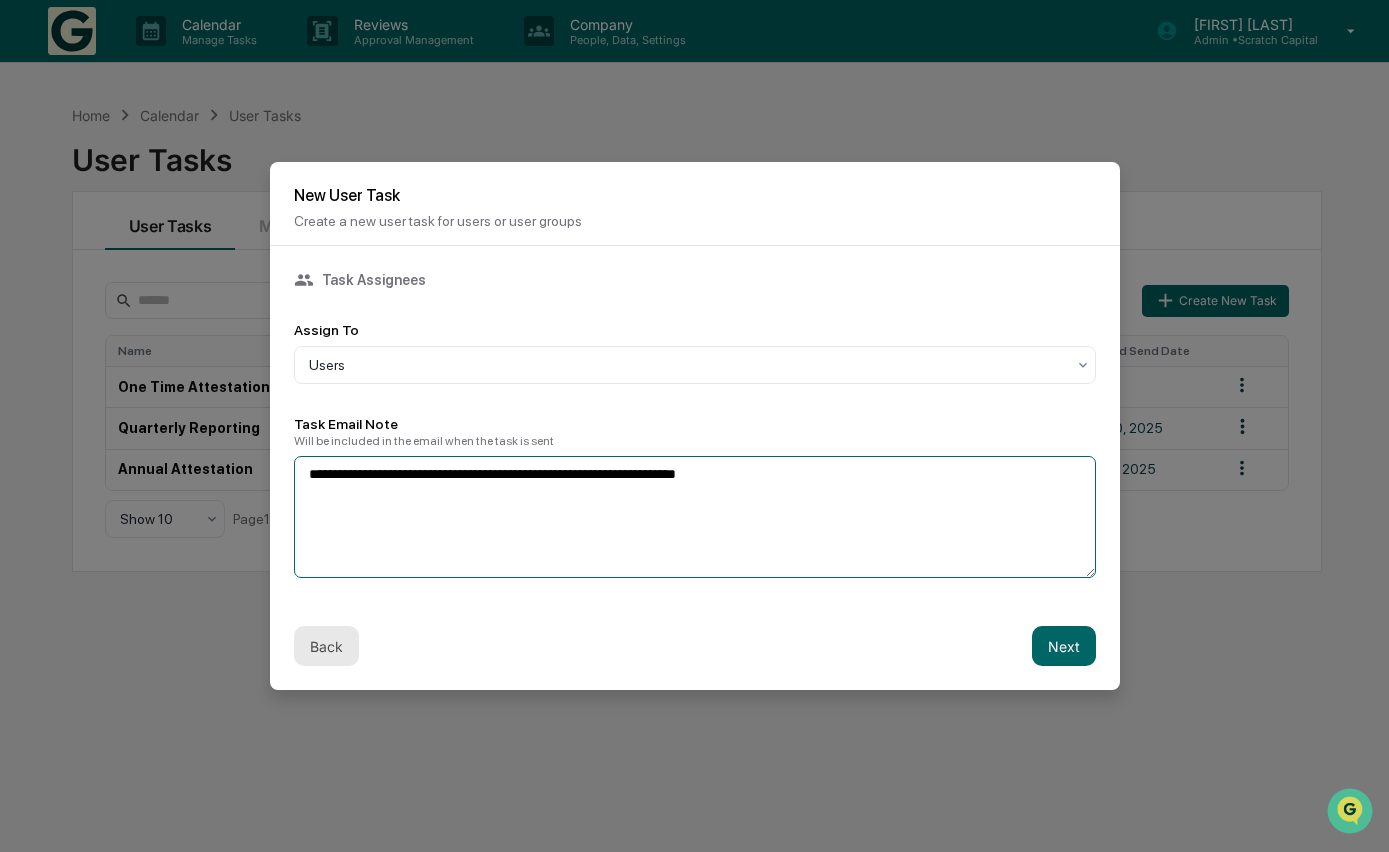 type on "**********" 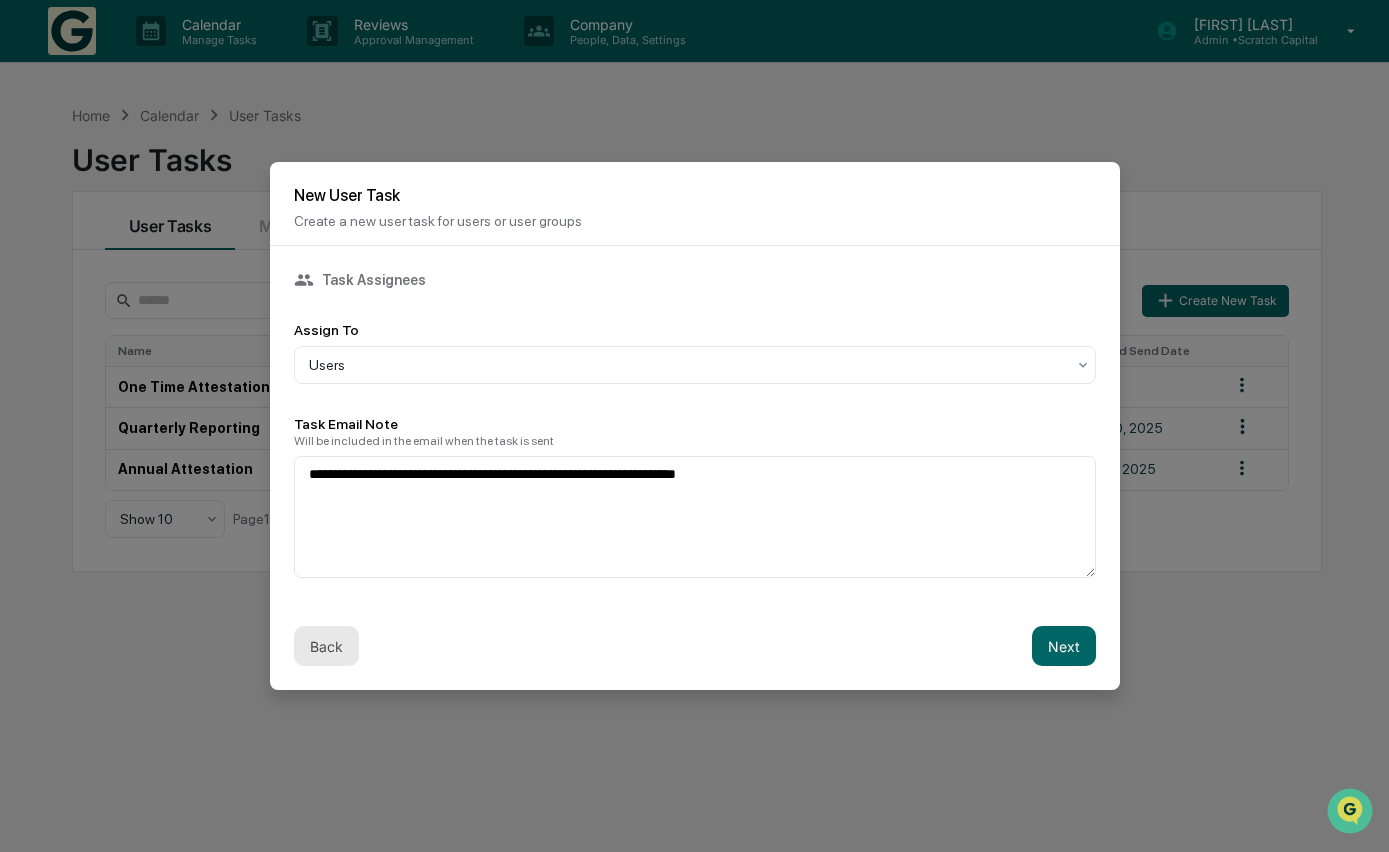 click on "Back" at bounding box center (326, 646) 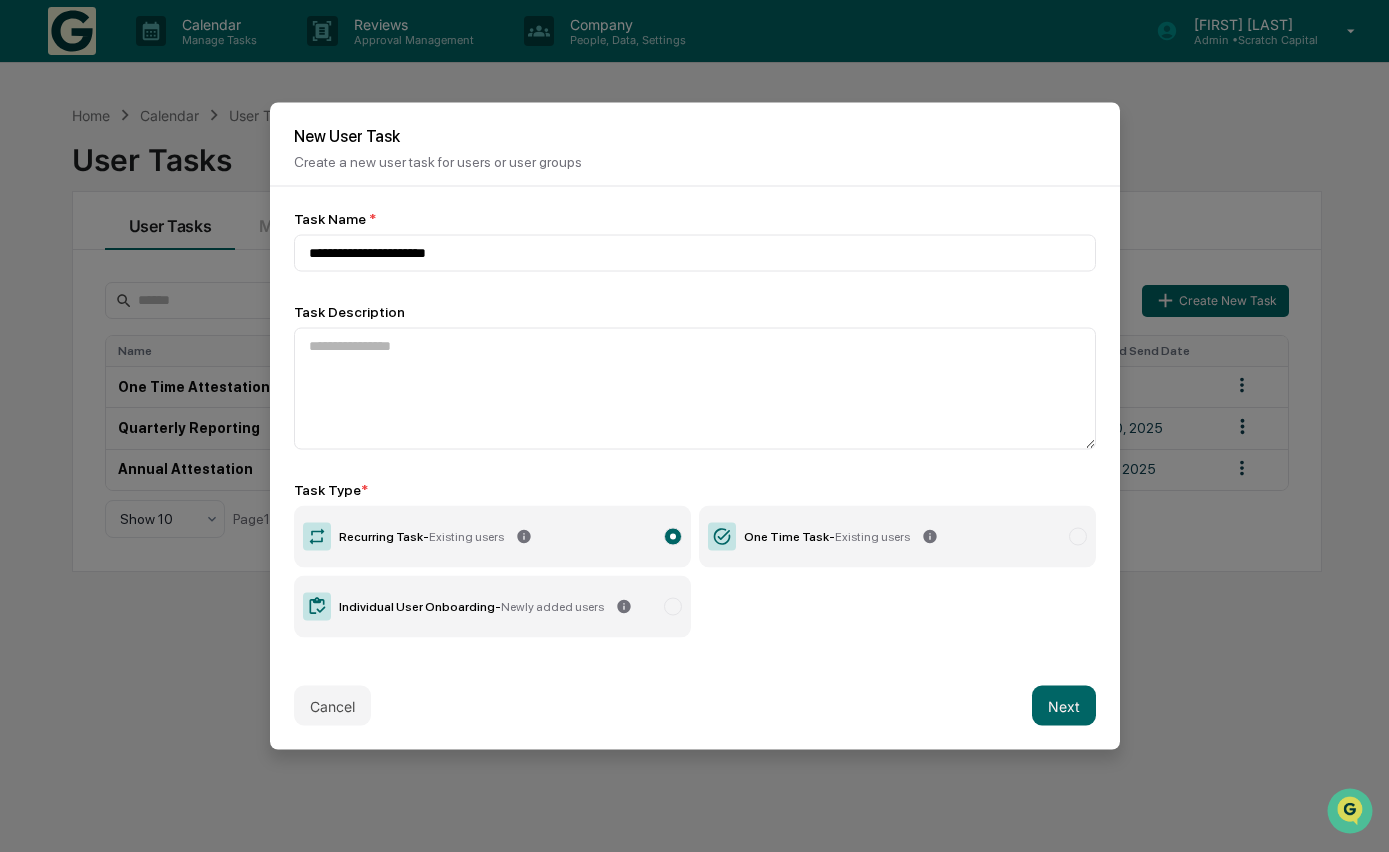 type 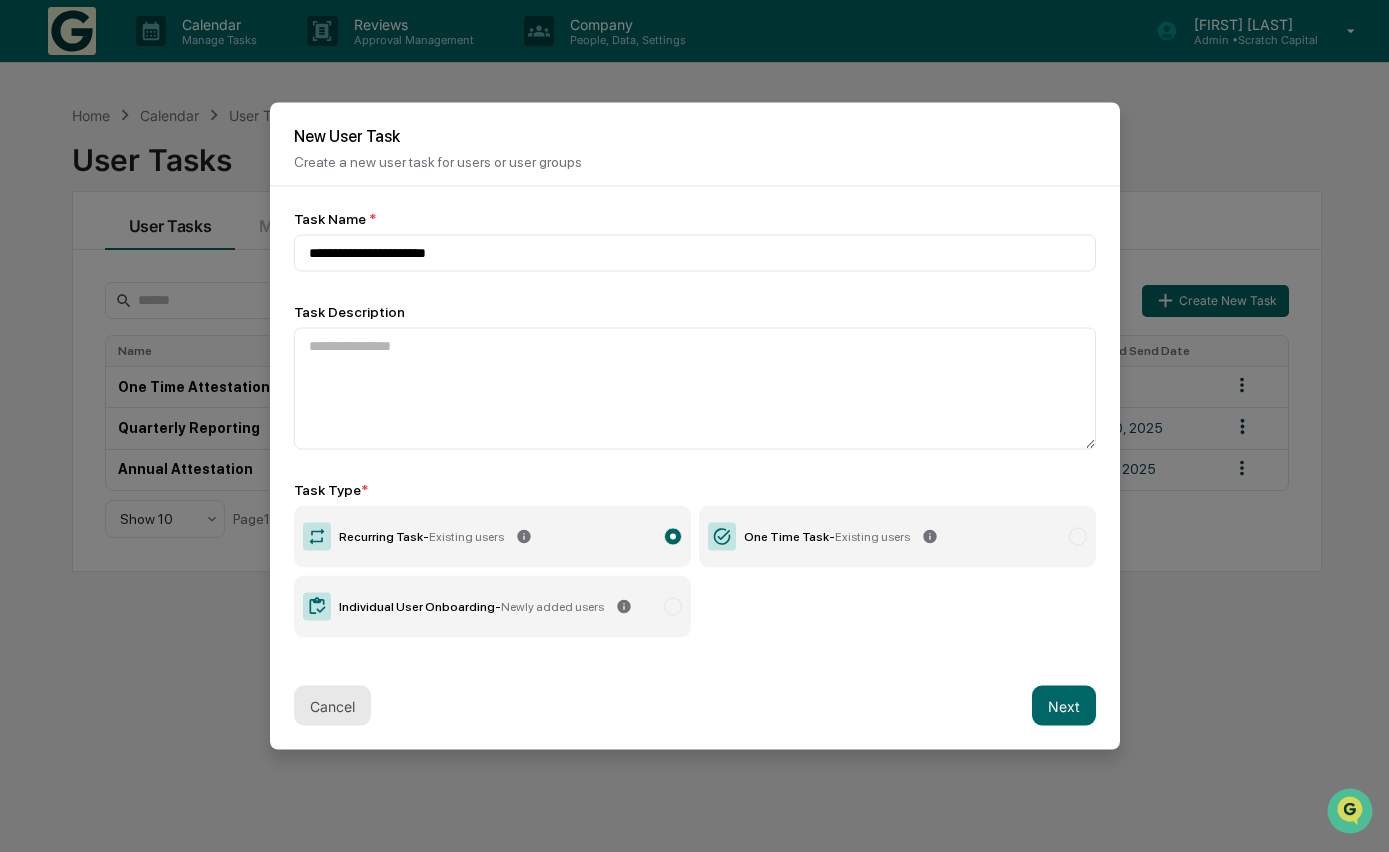click on "Cancel" at bounding box center (332, 706) 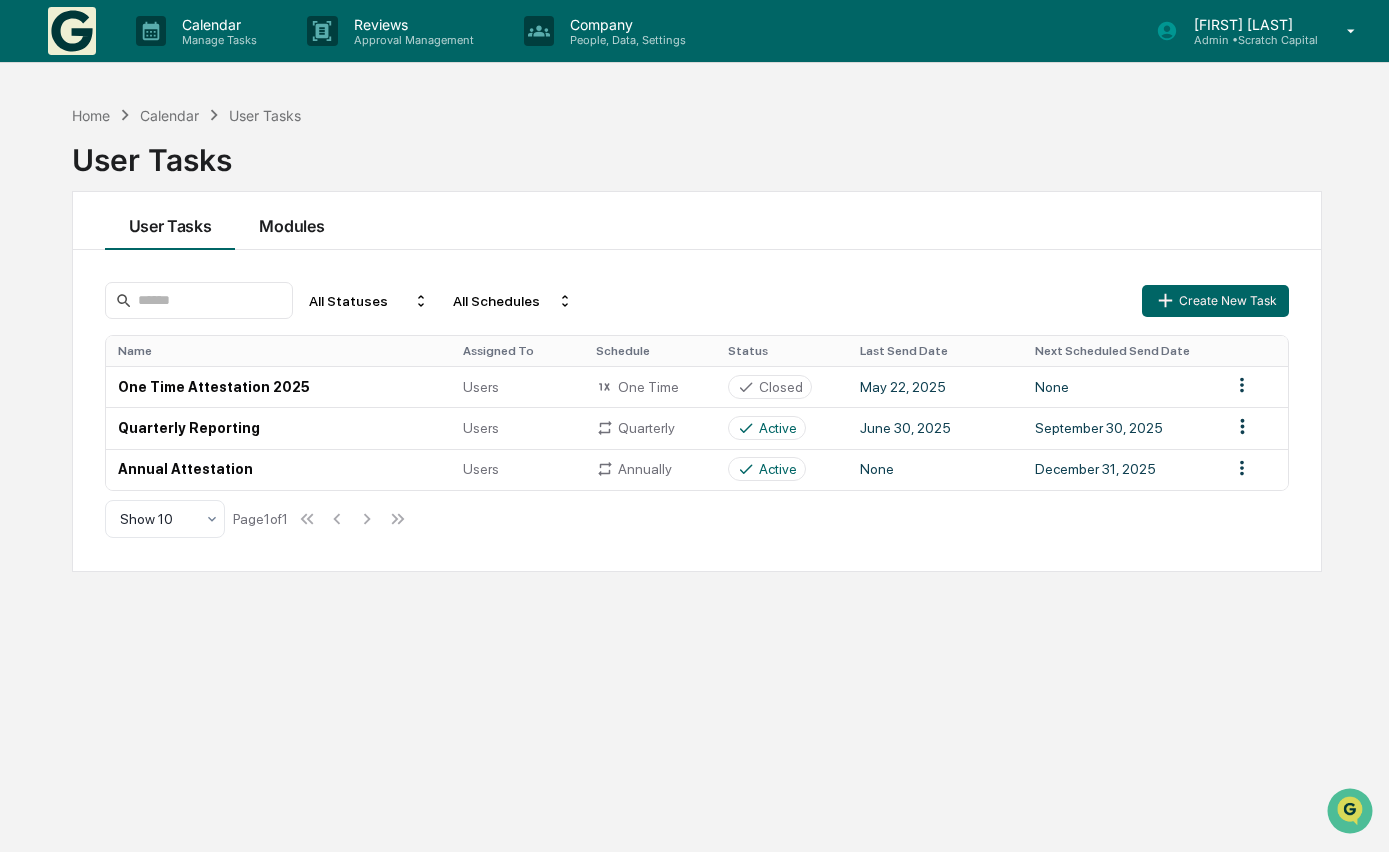 click on "Modules" at bounding box center (291, 221) 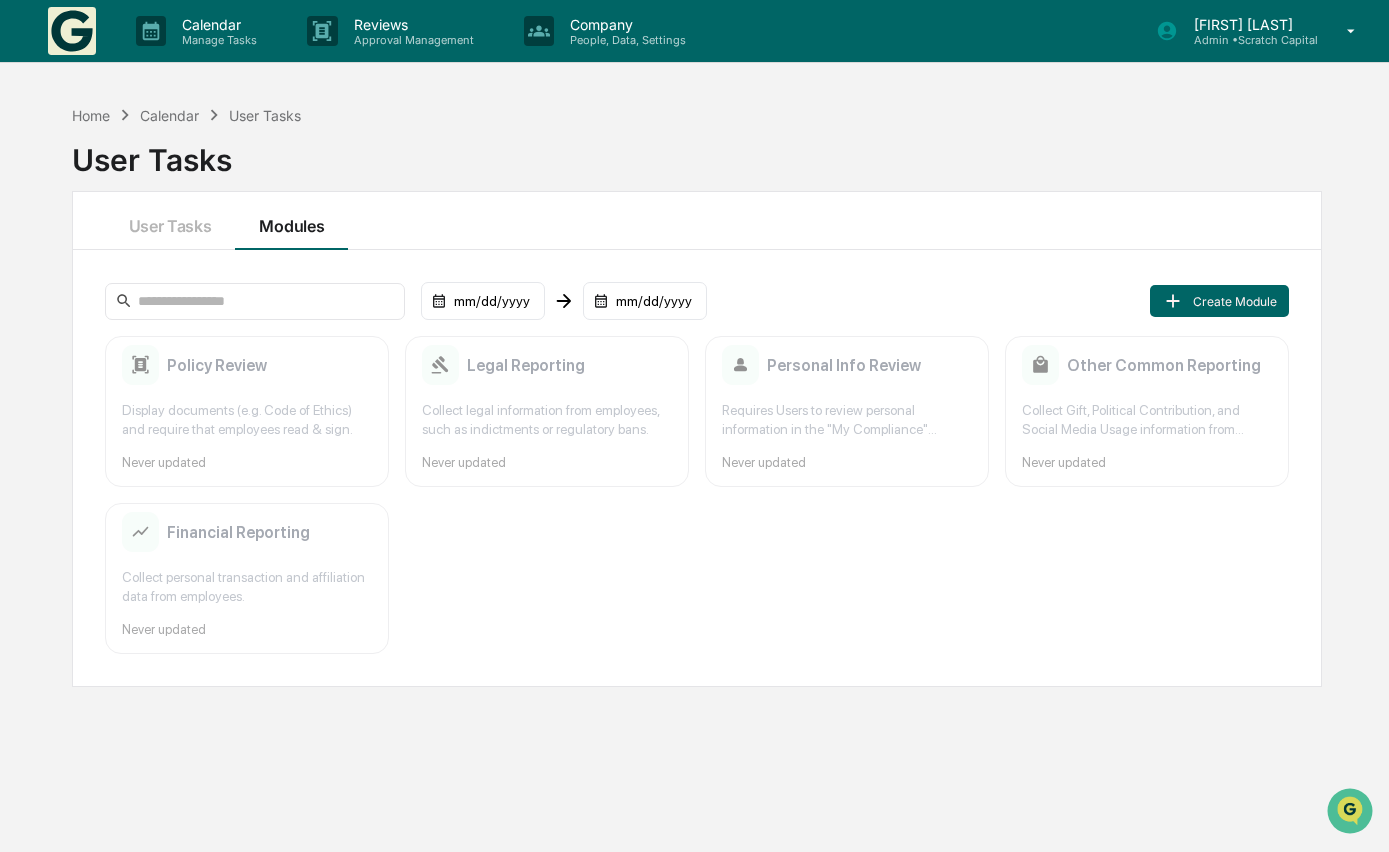 click on "[MM]/[DD]/[YYYY] [MM]/[DD]/[YYYY] Create Module Policy Review Display documents (e.g. Code of Ethics) and require that employees read & sign. Never updated Legal Reporting Collect legal information from employees, such as indictments or regulatory bans. Never updated Personal Info Review Requires Users to review personal information in the "My Compliance" Greenboard module and ensure that all information is up to date. Never updated Other Common Reporting Collect Gift, Political Contribution, and Social Media Usage information from employees. Never updated Financial Reporting Collect personal transaction and affiliation data from employees. Never updated" at bounding box center (697, 468) 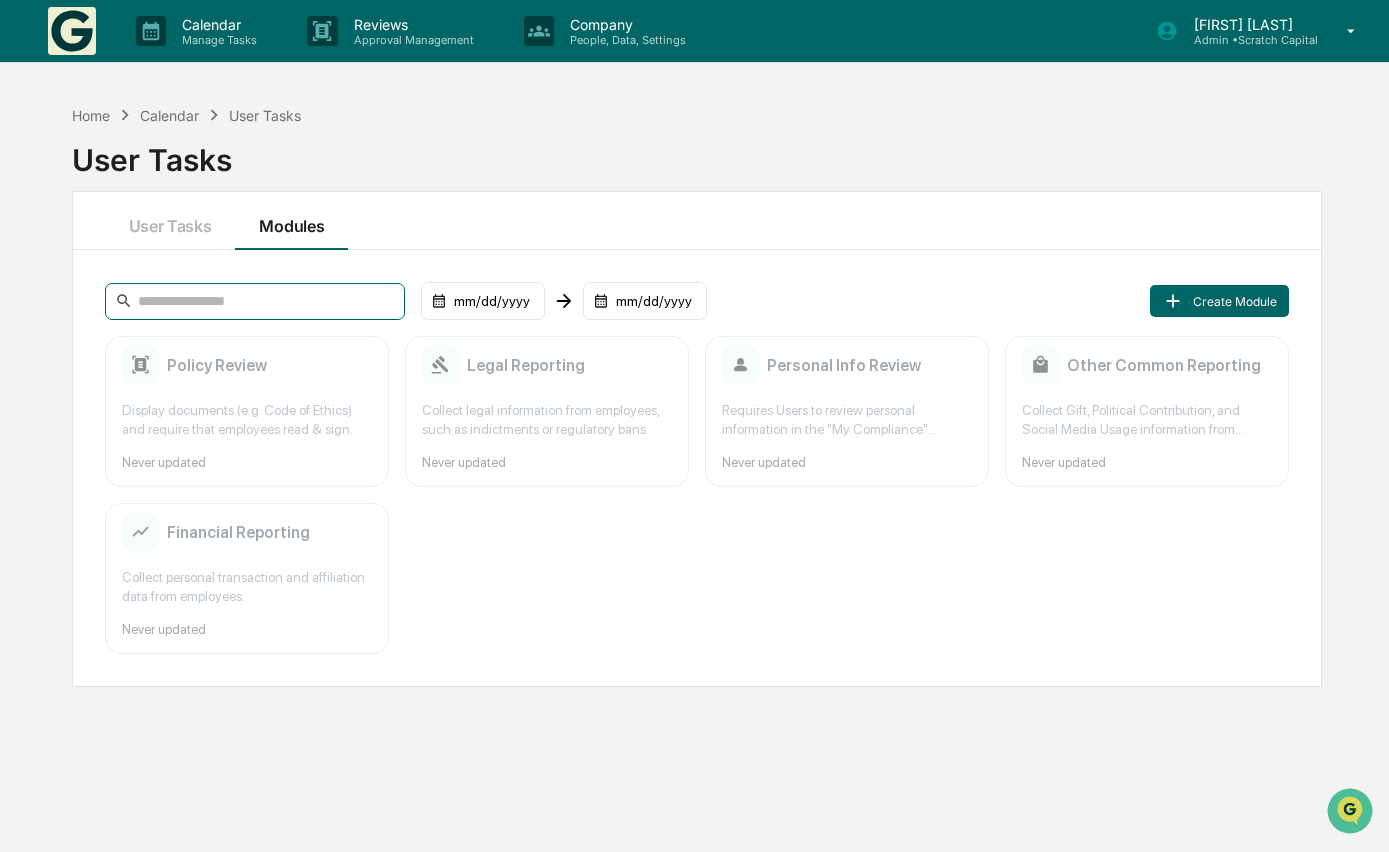 click at bounding box center [255, 301] 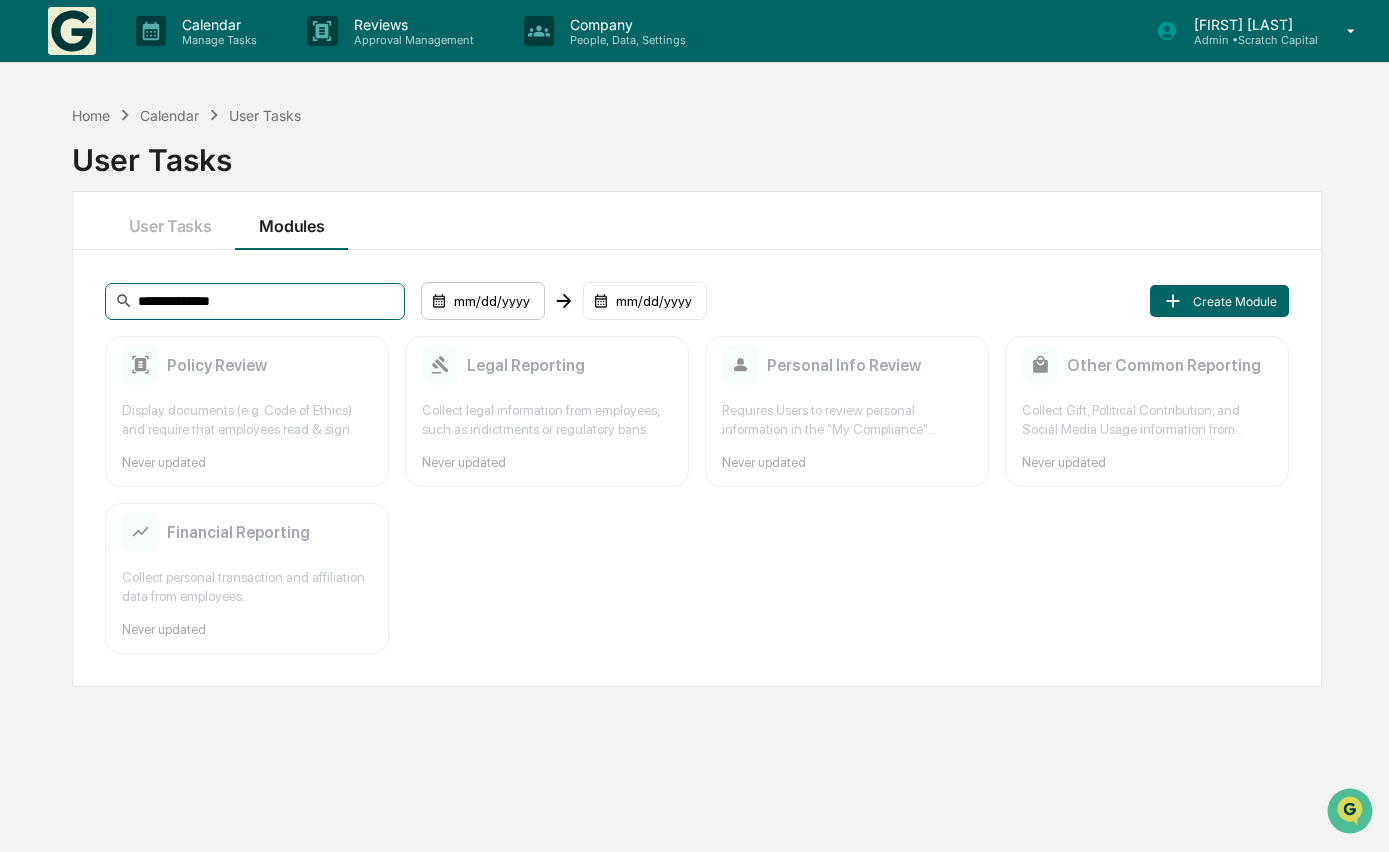 type on "**********" 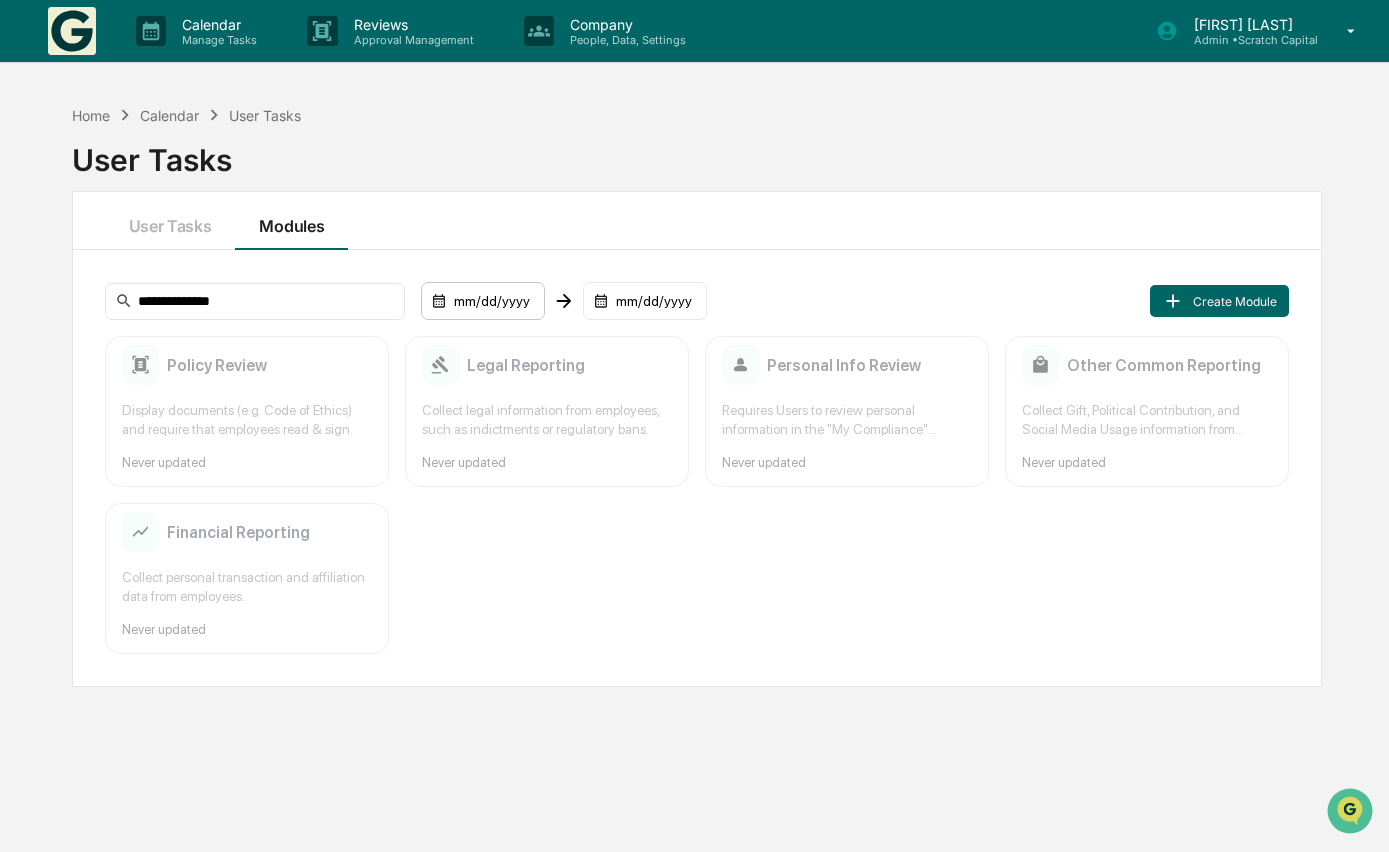 click on "mm/dd/yyyy" at bounding box center (483, 301) 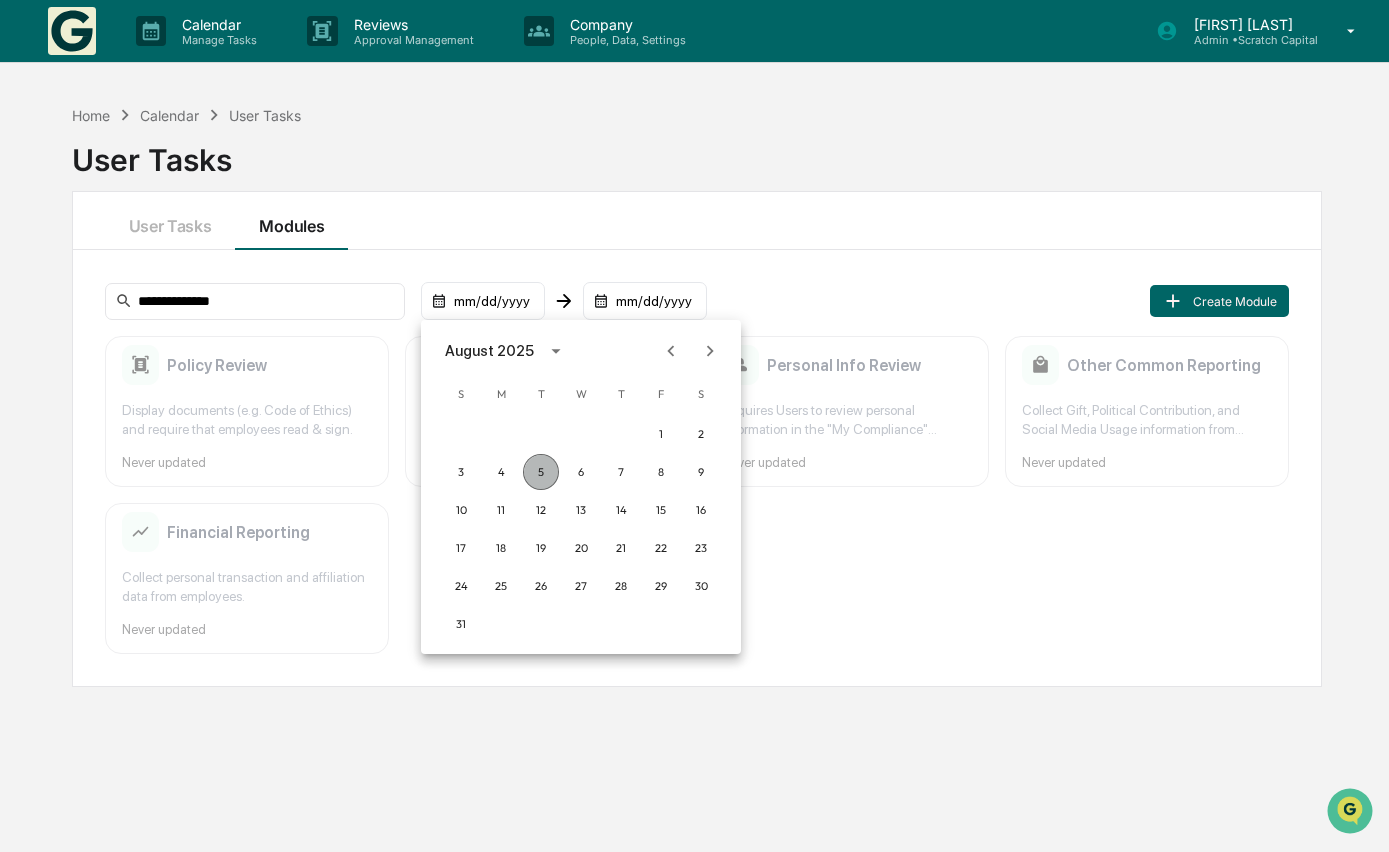 click on "5" at bounding box center [541, 472] 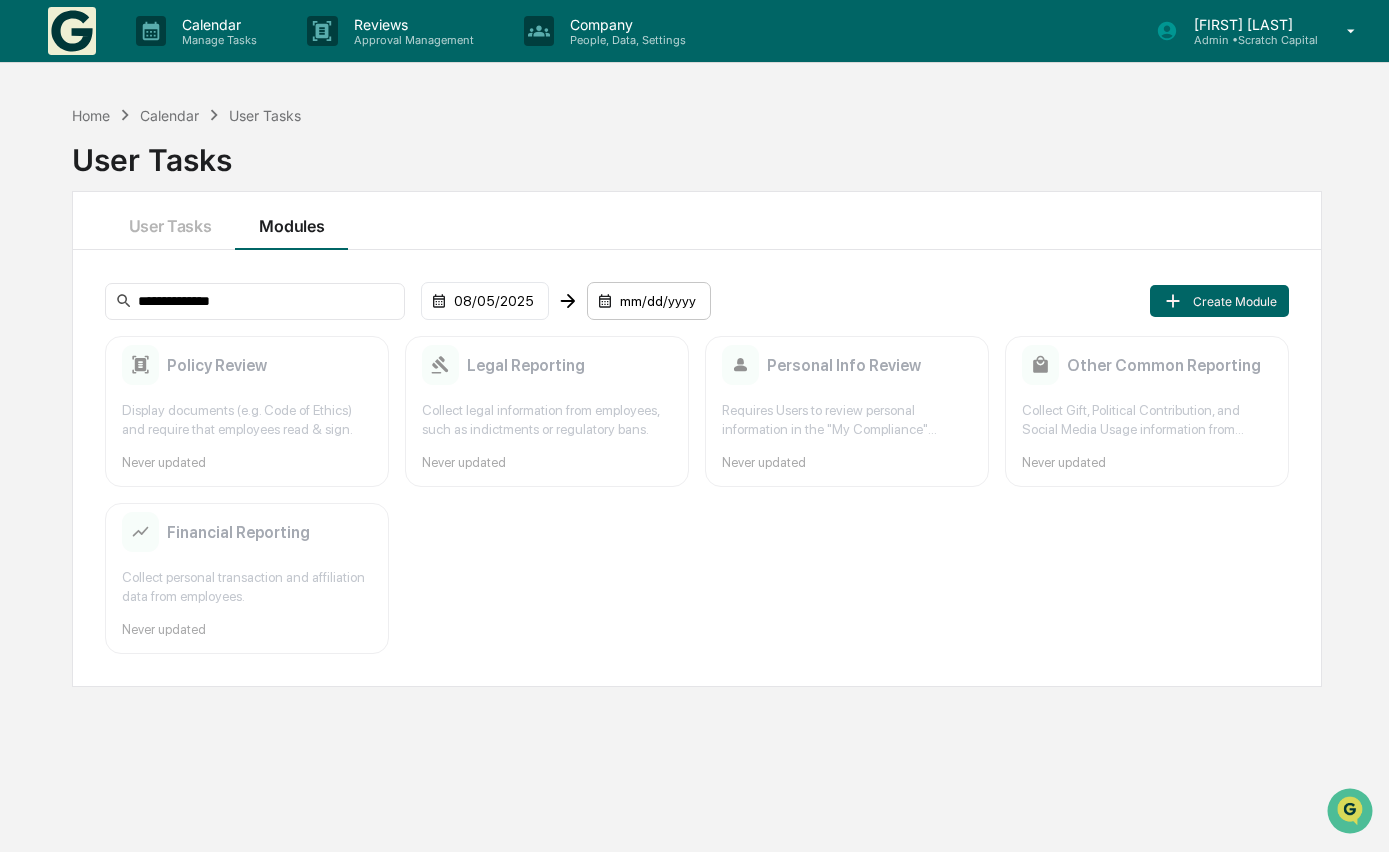 click on "mm/dd/yyyy" at bounding box center (485, 301) 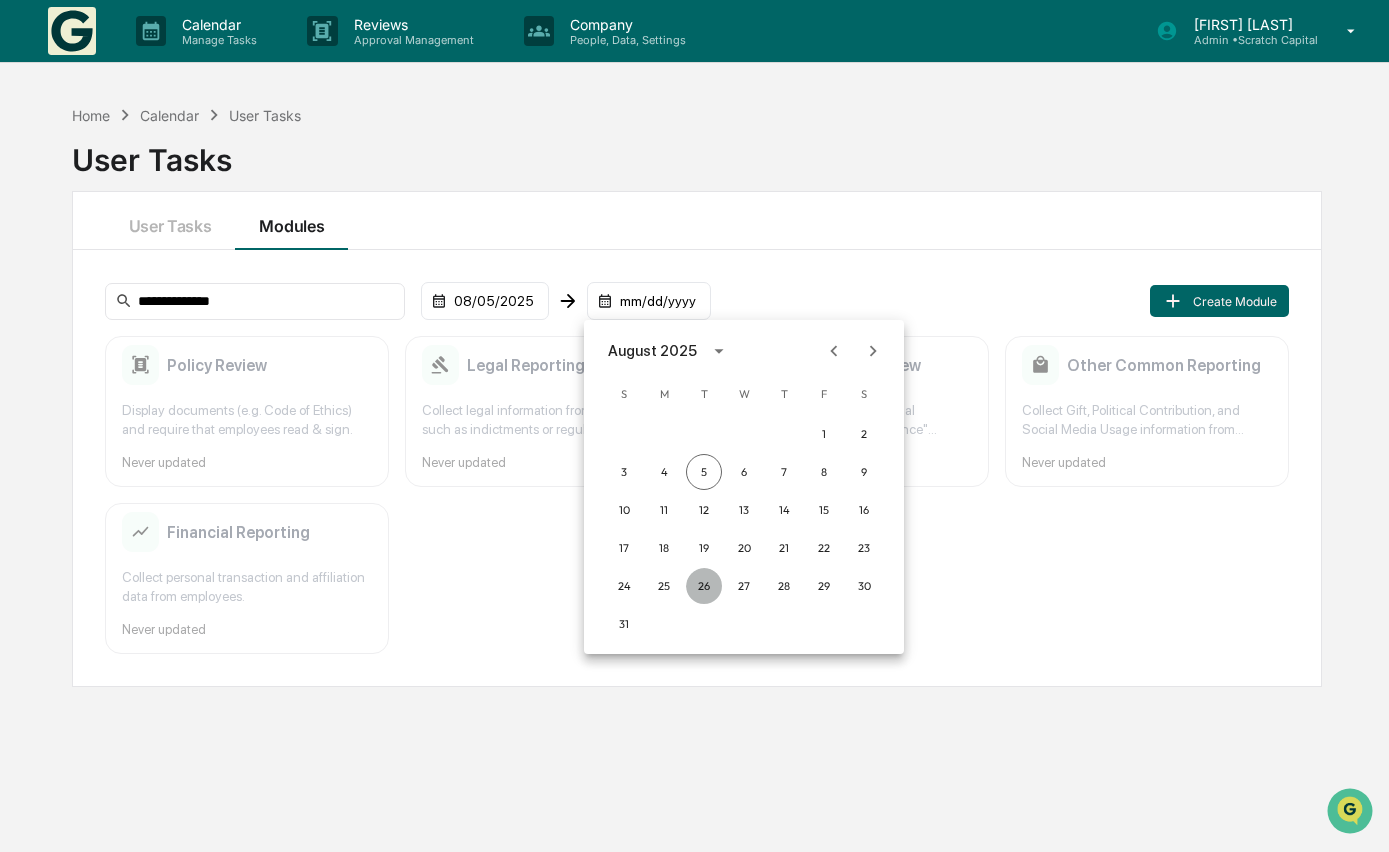 click on "26" at bounding box center (704, 586) 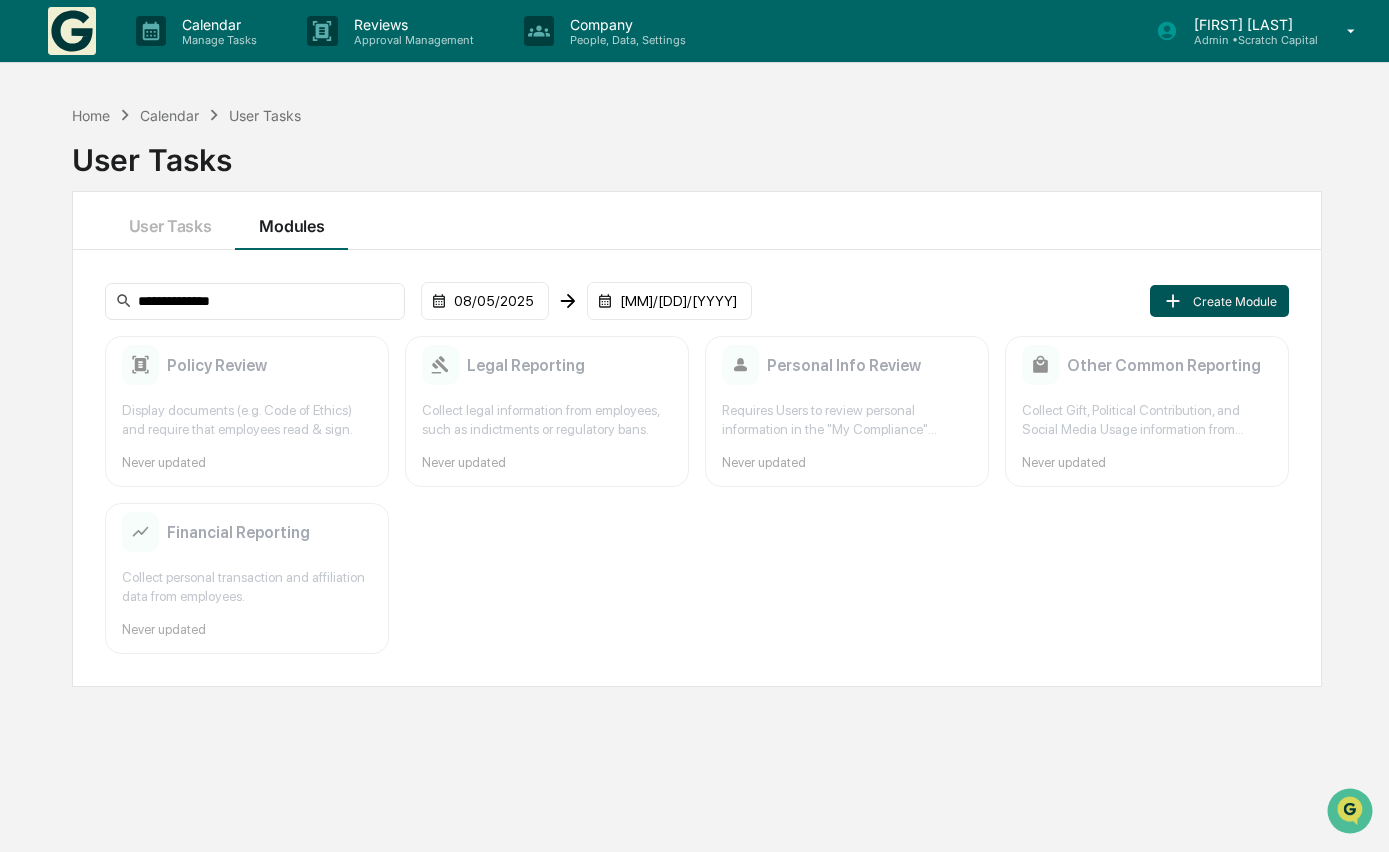 click on "Create Module" at bounding box center (1219, 301) 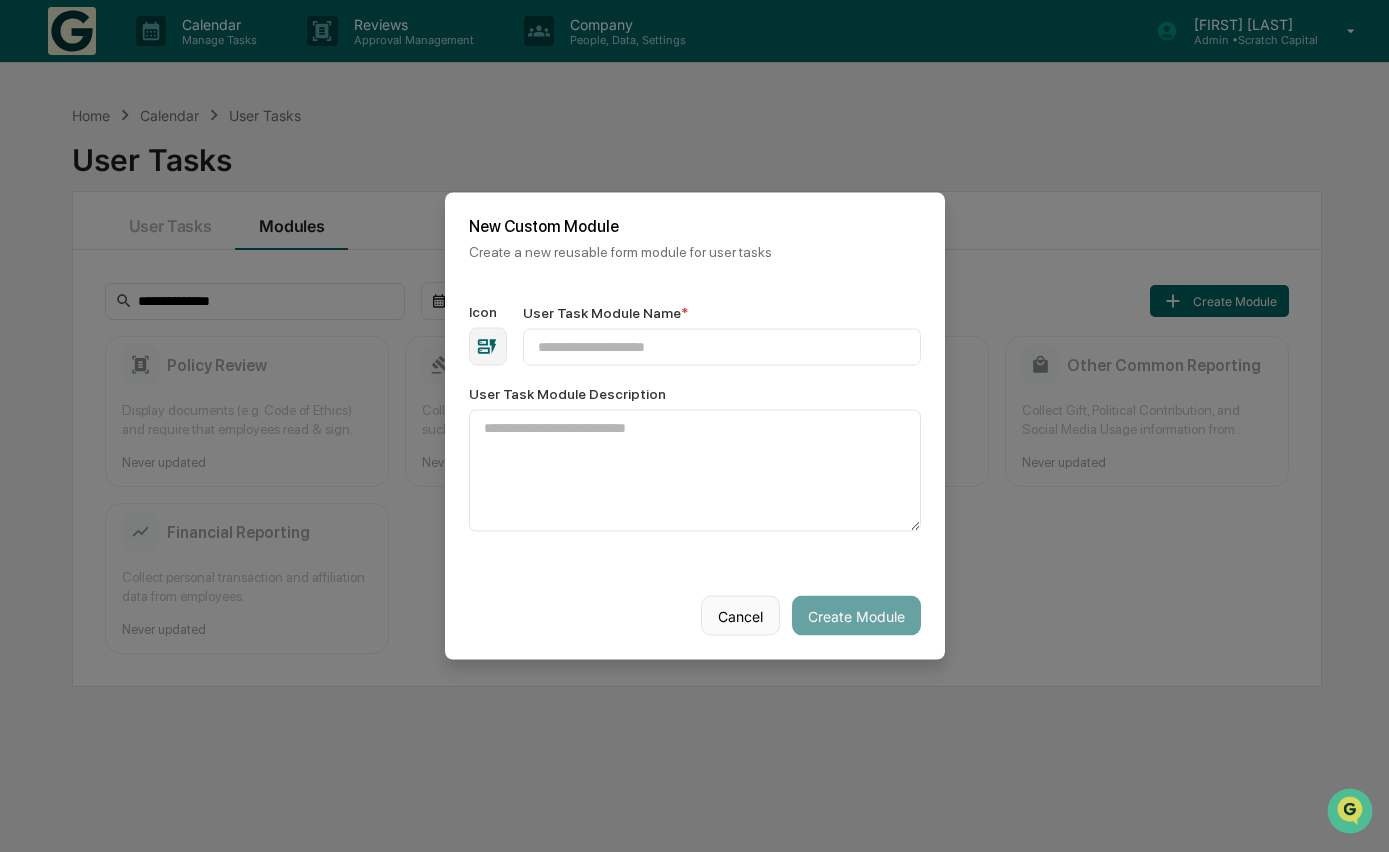 click on "Cancel" at bounding box center (740, 616) 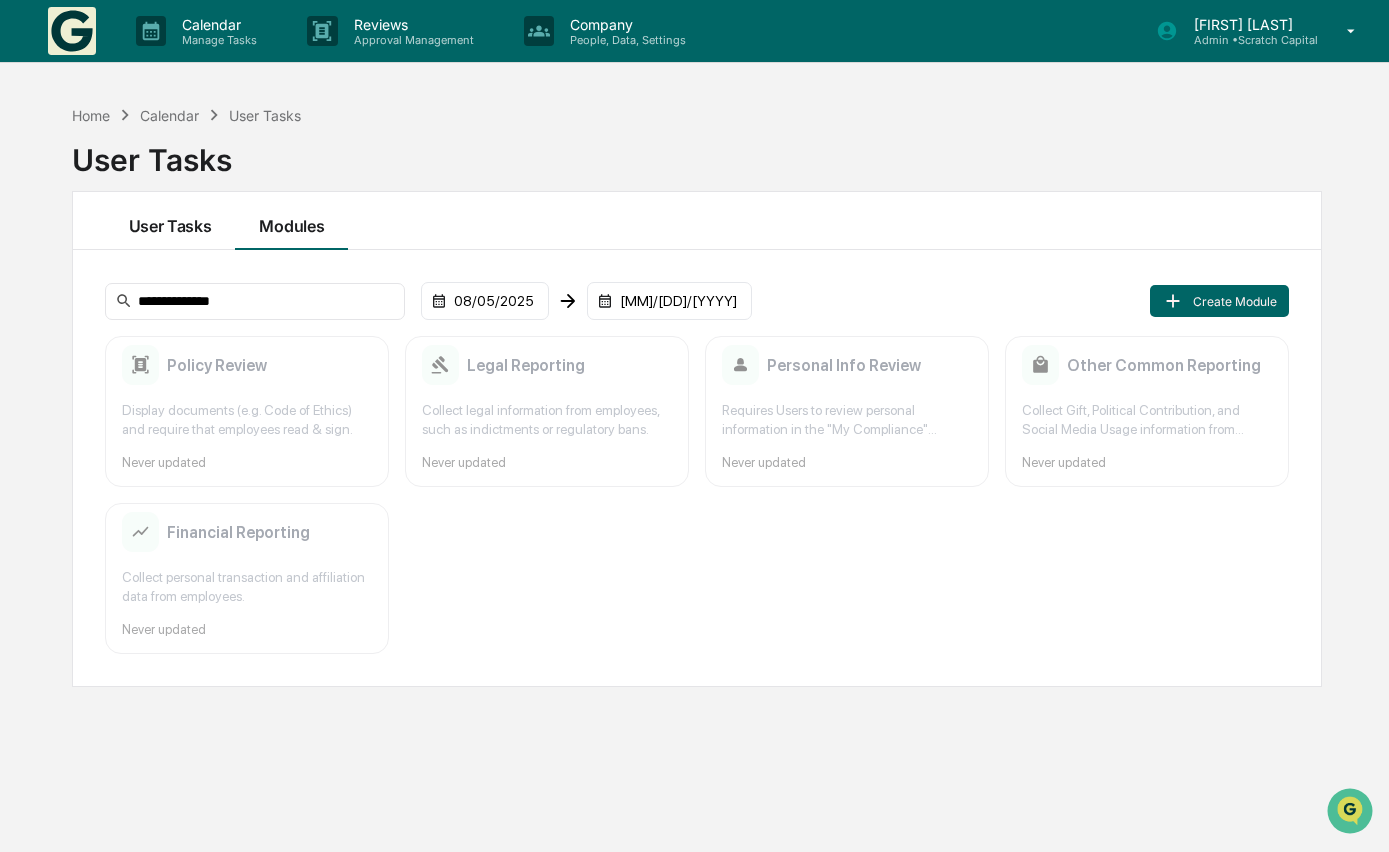 click on "User Tasks" at bounding box center (170, 221) 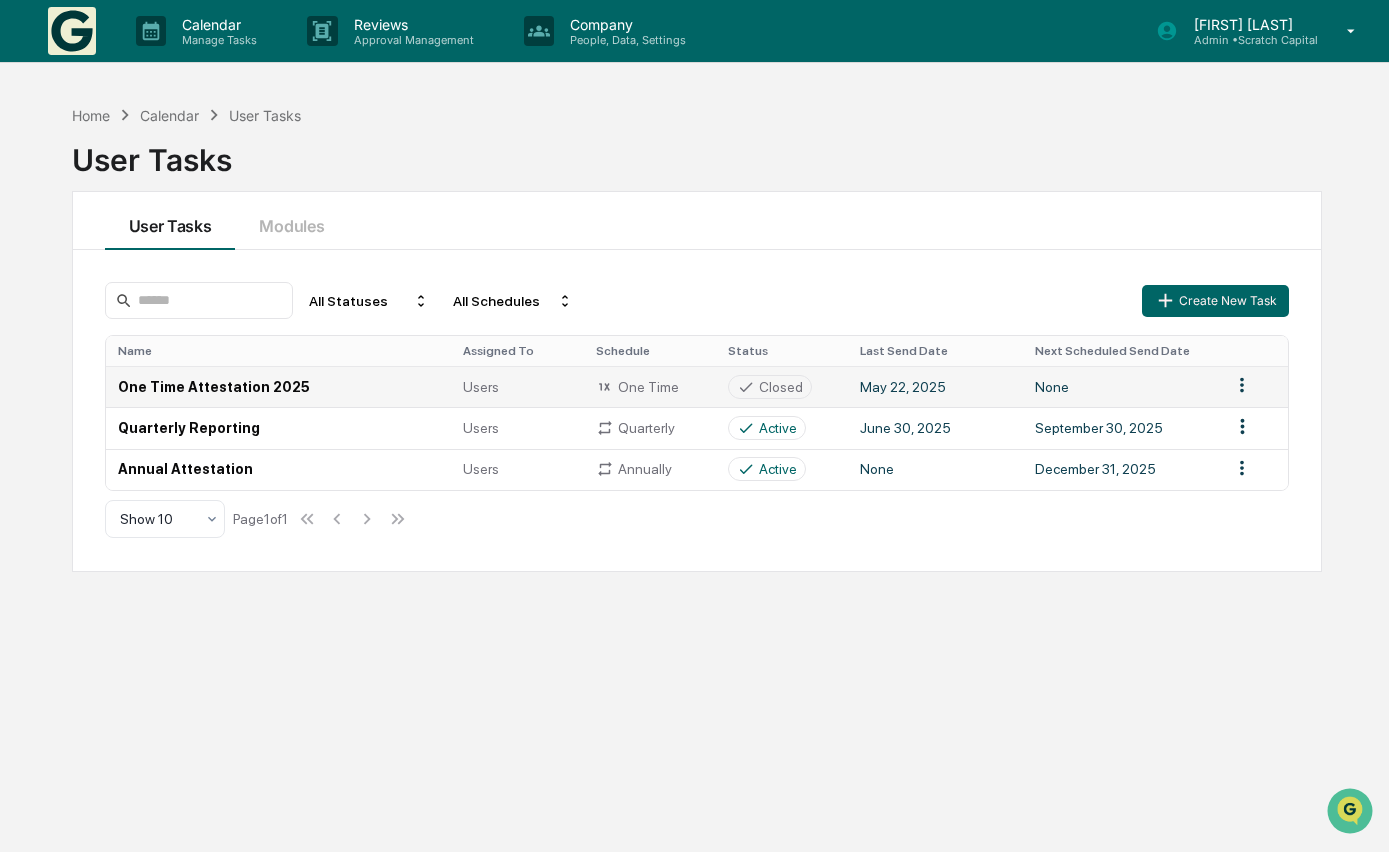 click on "Calendar Manage Tasks Reviews Approval Management Company People, Data, Settings [FIRST] [LAST] Admin • Scratch Capital Home Calendar User Tasks User Tasks User Tasks Modules All Statuses All Schedules Create New Task Name Assigned To Schedule Status Last Send Date Next Scheduled Send Date One Time Attestation 2025 Users One Time Closed May 22, 2025 None Quarterly Reporting Users Quarterly Active June 30, 2025 September 30, 2025 Annual Attestation Users Annually Active None December 31, 2025 Show 10 Page 1 of 1" at bounding box center [694, 426] 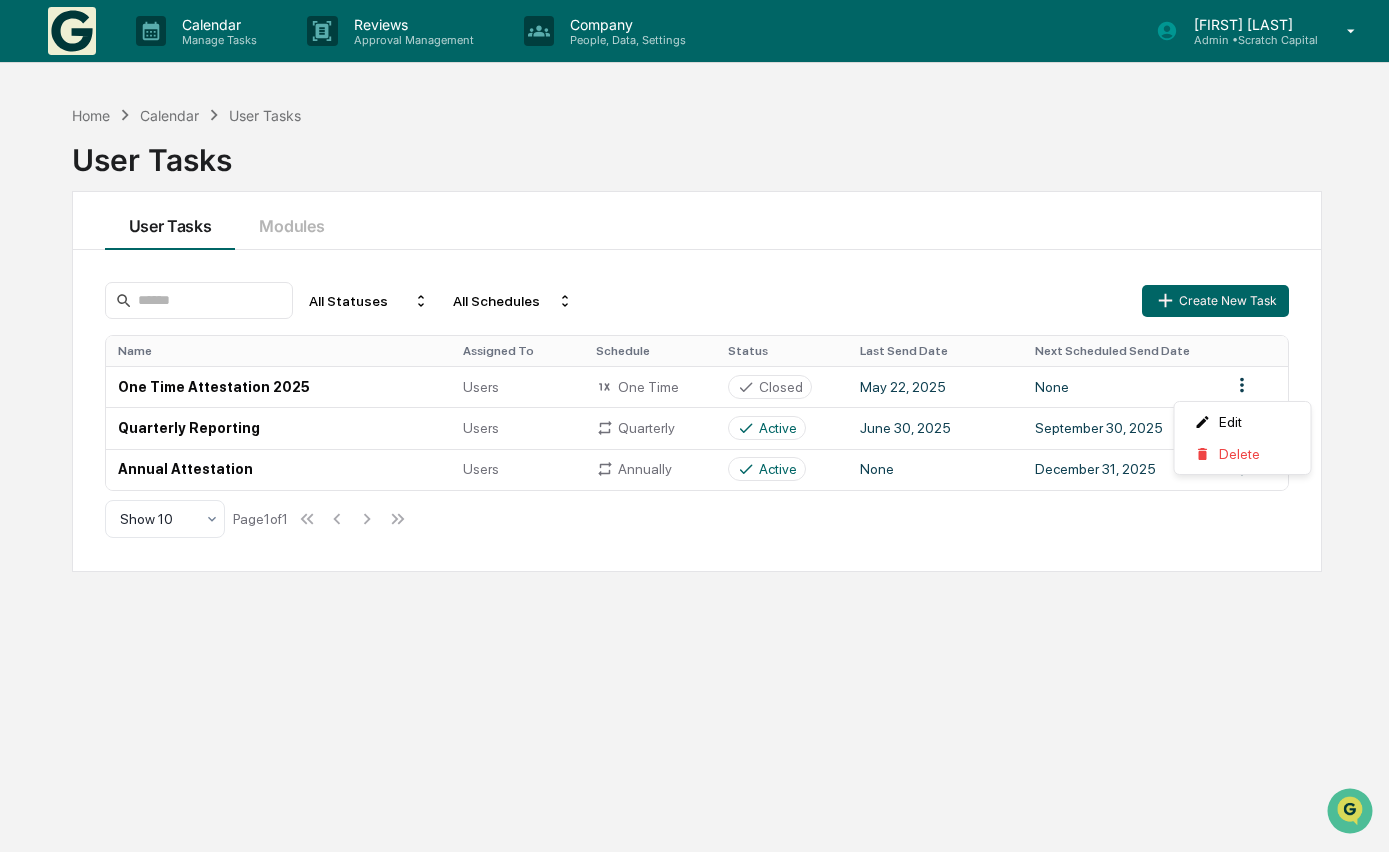click on "Calendar Manage Tasks Reviews Approval Management Company People, Data, Settings [FIRST] [LAST] Admin • Scratch Capital Home Calendar User Tasks User Tasks User Tasks Modules All Statuses All Schedules Create New Task Name Assigned To Schedule Status Last Send Date Next Scheduled Send Date One Time Attestation 2025 Users One Time Closed [MONTH] 22, 2025 None Quarterly Reporting Users Quarterly Active [MONTH] 30, 2025 [MONTH] 30, 2025 Annual Attestation Users Annually Active None [MONTH] 31, 2025 Show 10 Page 1 of 1 Edit Delete" at bounding box center (694, 426) 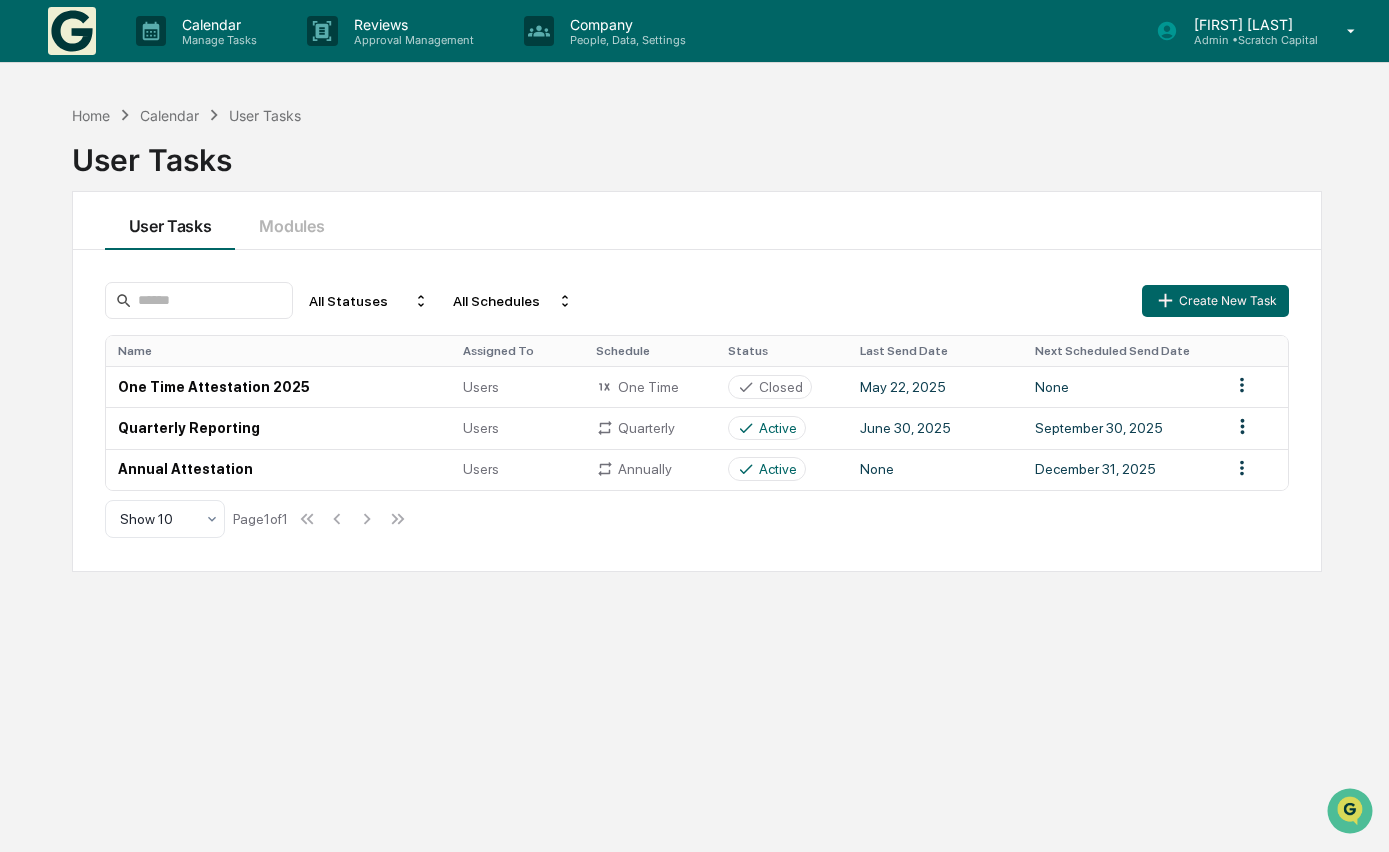 click on "May 22, 2025" at bounding box center (935, 386) 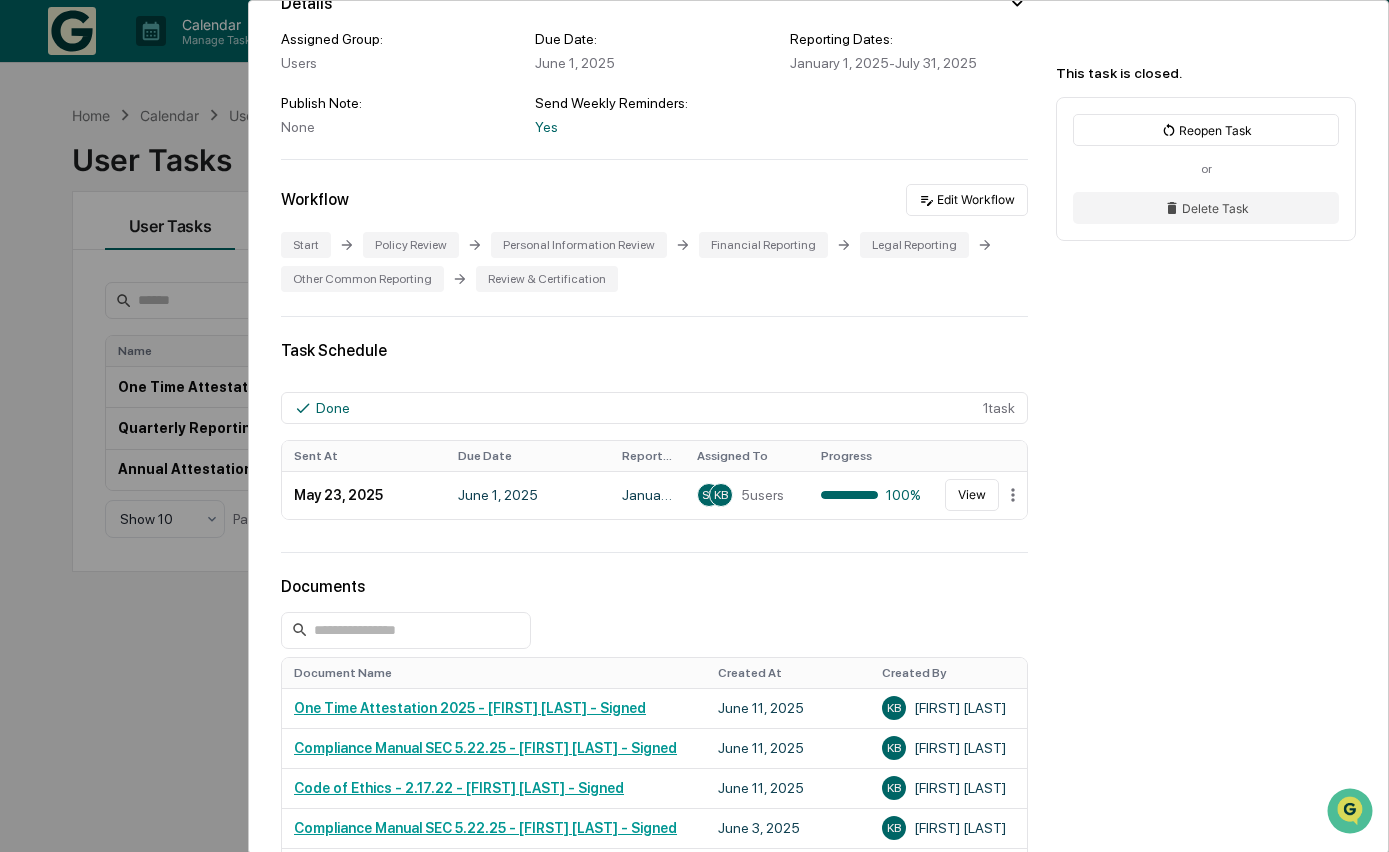 scroll, scrollTop: 240, scrollLeft: 0, axis: vertical 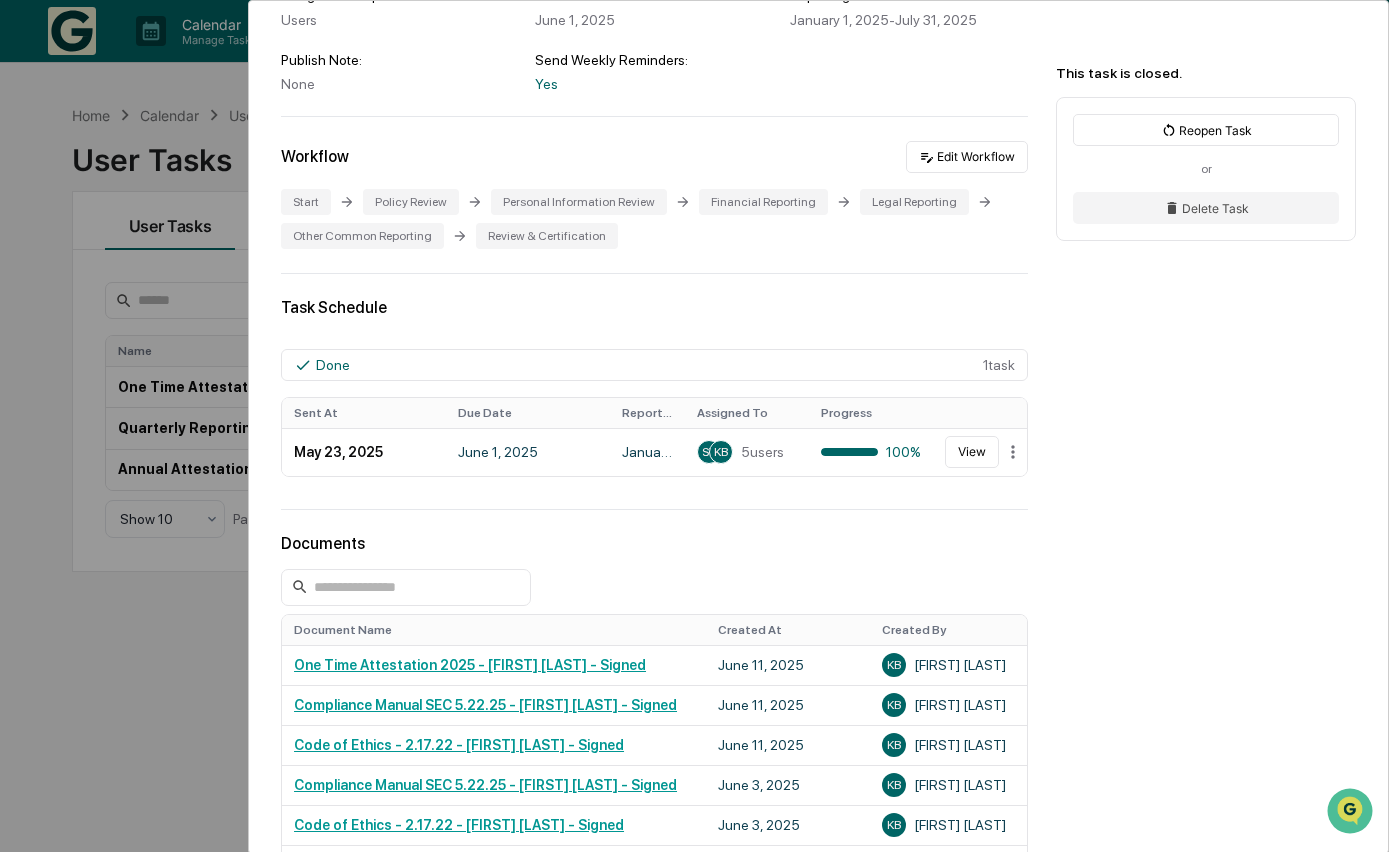 click on "User Tasks One Time Attestation 2025 One Time Attestation 2025 Closed No description Details Assigned Group:  Users Due Date:  June 1, 2025 Reporting Dates:  January 1, 2025  -  July 31, 2025 Publish Note:  None Send Weekly Reminders:  Yes Workflow Edit Workflow Start Policy Review Personal Information Review Financial Reporting Legal Reporting Other Common Reporting Review & Certification Task Schedule Done   1  task Sent At Due Date Reporting Date Assigned To Progress May 23, 2025 June 1, 2025 January 1, 2025   -  July 31, 2025 ST KB 5  users 100% View Documents Document Name Created At Created By One Time Attestation 2025 - [FIRST] [LAST] - Signed June 11, 2025 KB [FIRST] [LAST] Compliance Manual SEC 5.22.25 - [FIRST] [LAST] - Signed June 11, 2025 KB [FIRST] [LAST] Code of Ethics - 2.17.22 - [FIRST] [LAST] - Signed June 11, 2025 KB [FIRST] [LAST] Compliance Manual SEC 5.22.25 - [FIRST] [LAST] - Signed June 3, 2025 KB [FIRST] [LAST] Code of Ethics - 2.17.22 - [FIRST] [LAST] - Signed KB ST" at bounding box center (694, 426) 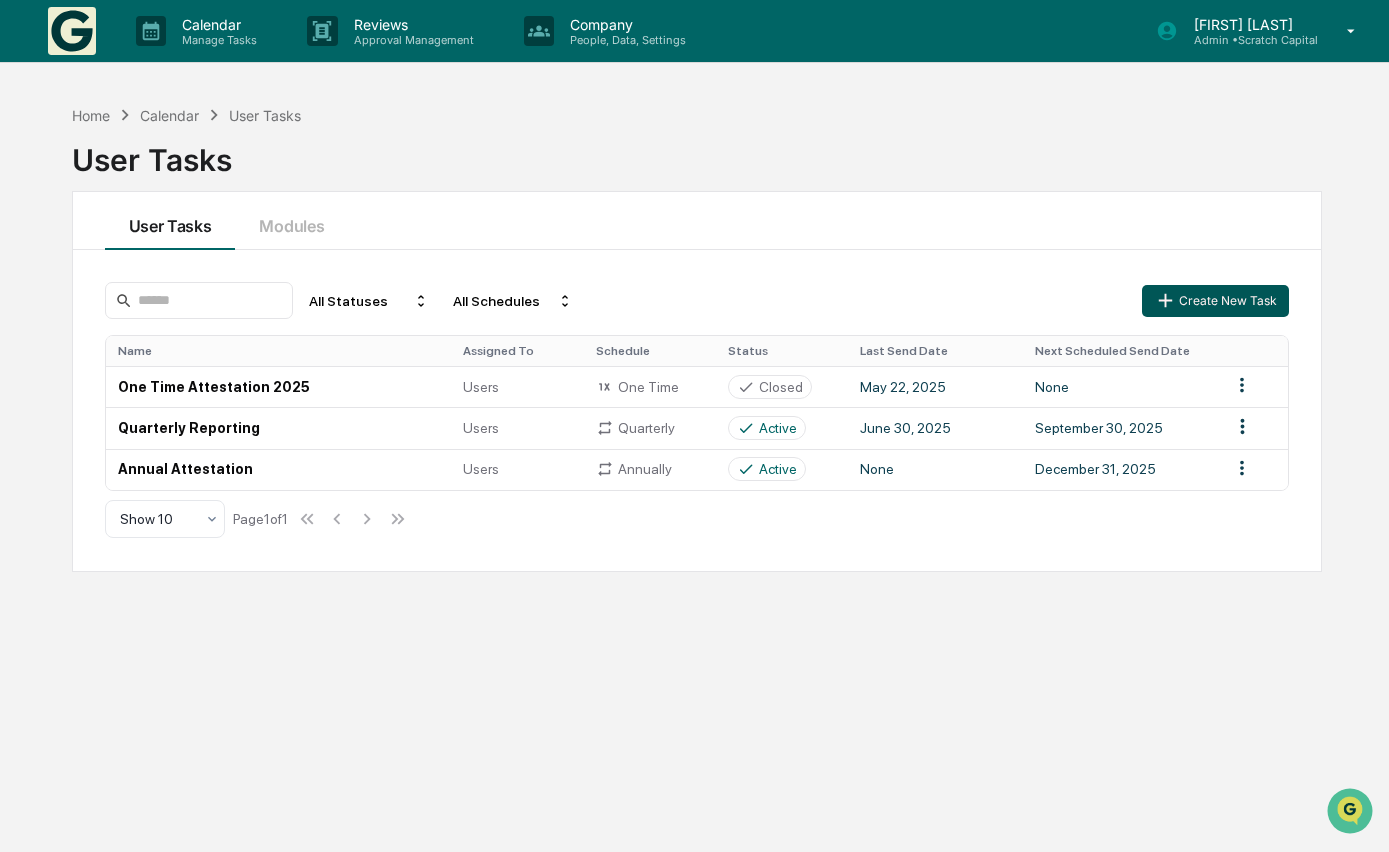 click on "Create New Task" at bounding box center [1215, 301] 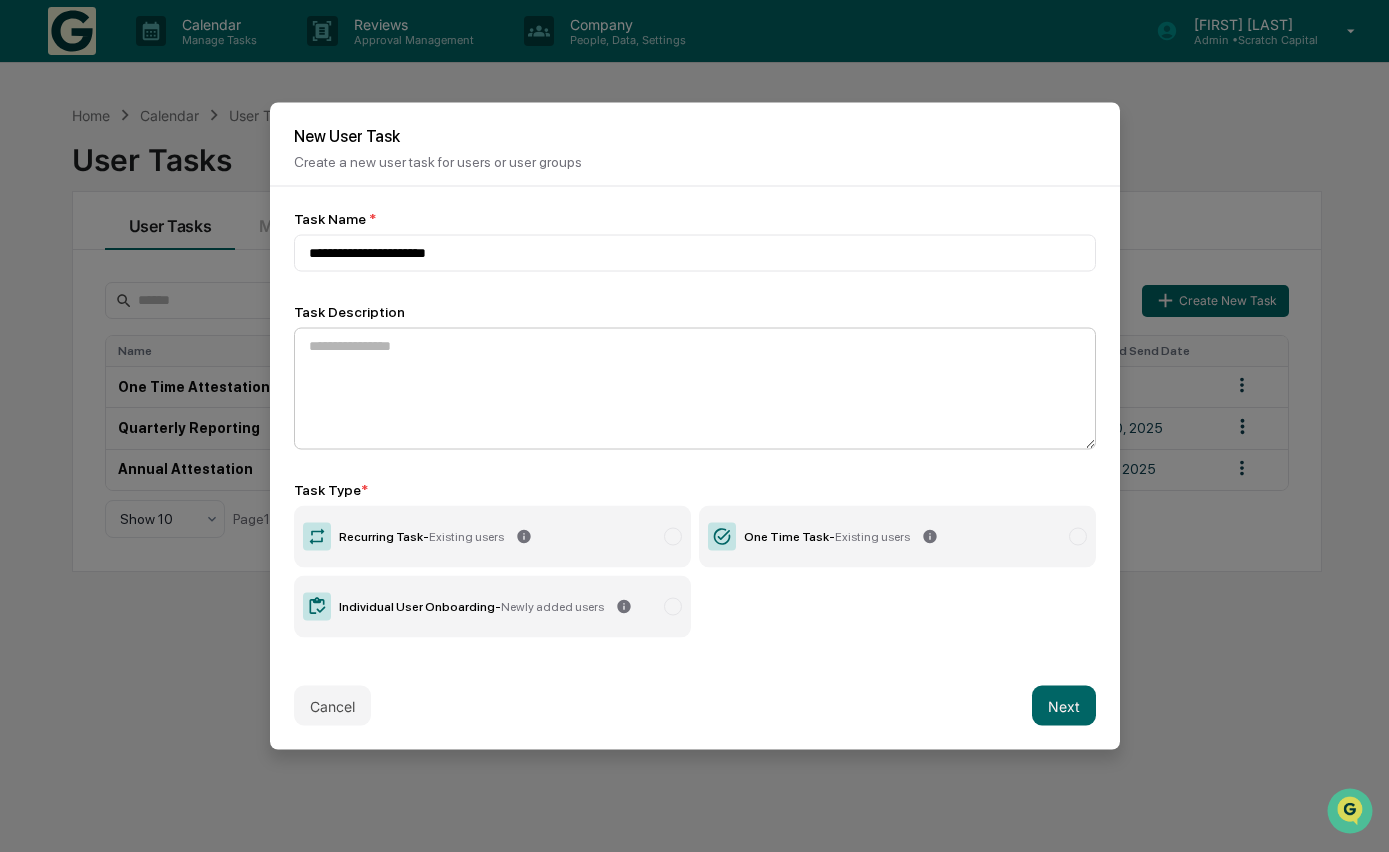 type on "**********" 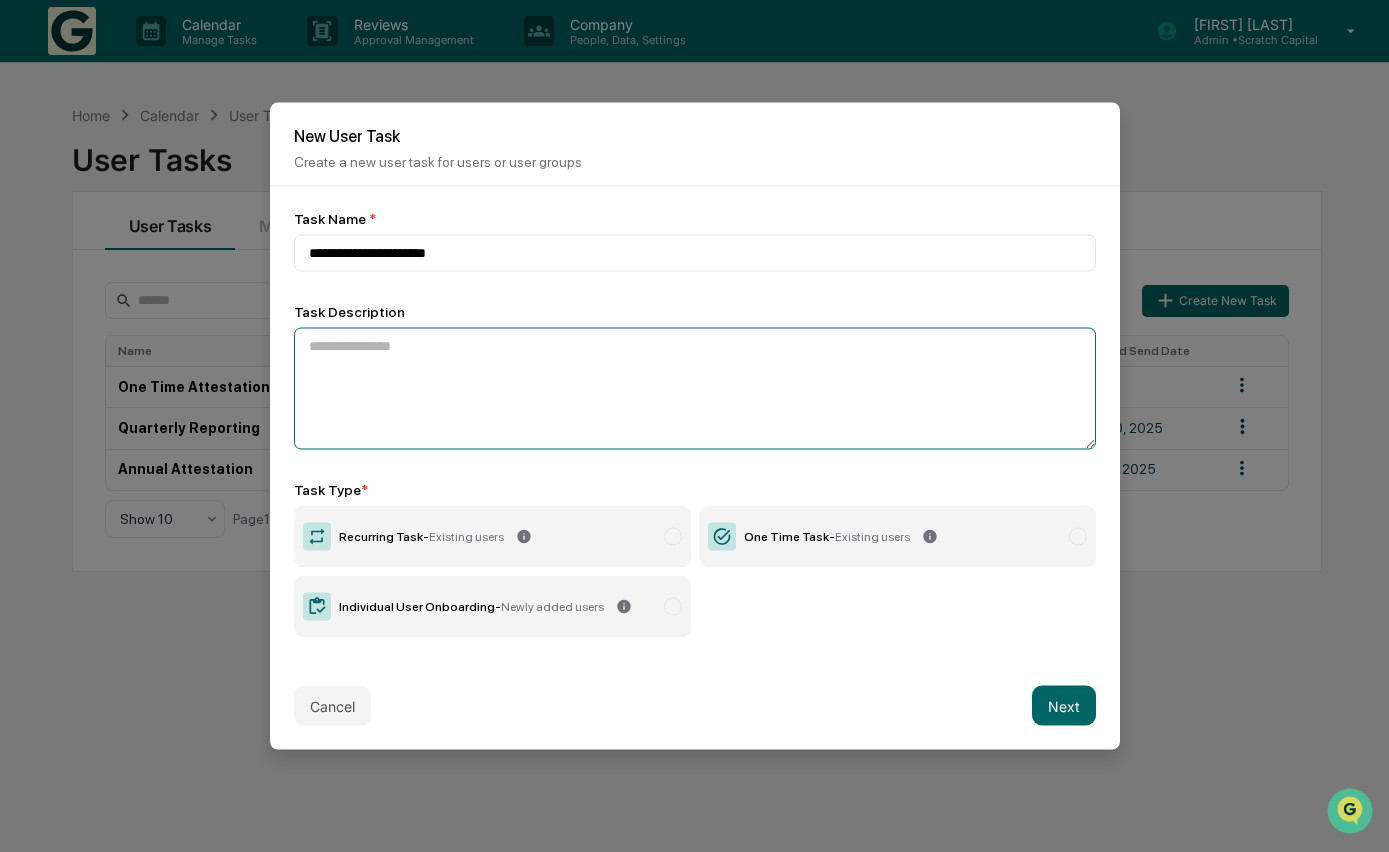 click at bounding box center (695, 389) 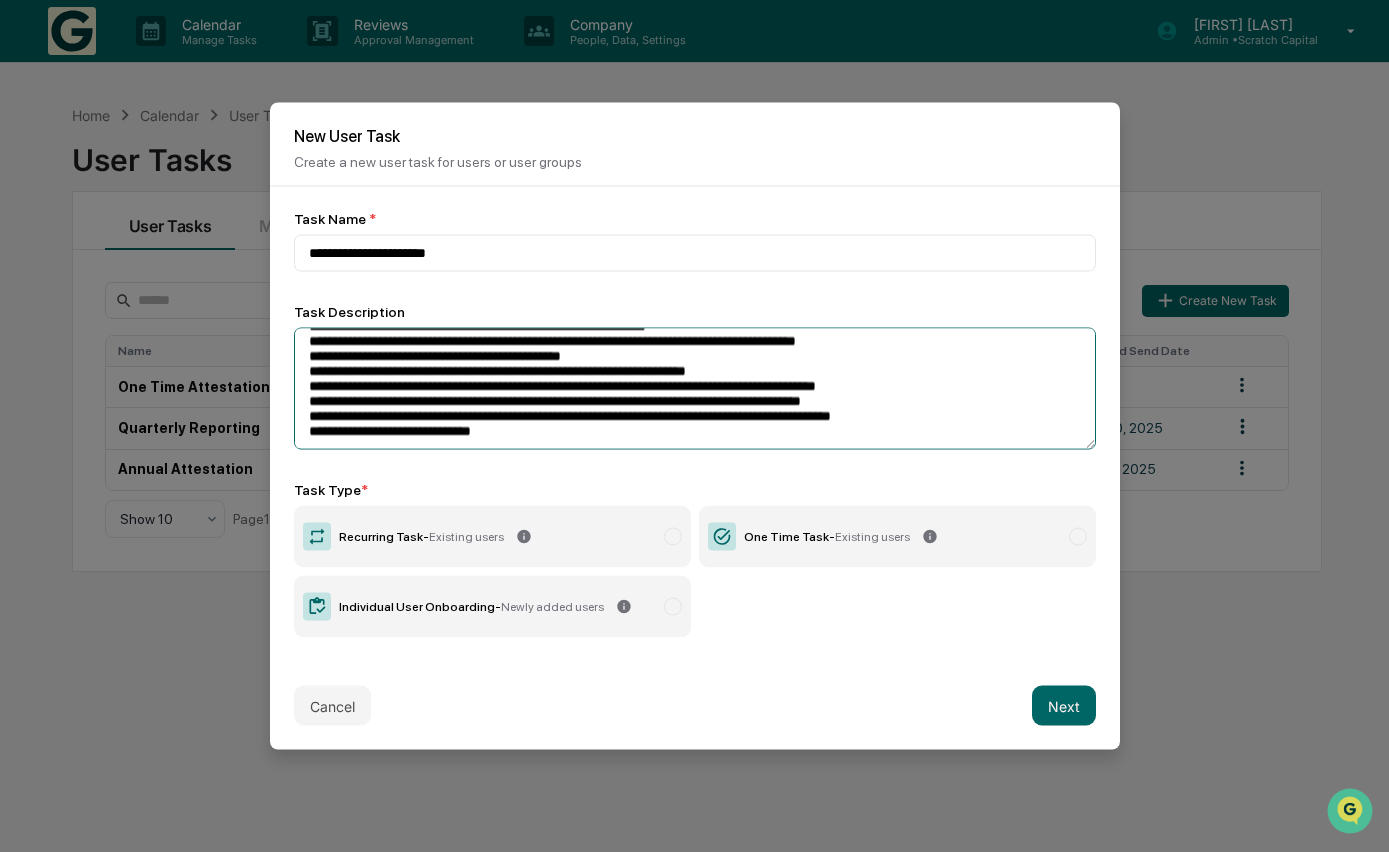 scroll, scrollTop: 0, scrollLeft: 0, axis: both 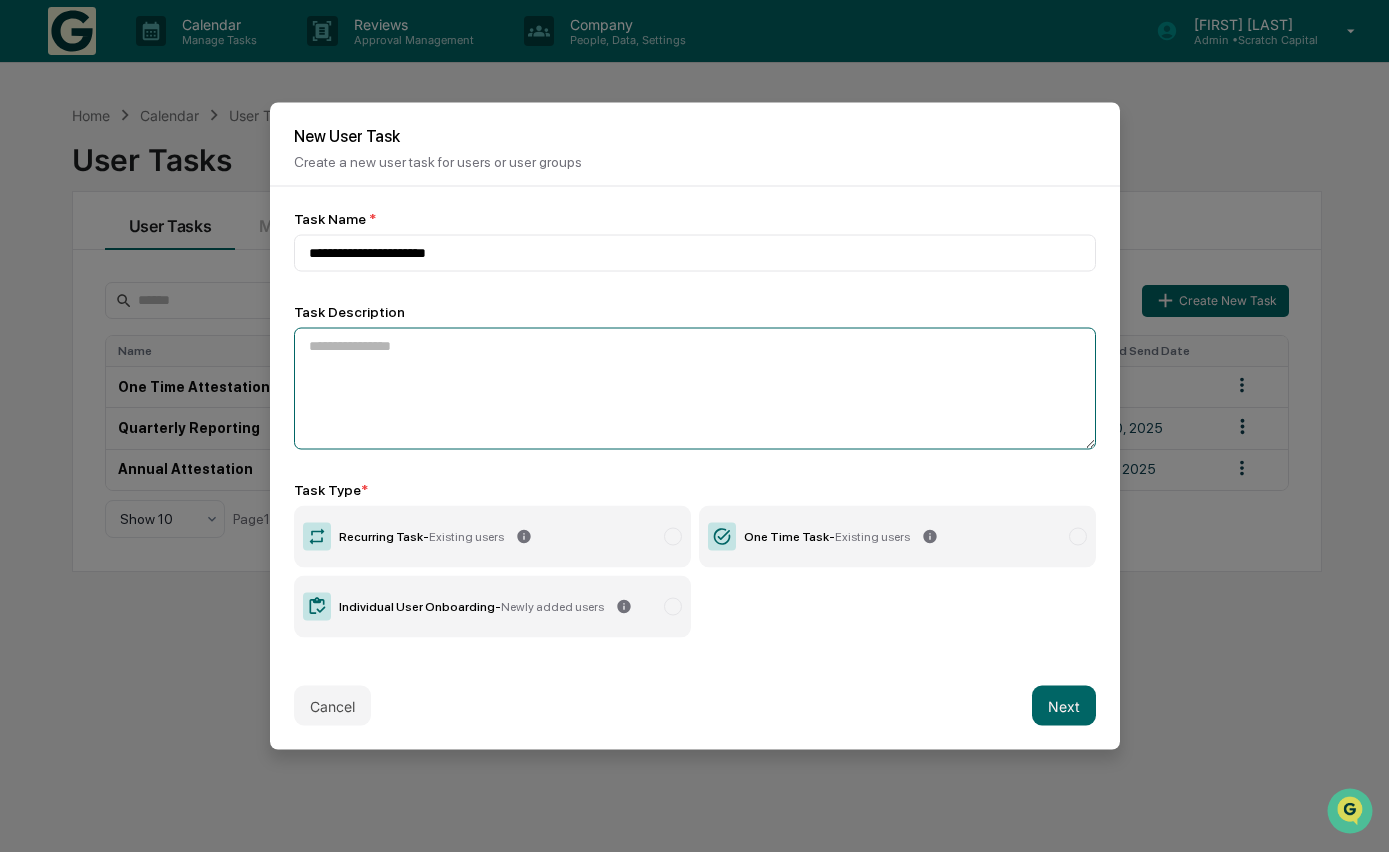 paste on "**********" 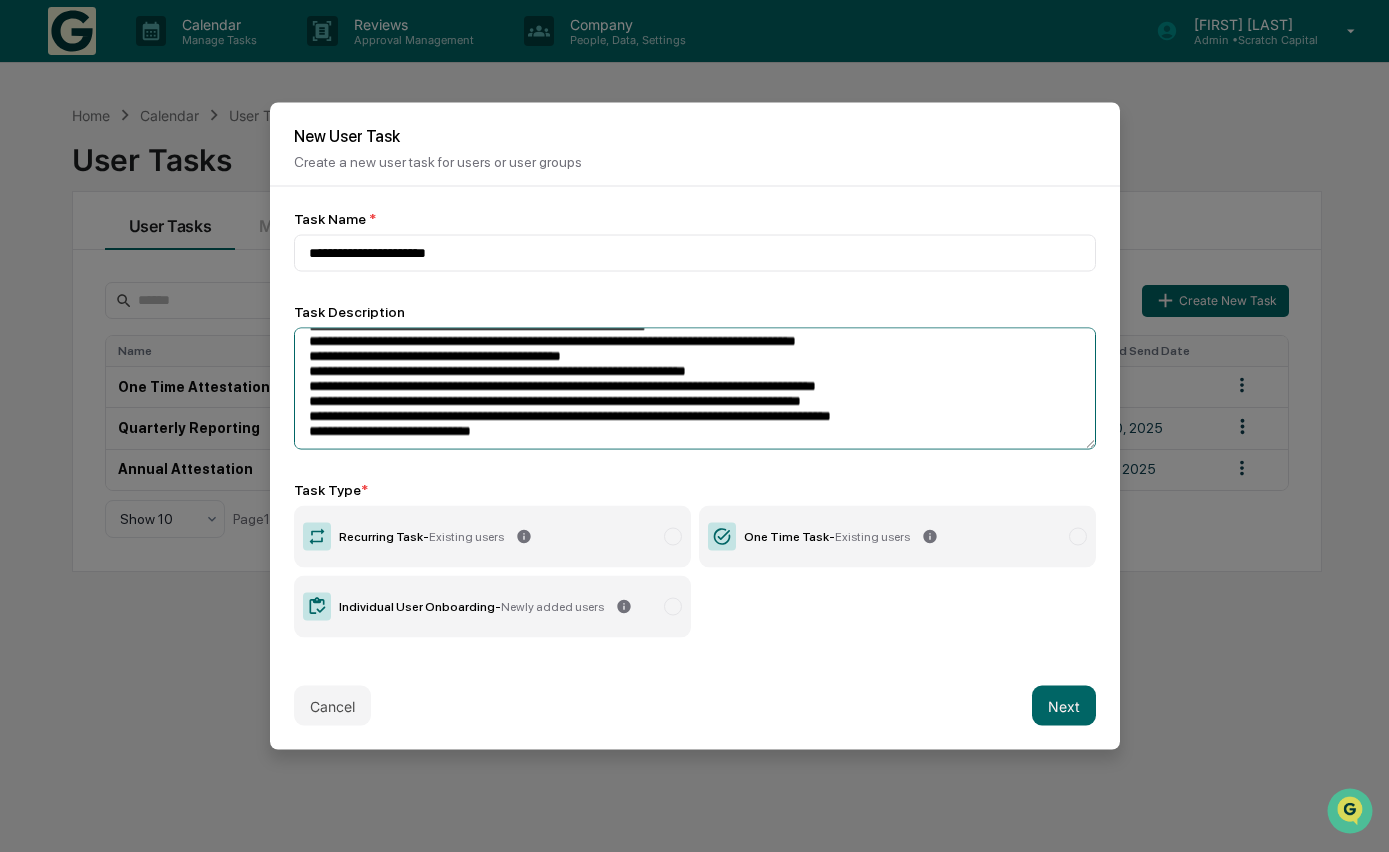 scroll, scrollTop: 0, scrollLeft: 0, axis: both 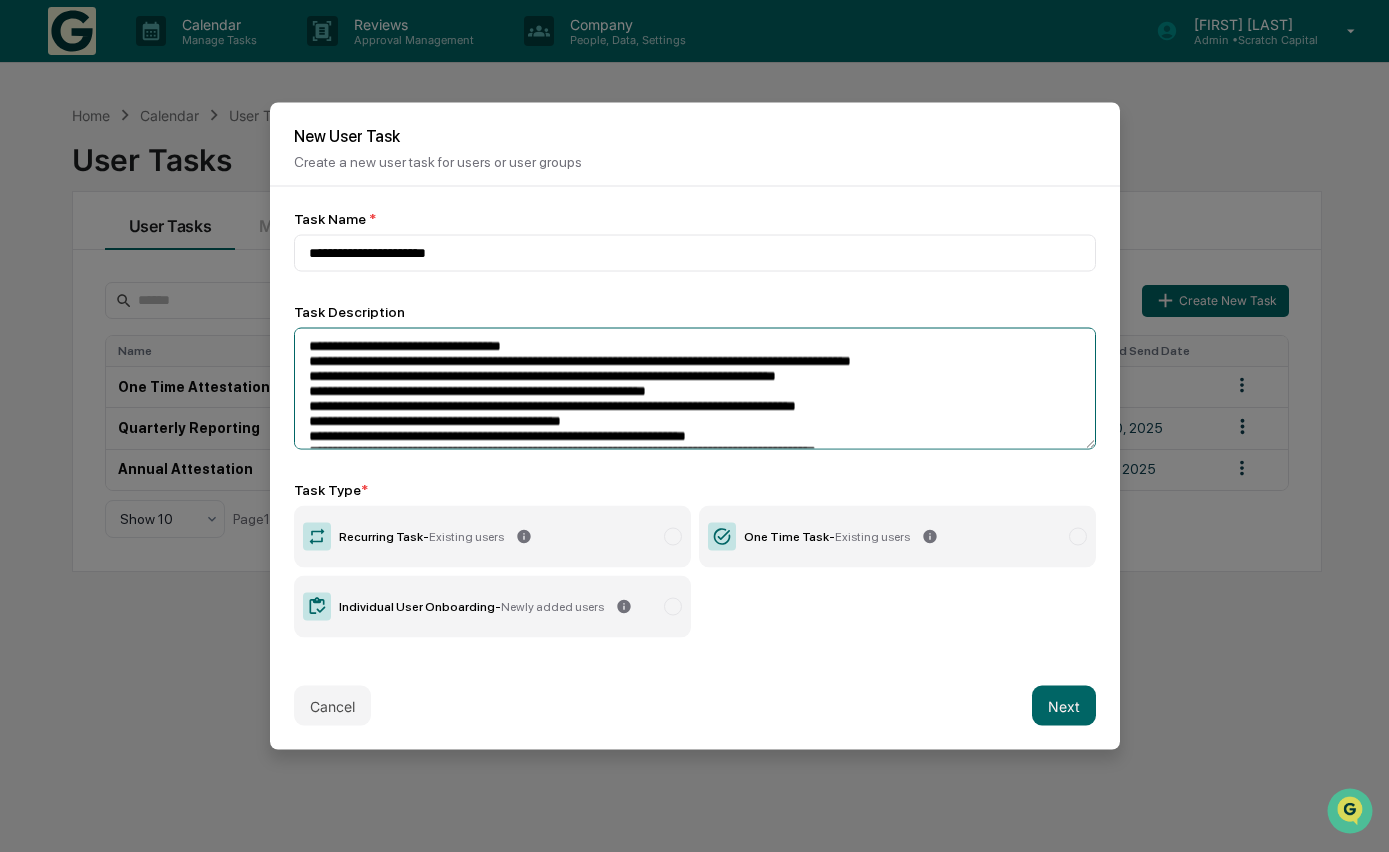 click on "**********" at bounding box center [695, 389] 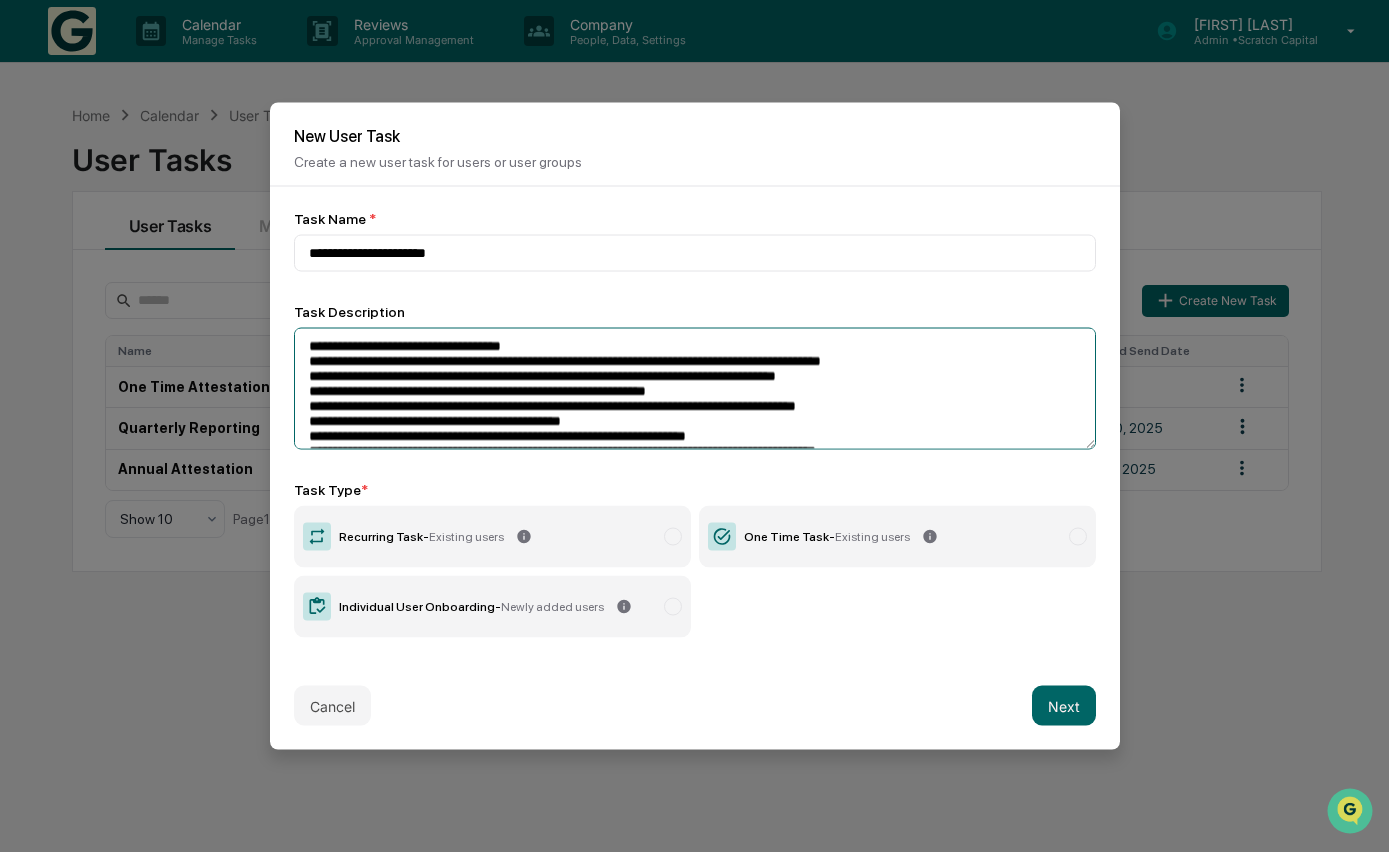 click on "**********" at bounding box center (695, 389) 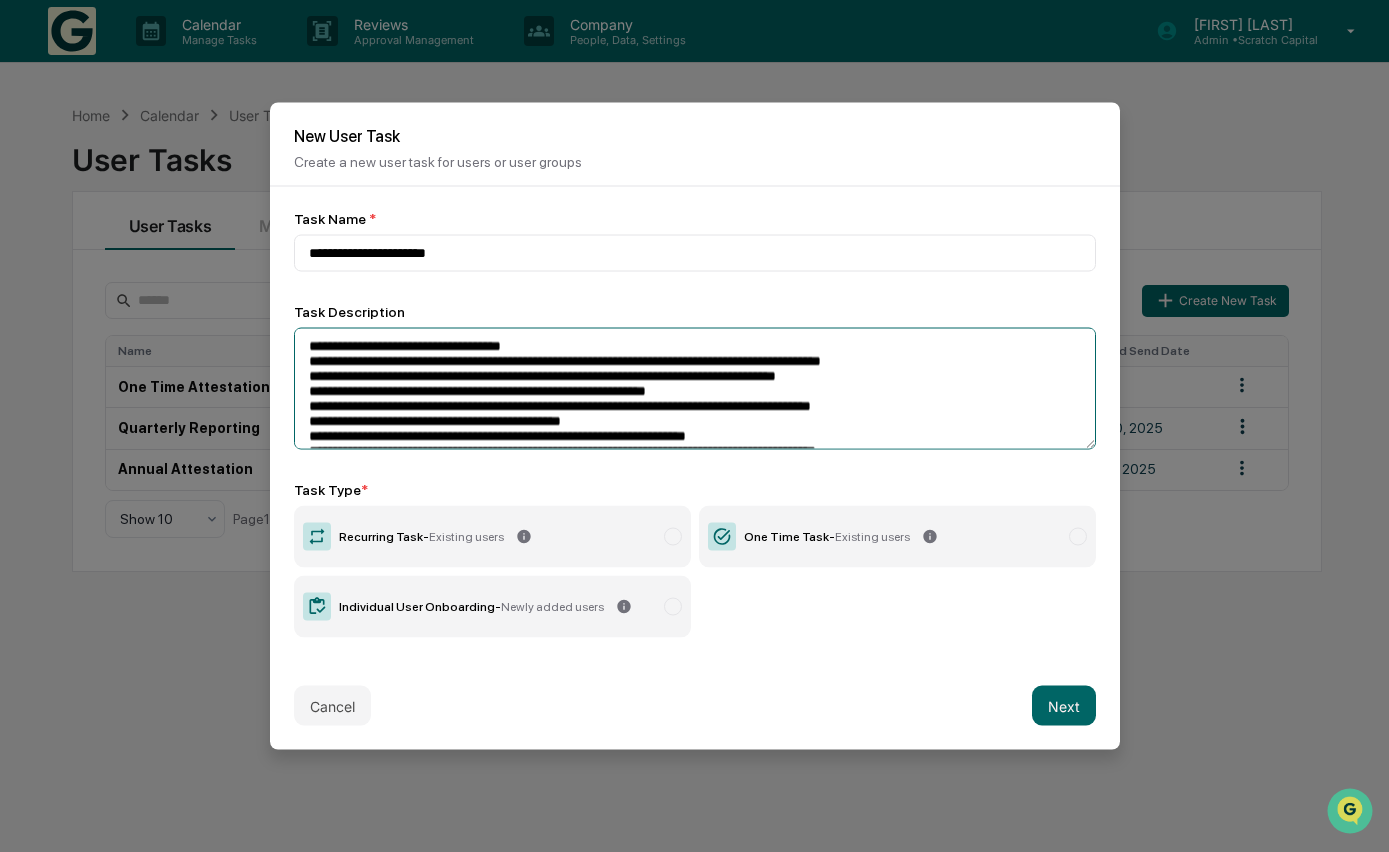 scroll, scrollTop: 81, scrollLeft: 0, axis: vertical 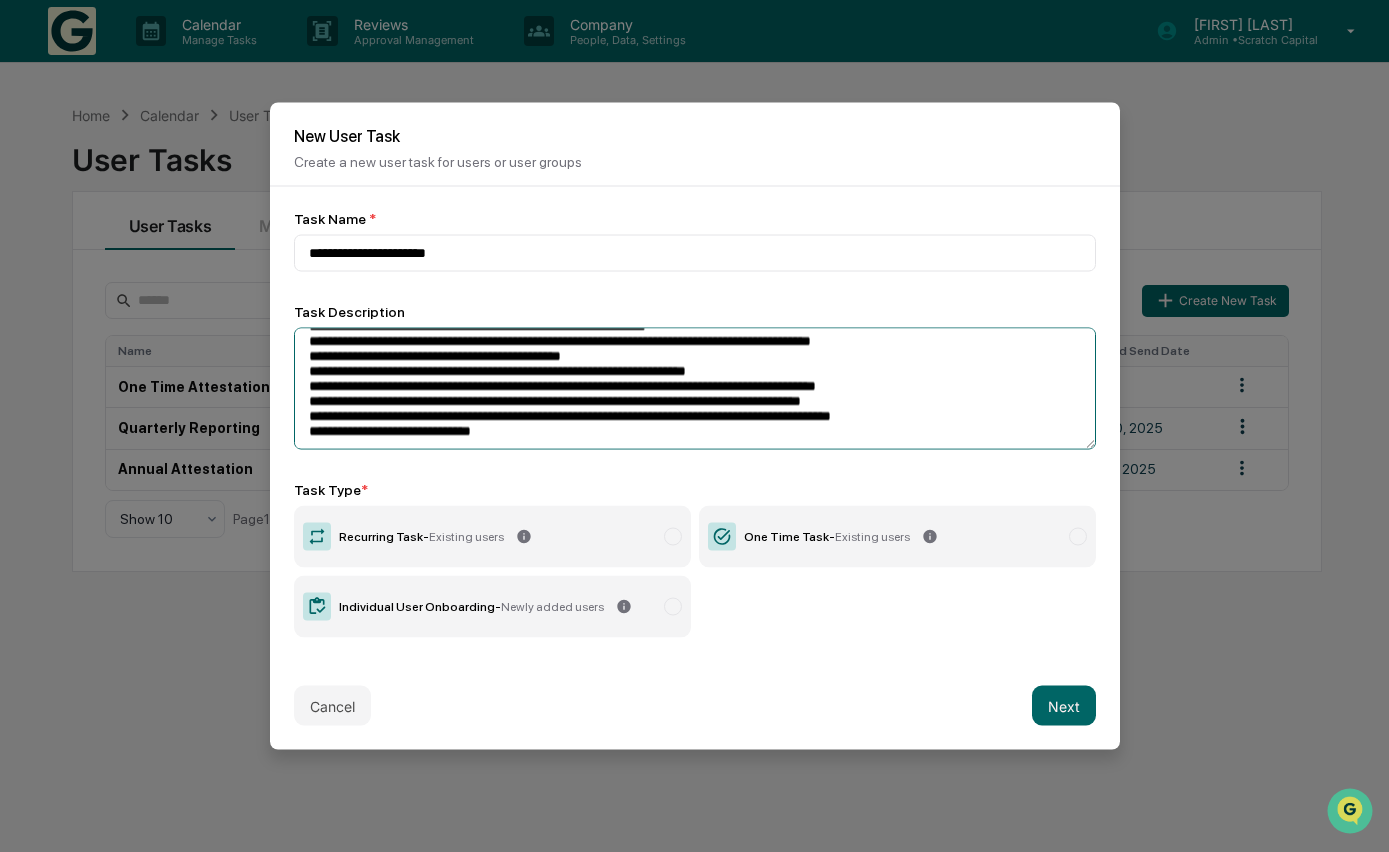 click on "**********" at bounding box center (695, 389) 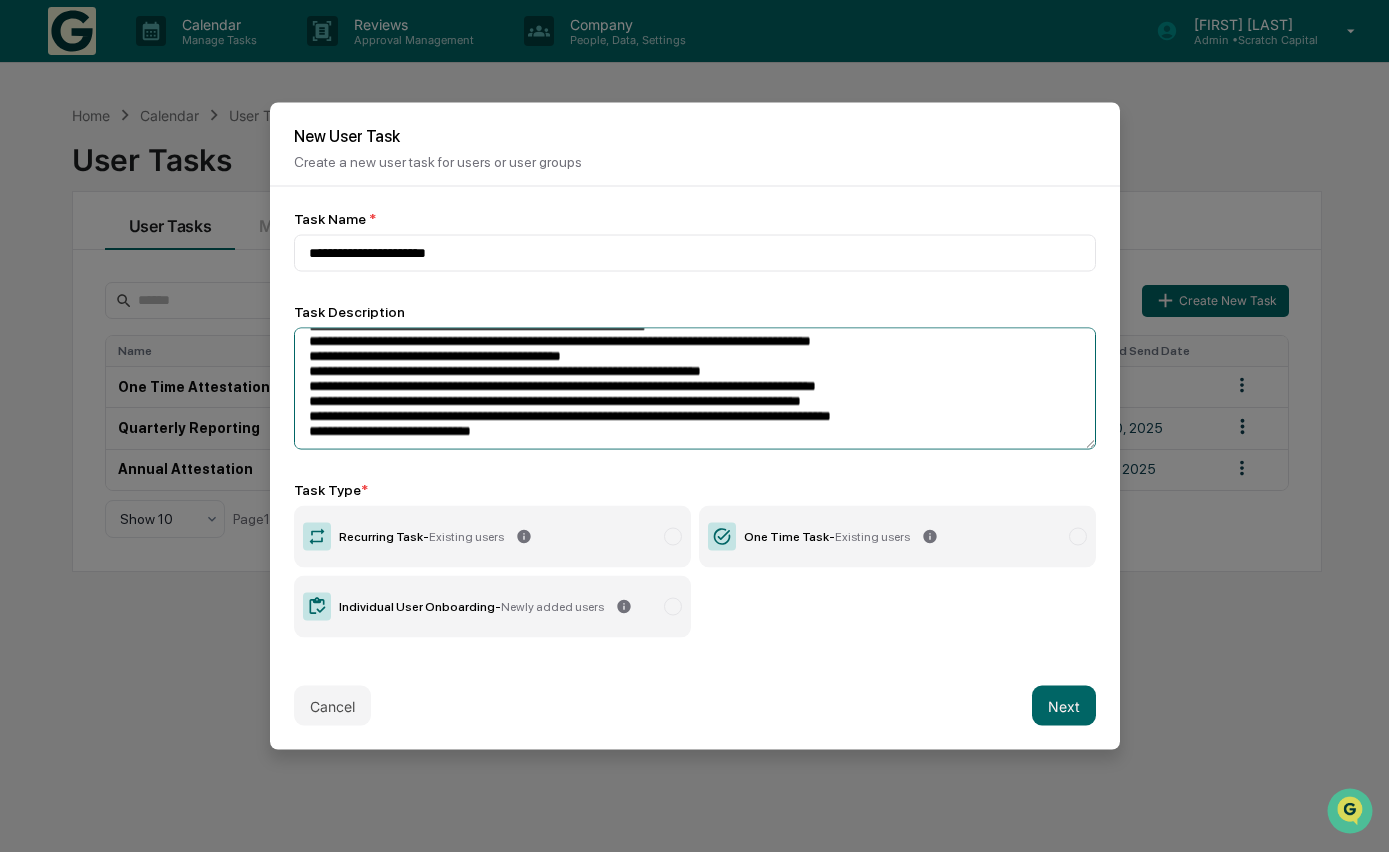 click on "**********" at bounding box center [695, 389] 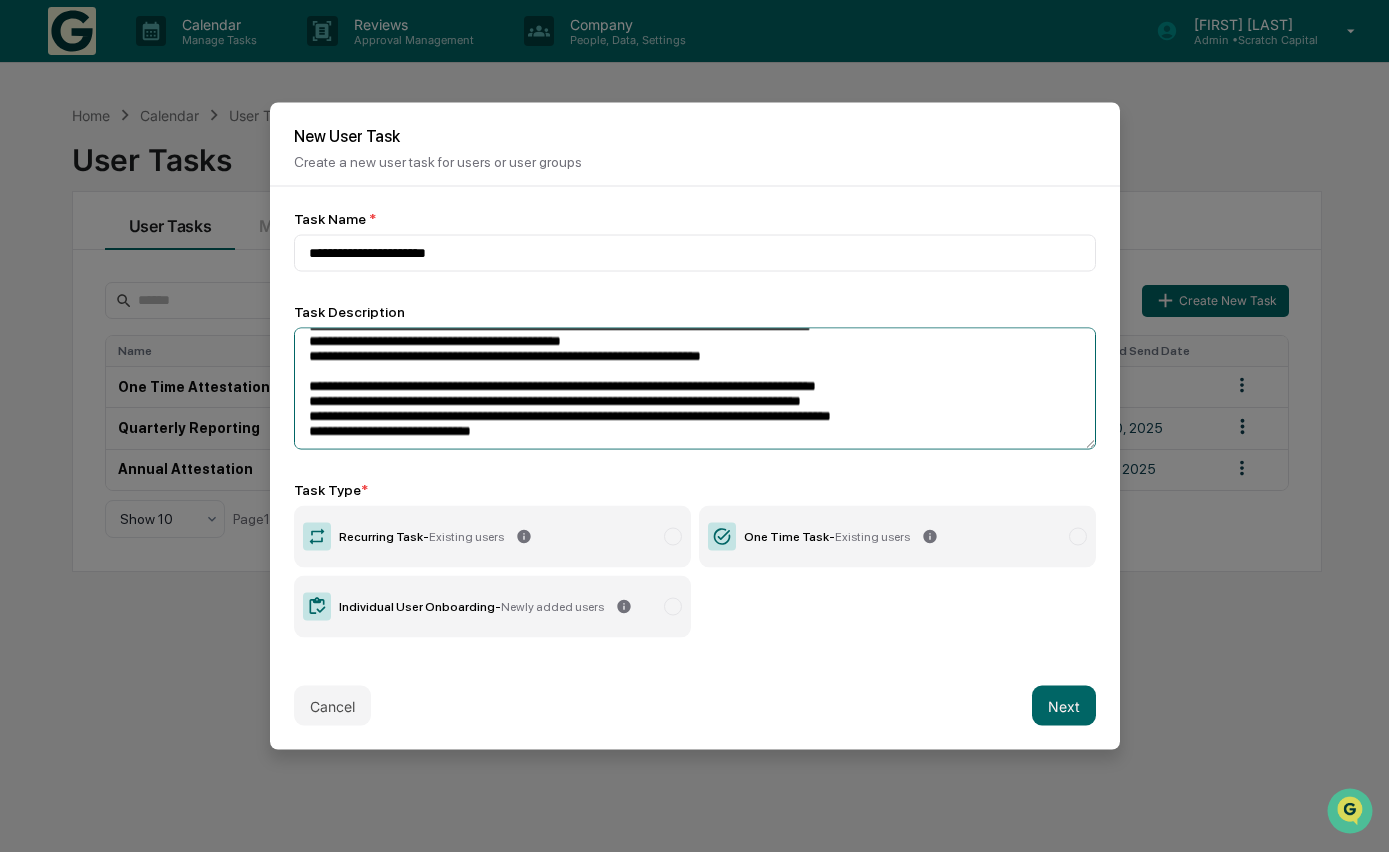 click on "**********" at bounding box center [695, 389] 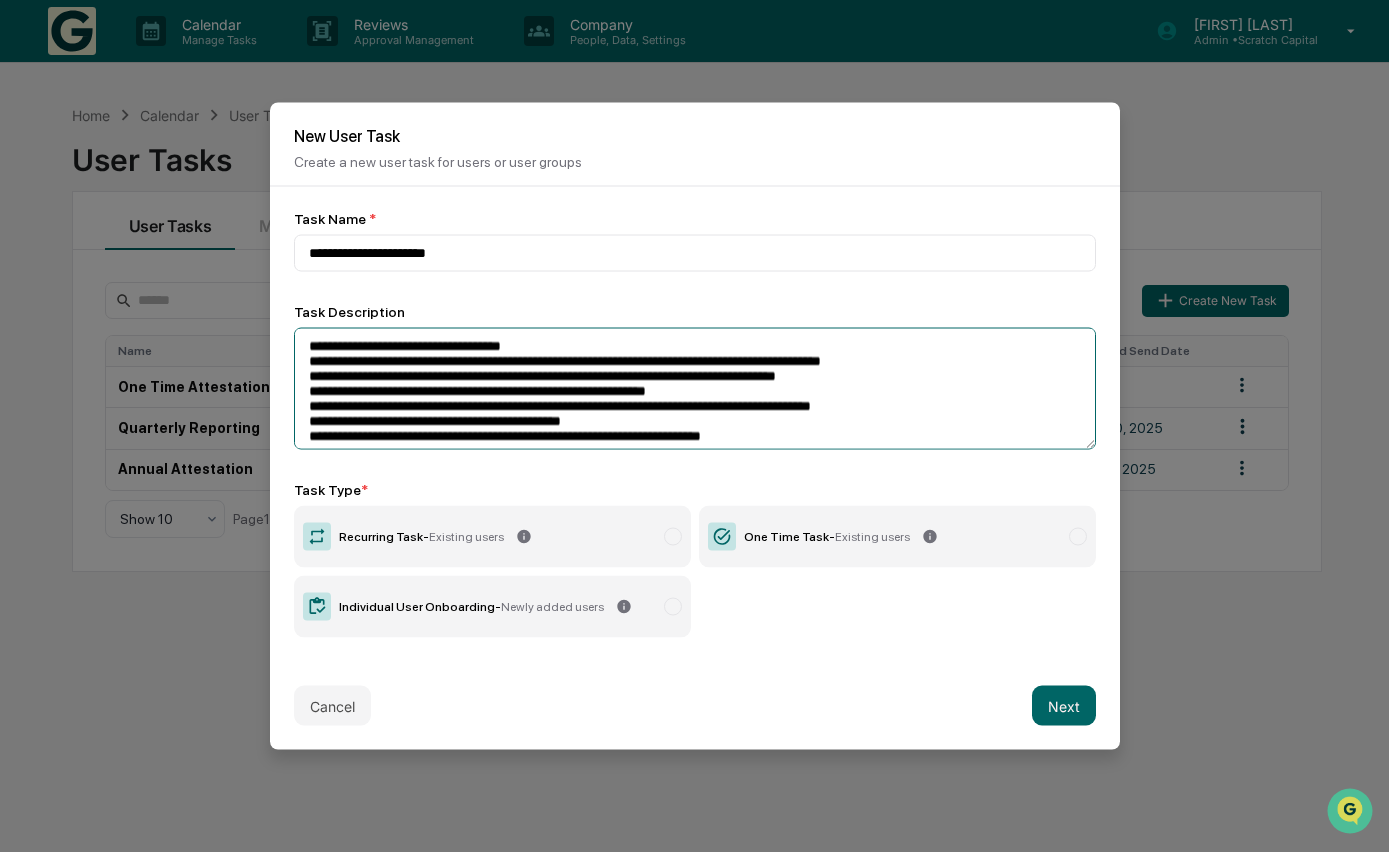 scroll, scrollTop: 114, scrollLeft: 0, axis: vertical 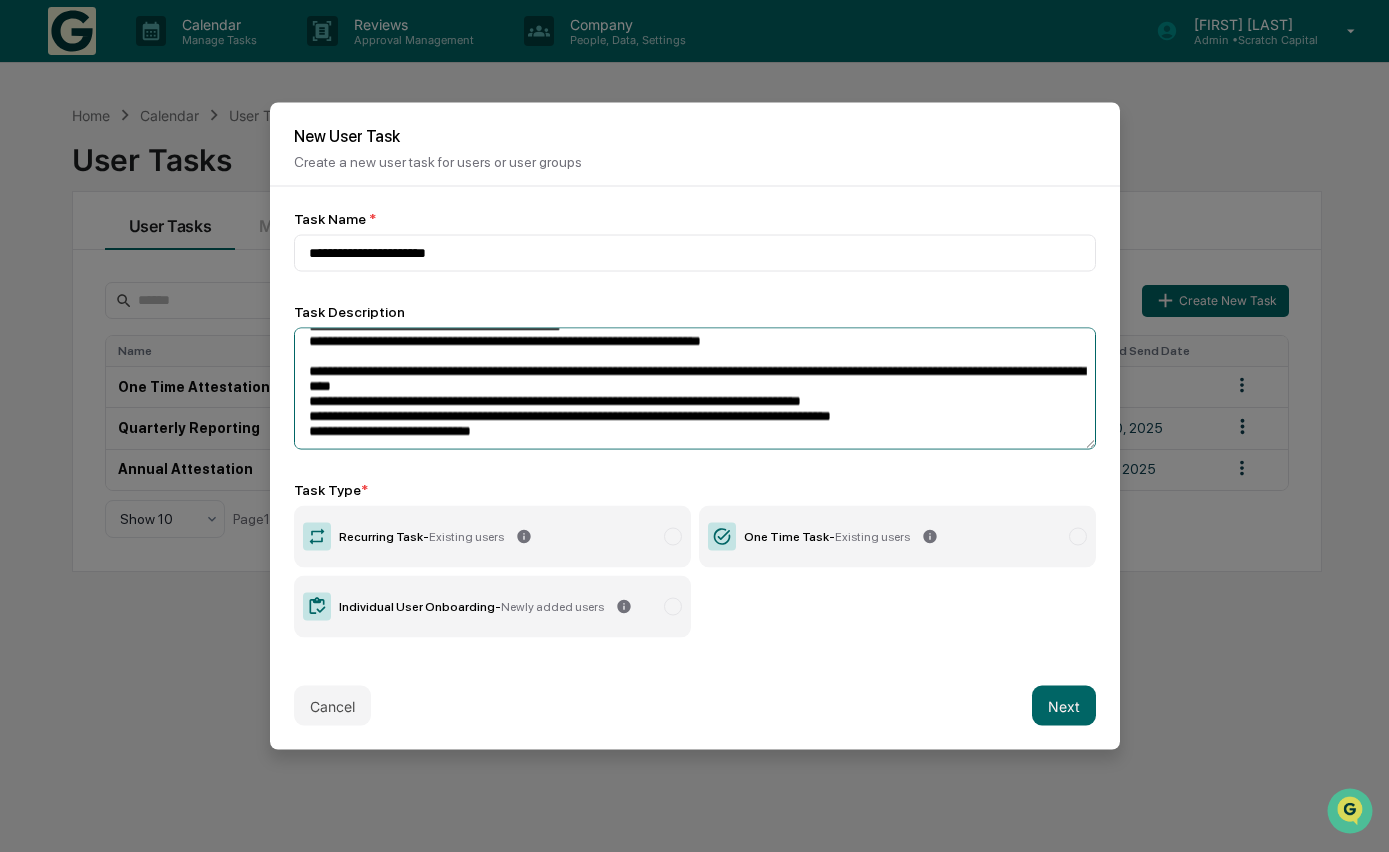 click on "**********" at bounding box center (695, 389) 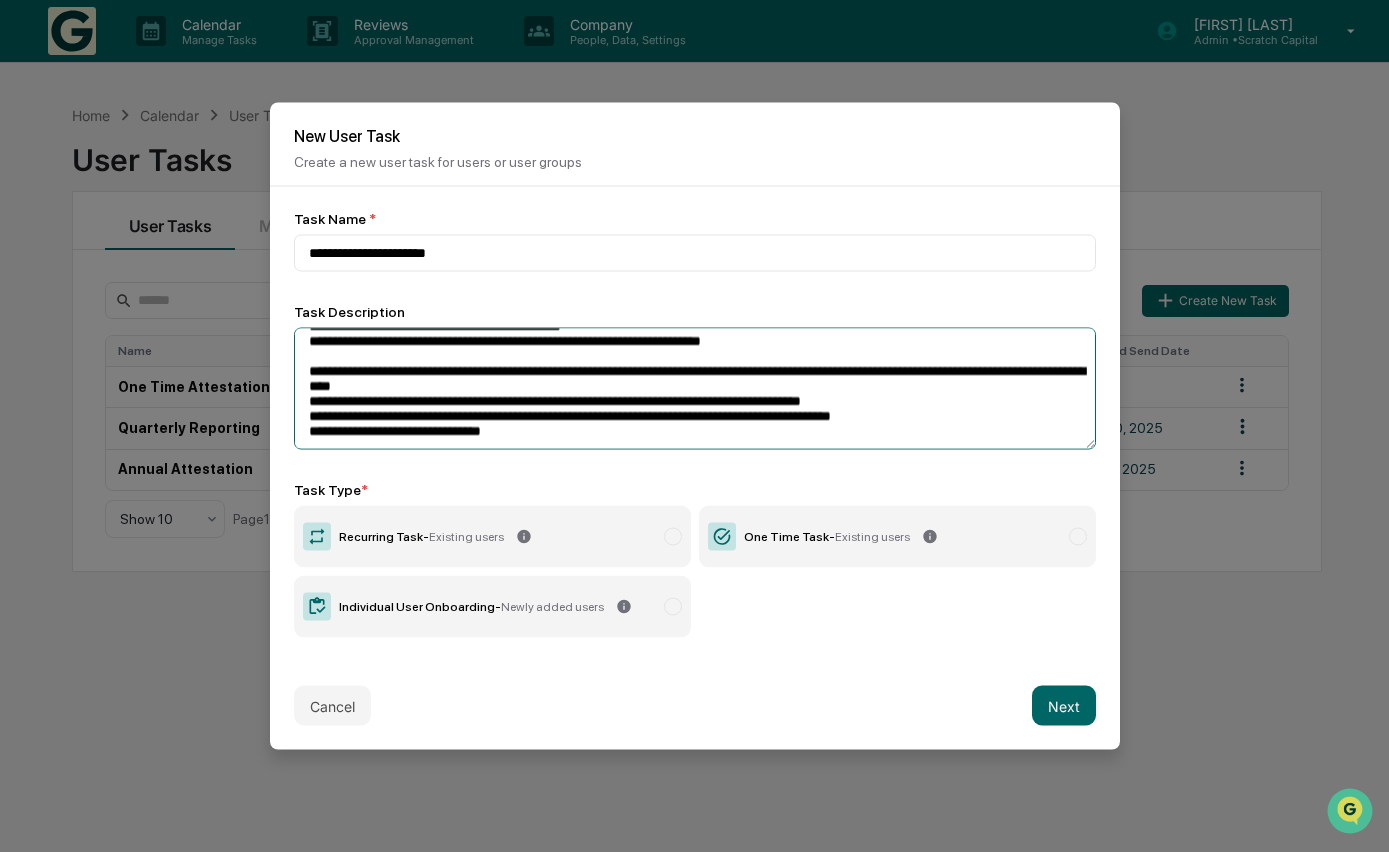 scroll, scrollTop: 137, scrollLeft: 0, axis: vertical 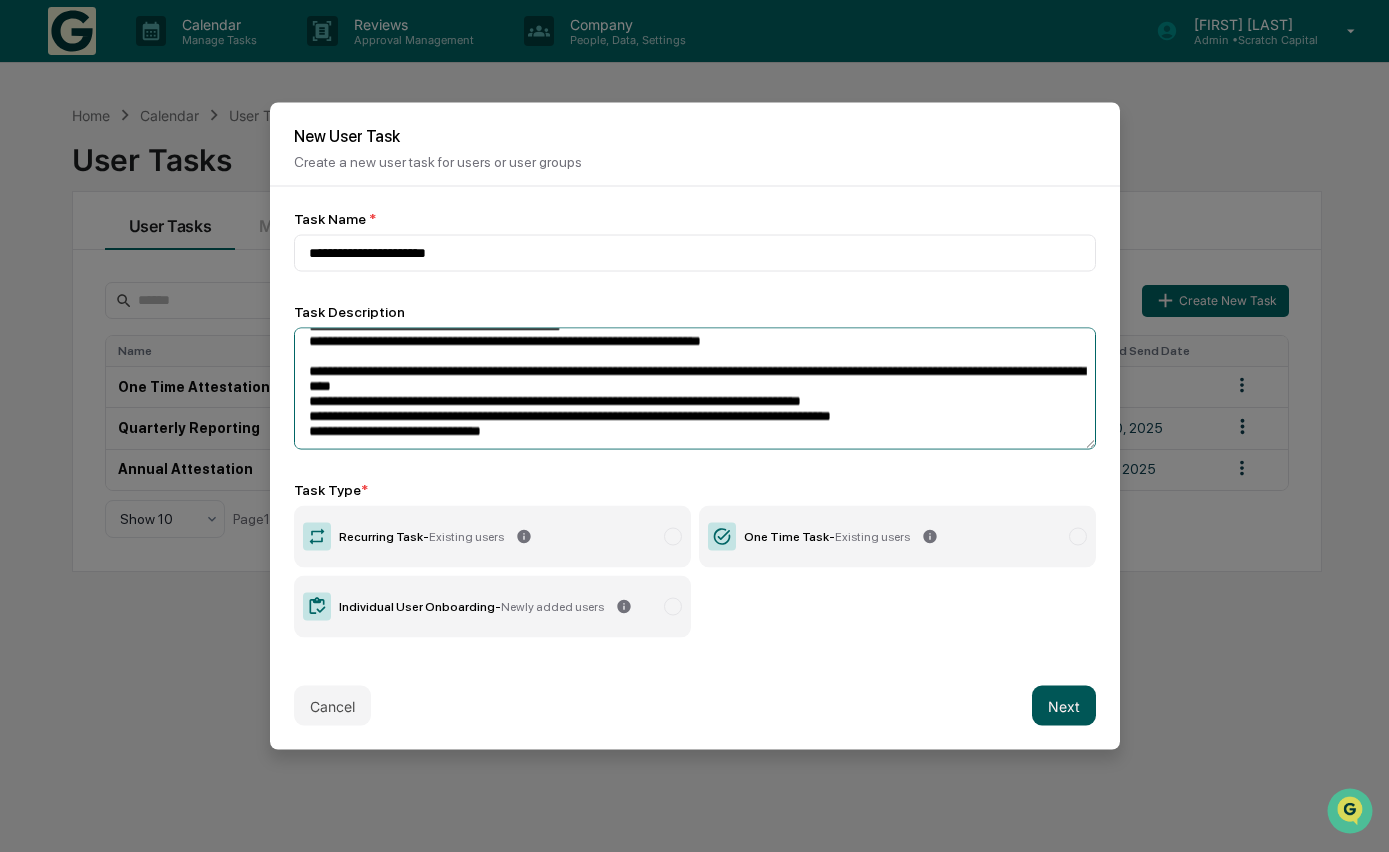 type on "**********" 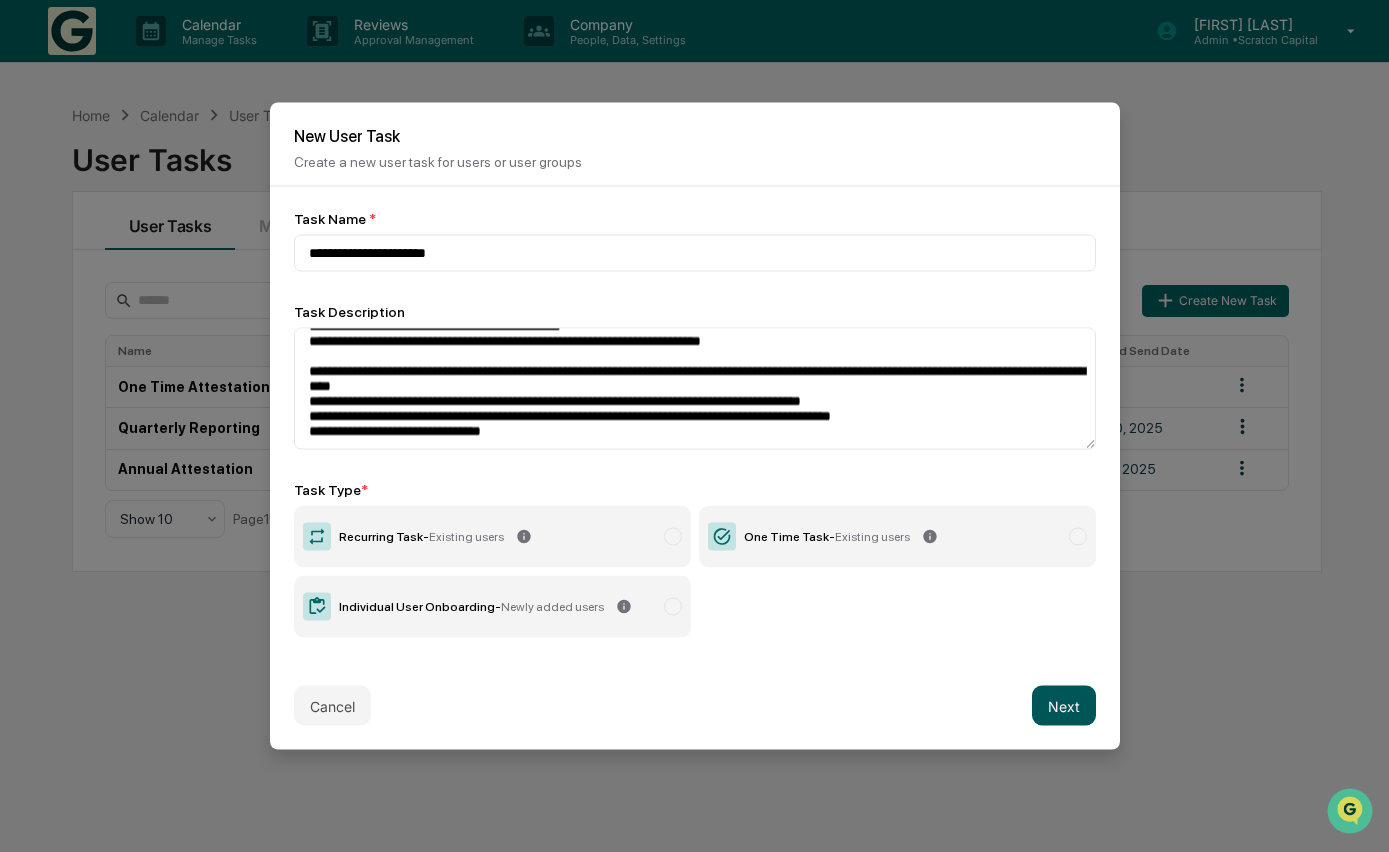 click on "Next" at bounding box center (1064, 706) 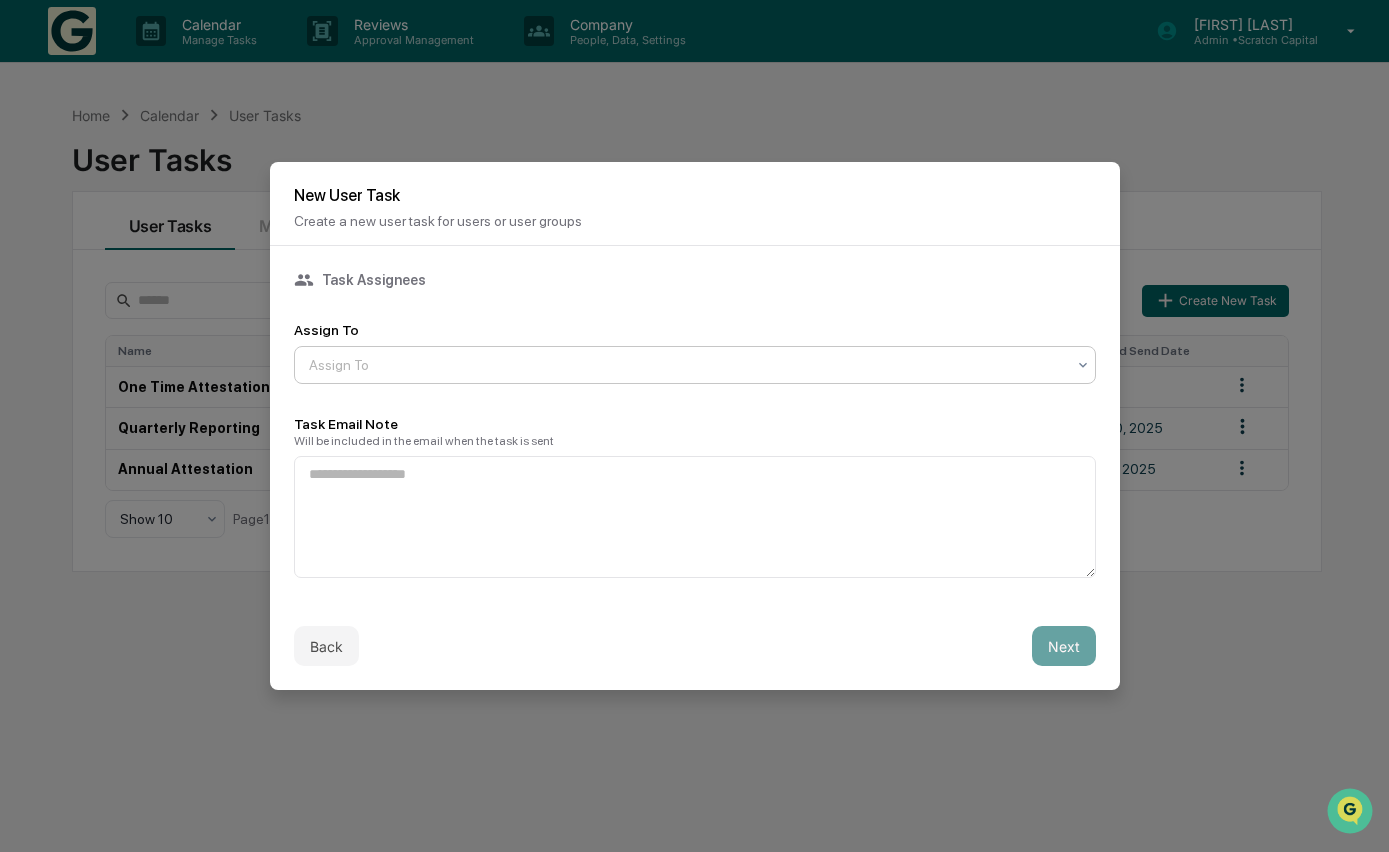 click at bounding box center (687, 365) 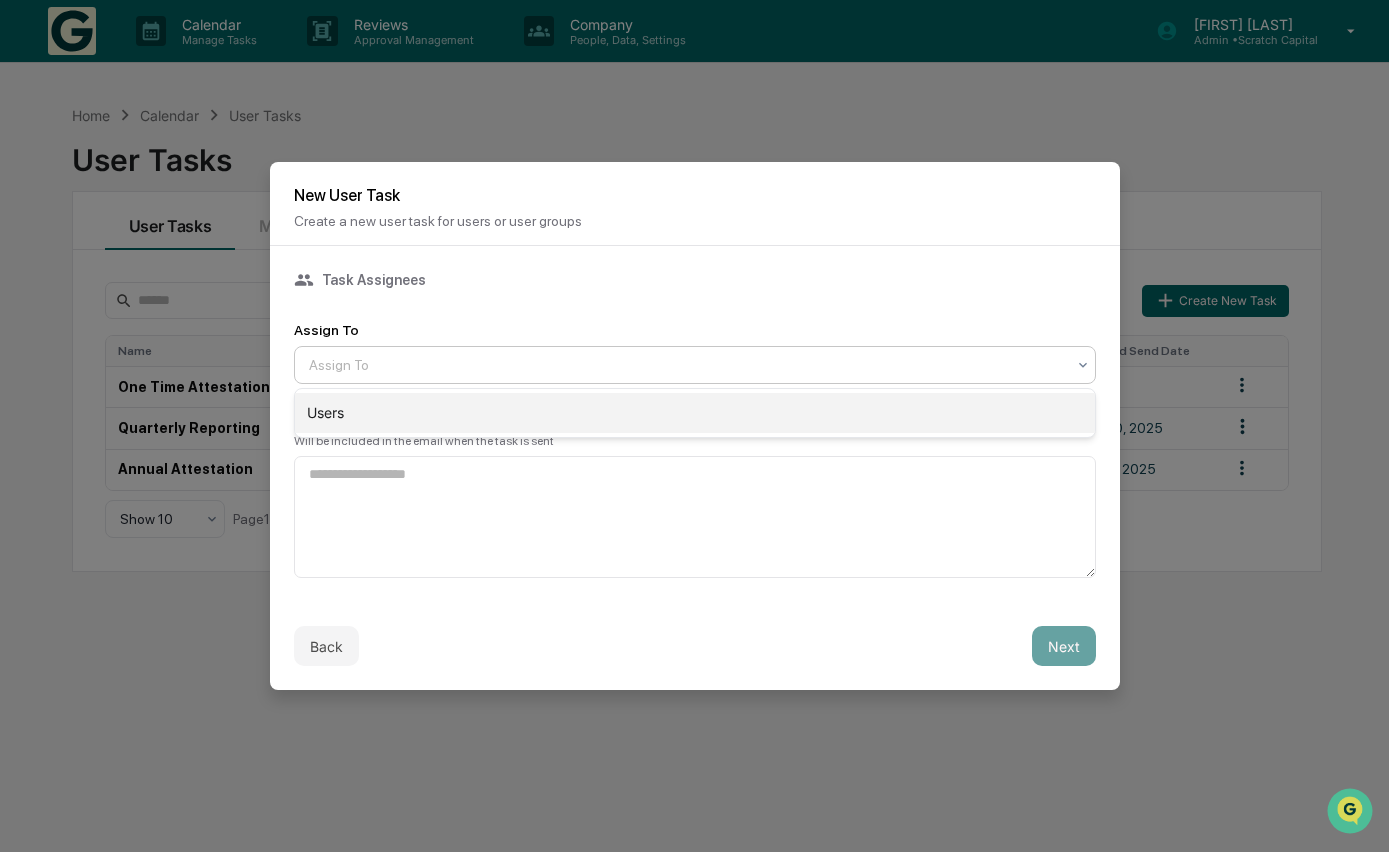 click on "Users" at bounding box center (695, 413) 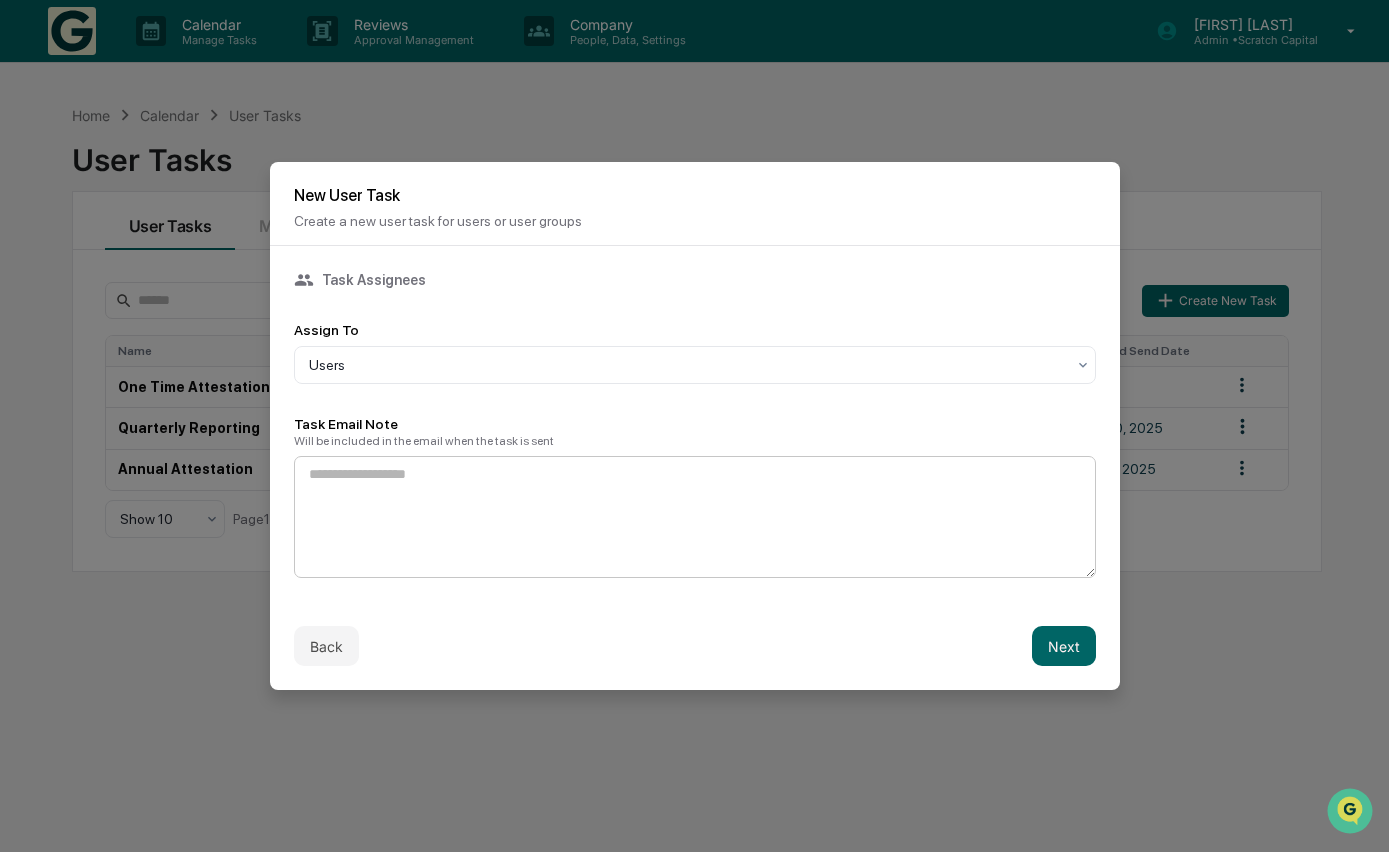 click at bounding box center [695, 517] 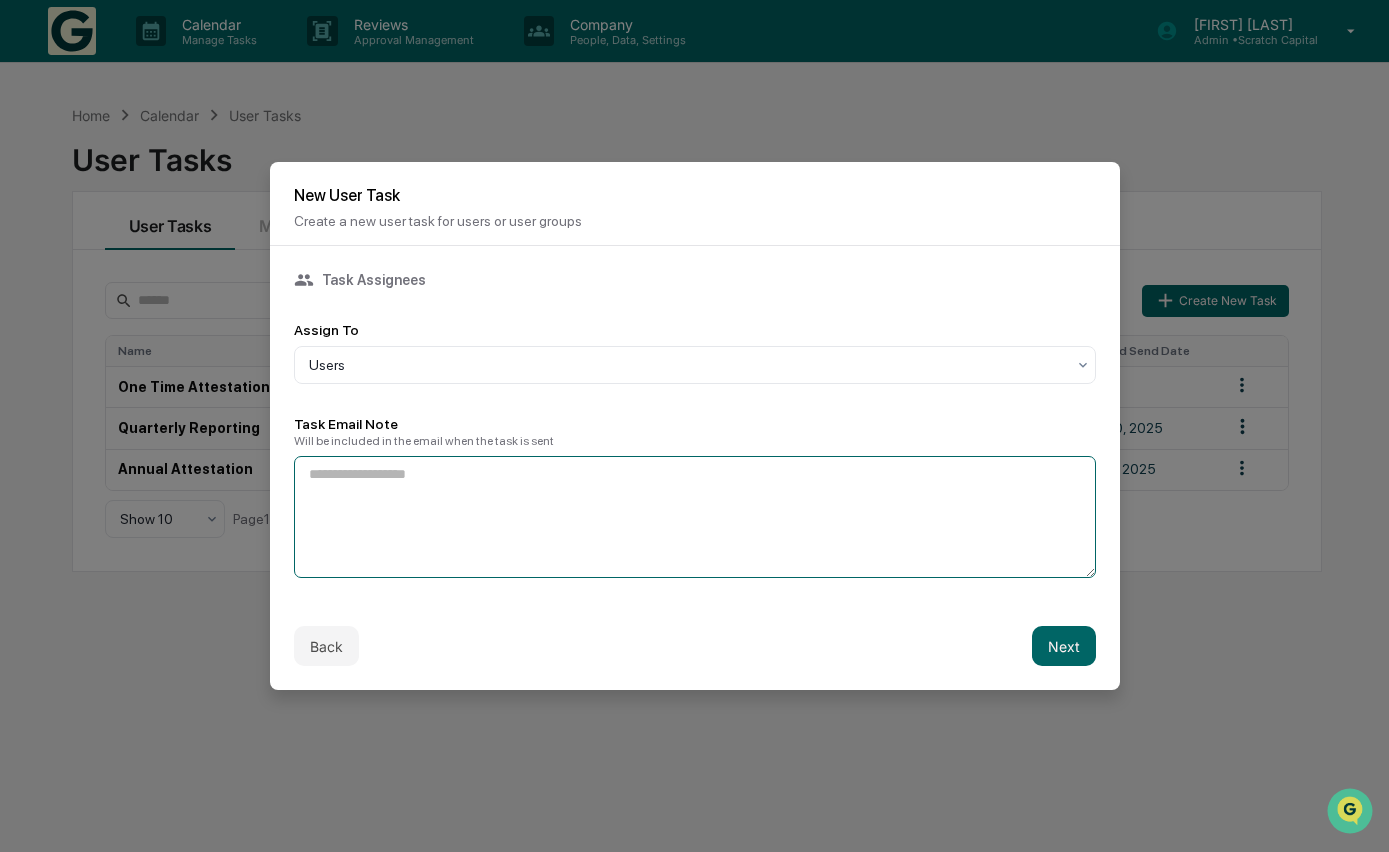 click at bounding box center (695, 517) 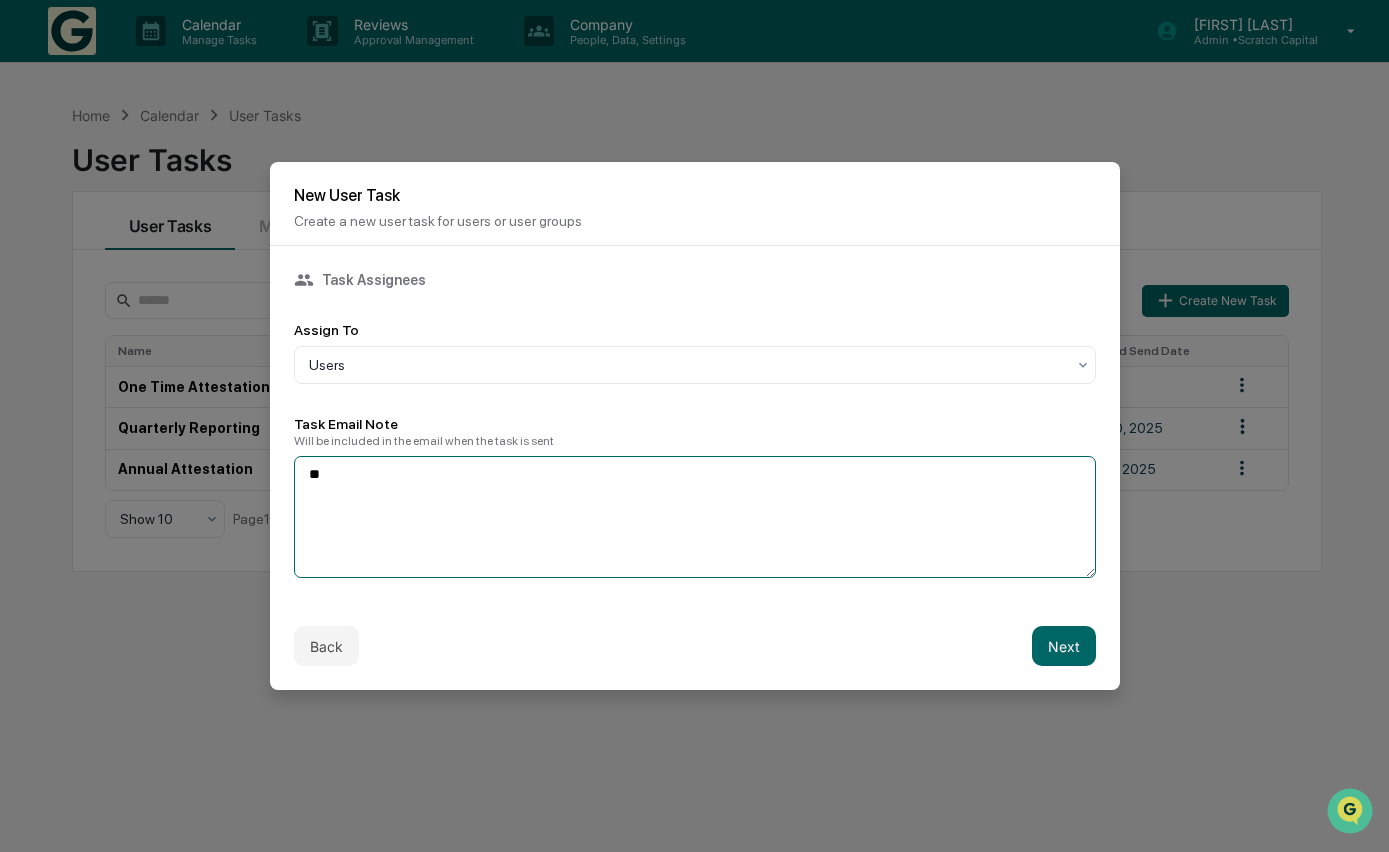 type on "*" 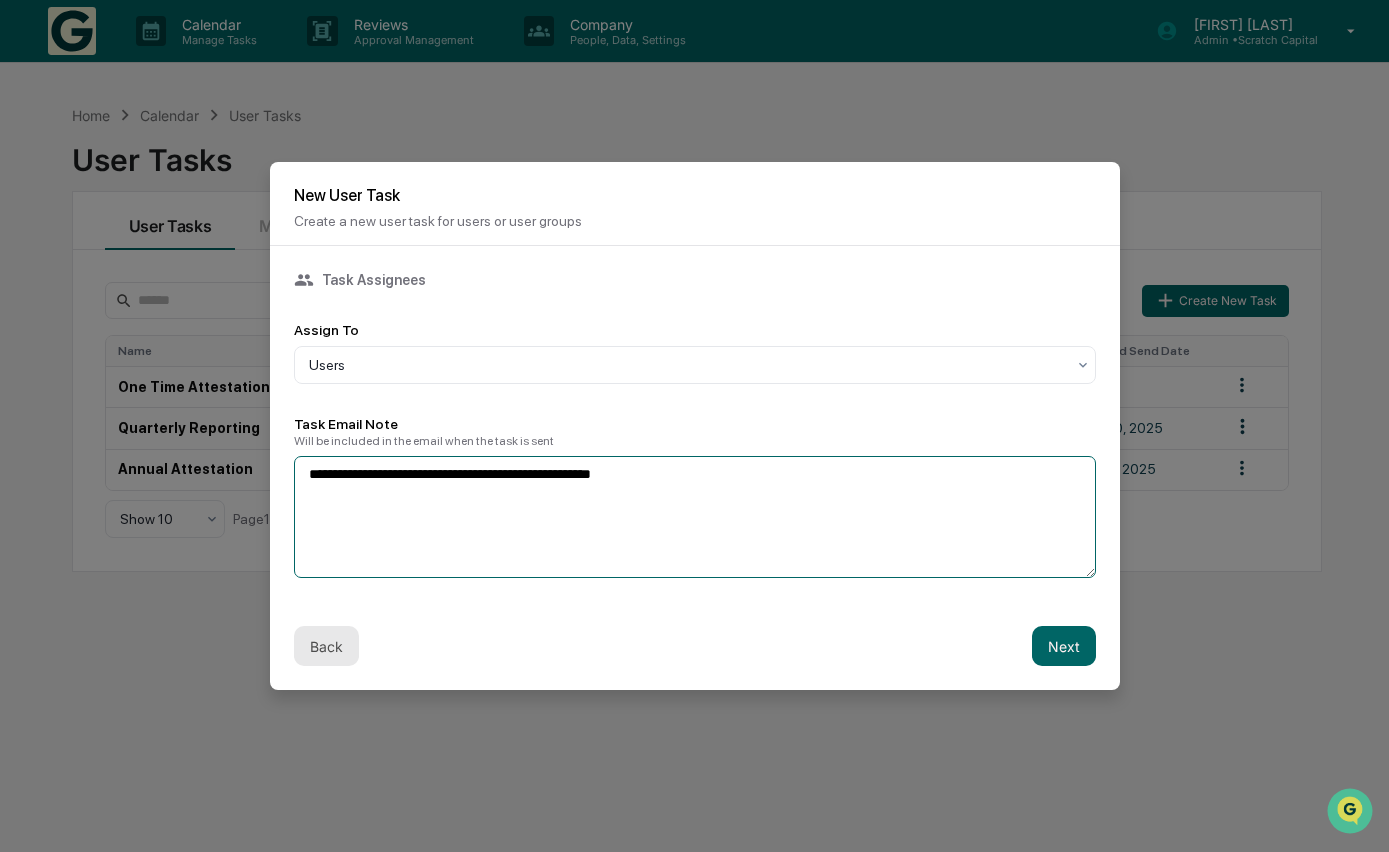 type on "**********" 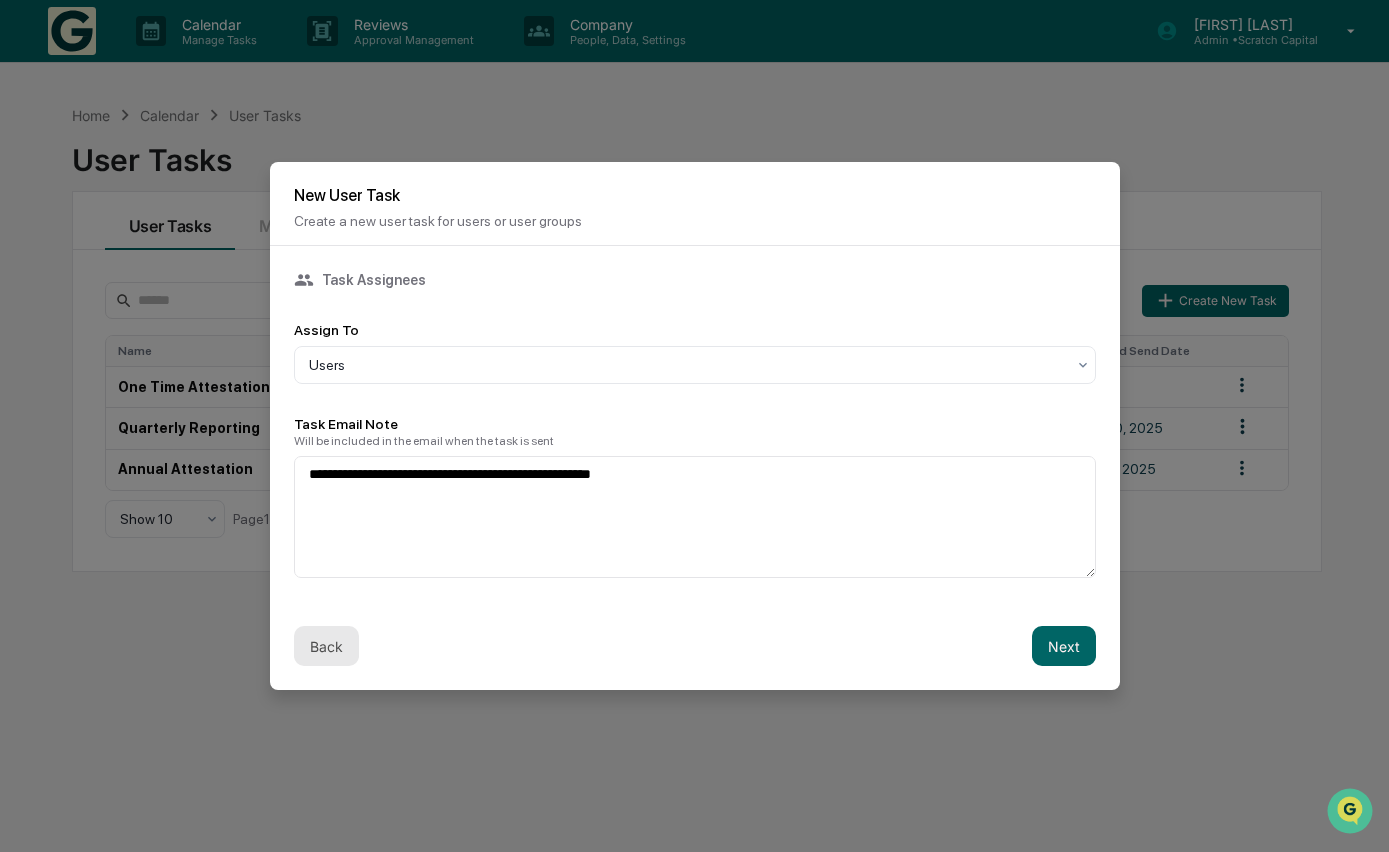 click on "Back" at bounding box center (326, 646) 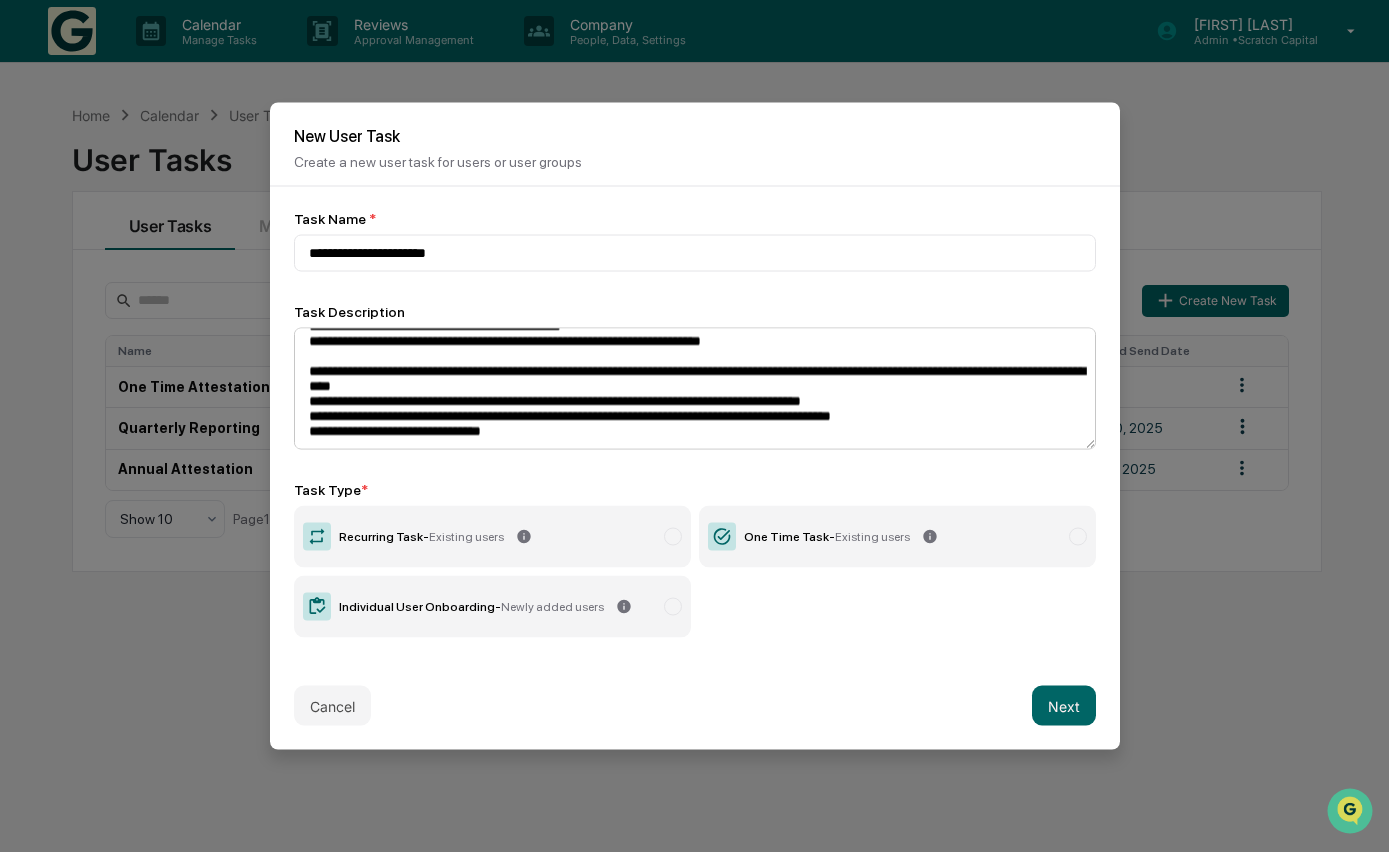 scroll, scrollTop: 121, scrollLeft: 0, axis: vertical 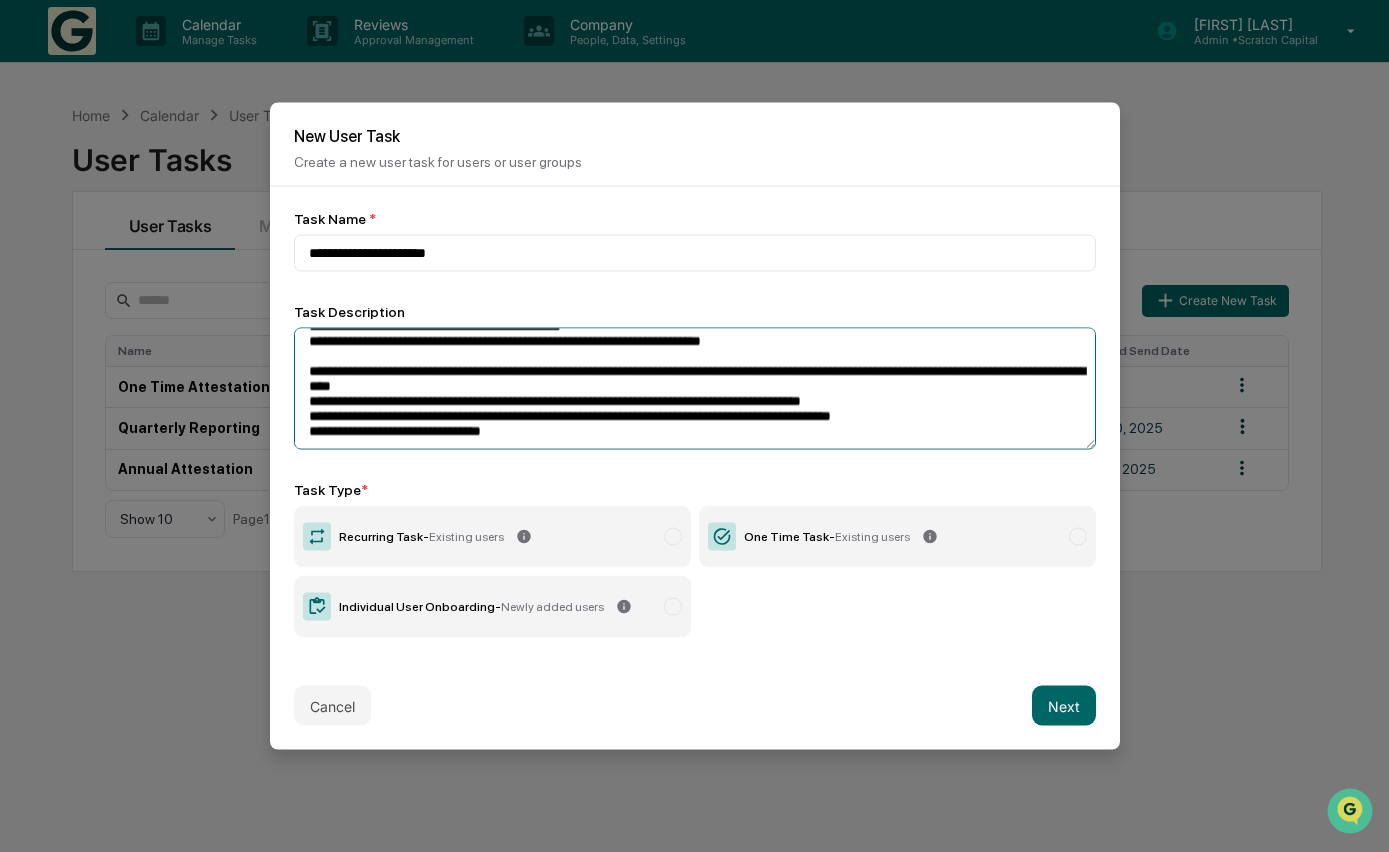 click on "**********" at bounding box center [695, 389] 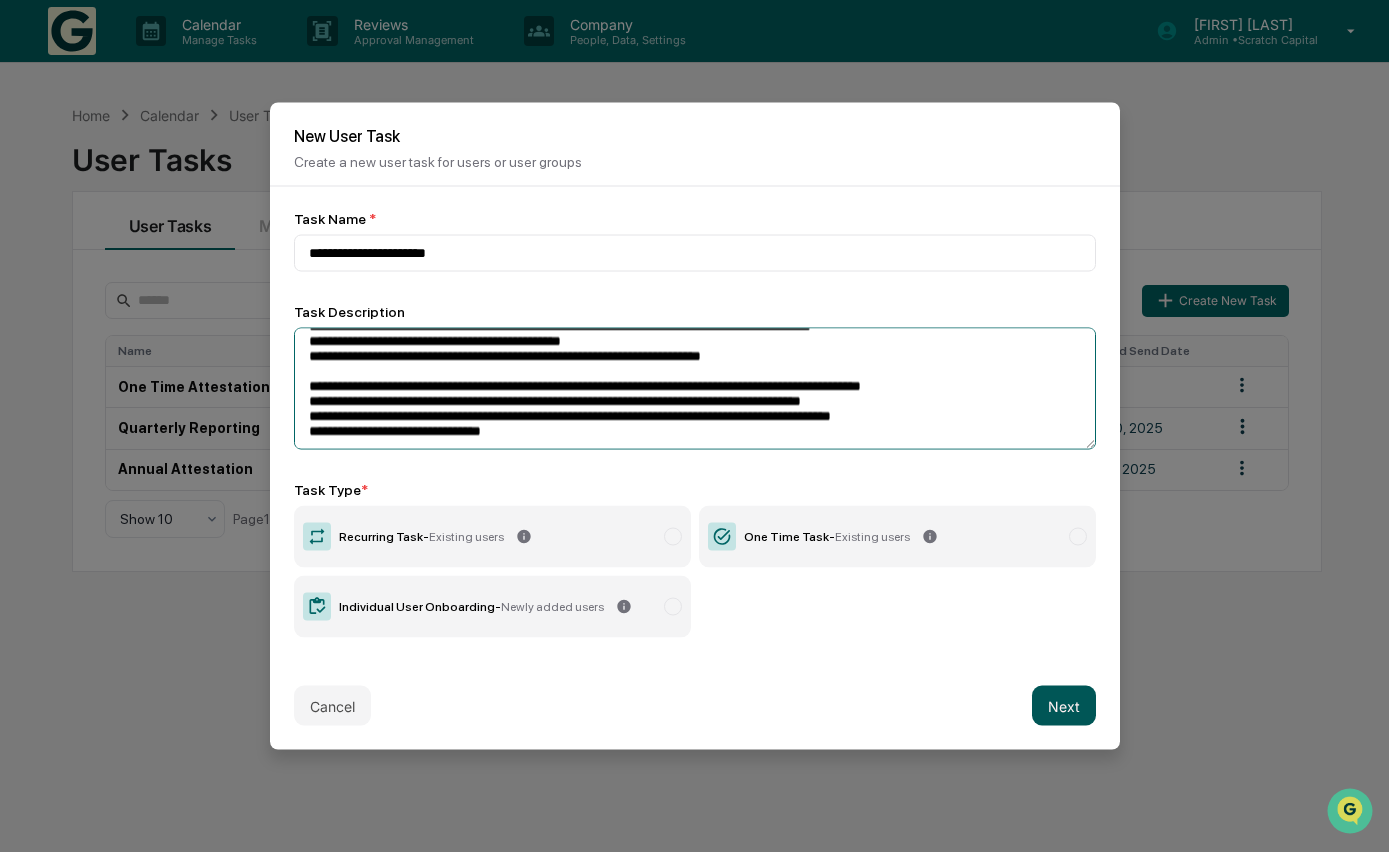 type on "**********" 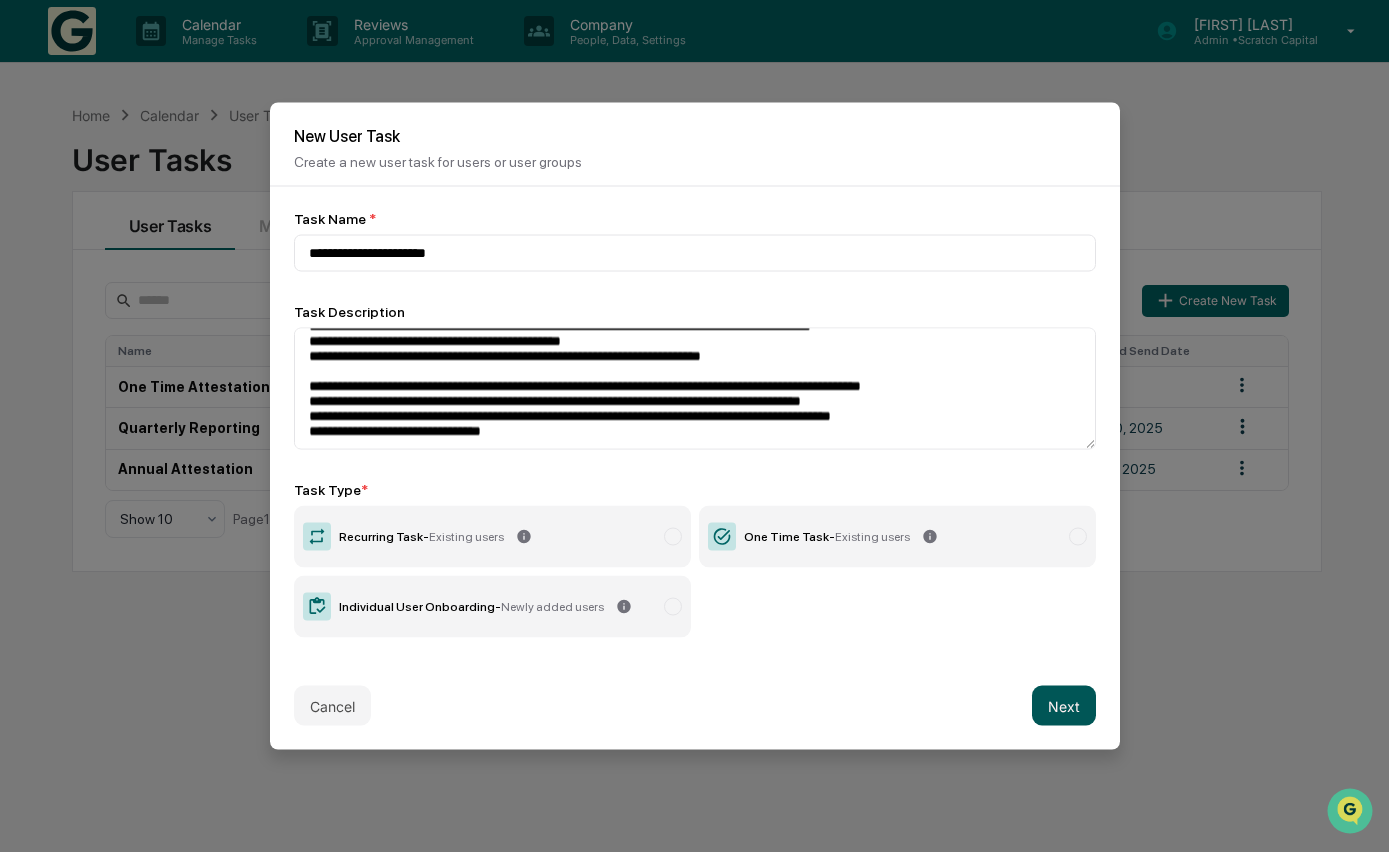 click on "Next" at bounding box center [1064, 706] 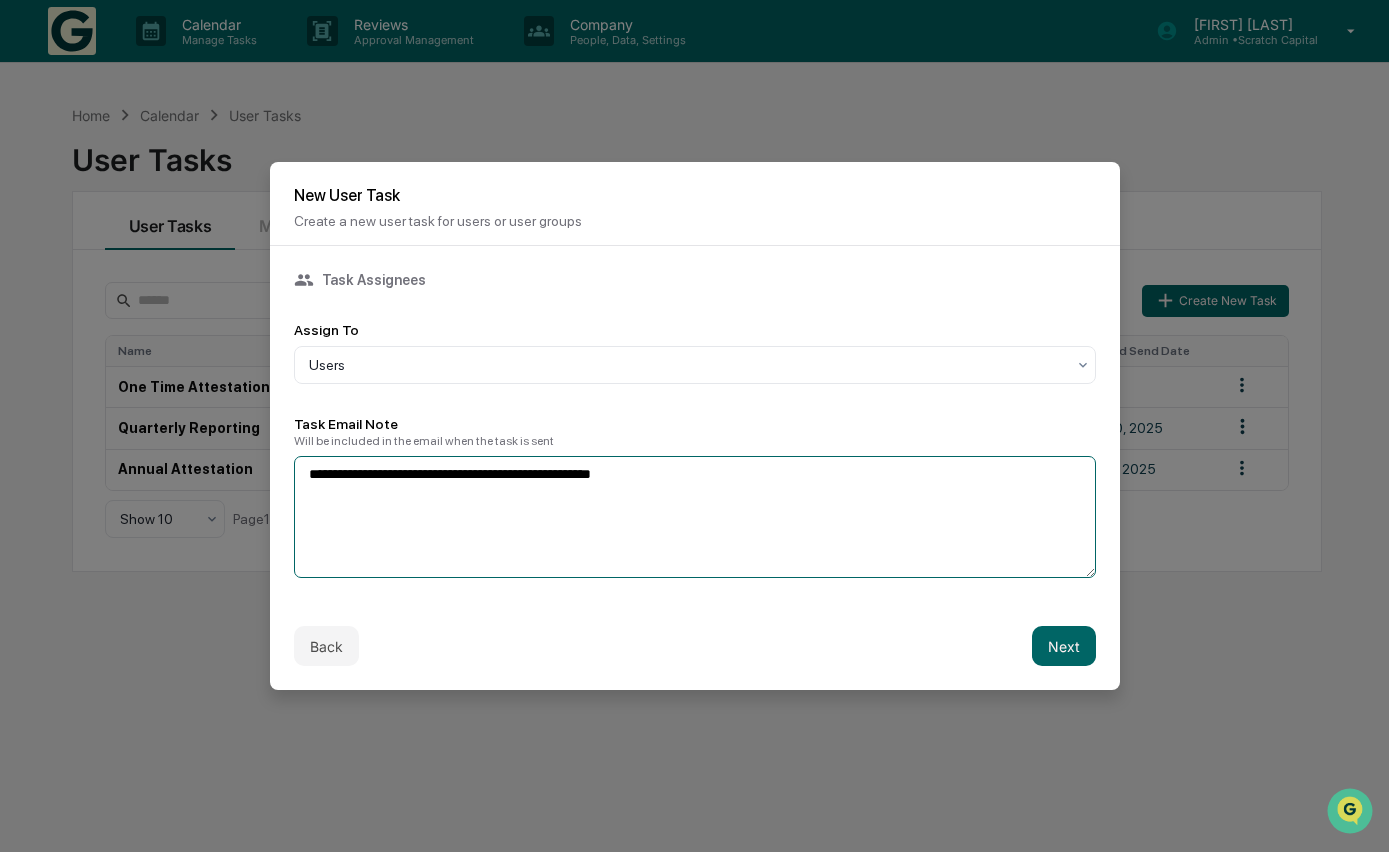 click on "**********" at bounding box center (695, 517) 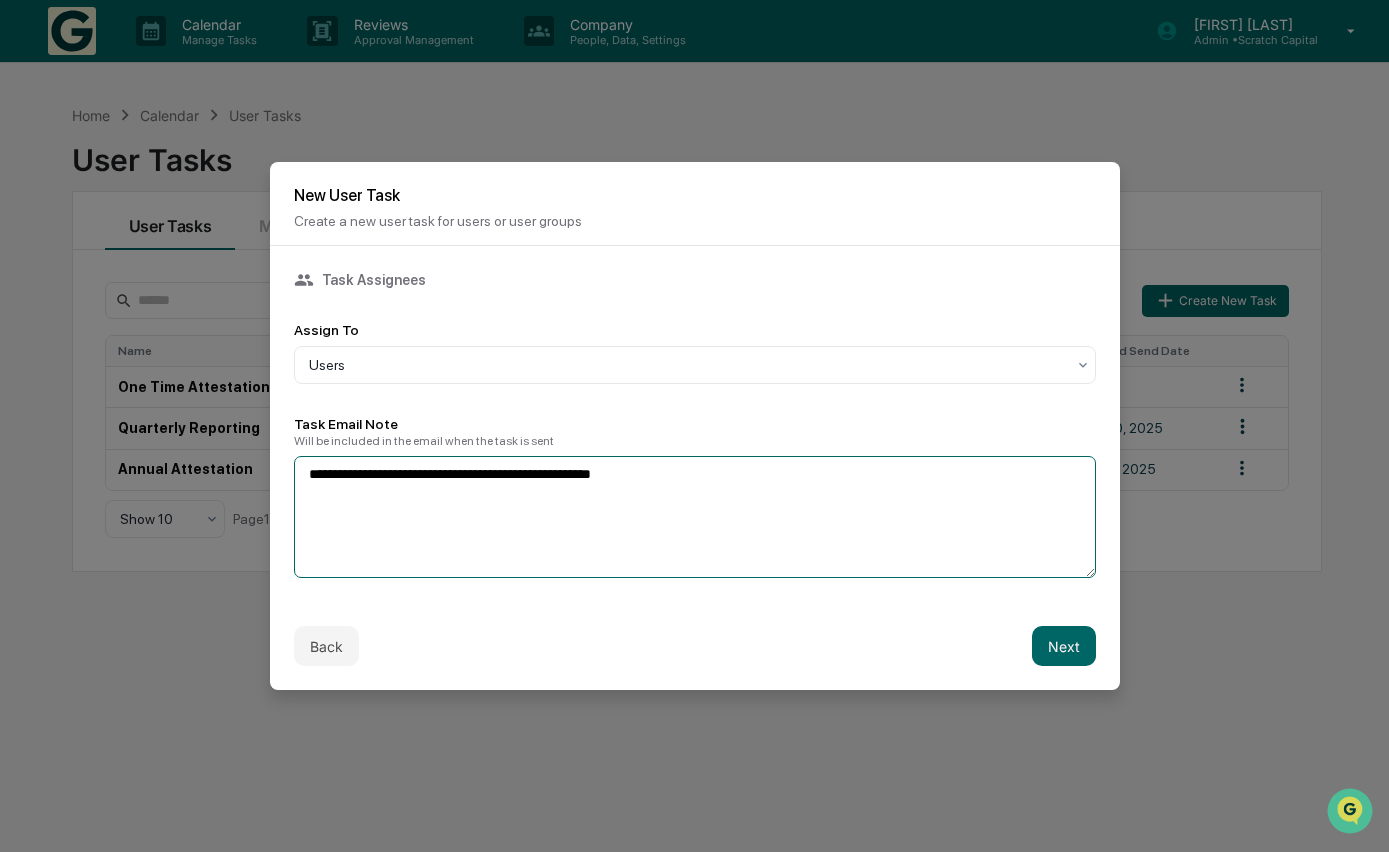 paste on "**********" 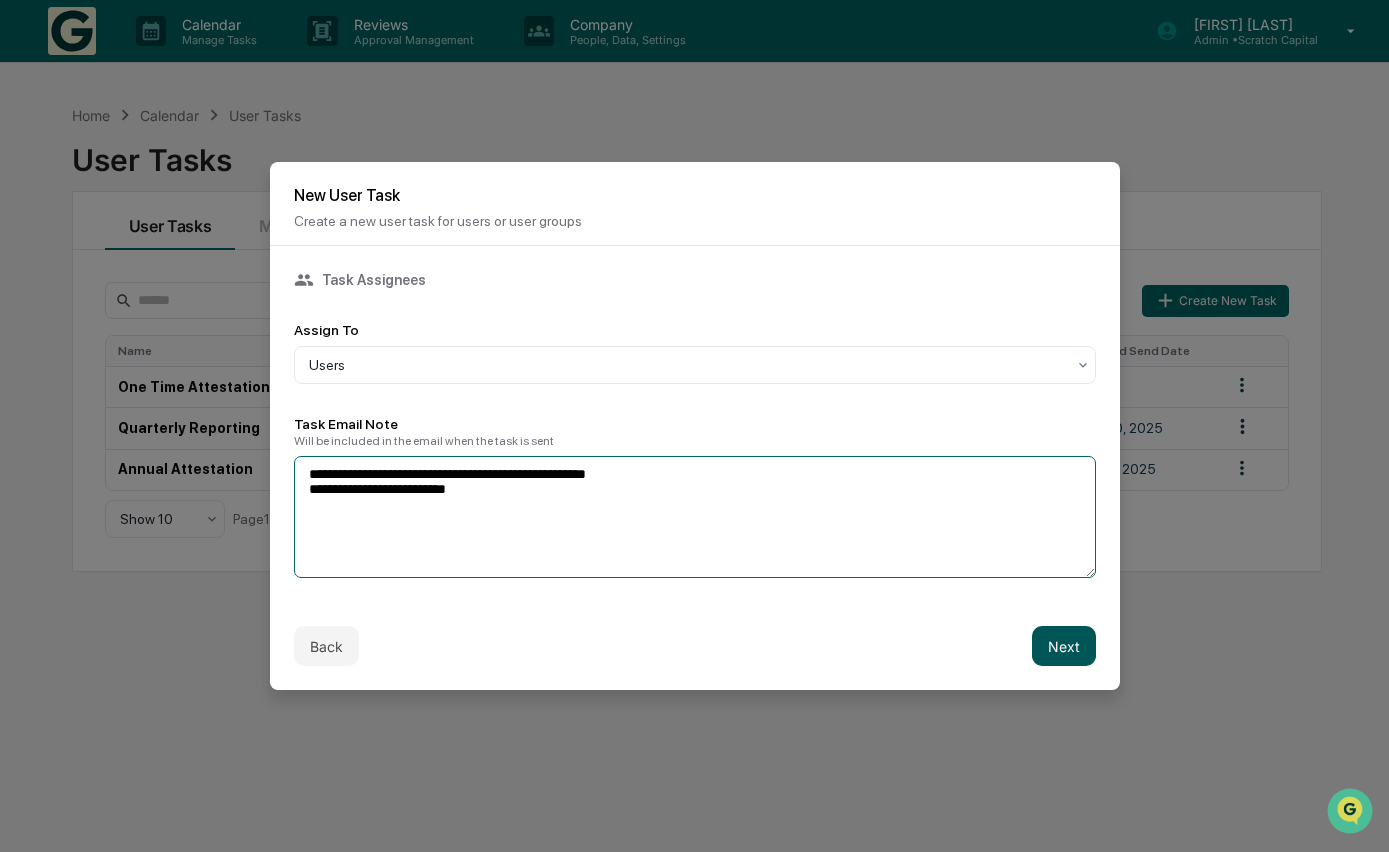 type on "**********" 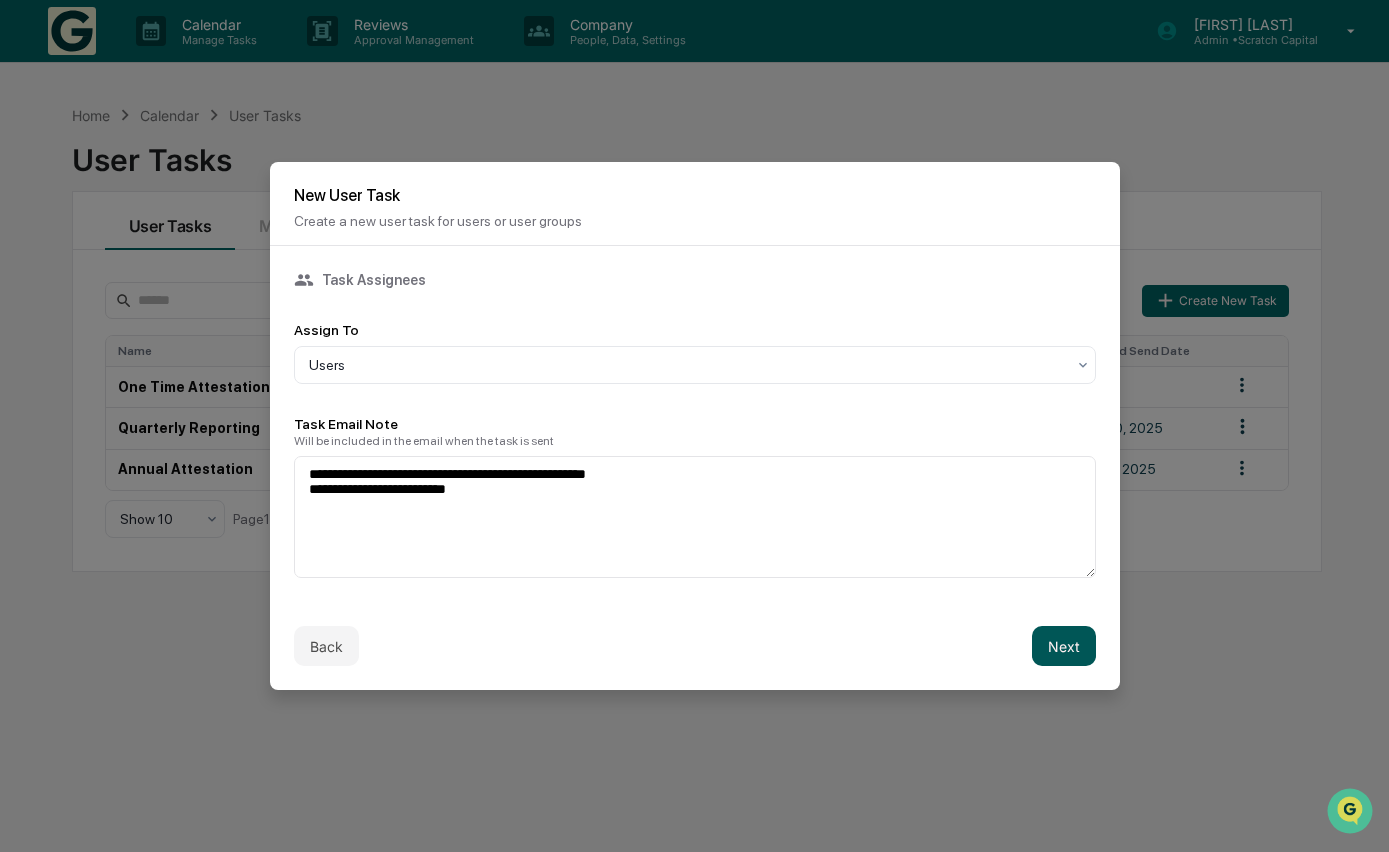 click on "Next" at bounding box center (1064, 646) 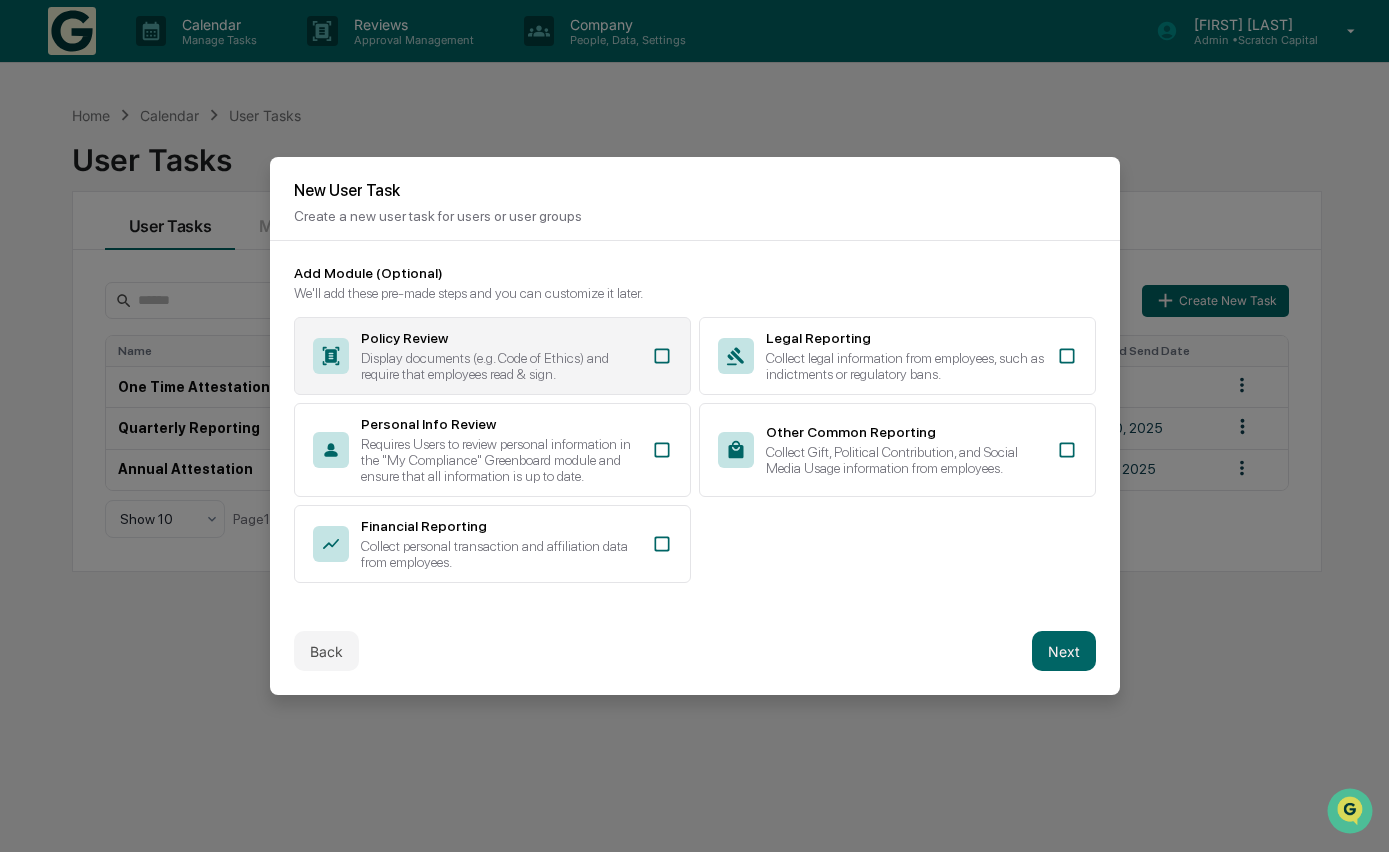 click on "Policy Review" at bounding box center (500, 338) 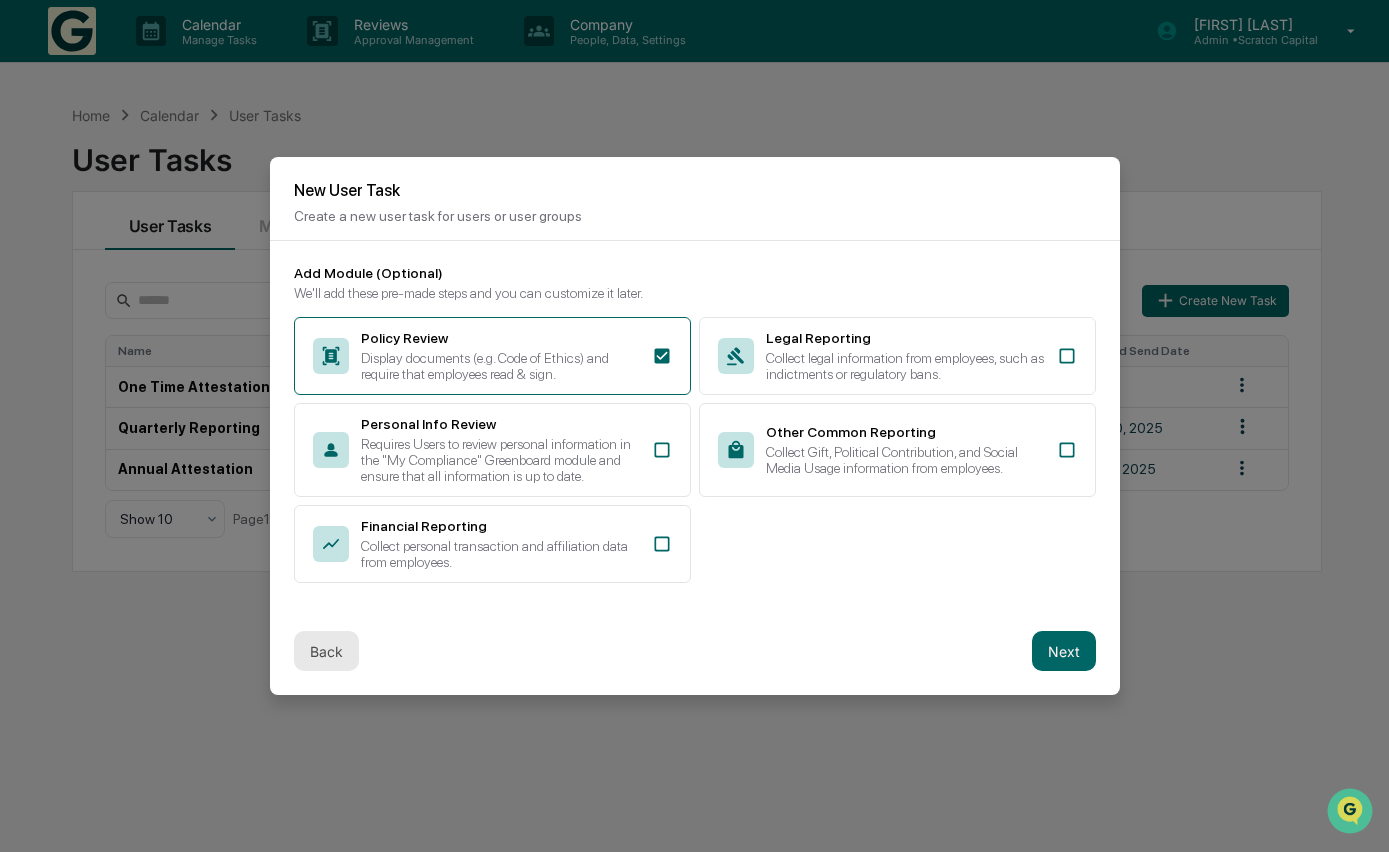 click on "Back" at bounding box center (326, 651) 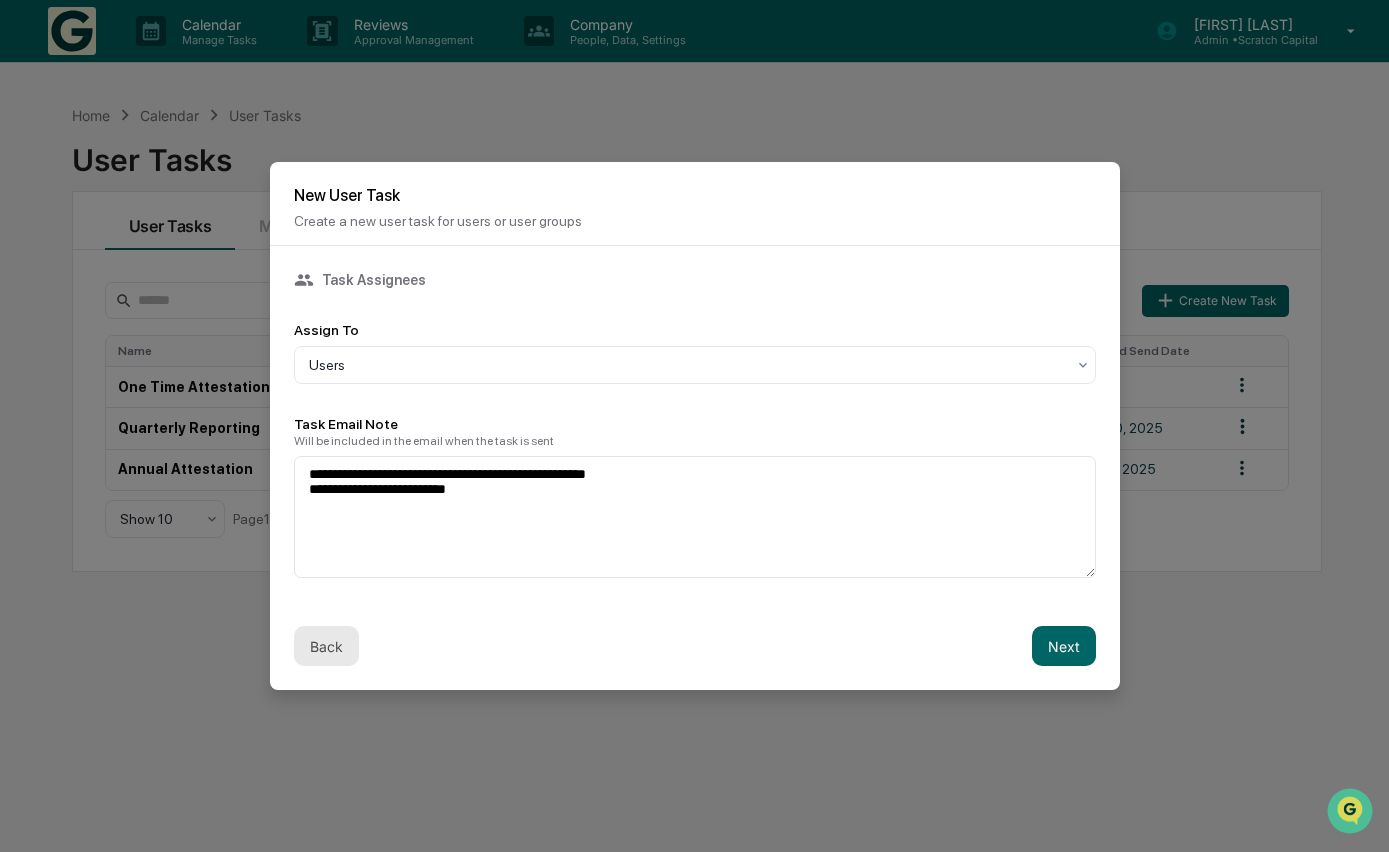 click on "Back" at bounding box center [326, 646] 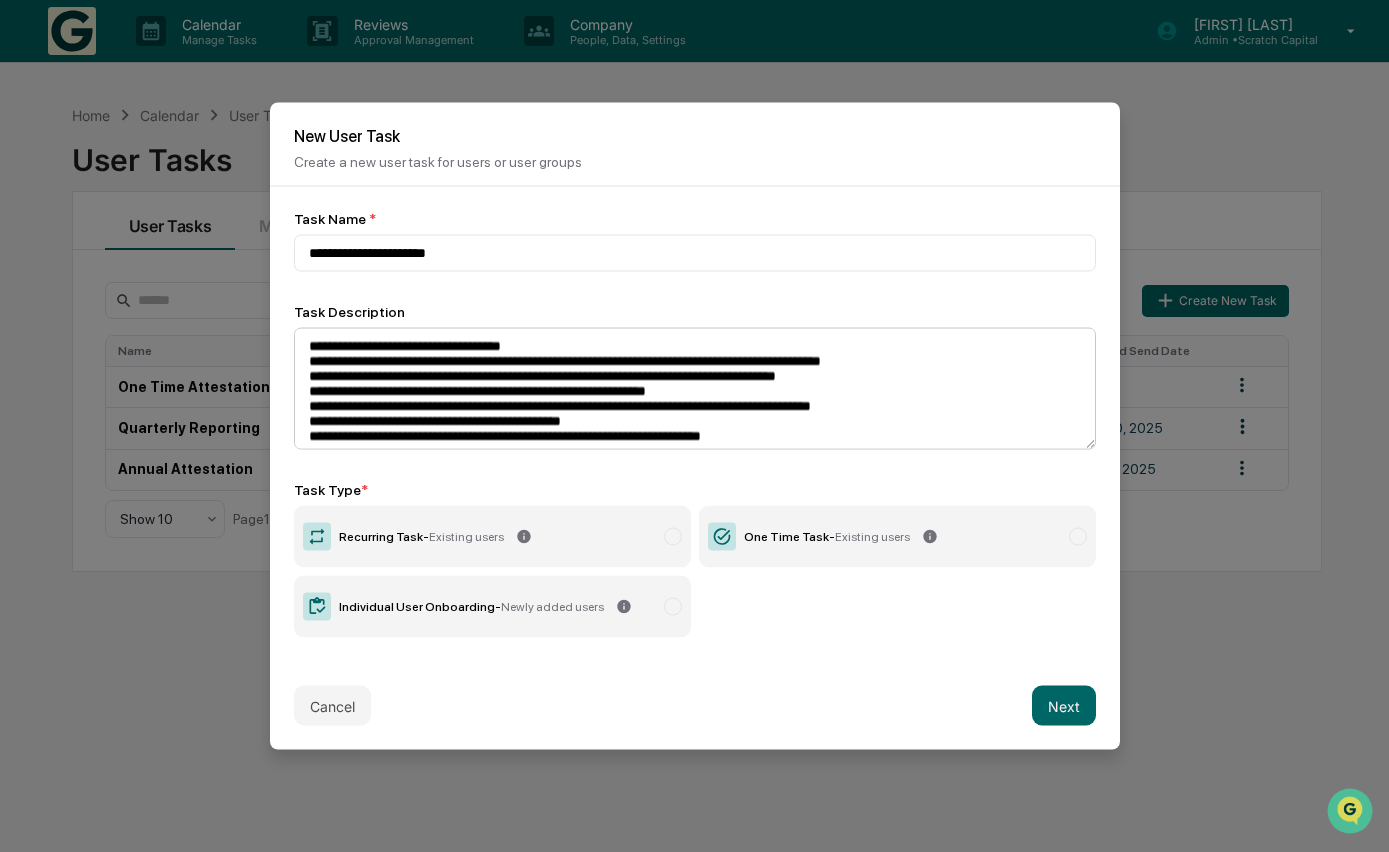 scroll, scrollTop: 131, scrollLeft: 0, axis: vertical 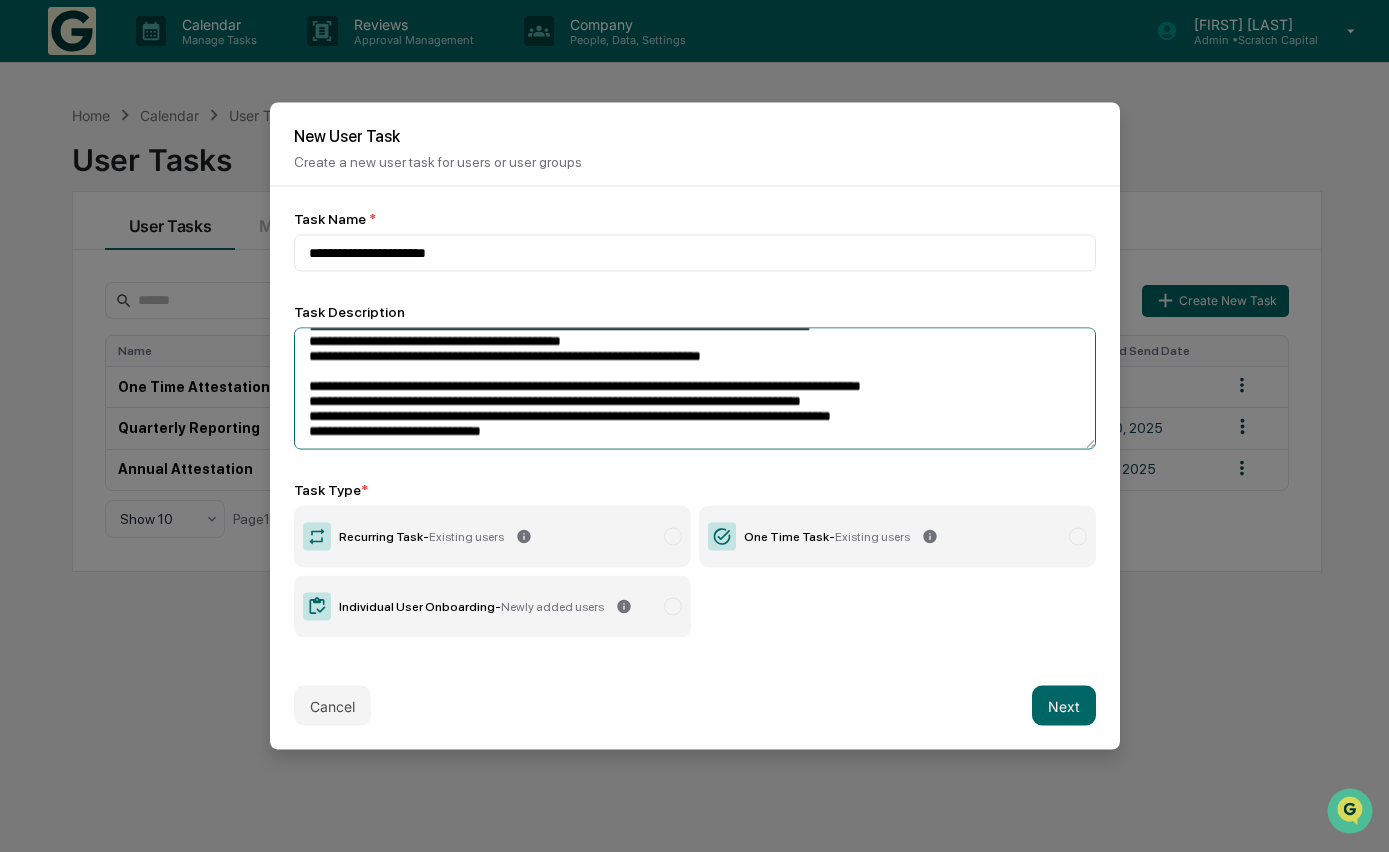 click on "**********" at bounding box center (695, 389) 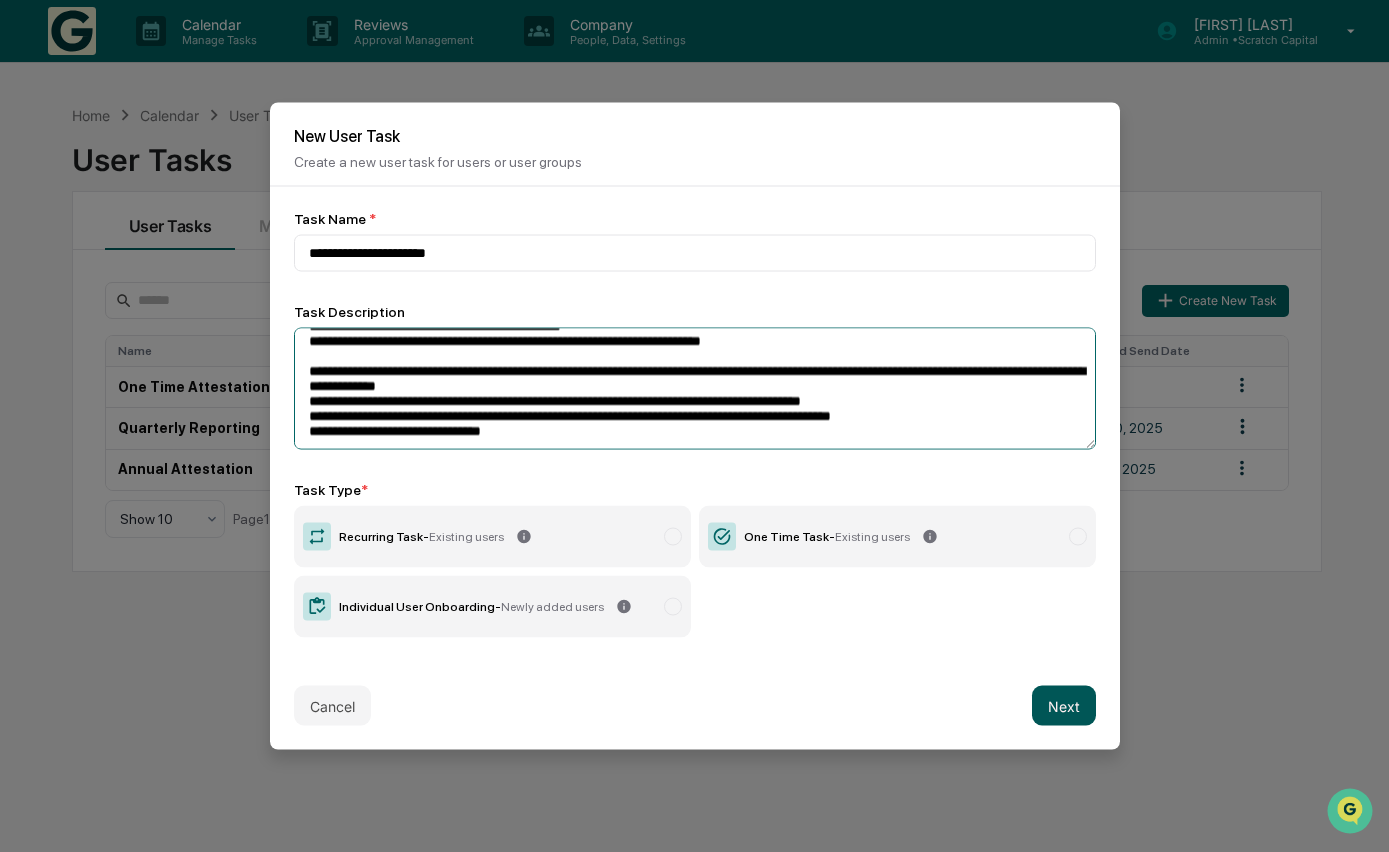 type on "**********" 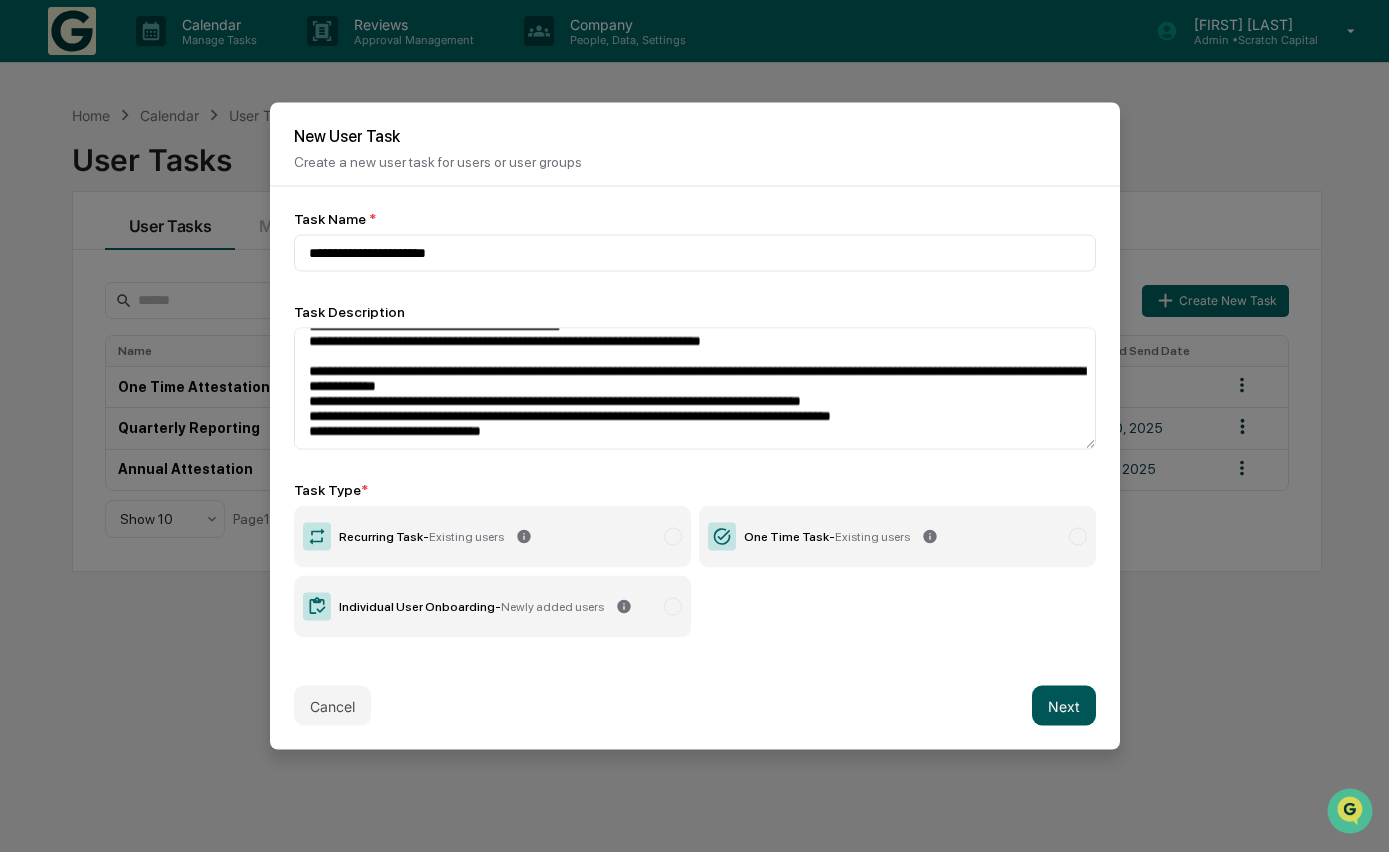 click on "Next" at bounding box center [1064, 706] 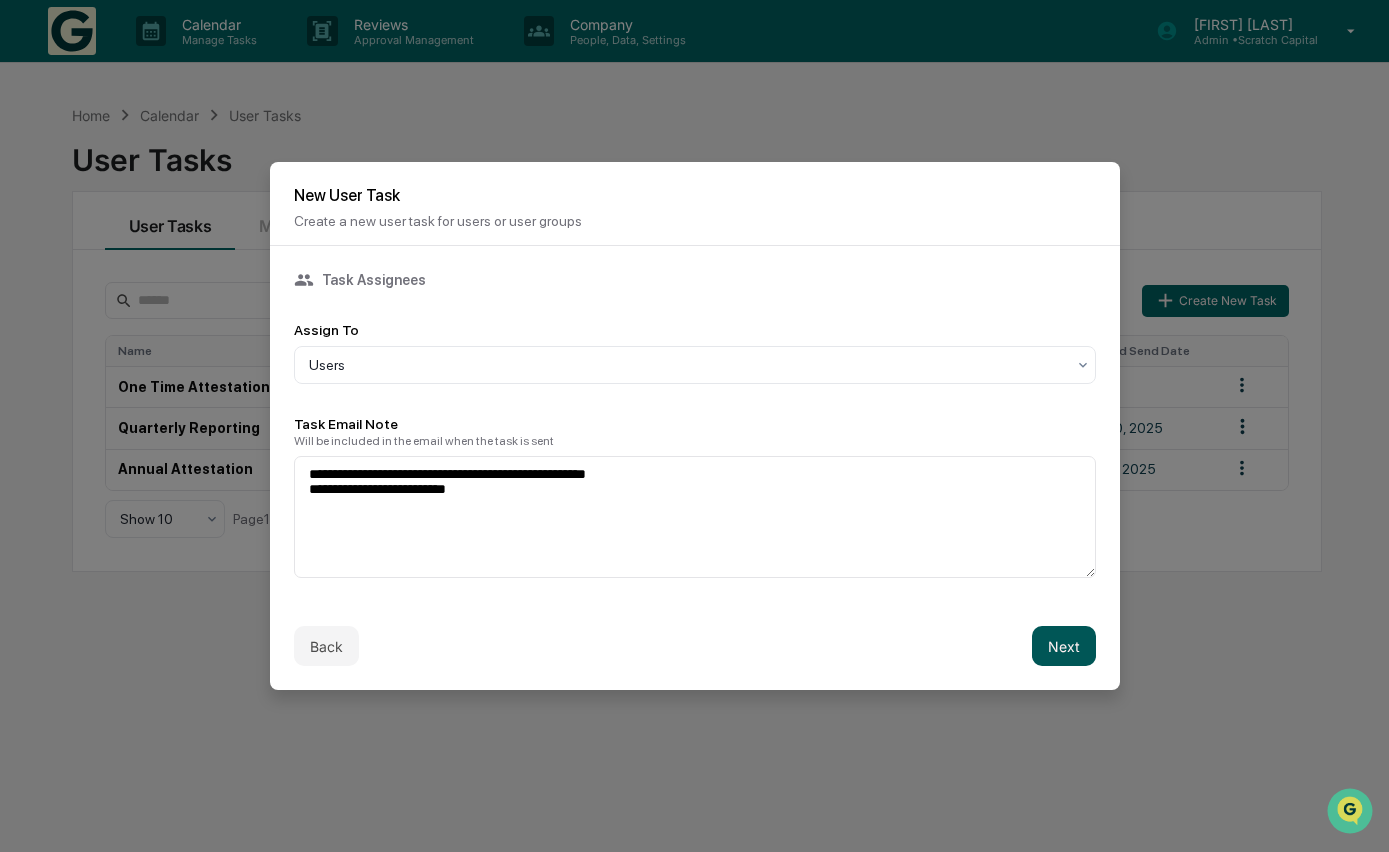 click on "Next" at bounding box center (1064, 646) 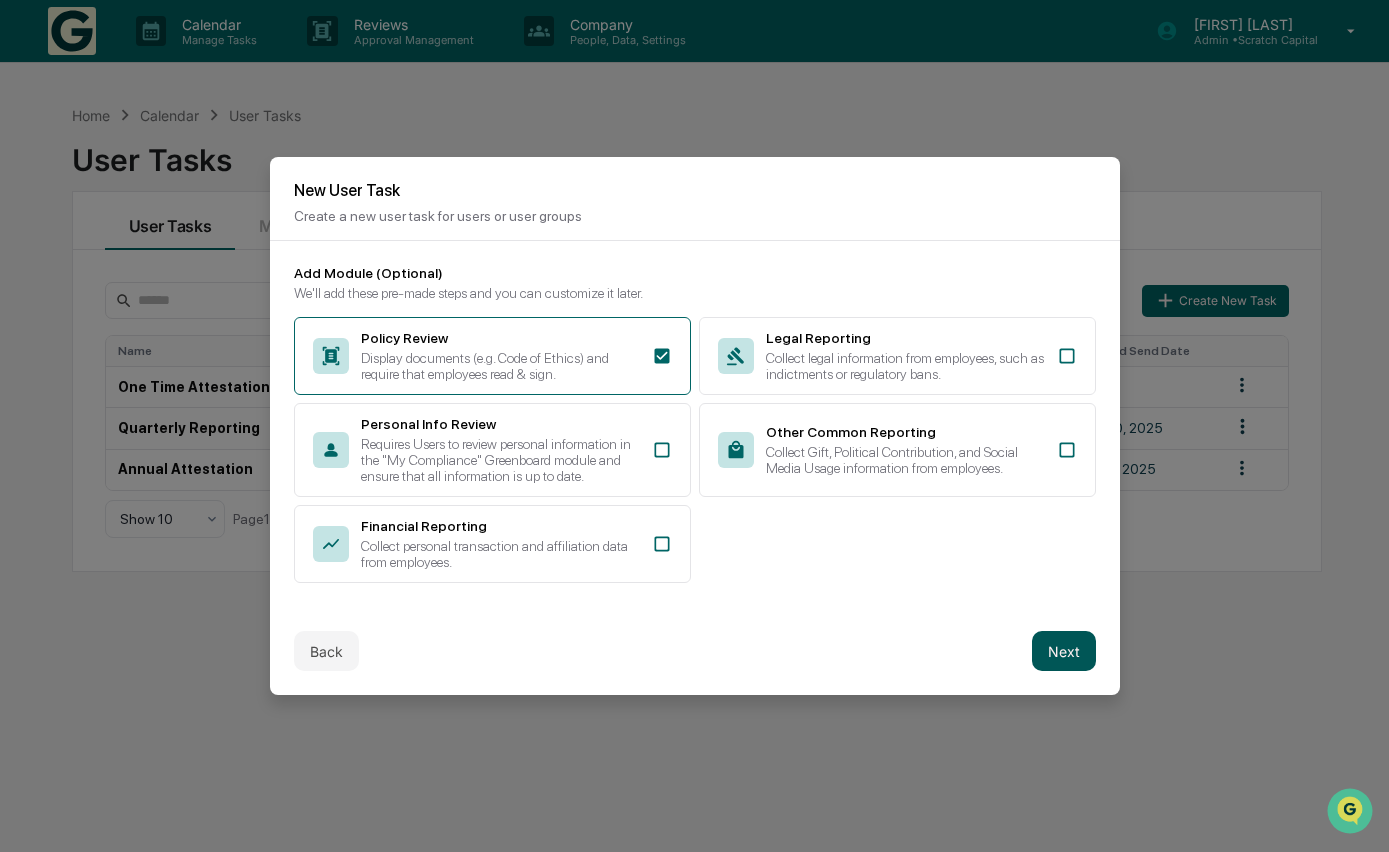 click on "Next" at bounding box center (1064, 651) 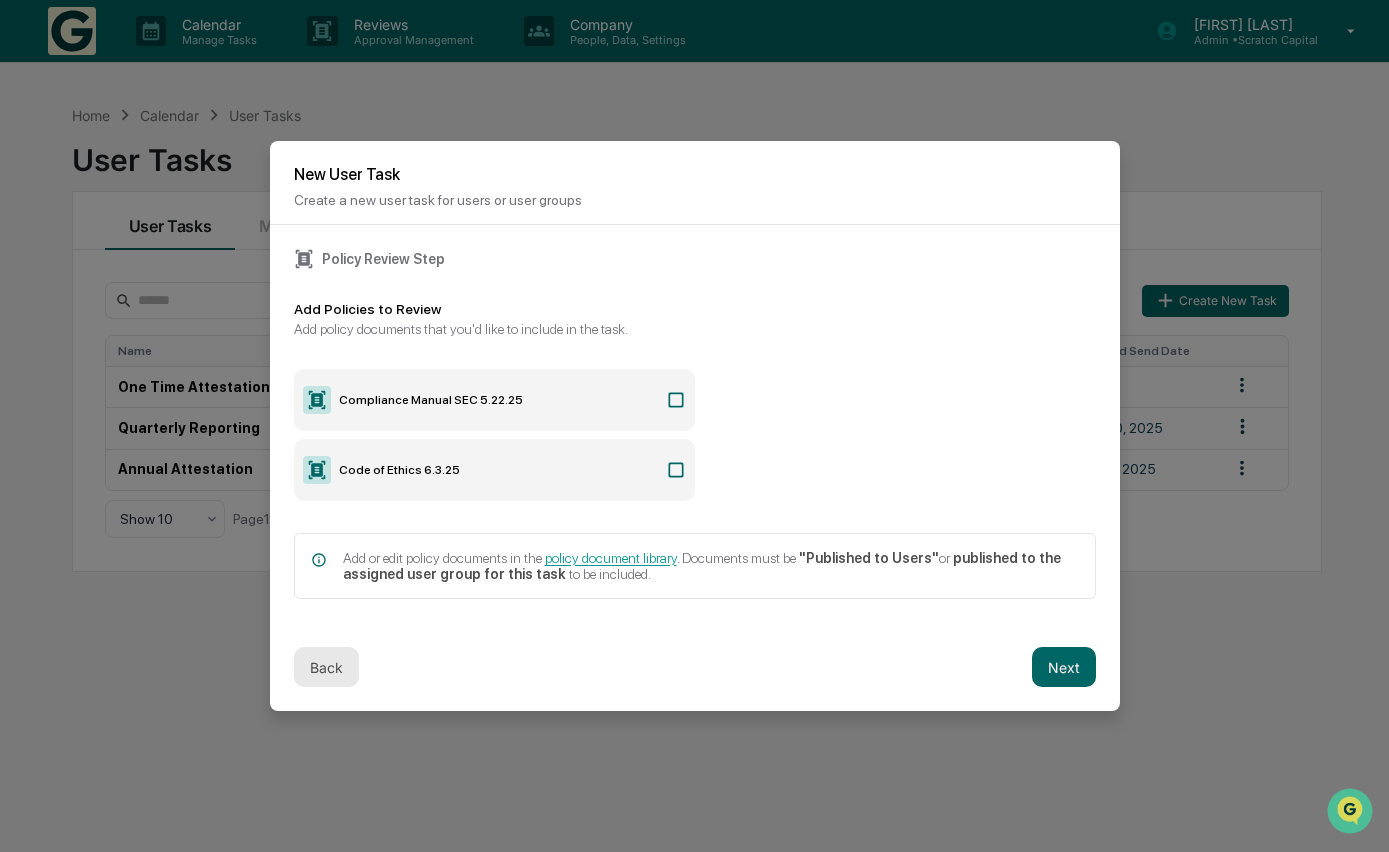 click on "Back" at bounding box center [326, 667] 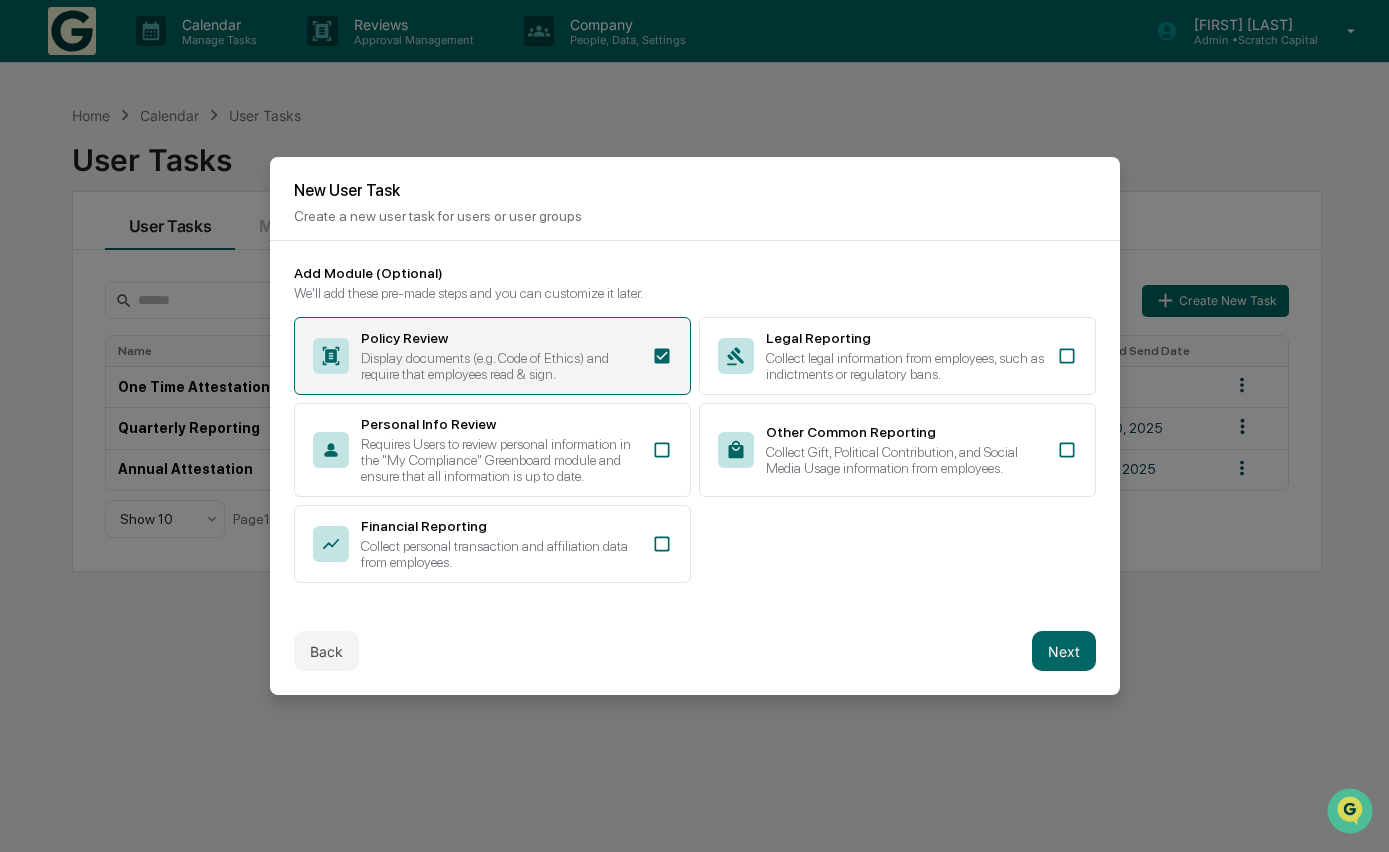 click on "Display documents (e.g. Code of Ethics) and require that employees read & sign." at bounding box center [500, 366] 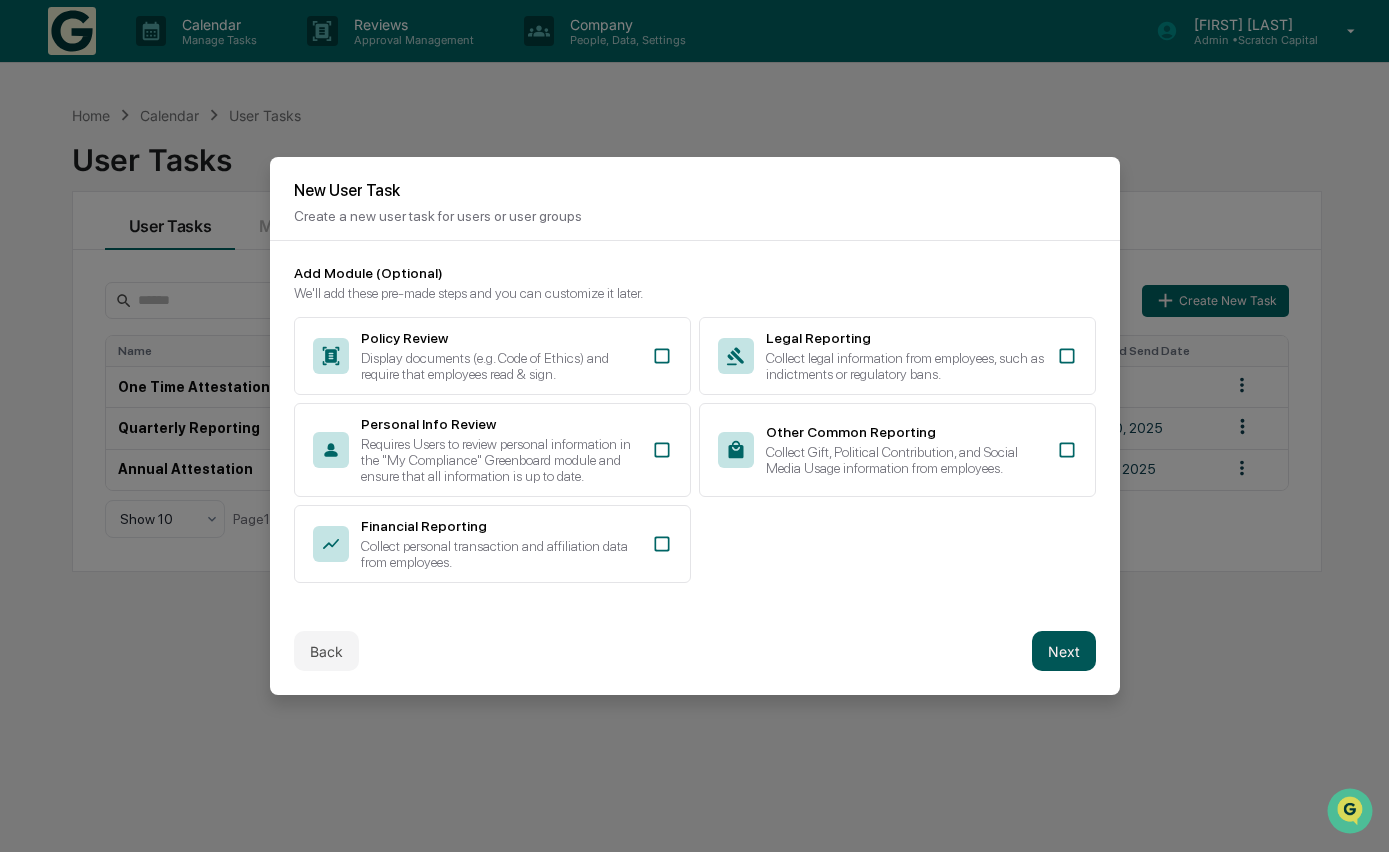 click on "Next" at bounding box center [1064, 651] 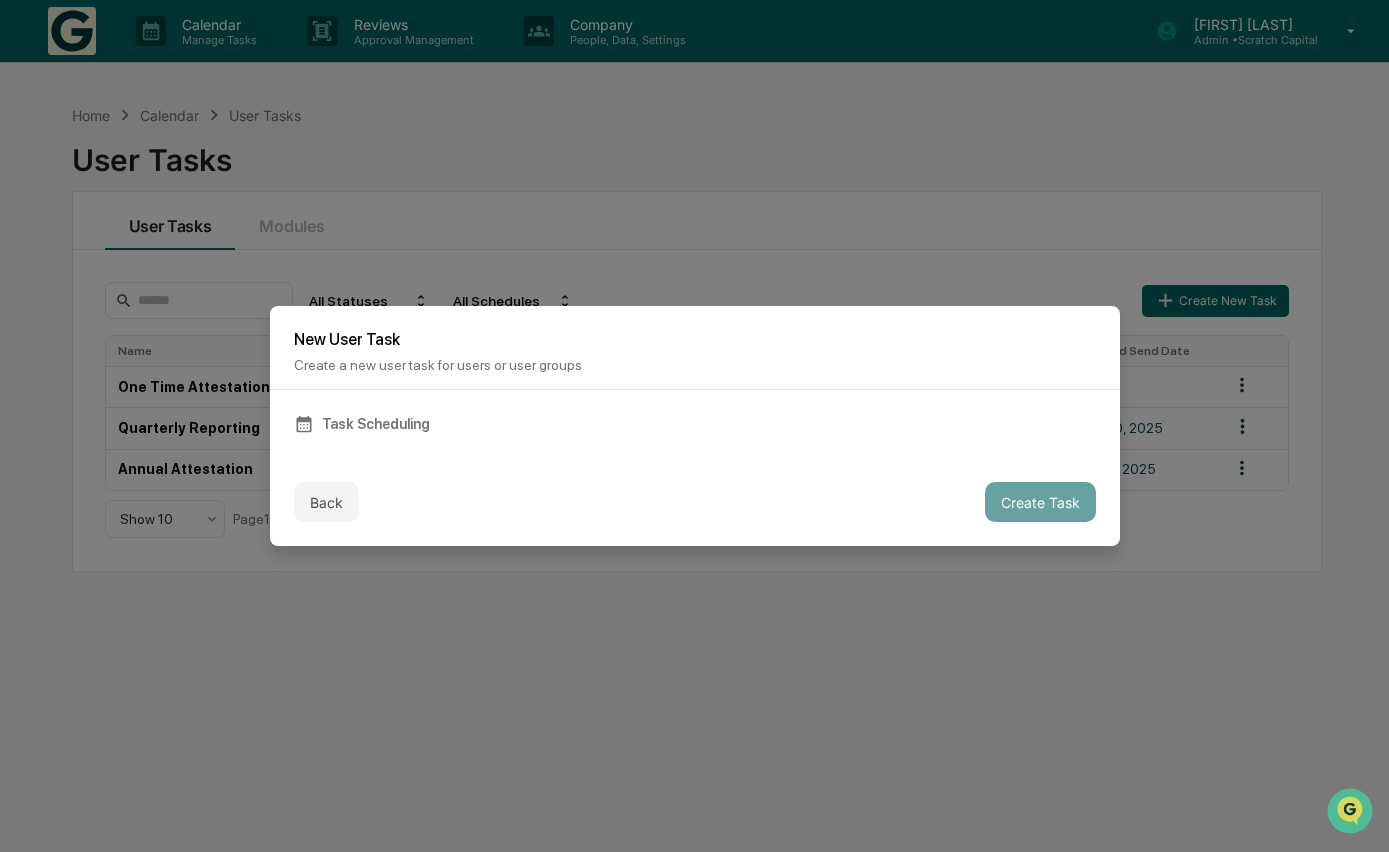 click on "Task Scheduling" at bounding box center (695, 424) 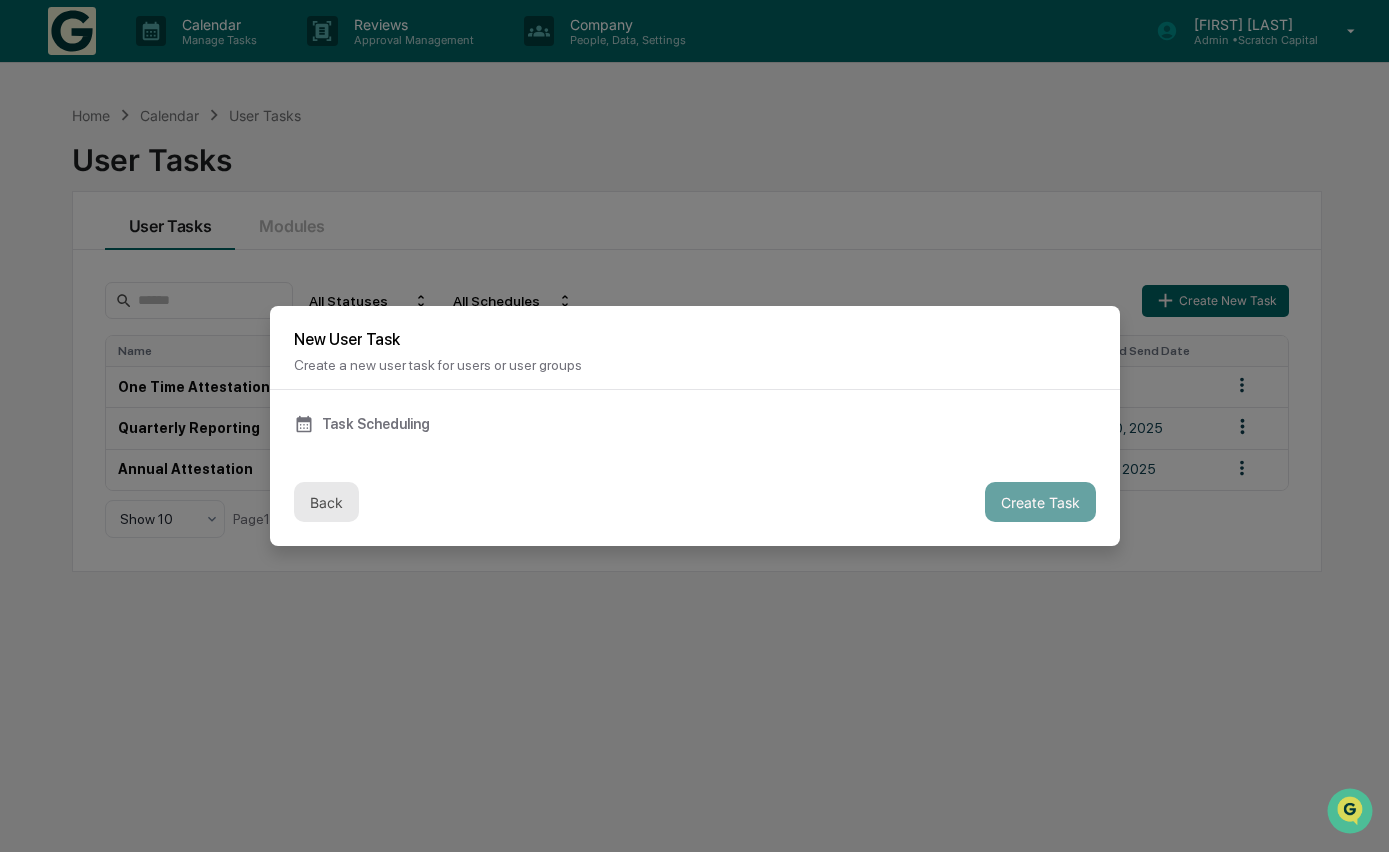 click on "Back" at bounding box center (326, 502) 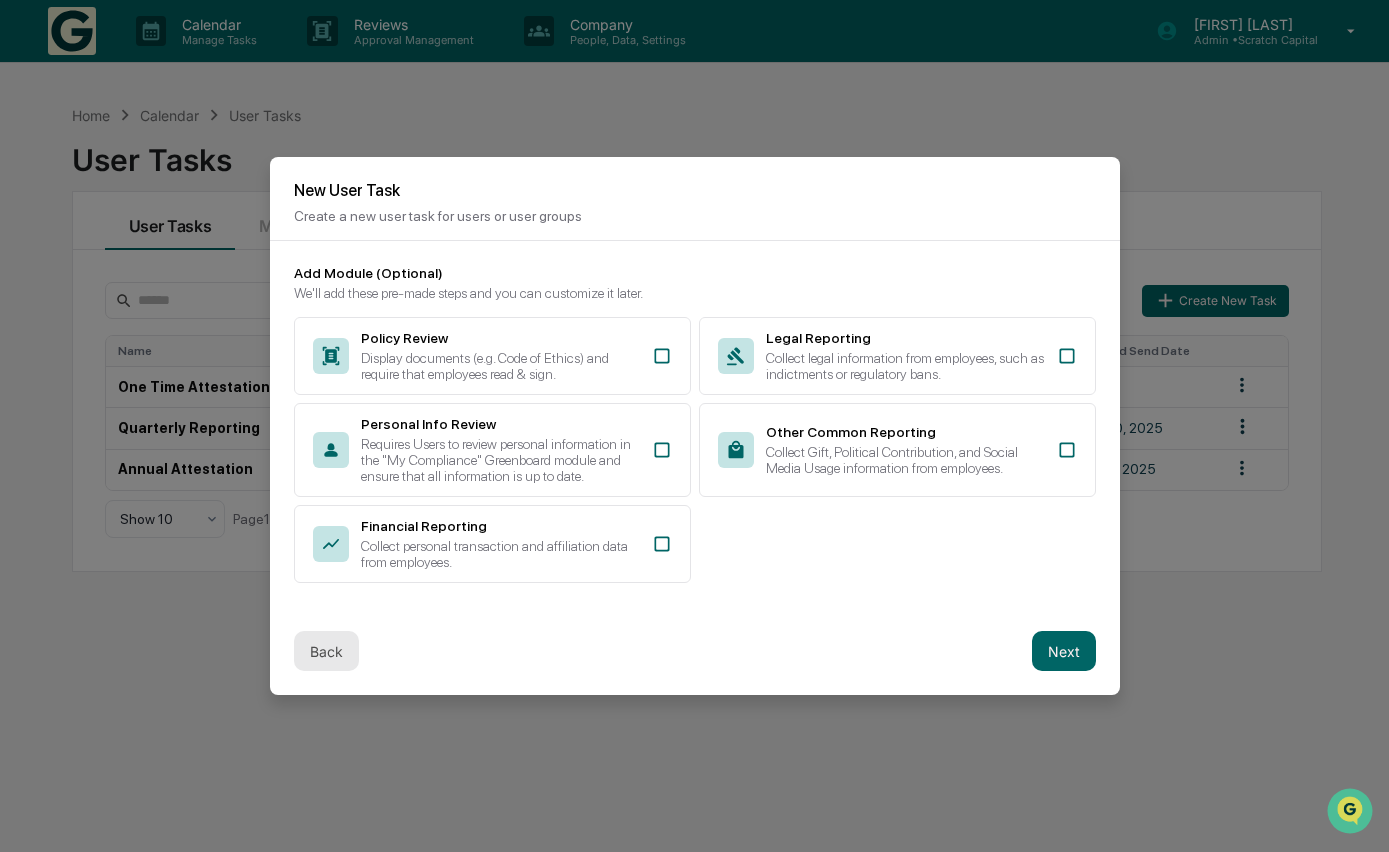 click on "Back" at bounding box center (326, 651) 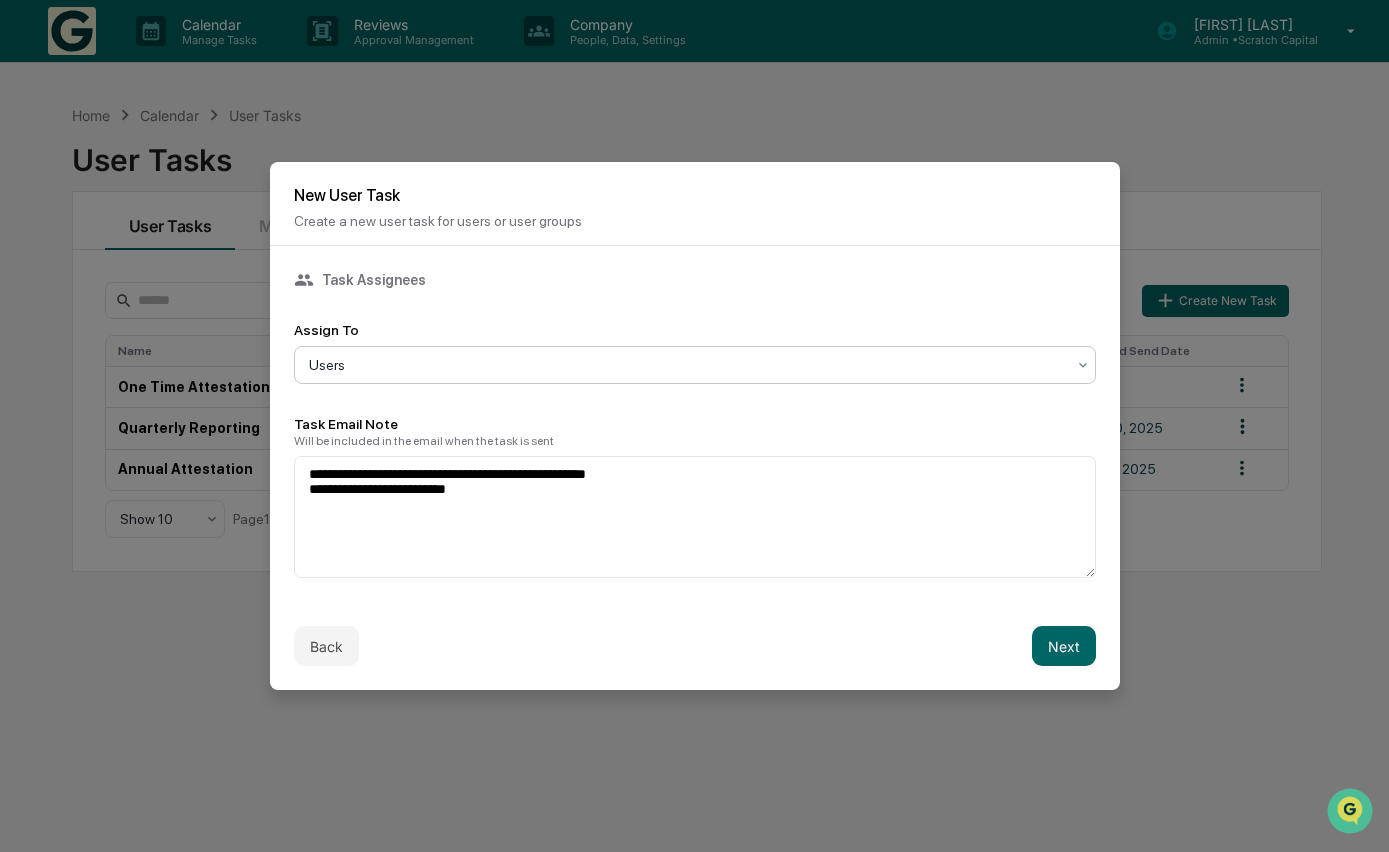 click at bounding box center [687, 365] 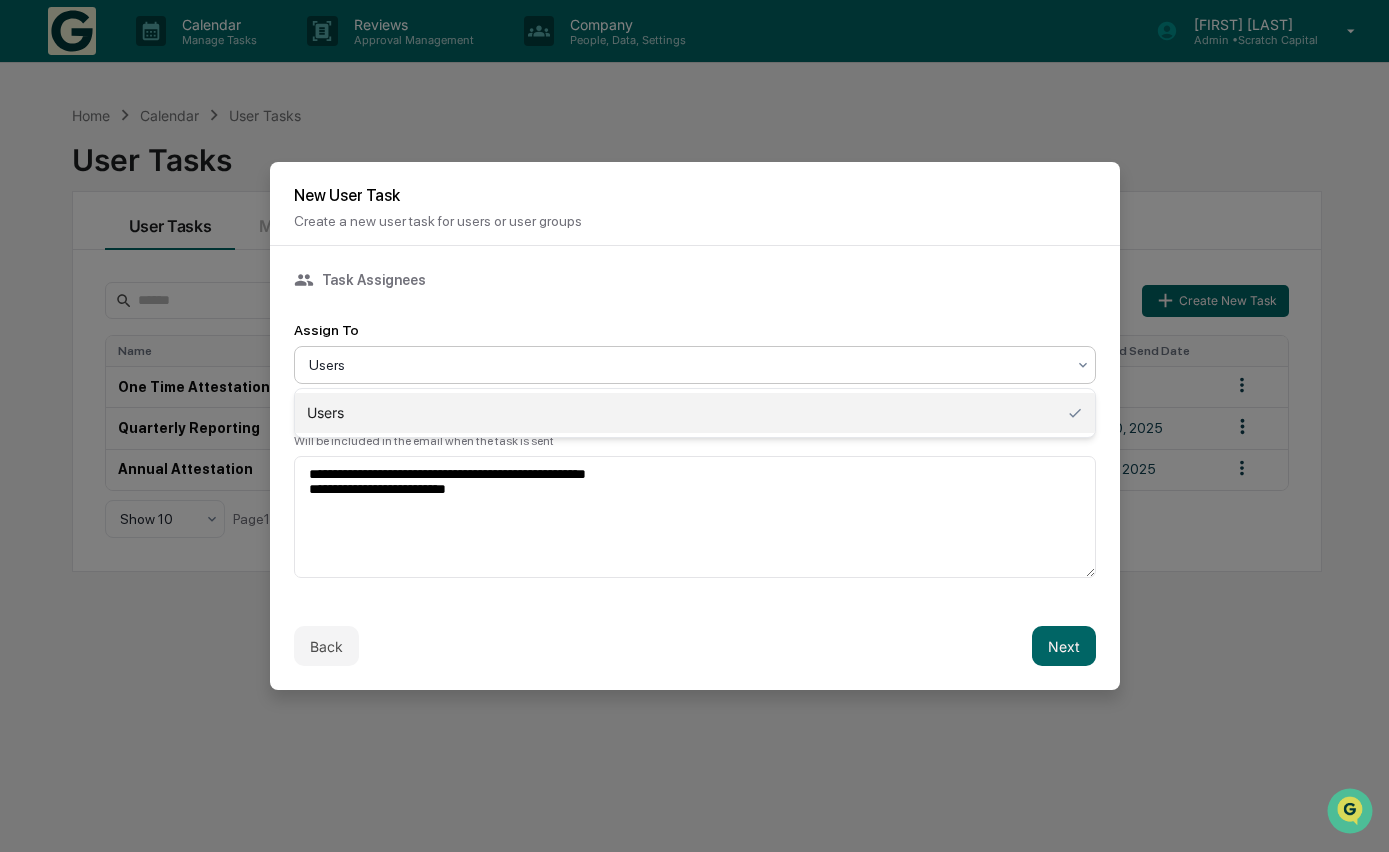 click at bounding box center (687, 365) 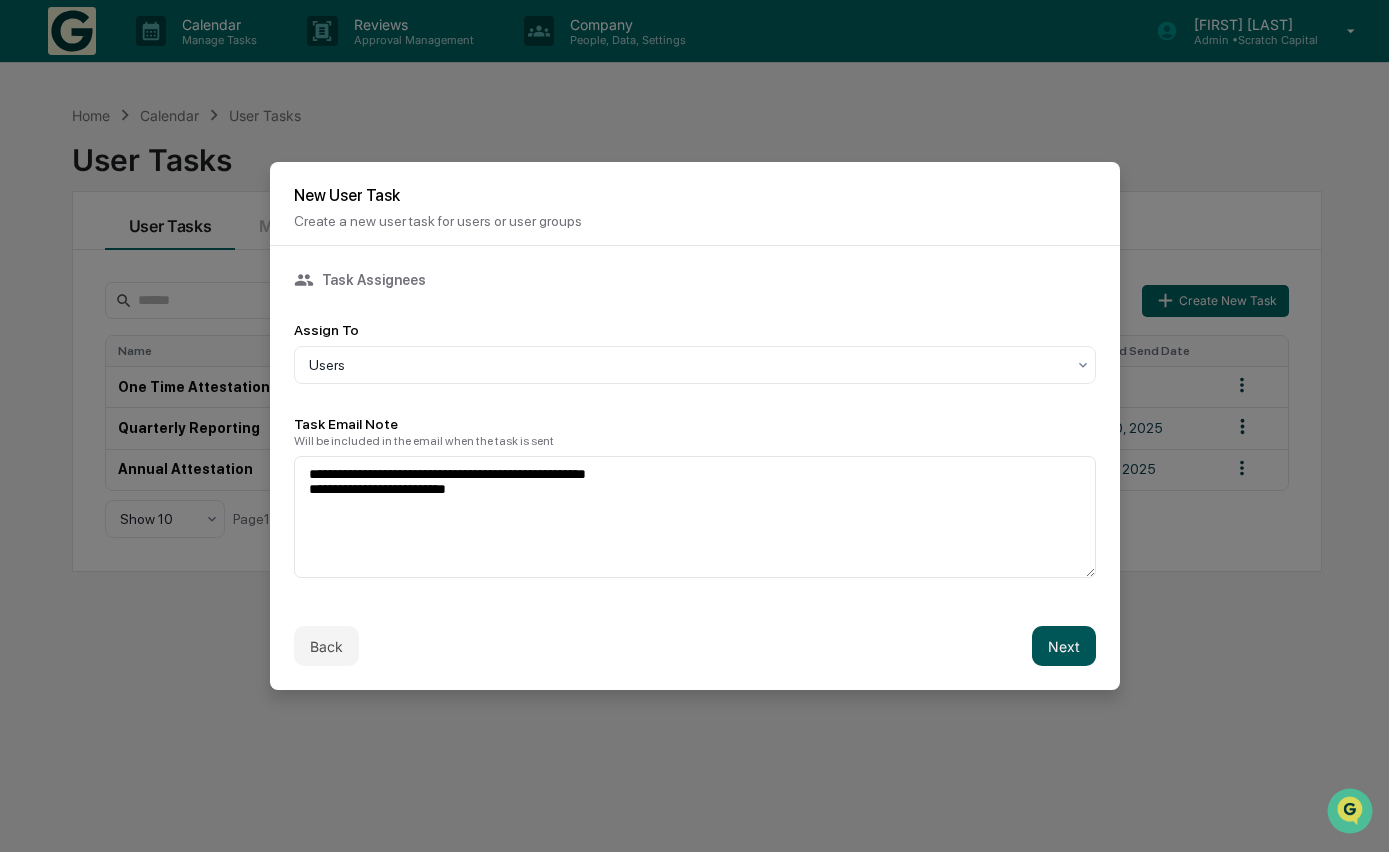 click on "Next" at bounding box center [1064, 646] 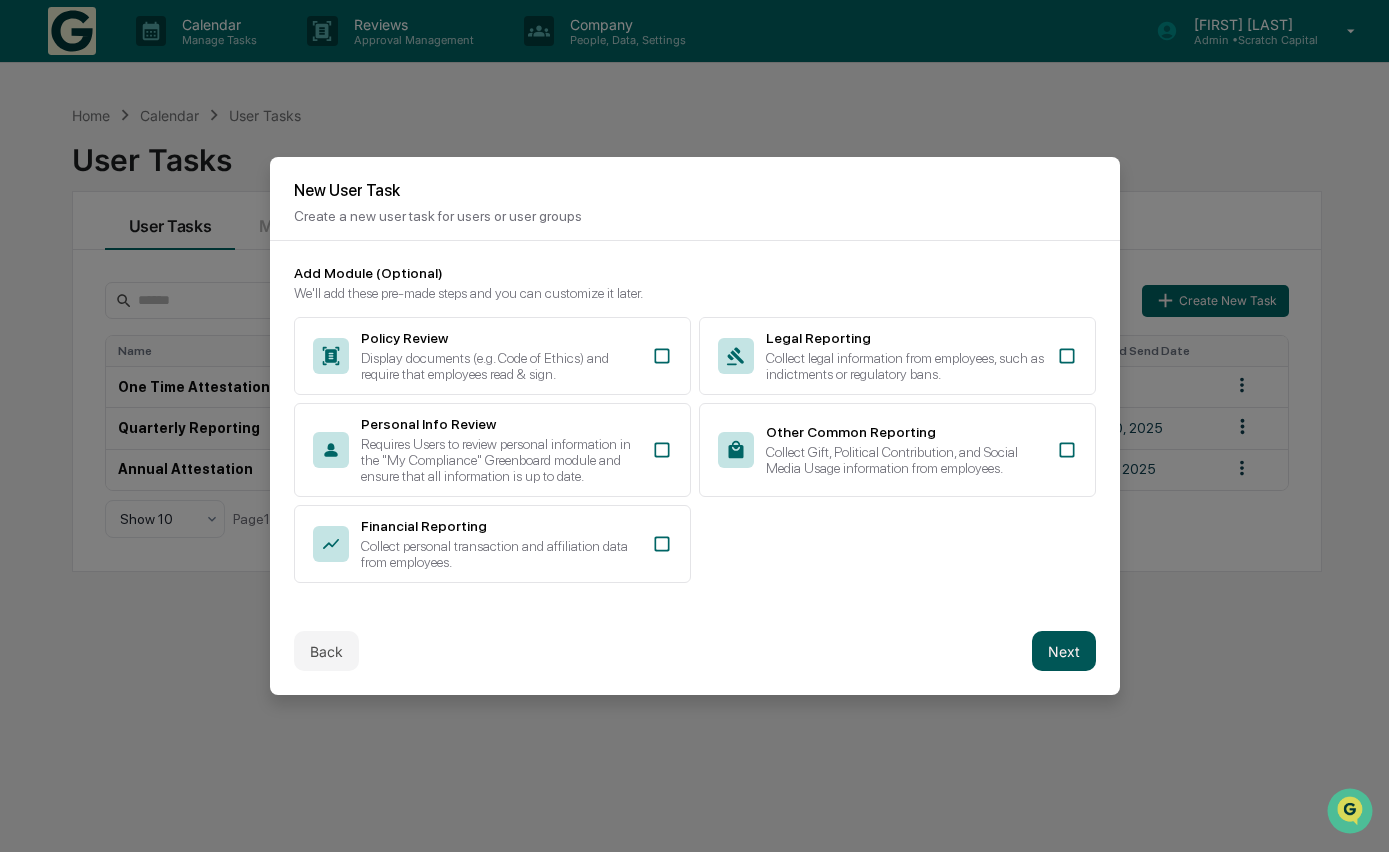 click on "Next" at bounding box center [1064, 651] 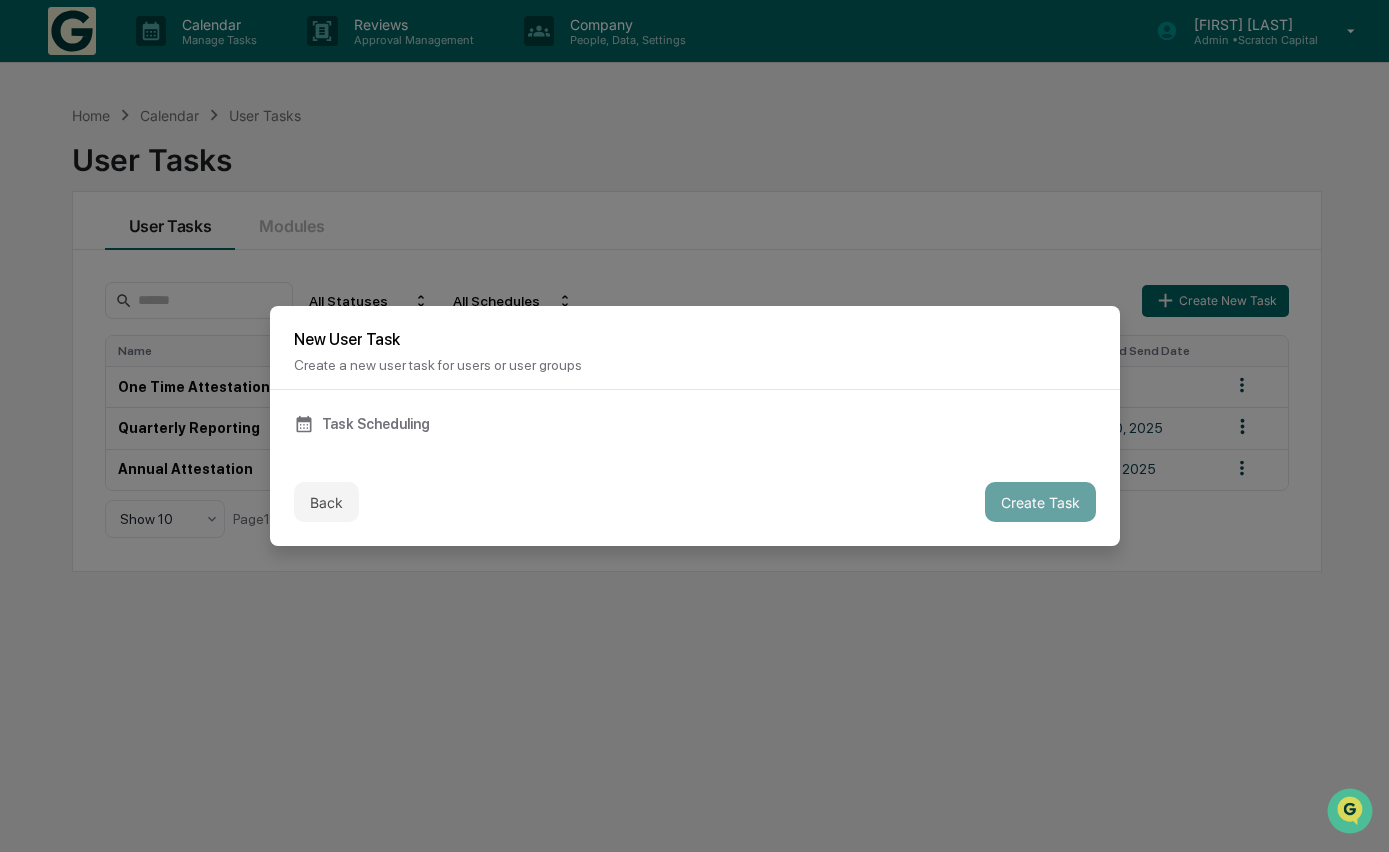 click on "Task Scheduling" at bounding box center [695, 424] 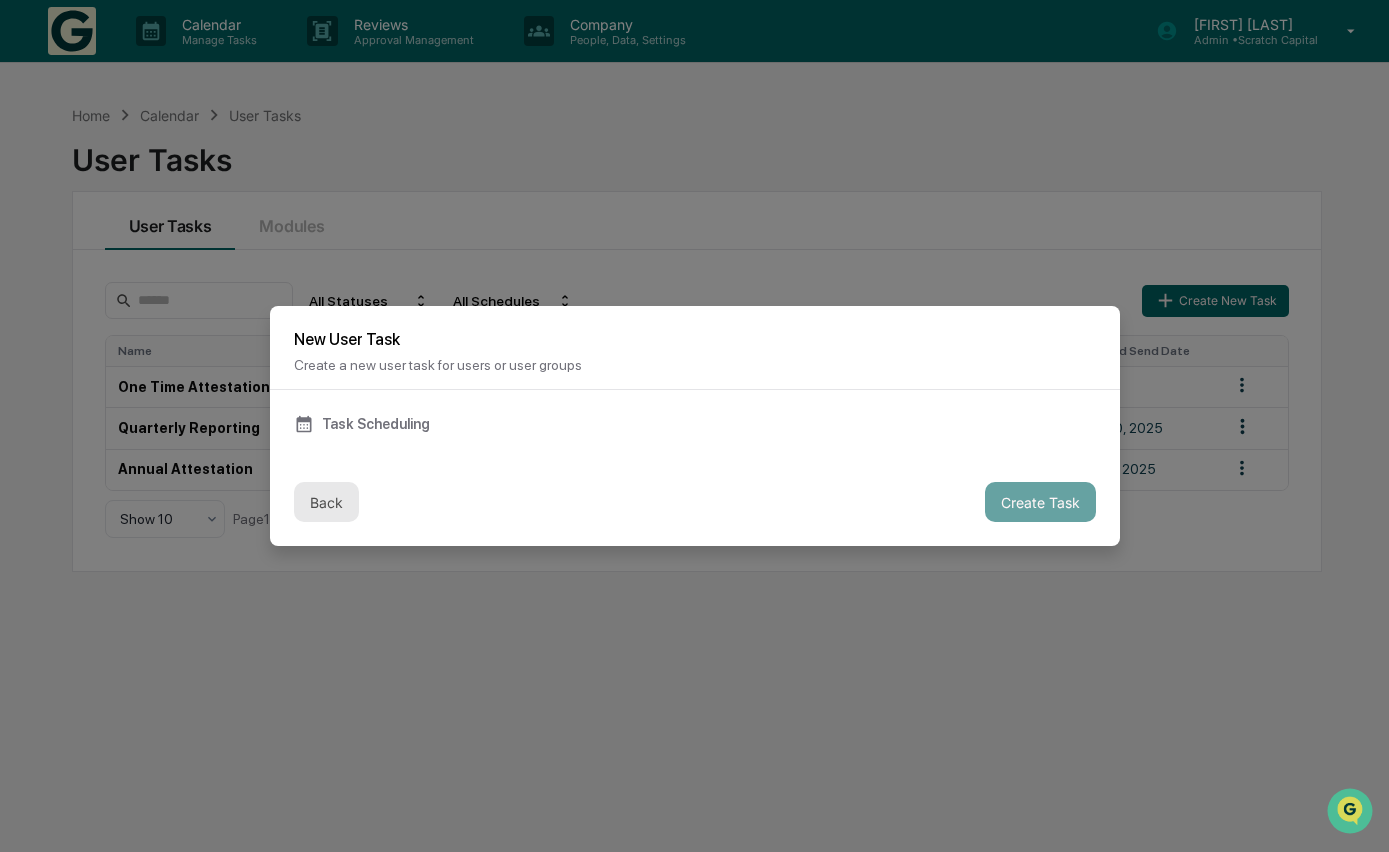 click on "Back" at bounding box center (326, 502) 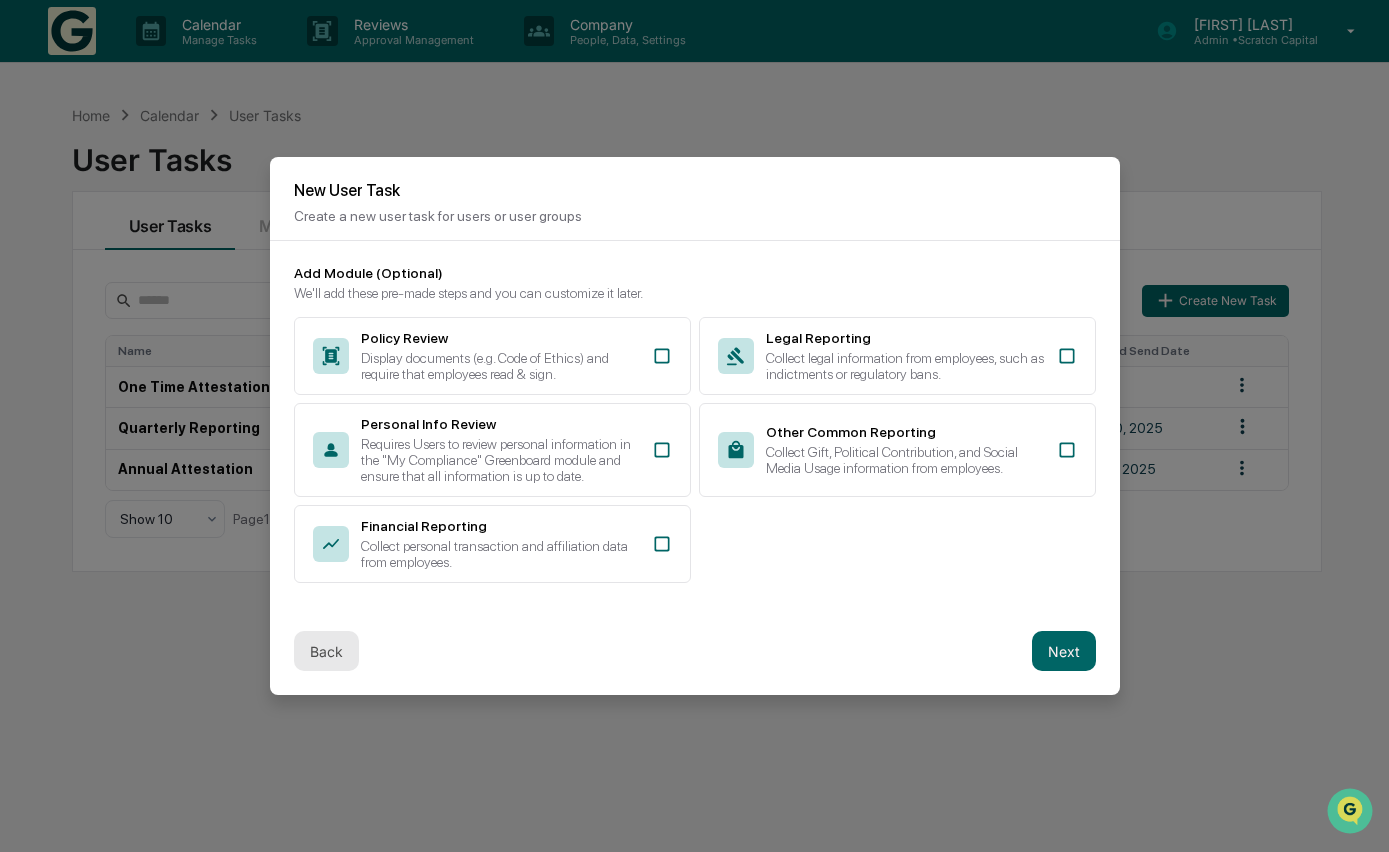 click on "Back" at bounding box center [326, 651] 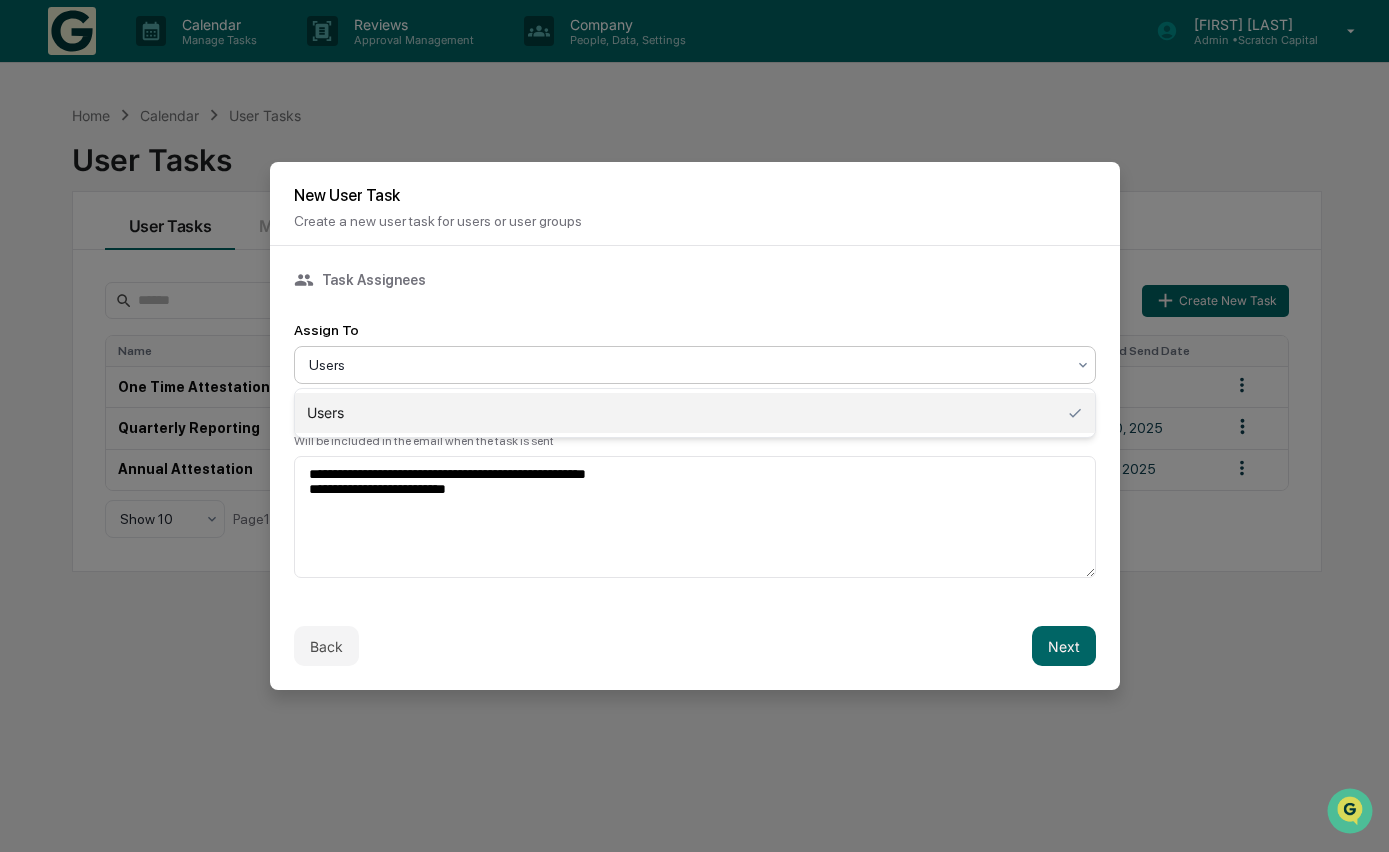 click at bounding box center [687, 365] 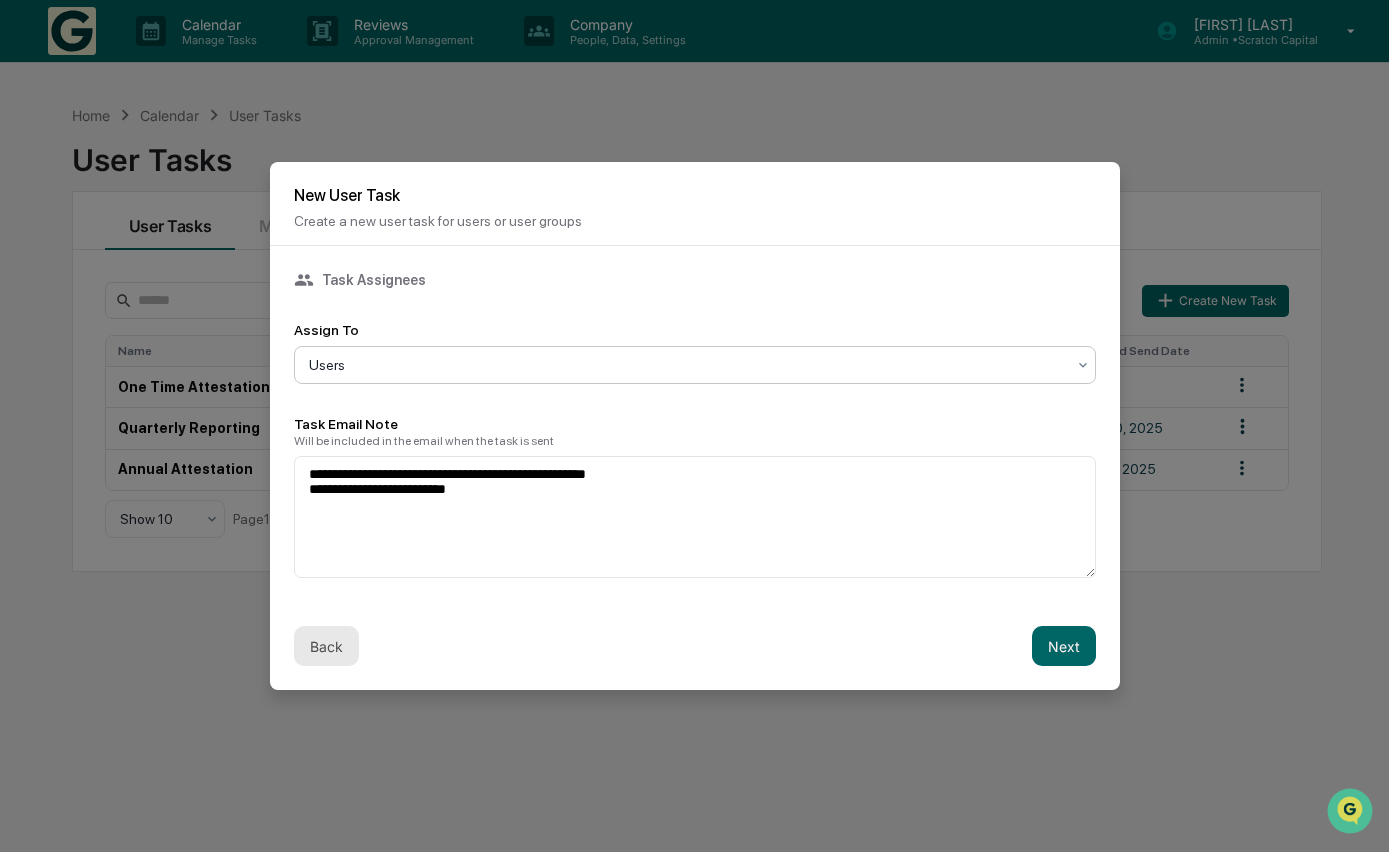 click on "Back" at bounding box center [326, 646] 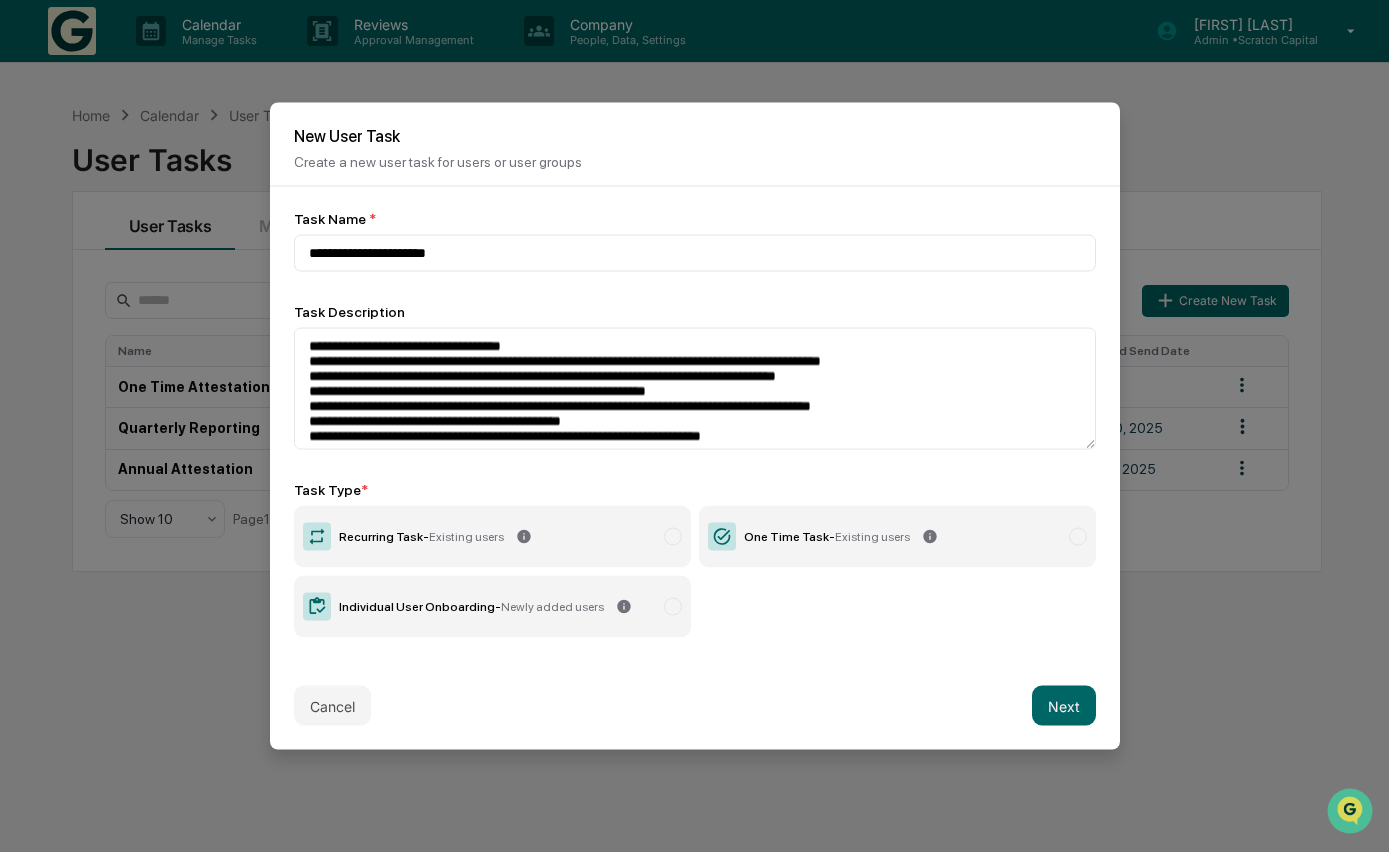 click on "Recurring Task  -  Existing users" at bounding box center [492, 537] 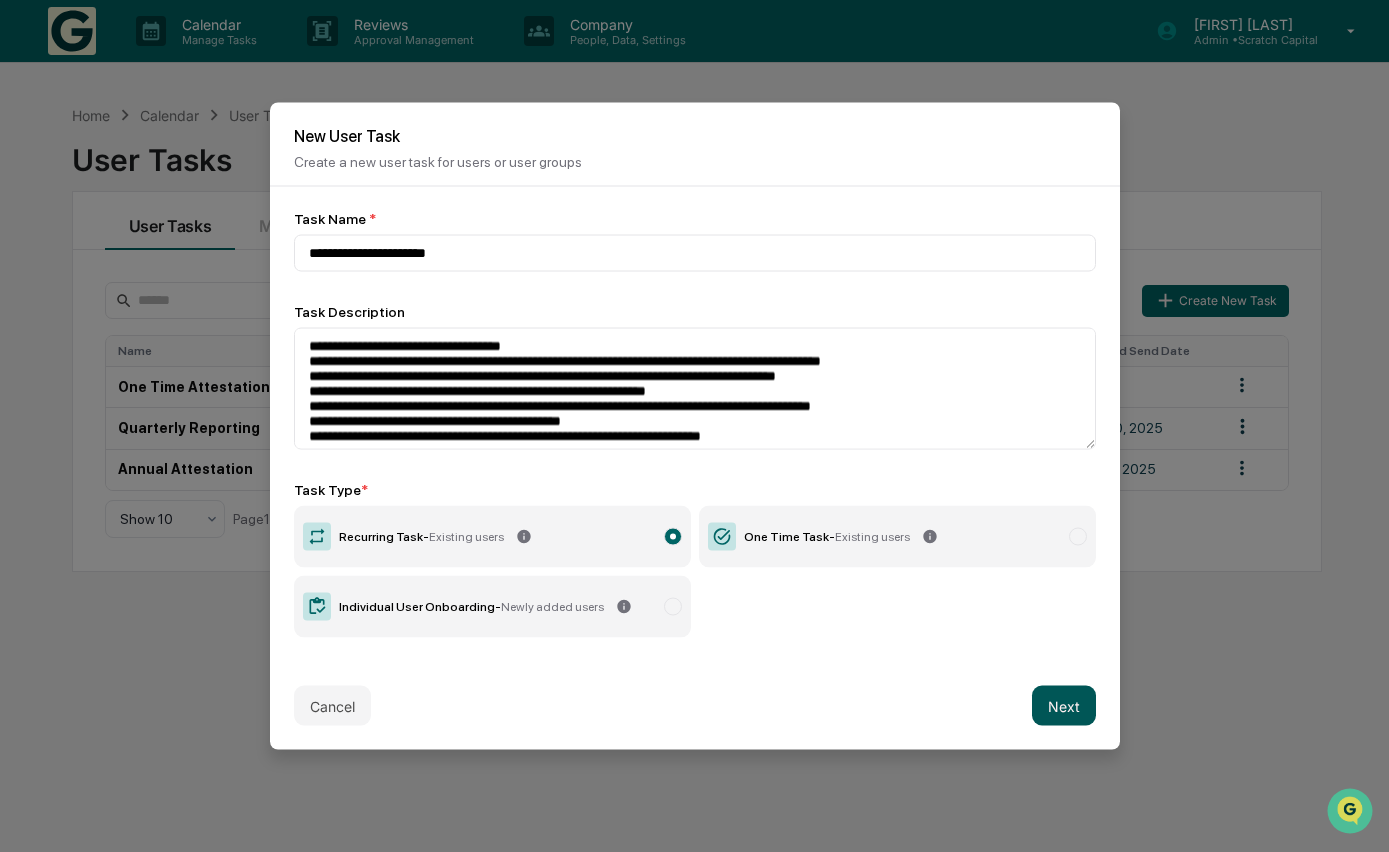 click on "Next" at bounding box center (1064, 706) 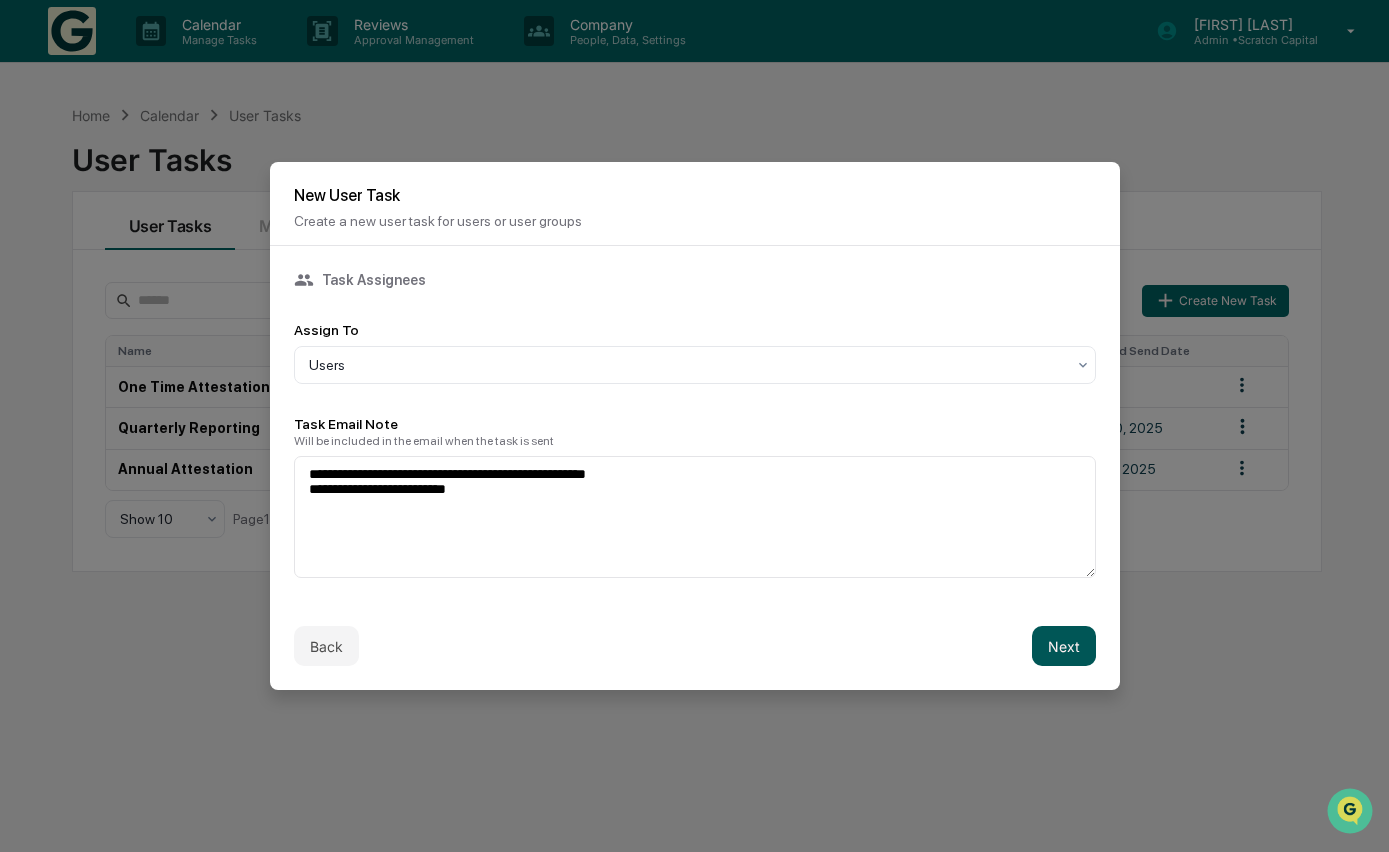 click on "Next" at bounding box center [1064, 646] 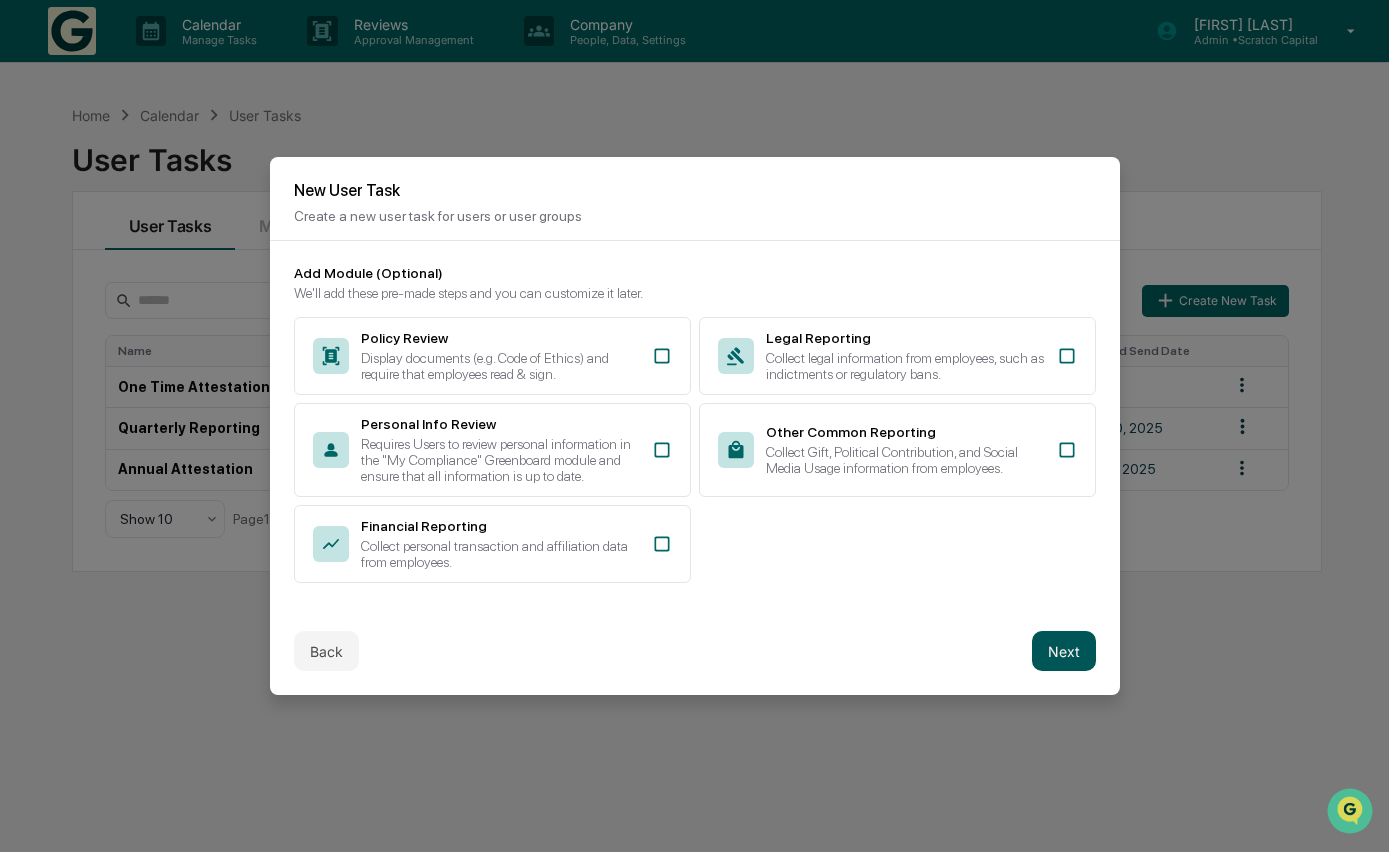 click on "Next" at bounding box center [1064, 651] 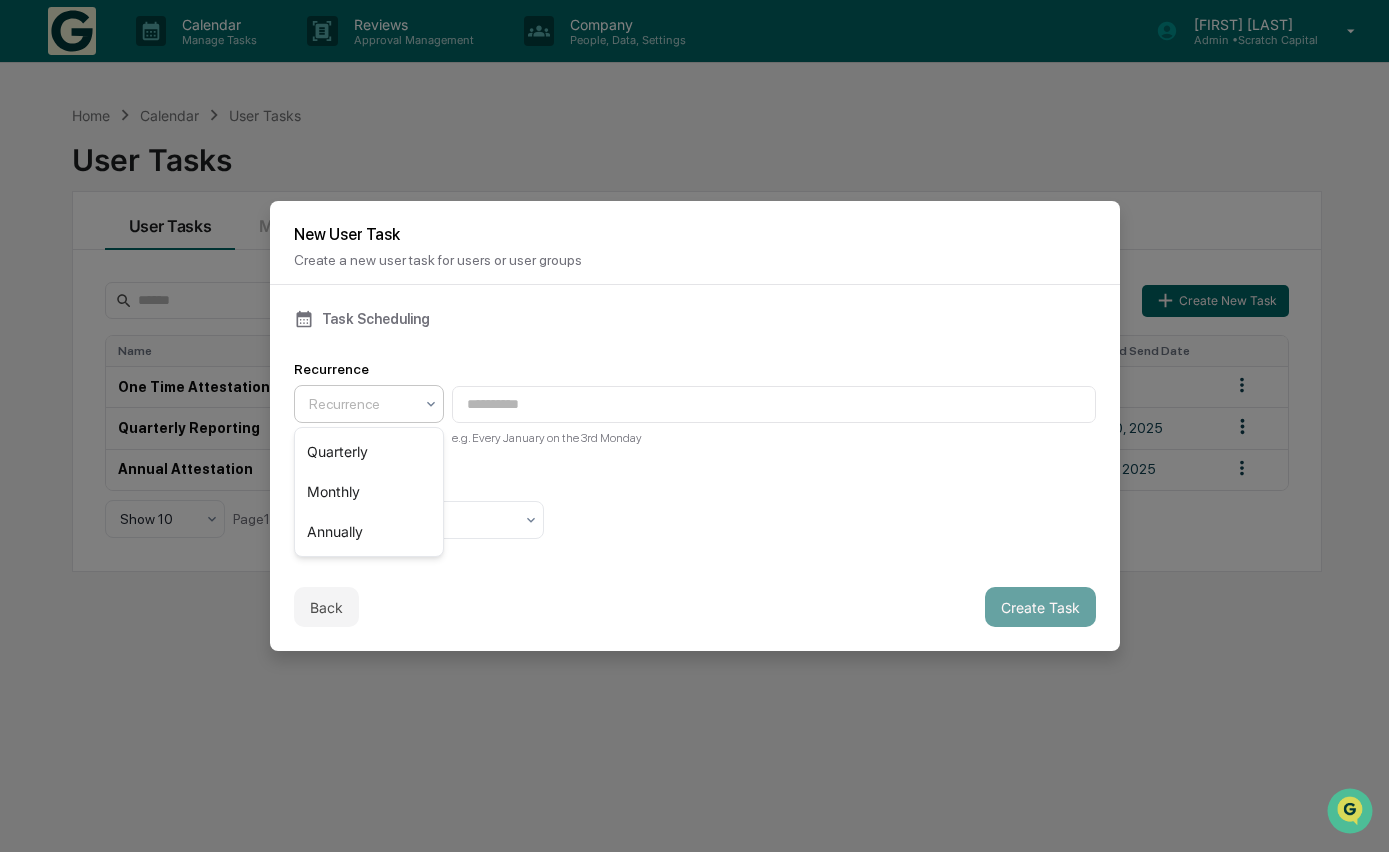 click at bounding box center (431, 404) 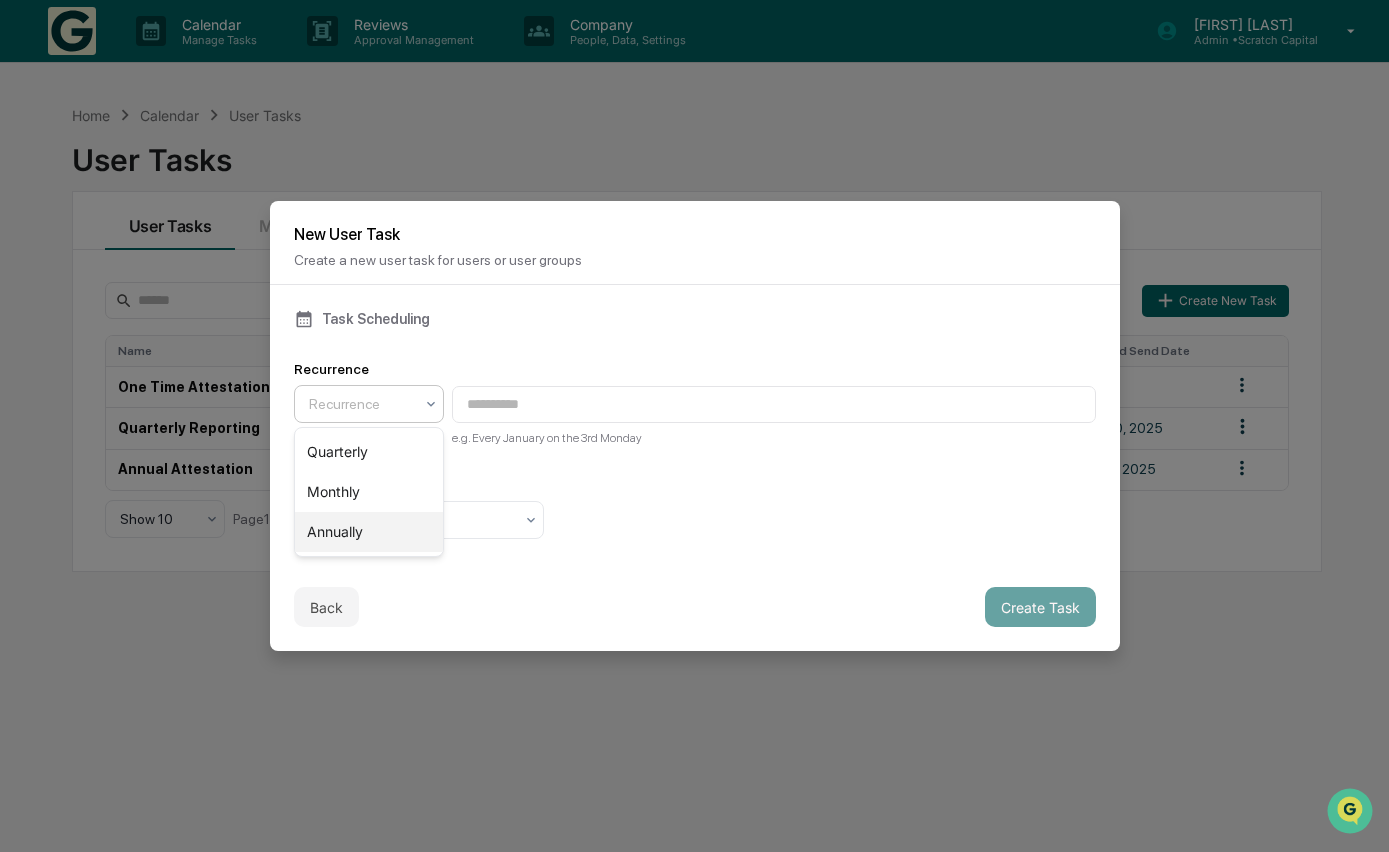 click on "Annually" at bounding box center [369, 532] 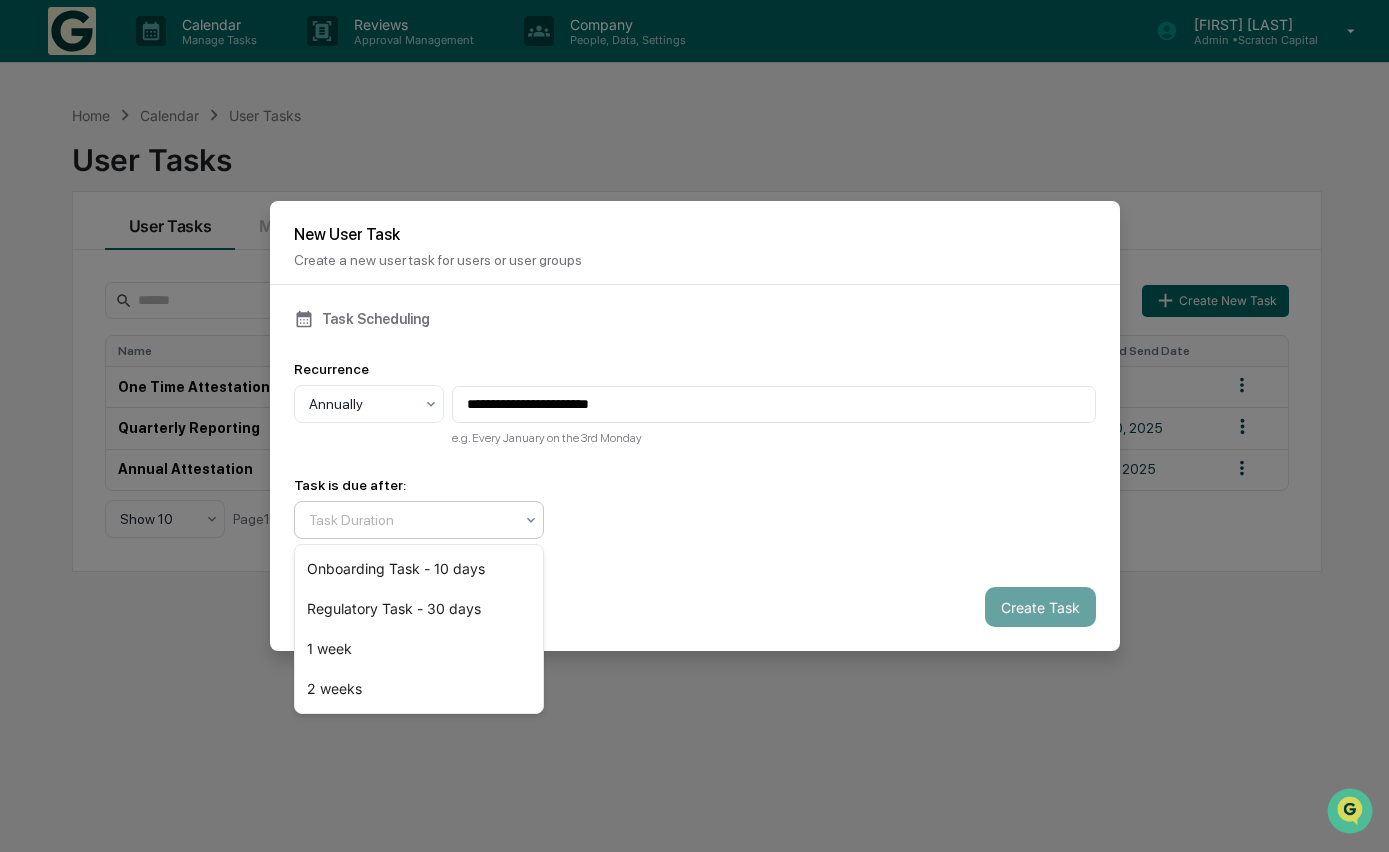 click 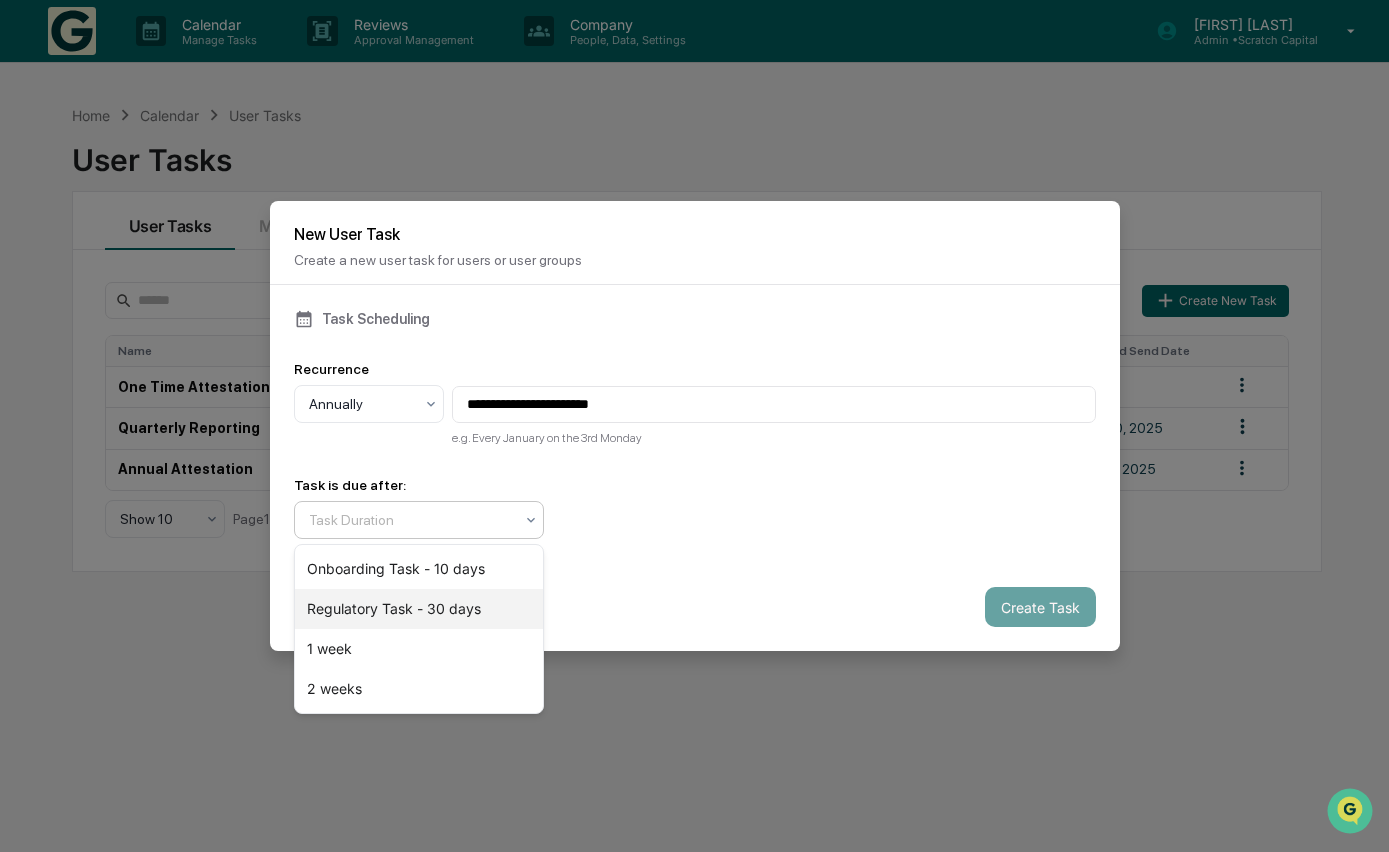 click on "Regulatory Task - 30 days" at bounding box center (419, 609) 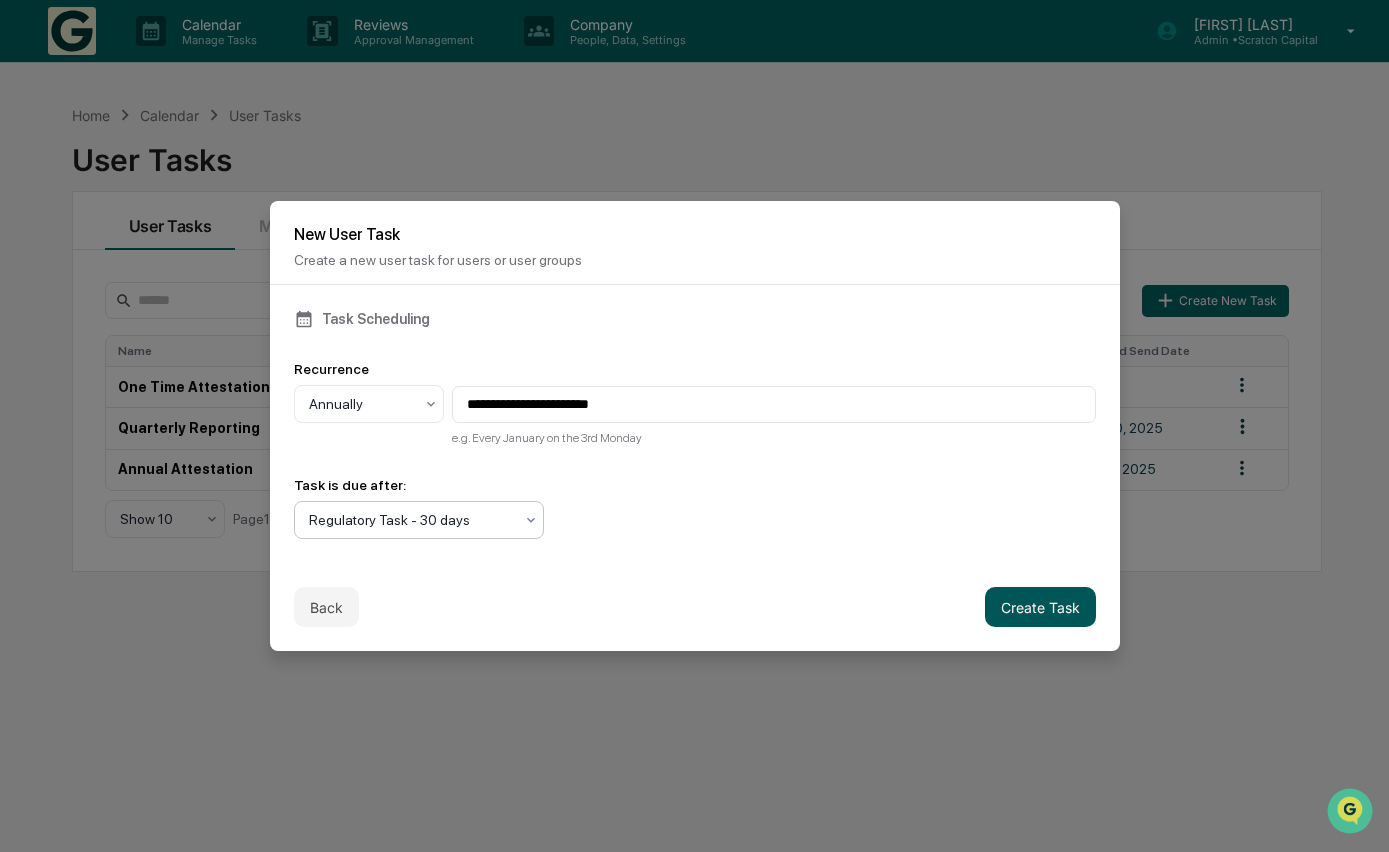 click on "Create Task" at bounding box center (1040, 607) 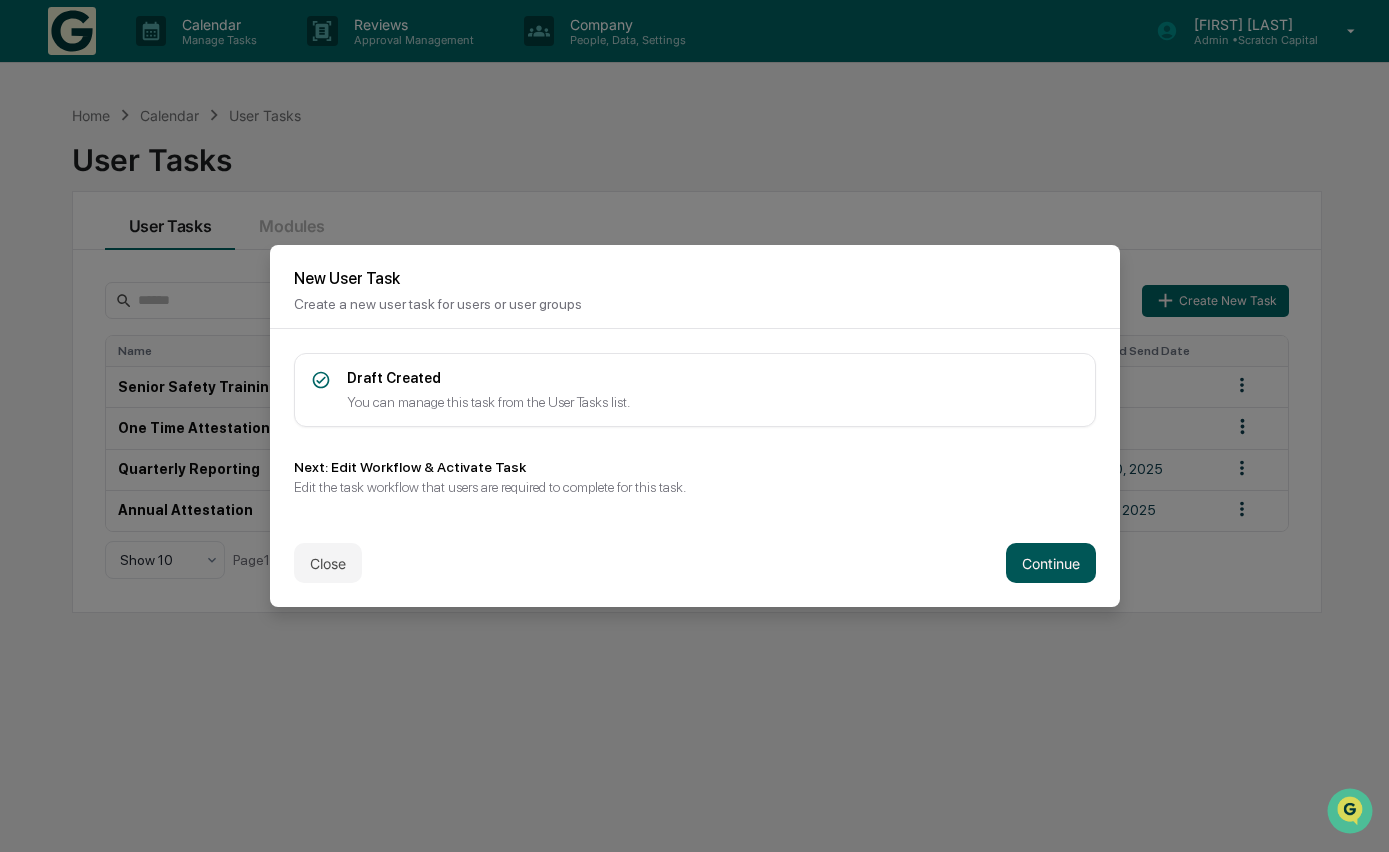 click on "Continue" at bounding box center (1051, 563) 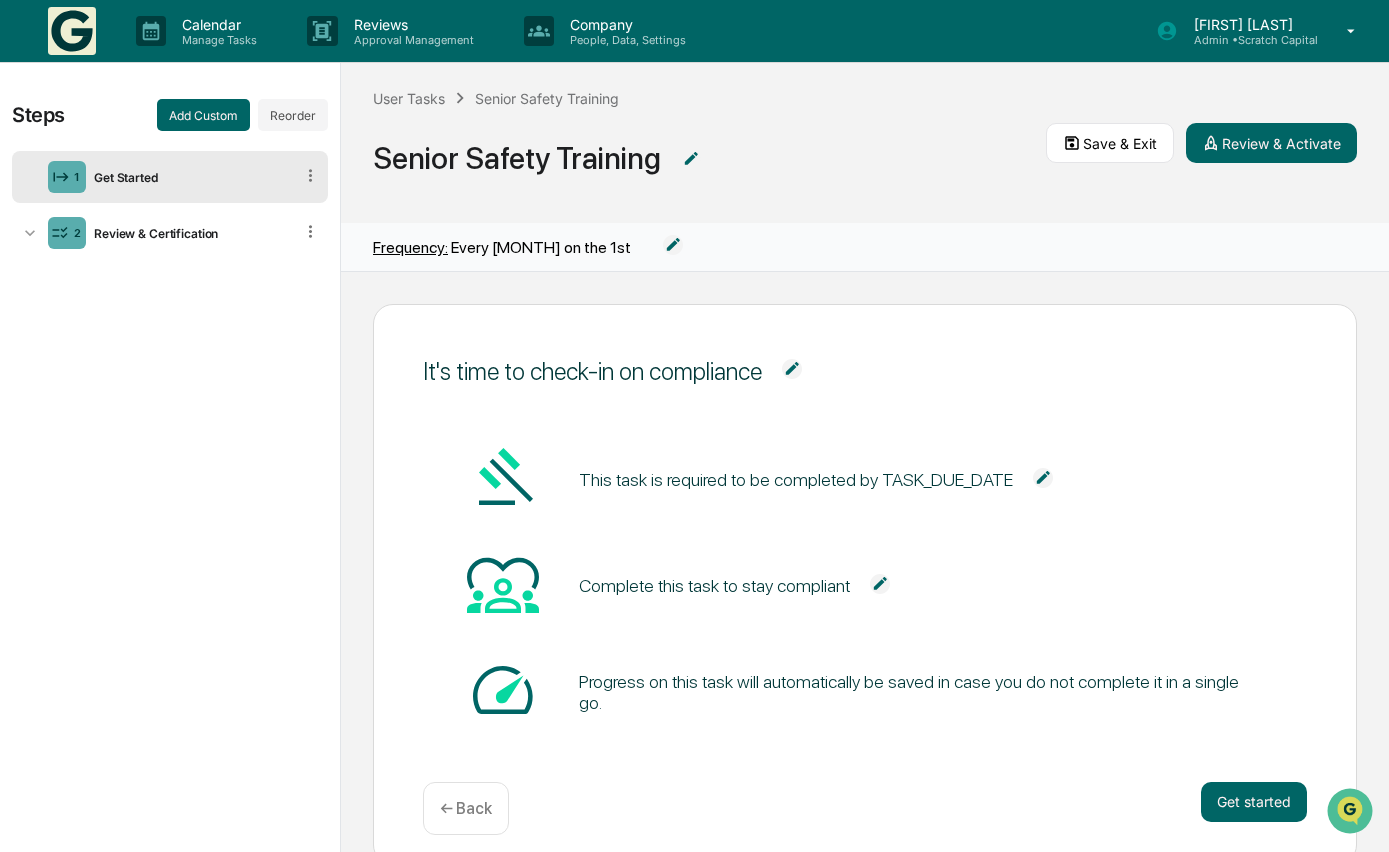 scroll, scrollTop: 43, scrollLeft: 0, axis: vertical 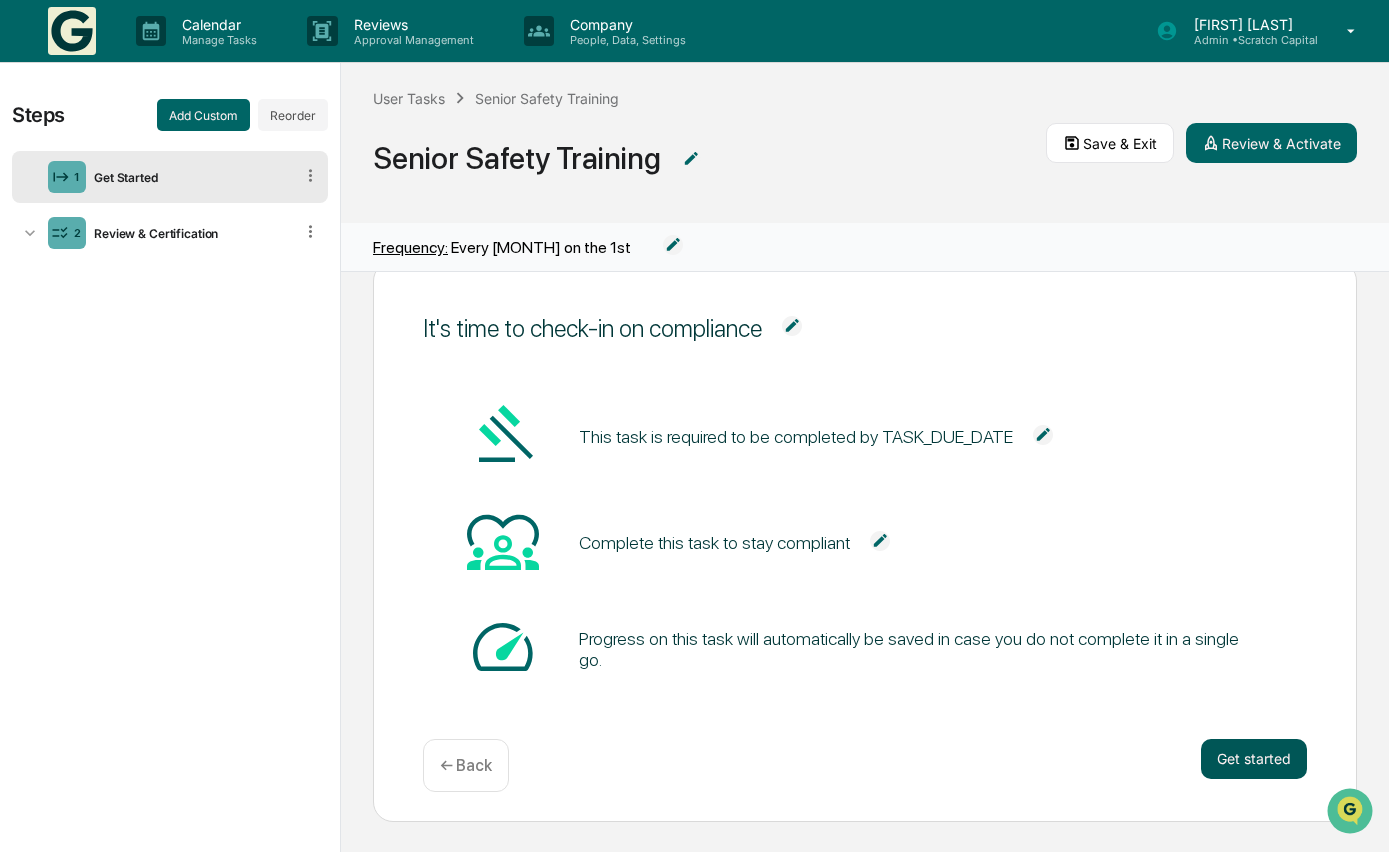 click on "Get started" at bounding box center (1254, 759) 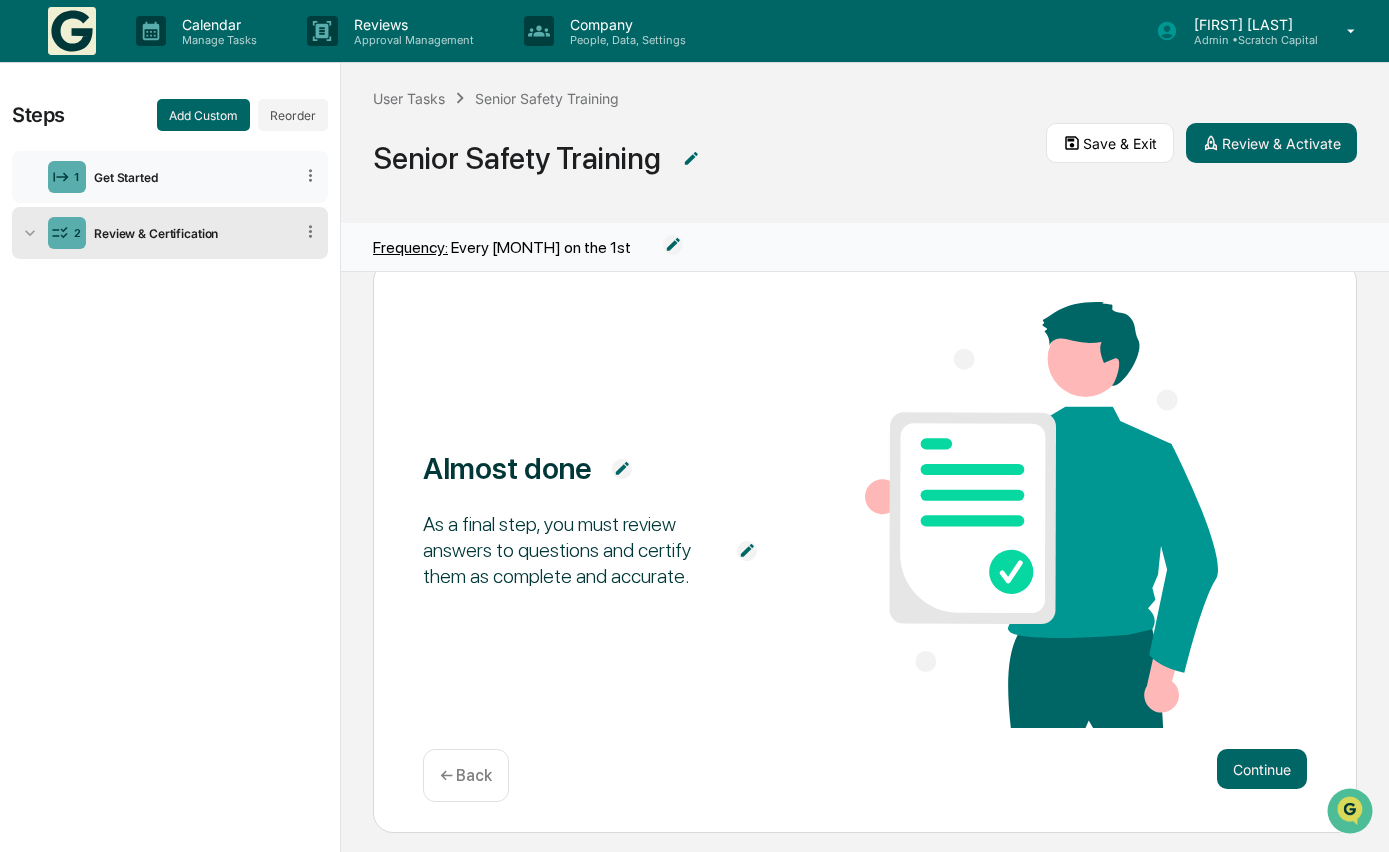 click on "Get Started" at bounding box center [189, 177] 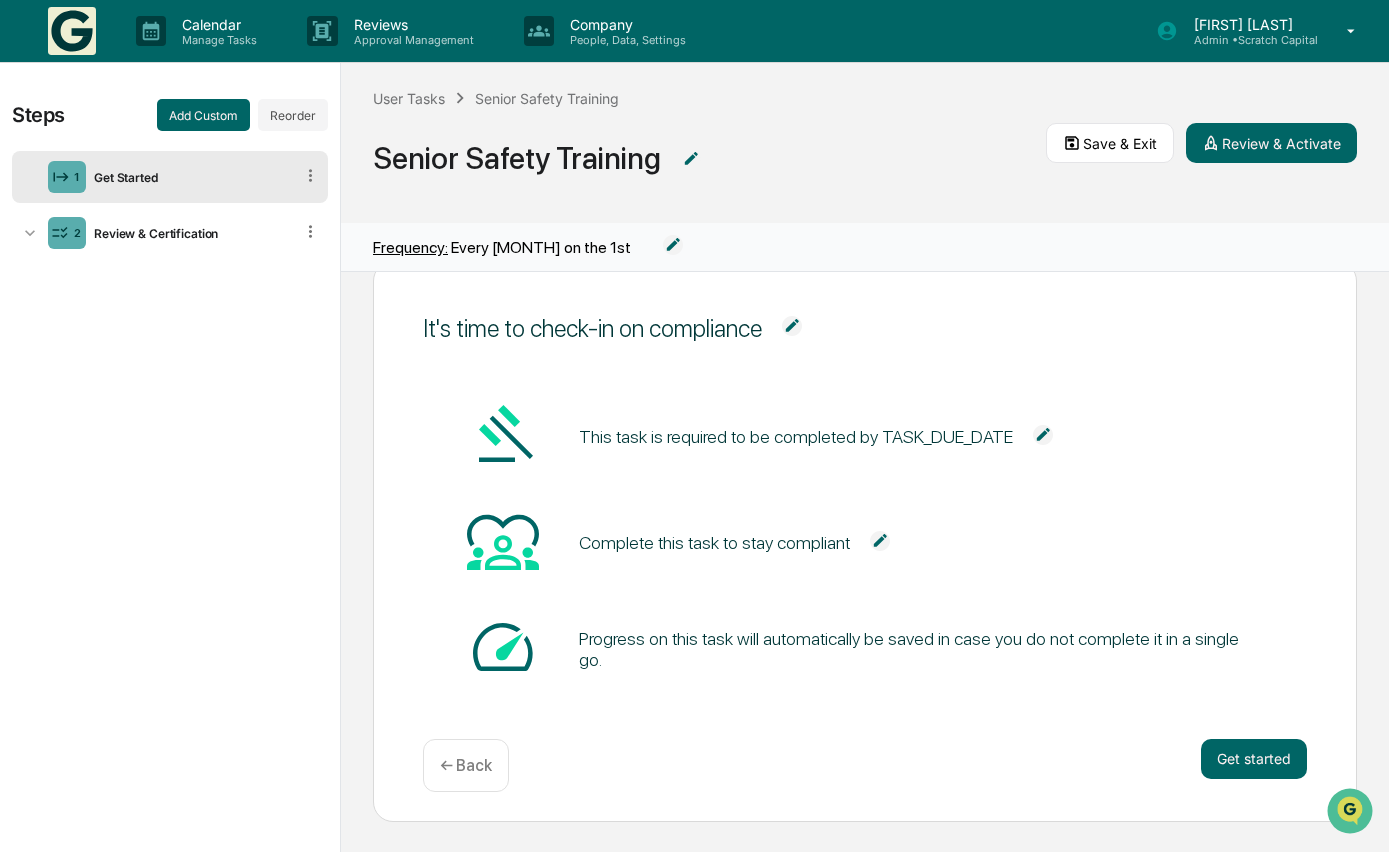 scroll, scrollTop: 1, scrollLeft: 0, axis: vertical 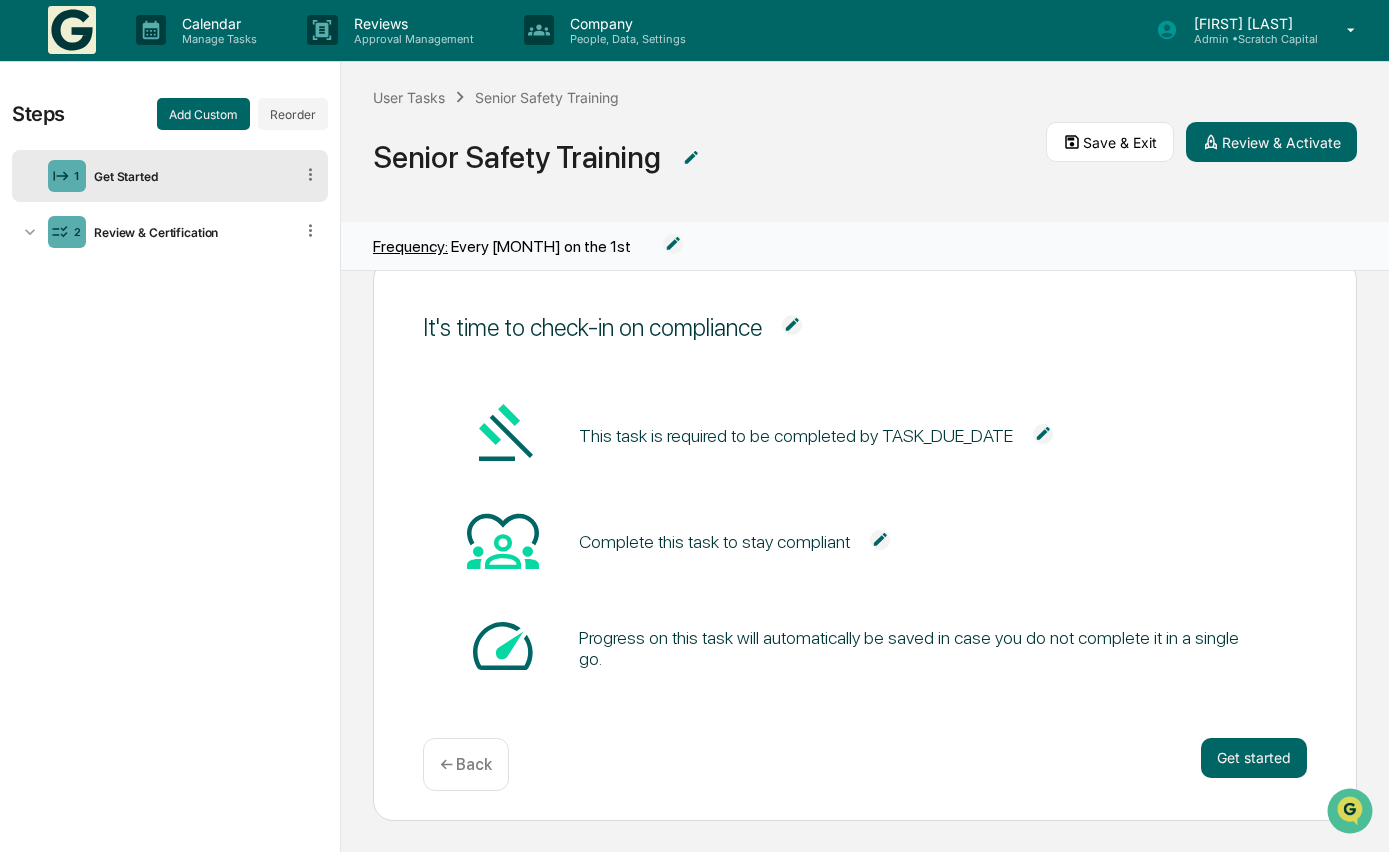 click at bounding box center [1043, 434] 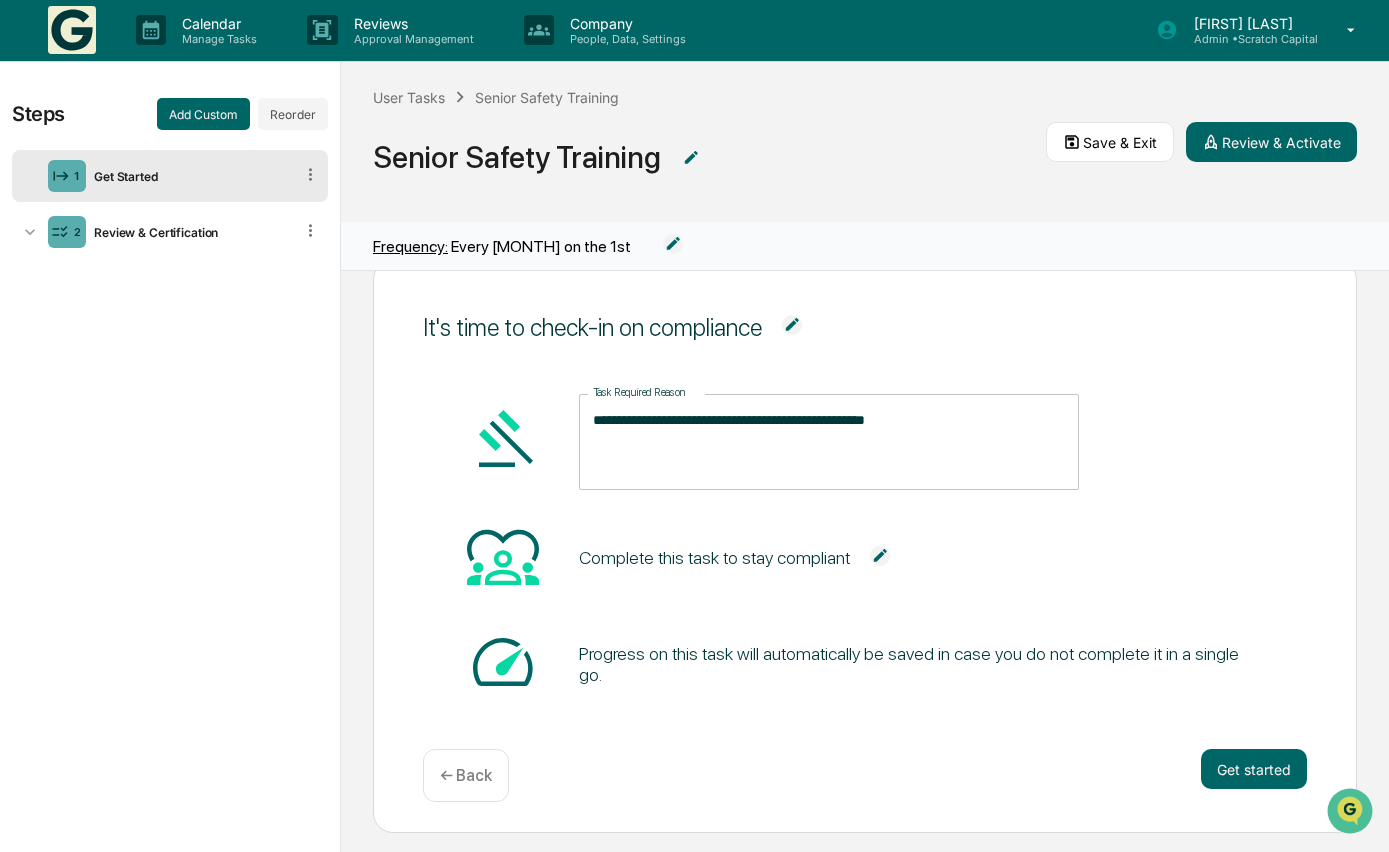 click on "**********" at bounding box center [829, 441] 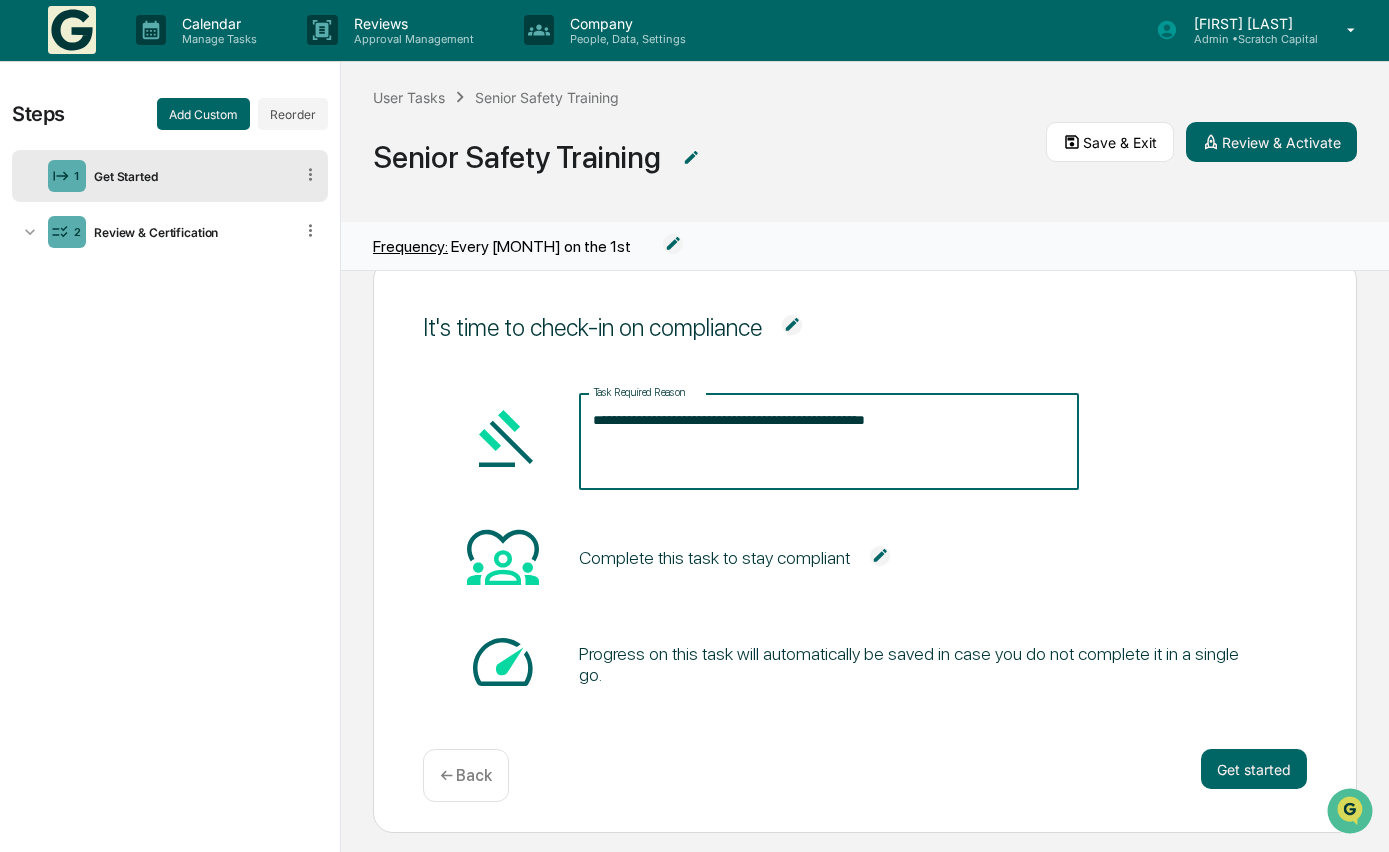 click on "Complete this task to stay compliant" at bounding box center (865, 558) 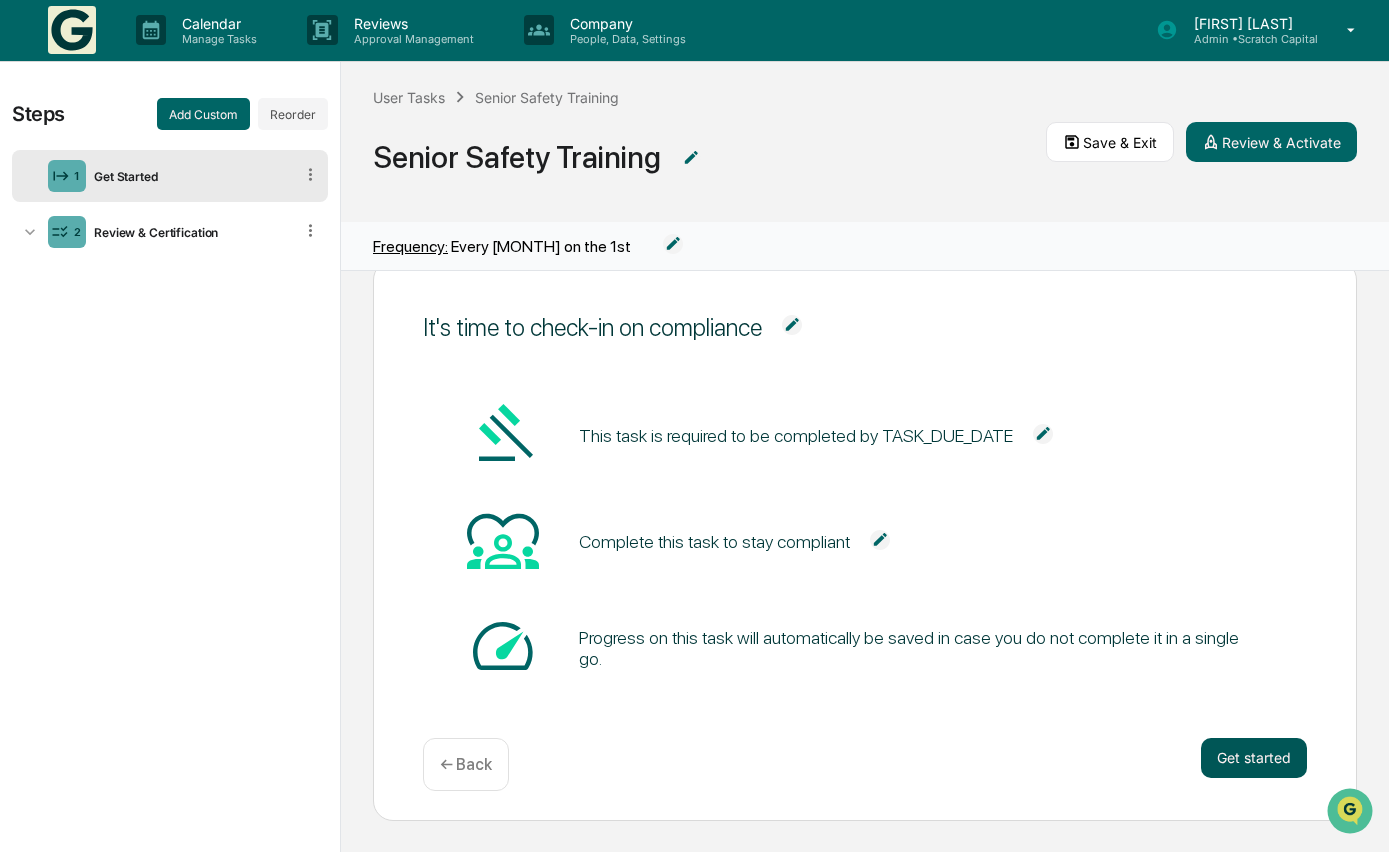 click on "Get started" at bounding box center (1254, 758) 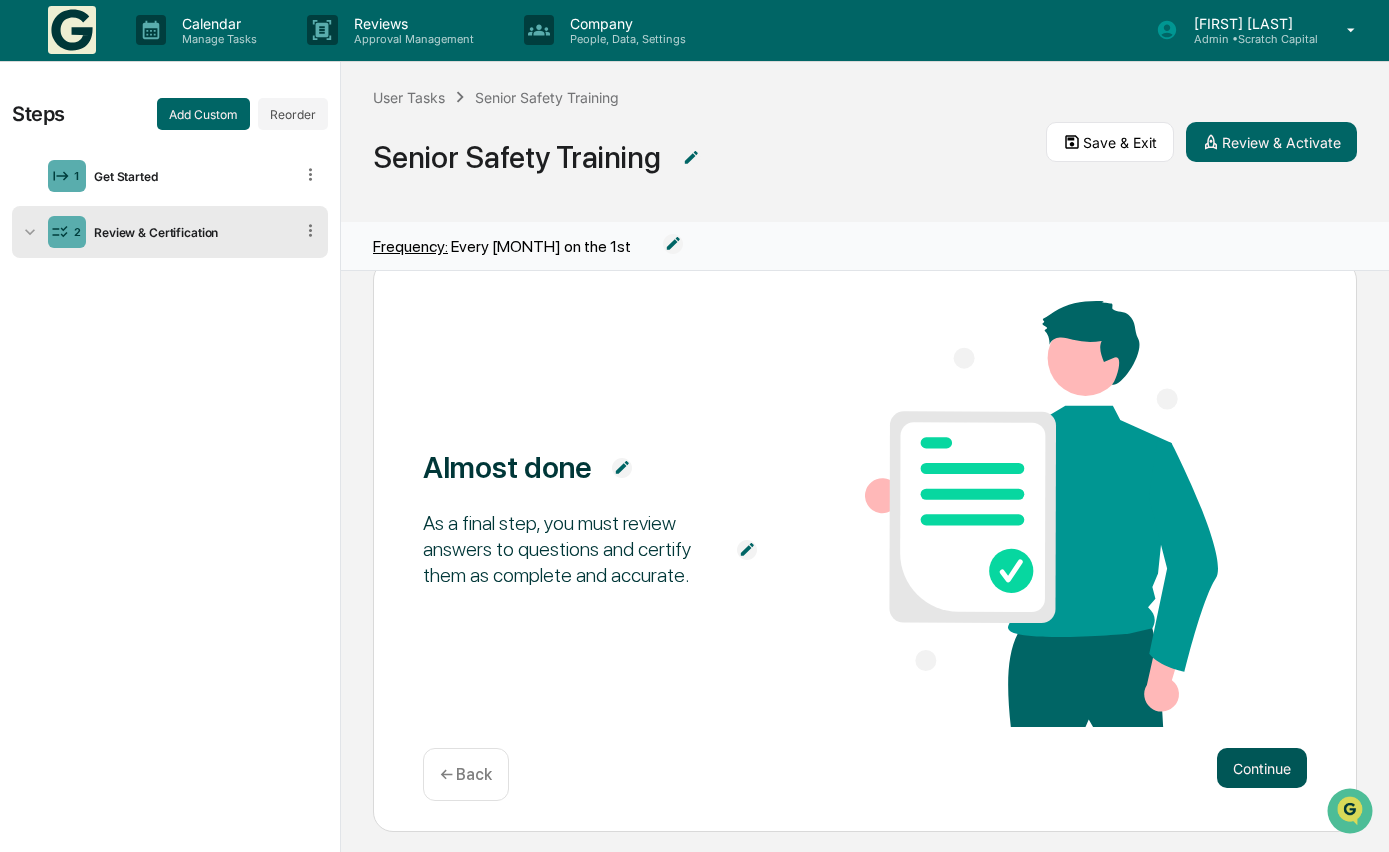 click on "Continue" at bounding box center [1262, 768] 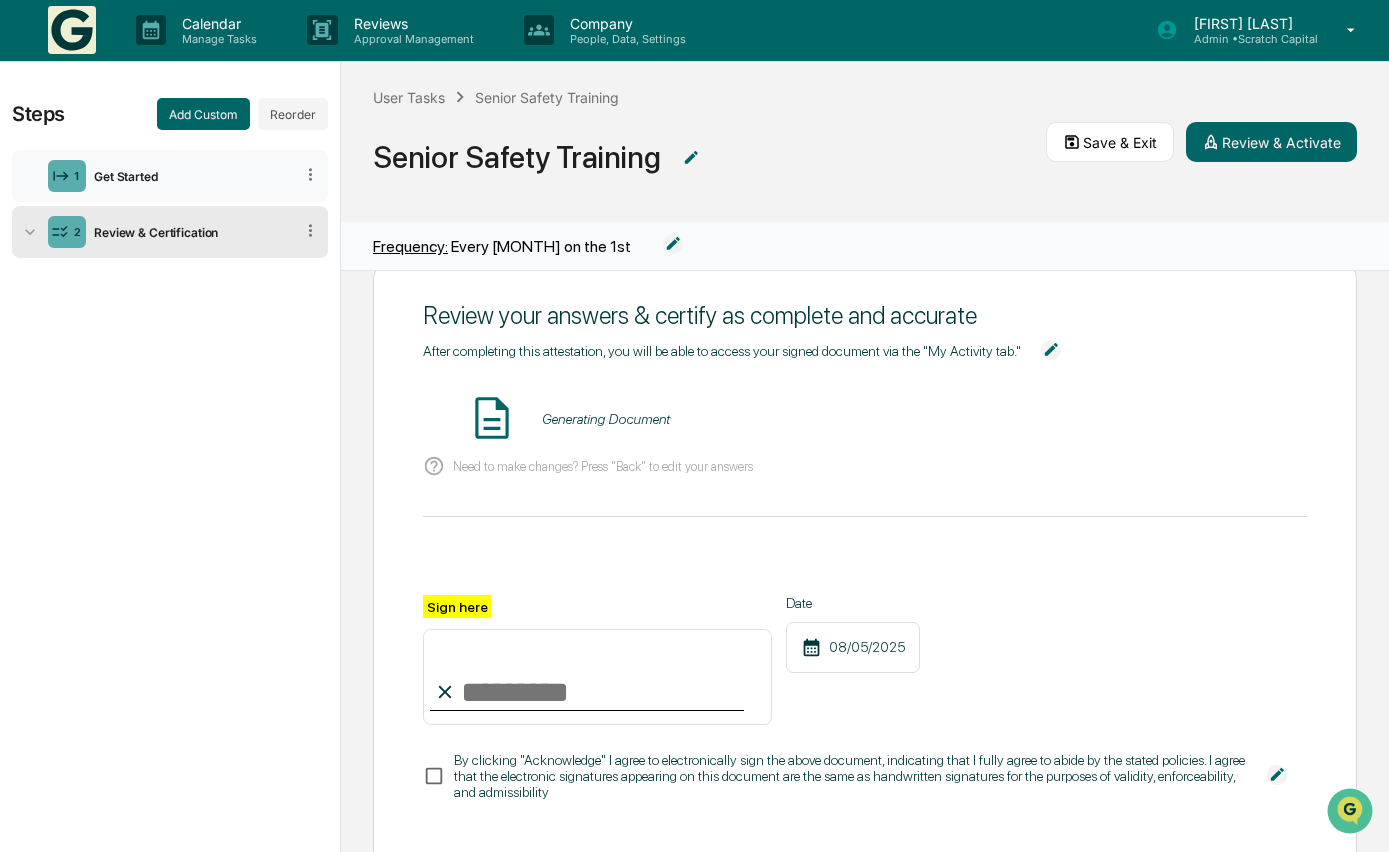 click on "1 Get Started" at bounding box center (170, 176) 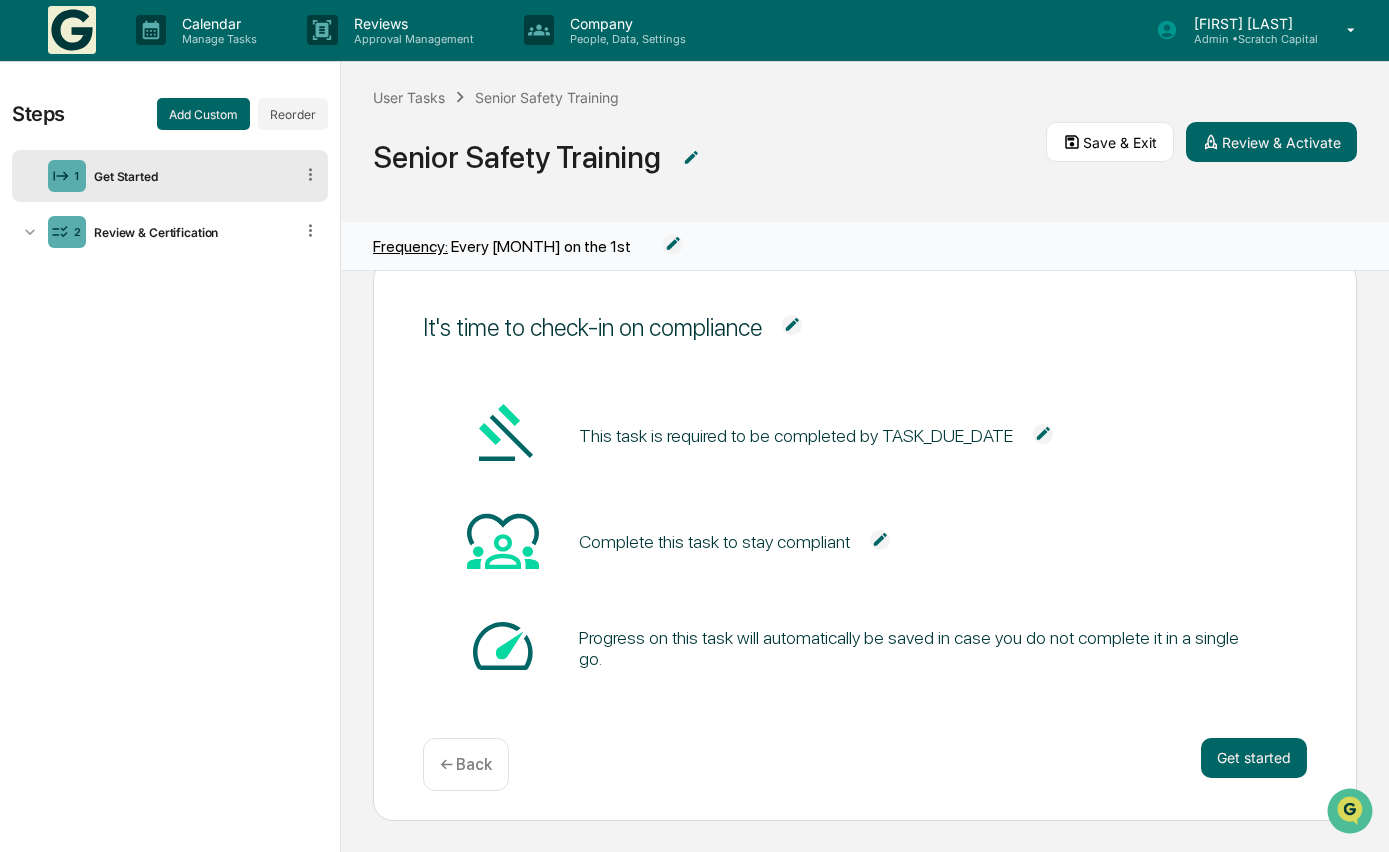 click on "← Back" at bounding box center (466, 764) 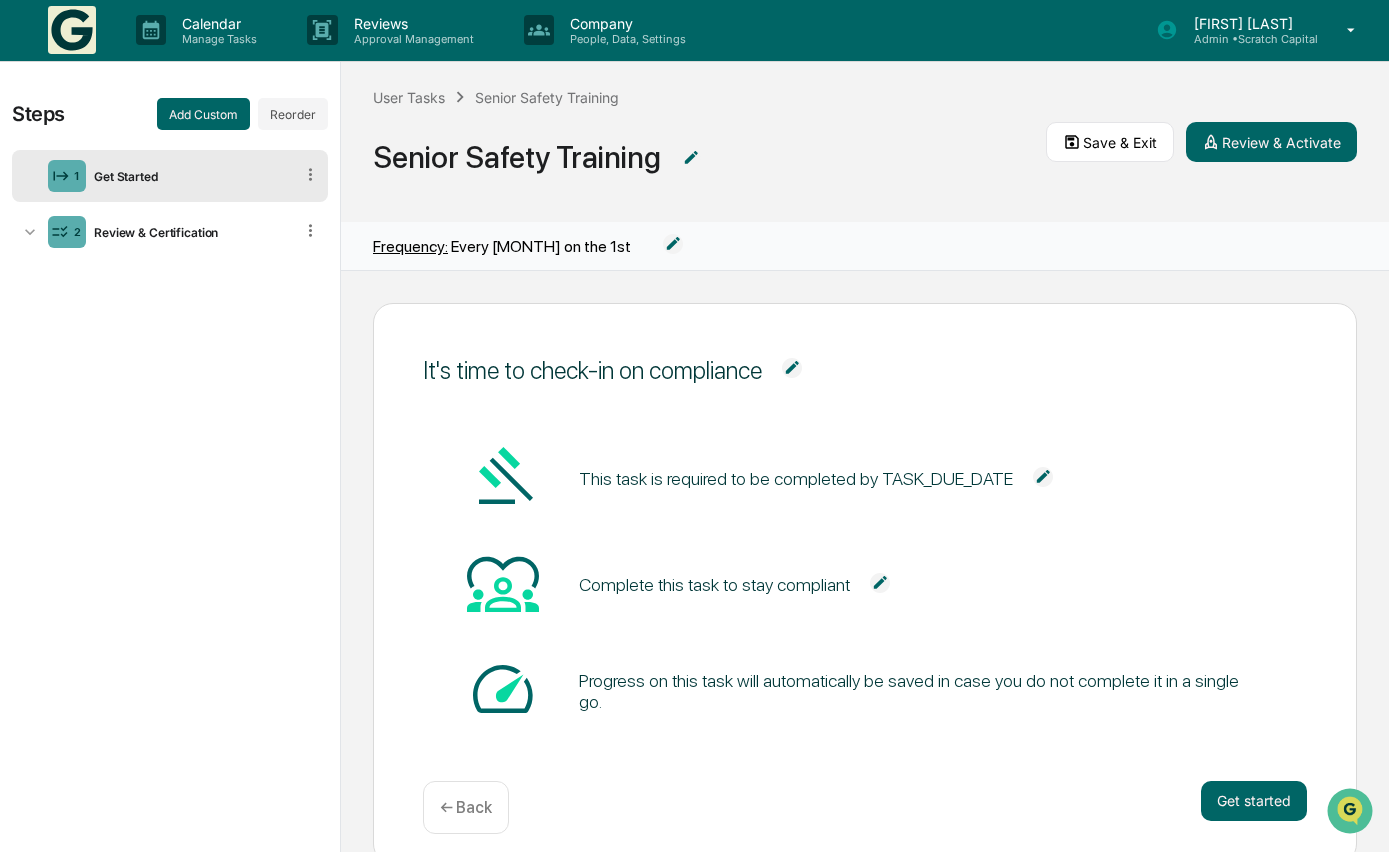 scroll, scrollTop: 0, scrollLeft: 0, axis: both 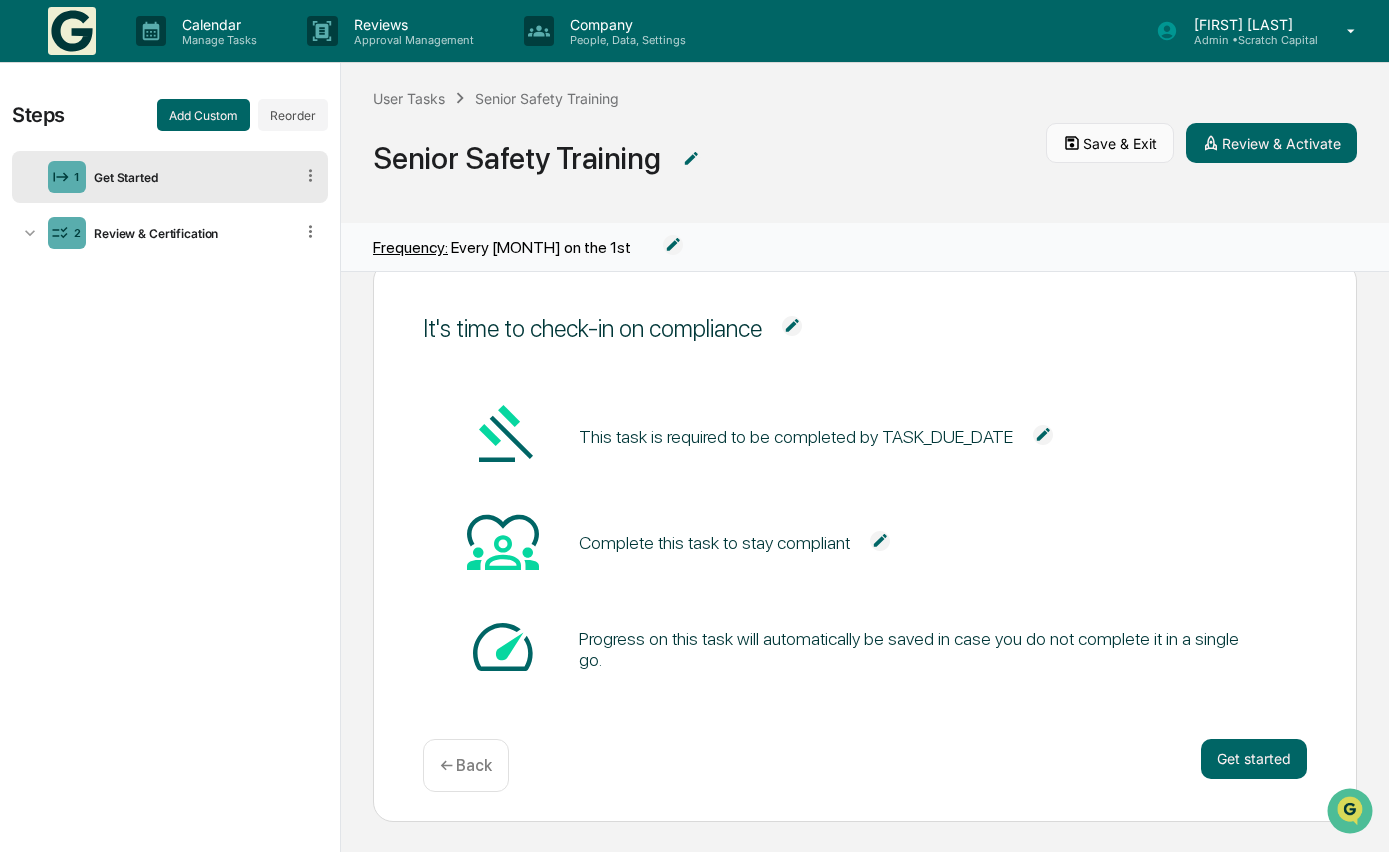 click on "Save & Exit" at bounding box center [1110, 143] 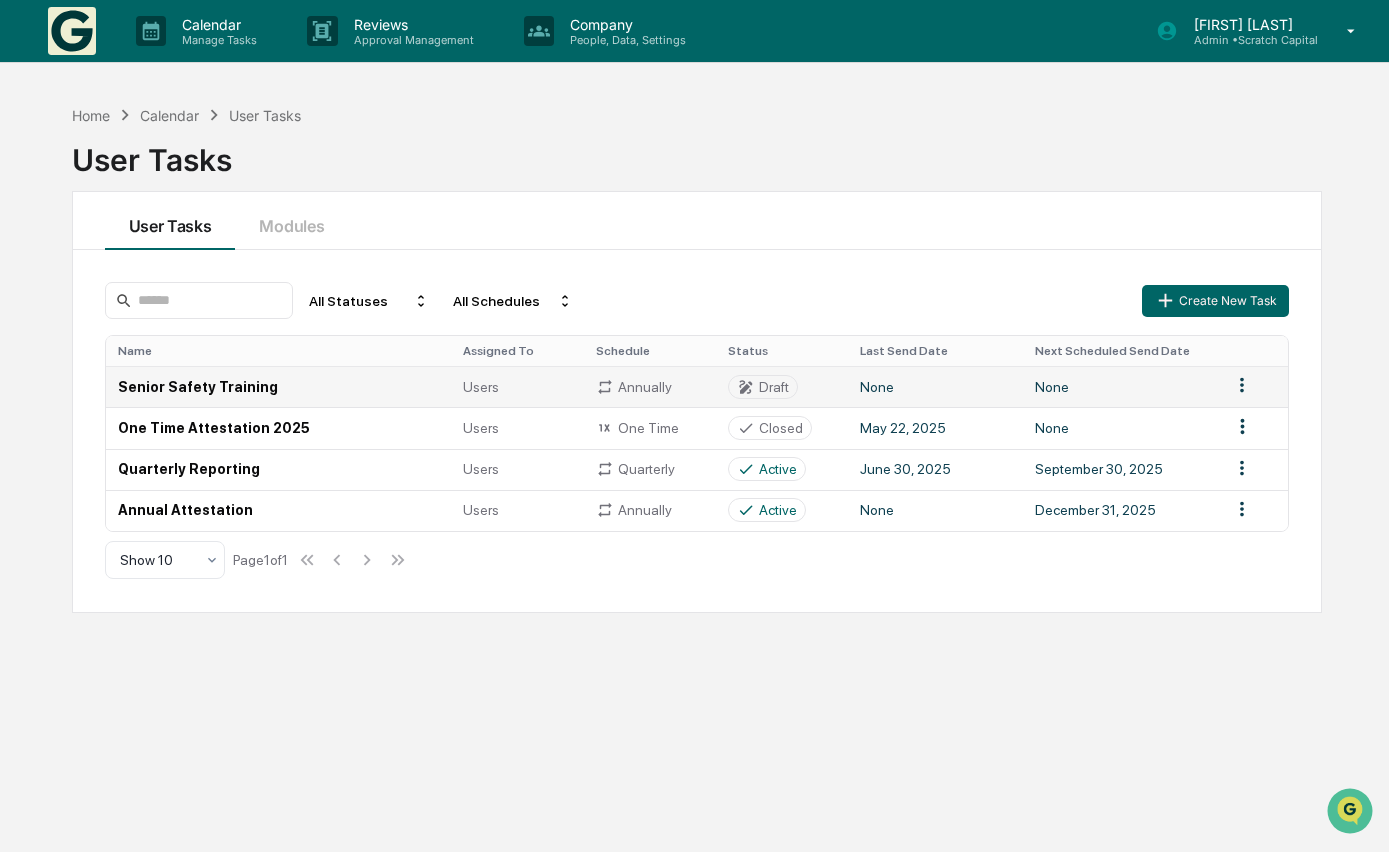 click on "Senior Safety Training" at bounding box center [279, 386] 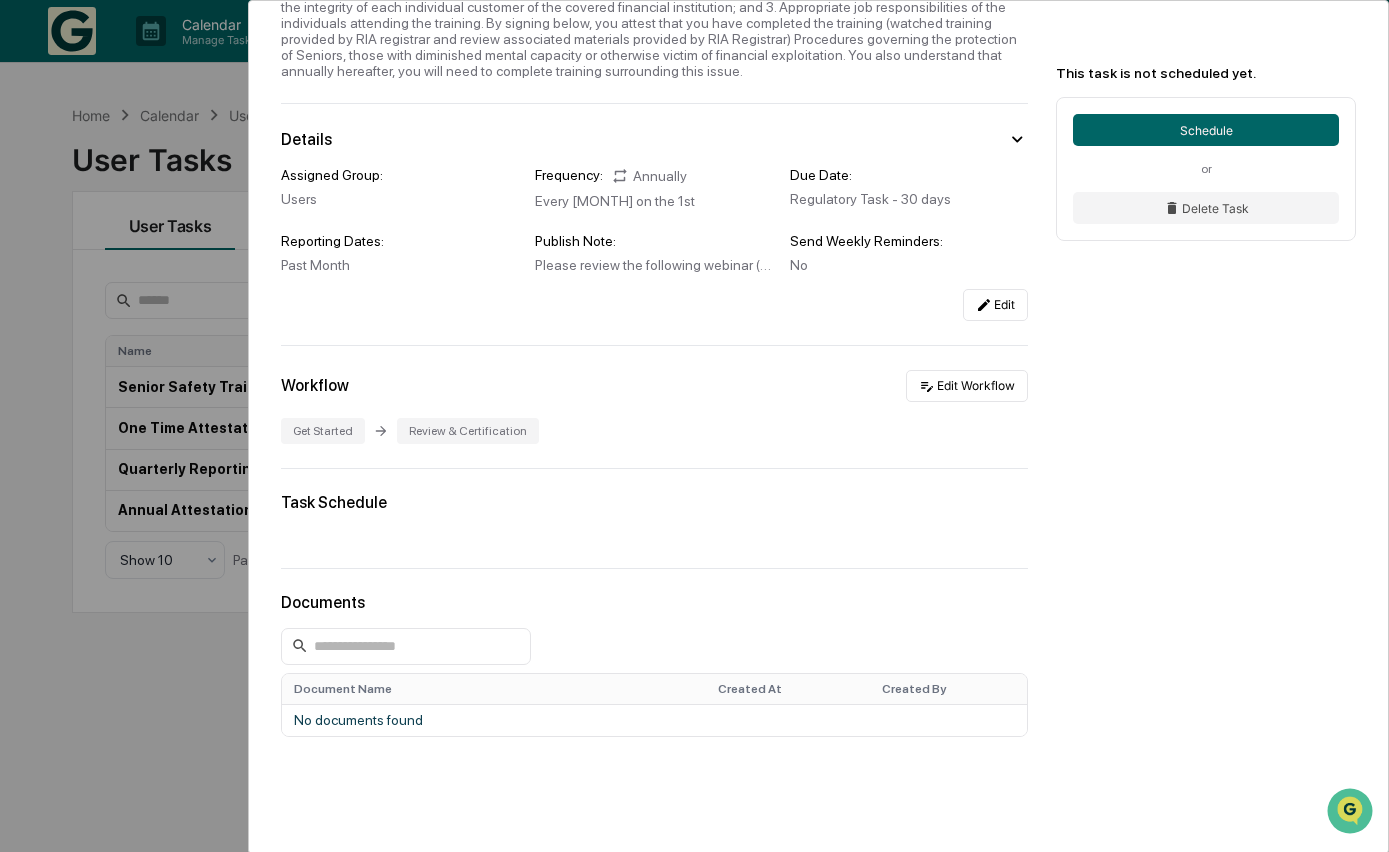scroll, scrollTop: 0, scrollLeft: 0, axis: both 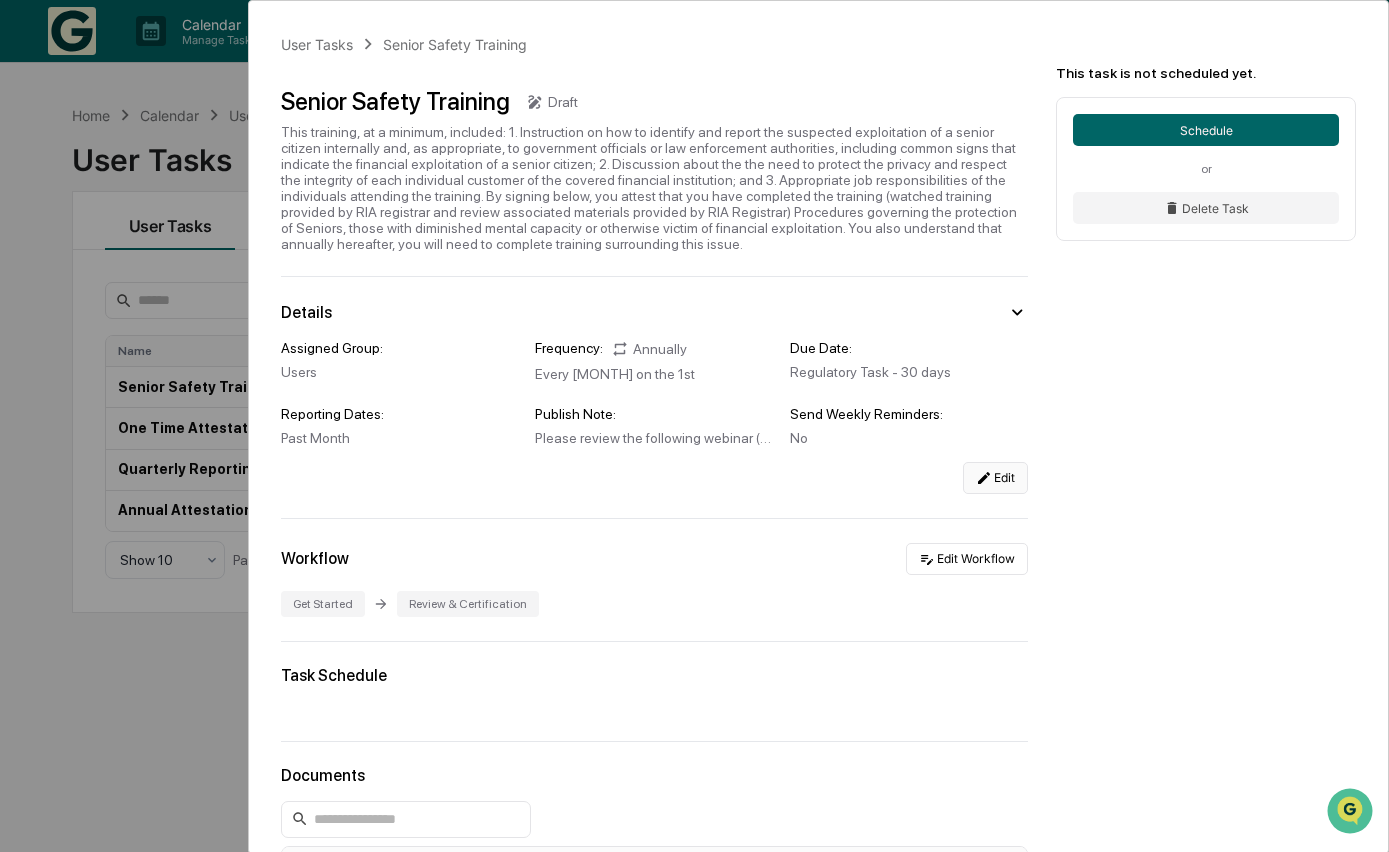 click 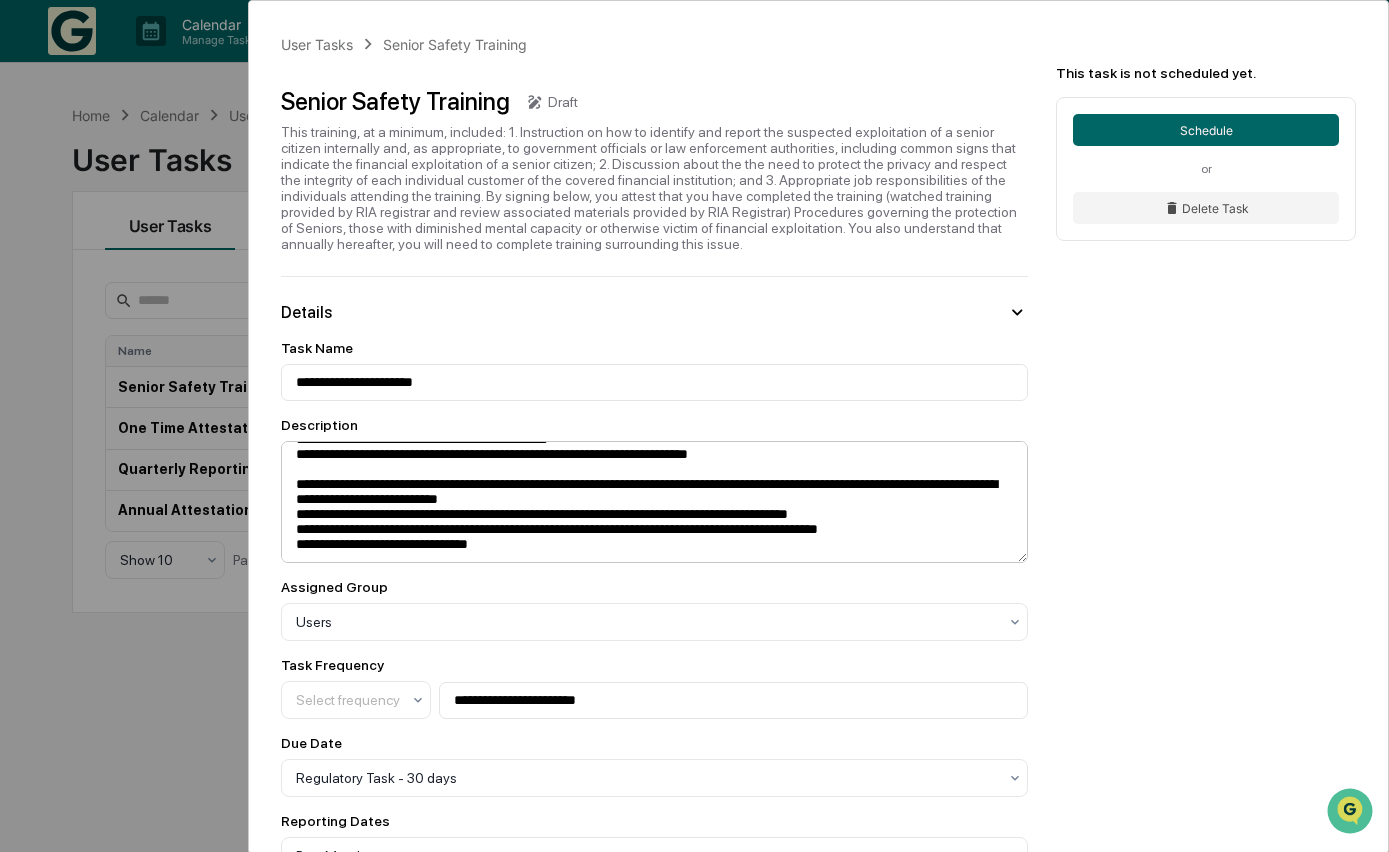 scroll, scrollTop: 0, scrollLeft: 0, axis: both 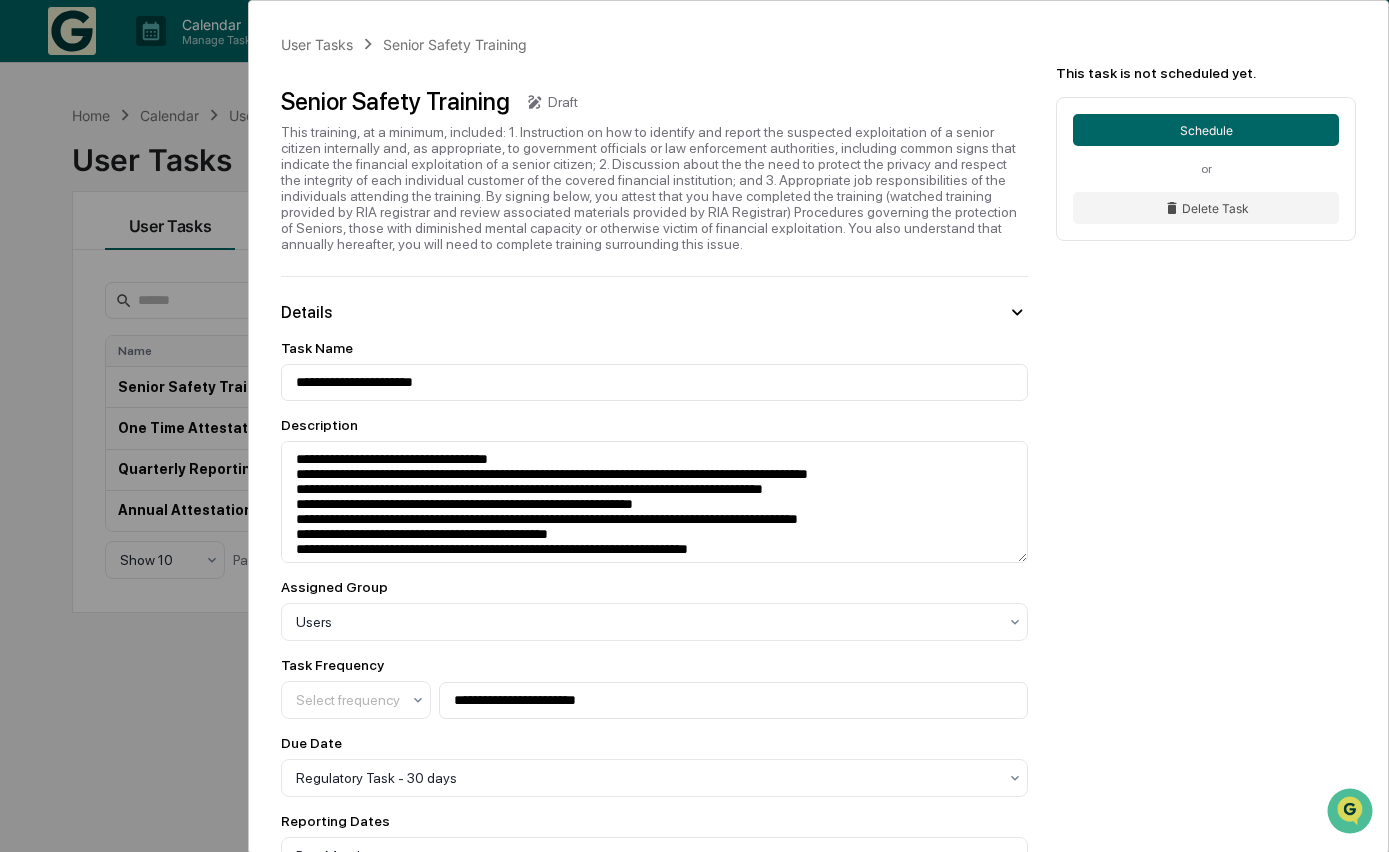 click 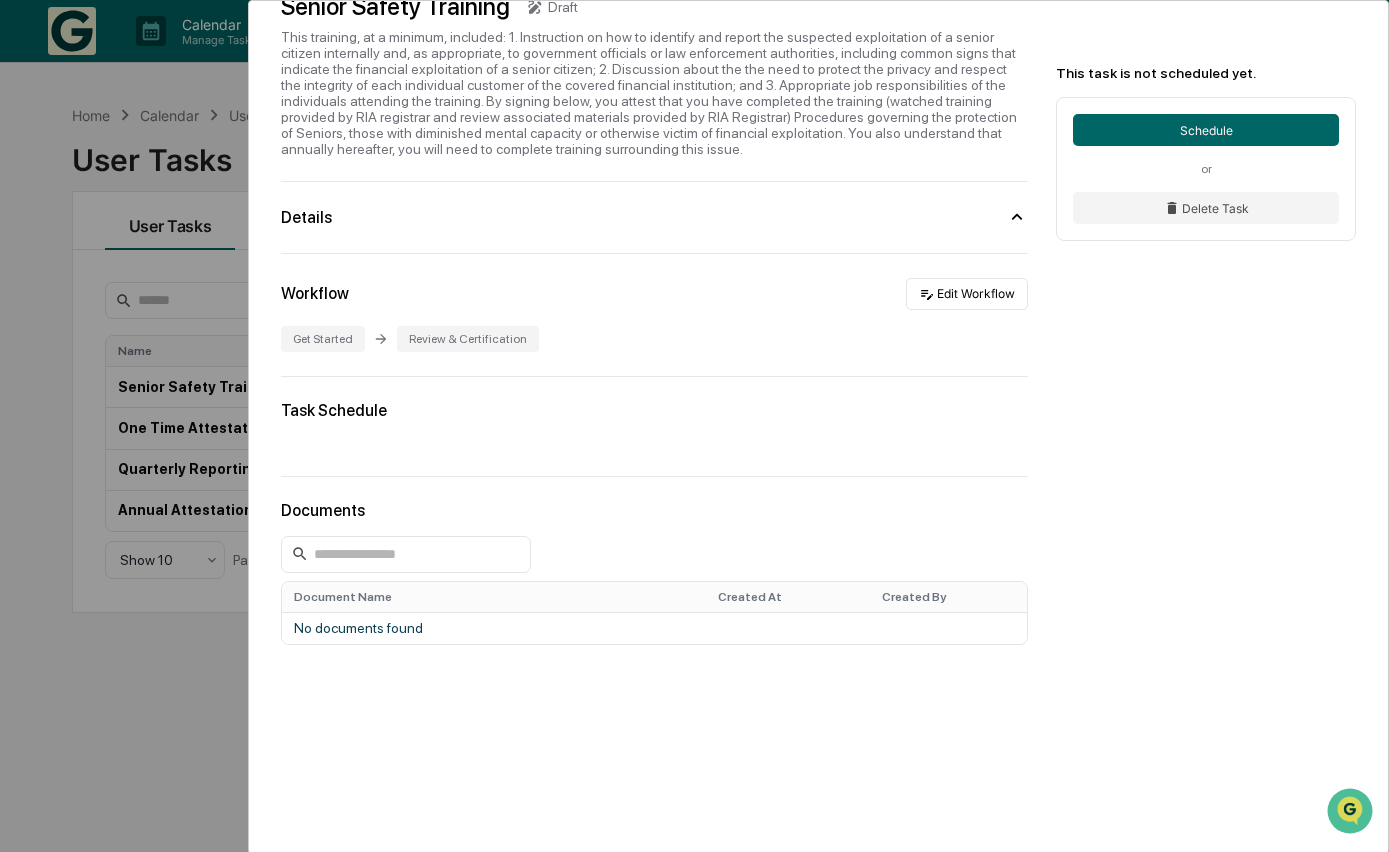 scroll, scrollTop: 0, scrollLeft: 0, axis: both 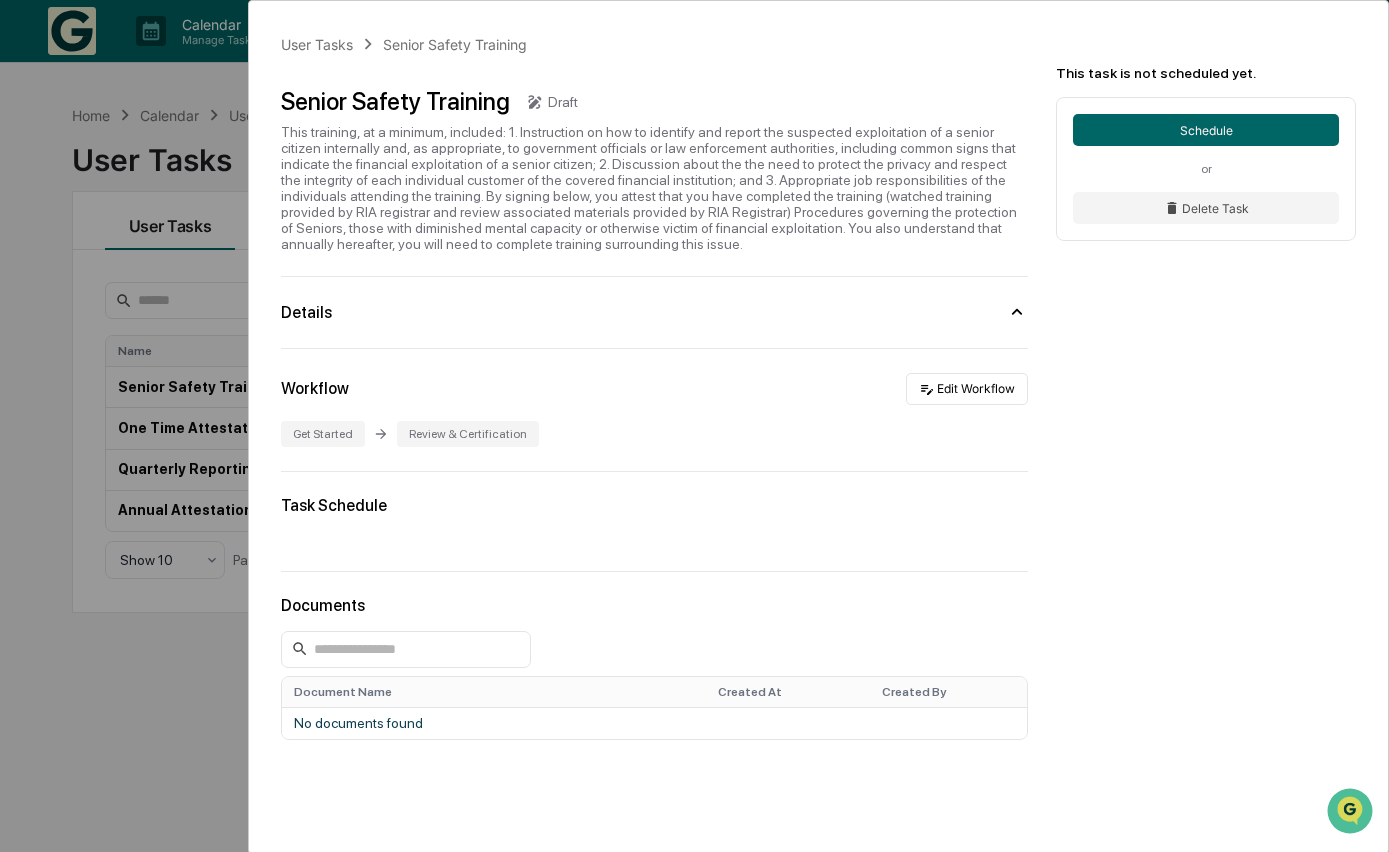click 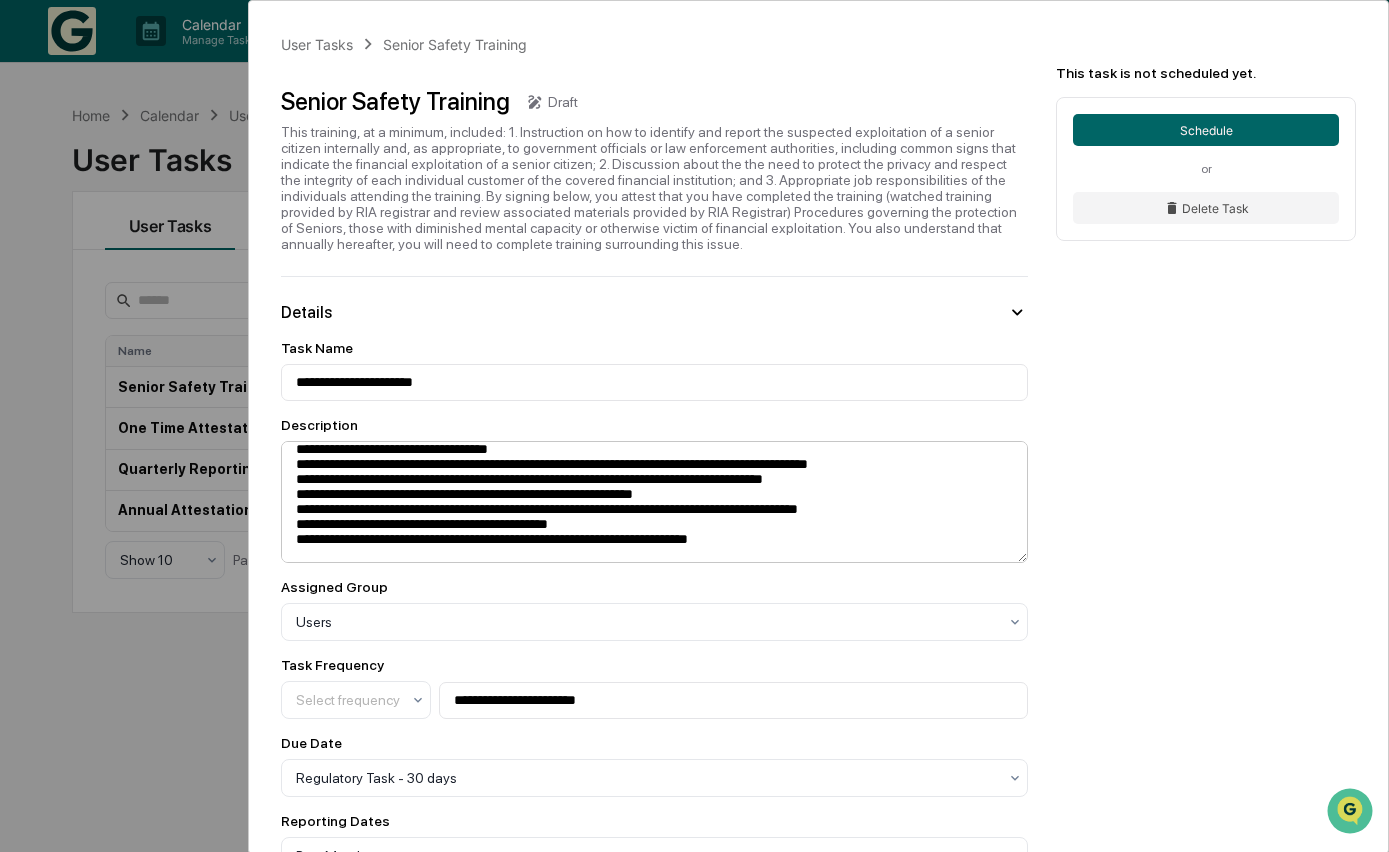 scroll, scrollTop: 0, scrollLeft: 0, axis: both 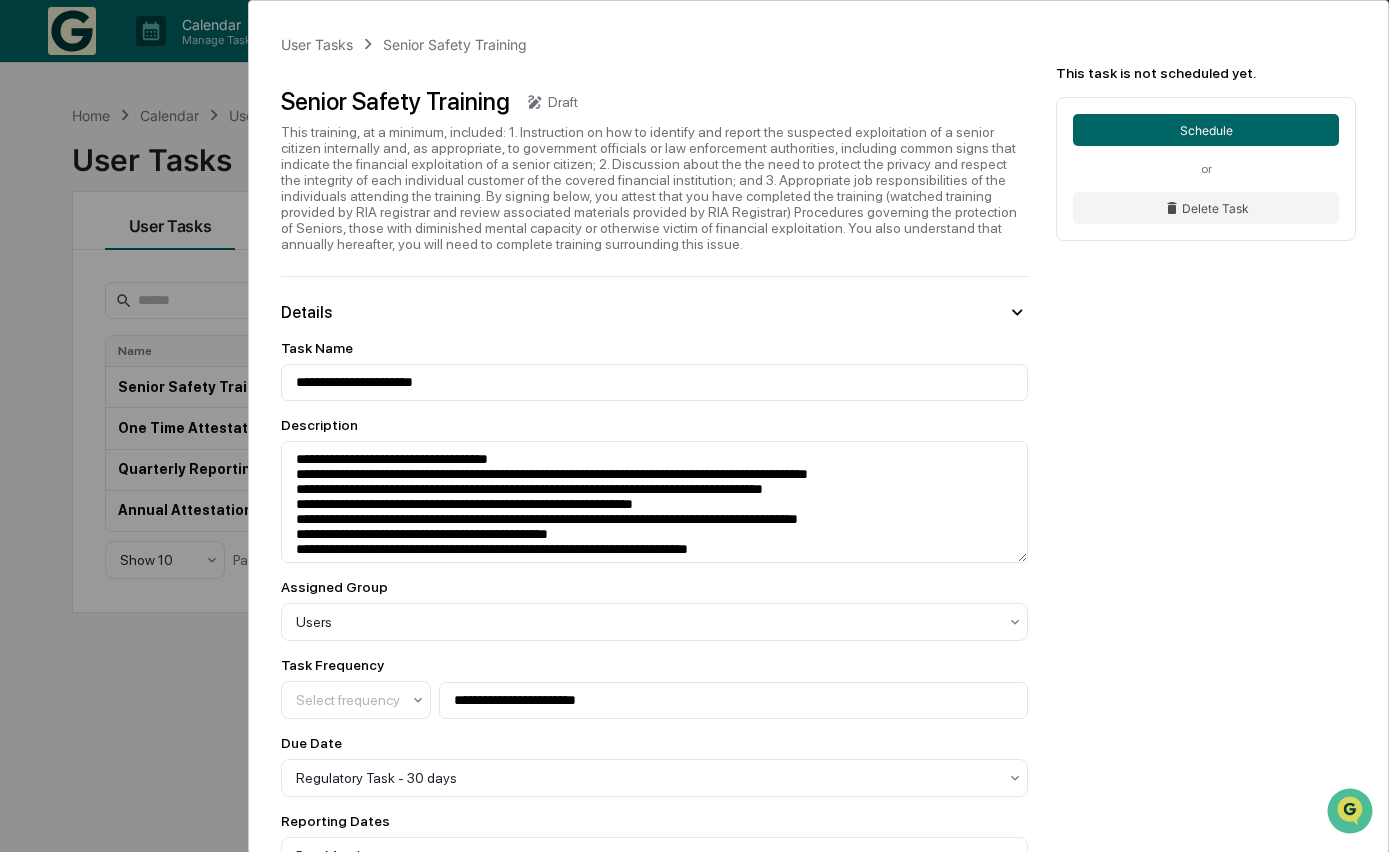 click 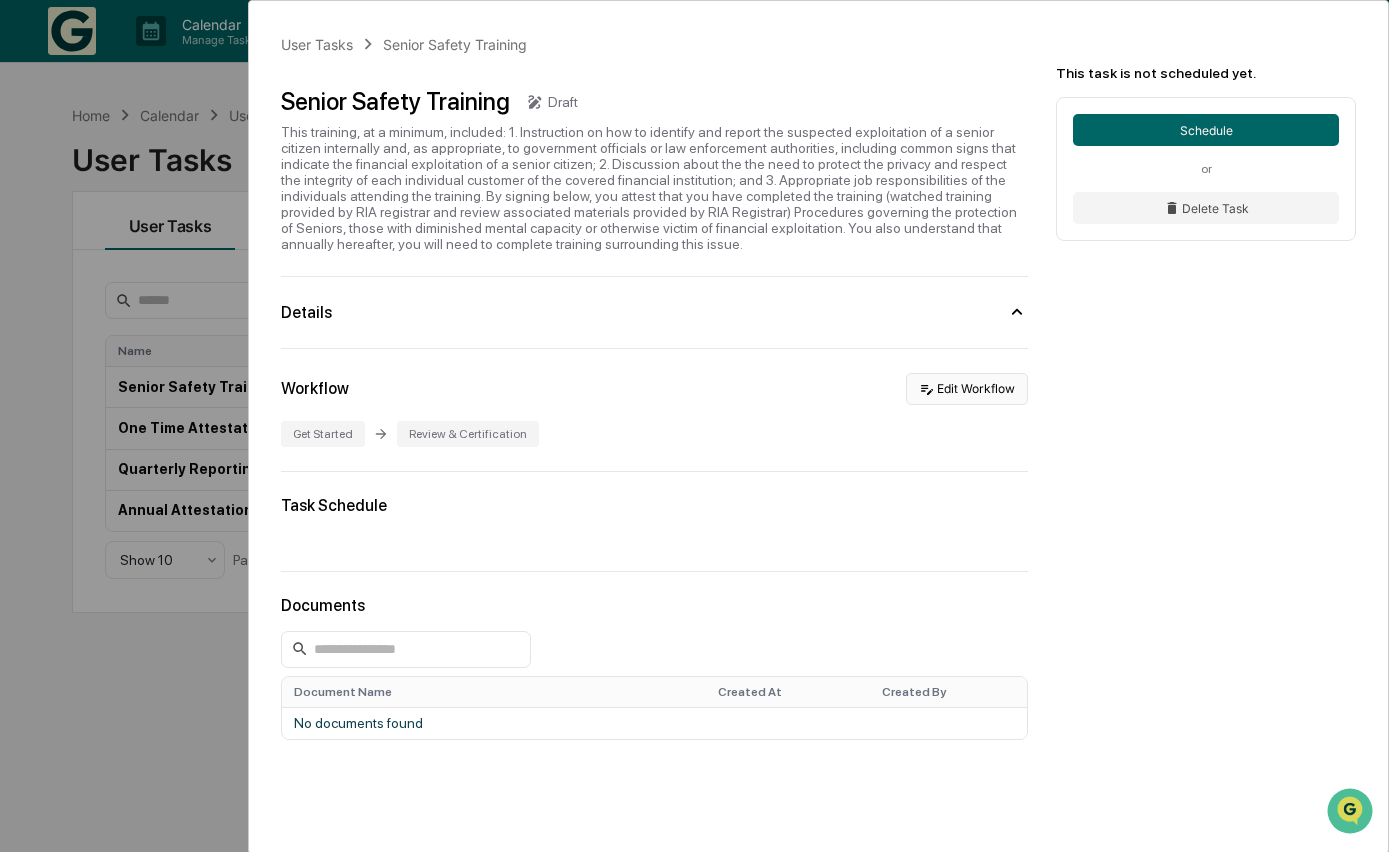 click on "Edit Workflow" at bounding box center (967, 389) 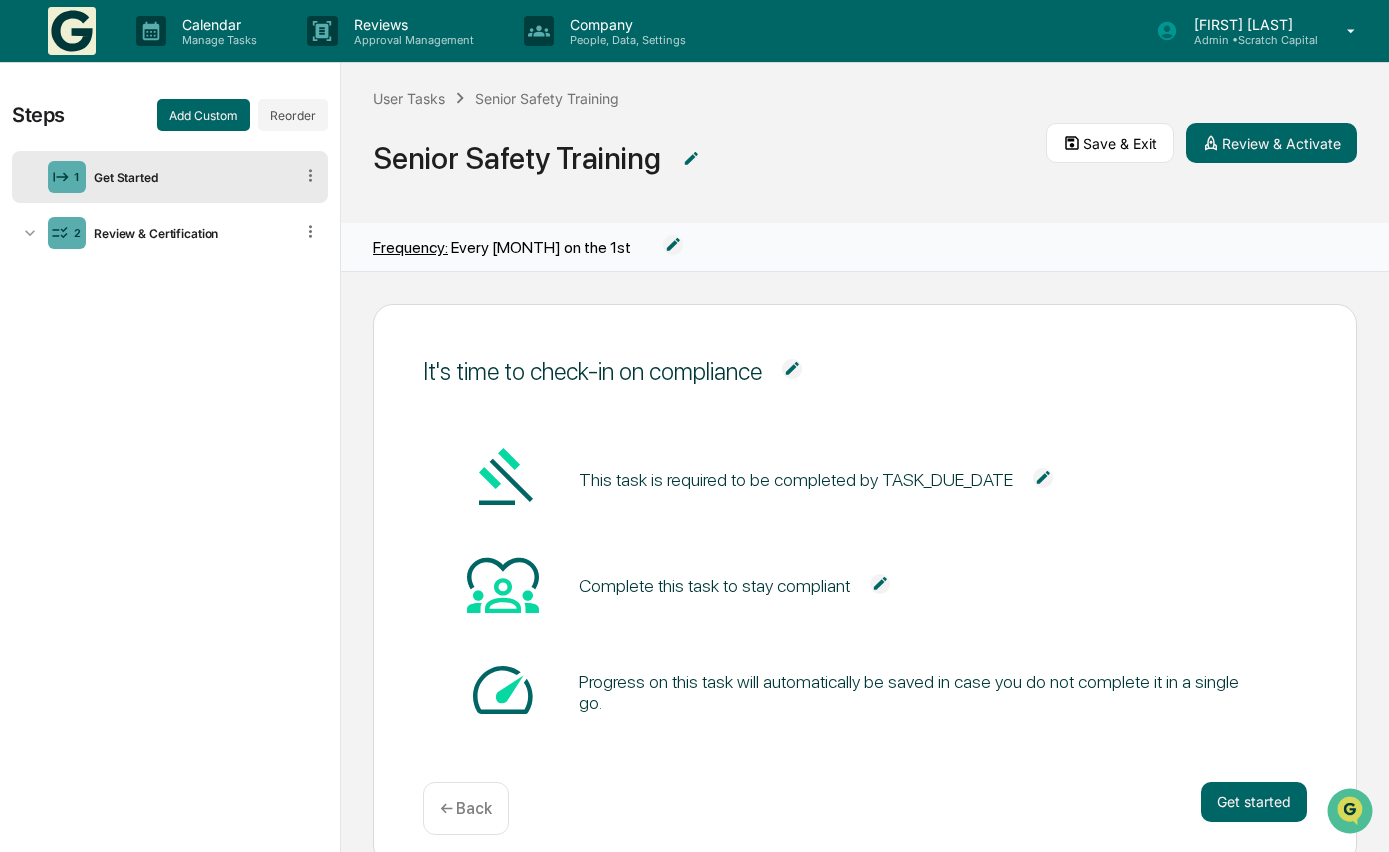 click 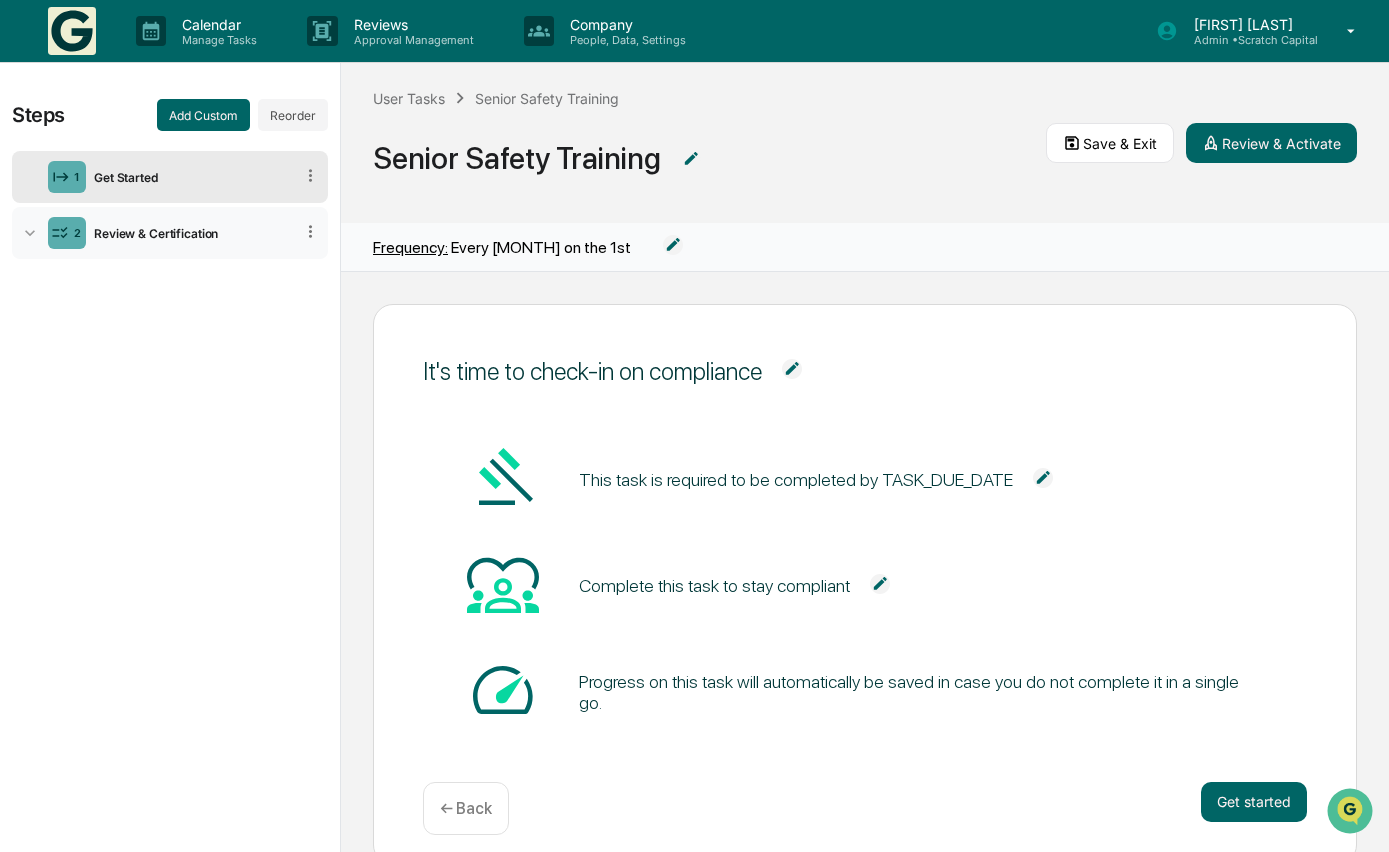 click 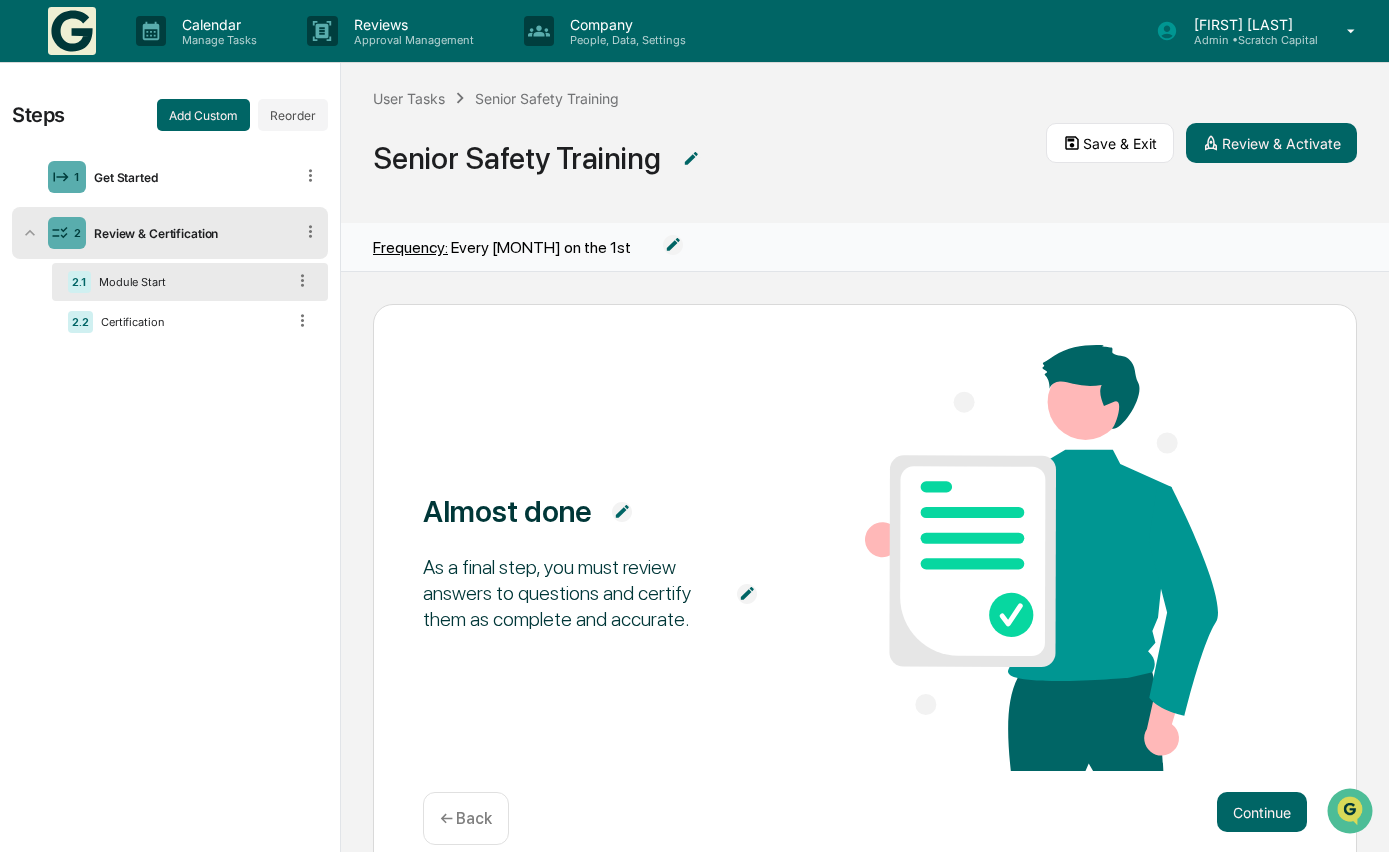 click on "2.1 Module Start" at bounding box center [190, 282] 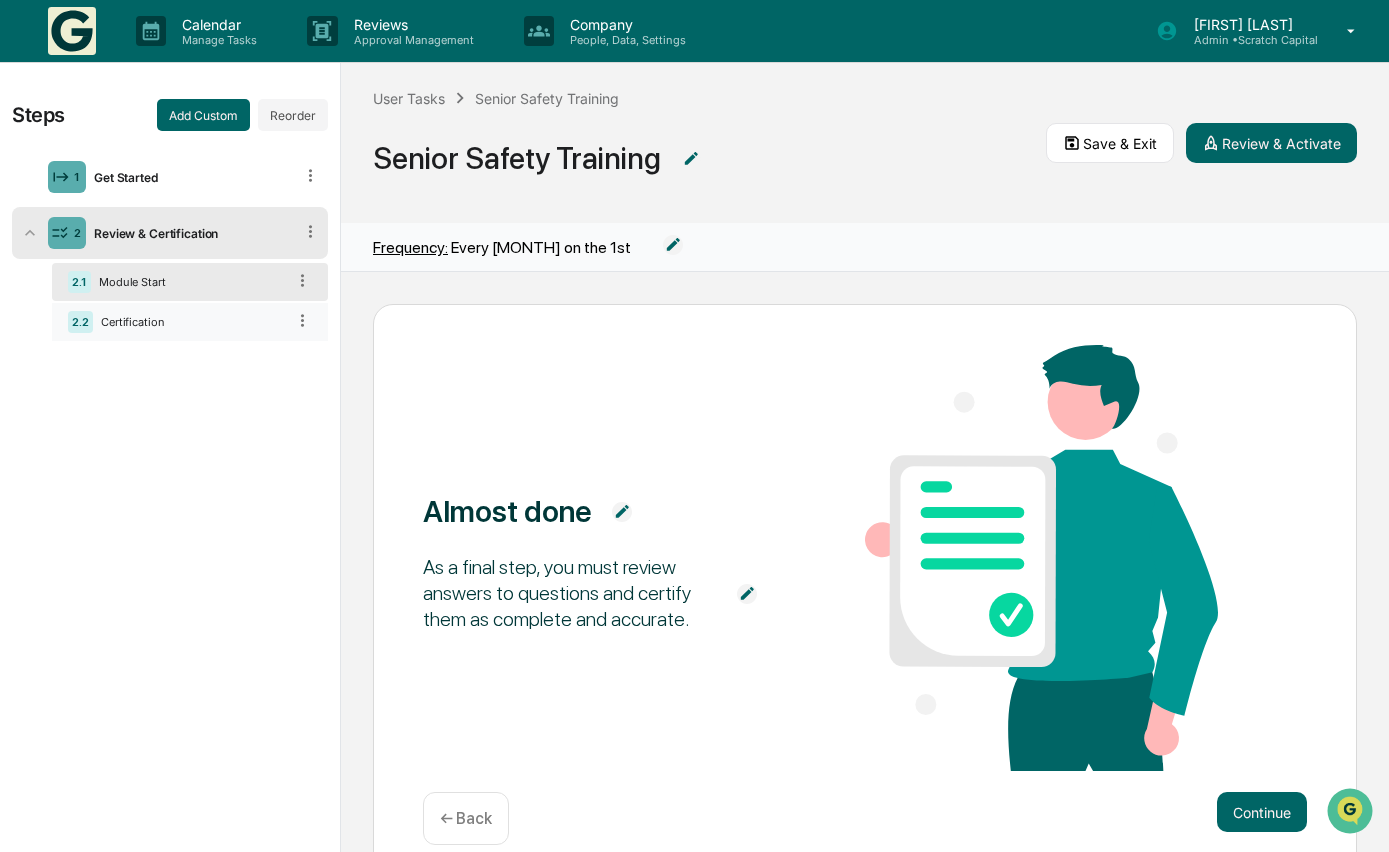 click on "2.2 Certification" at bounding box center (190, 322) 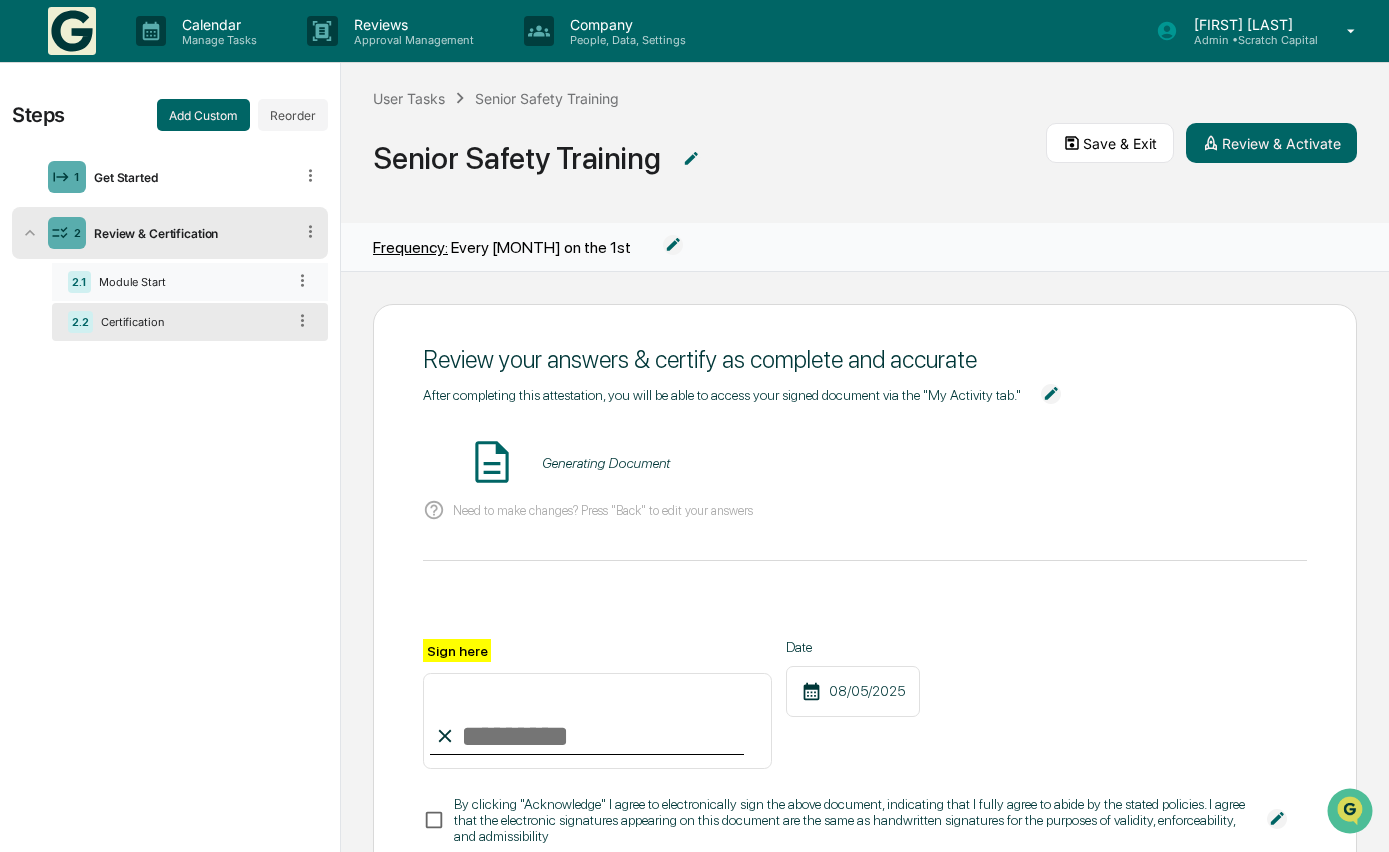 click on "2.1 Module Start" at bounding box center [190, 282] 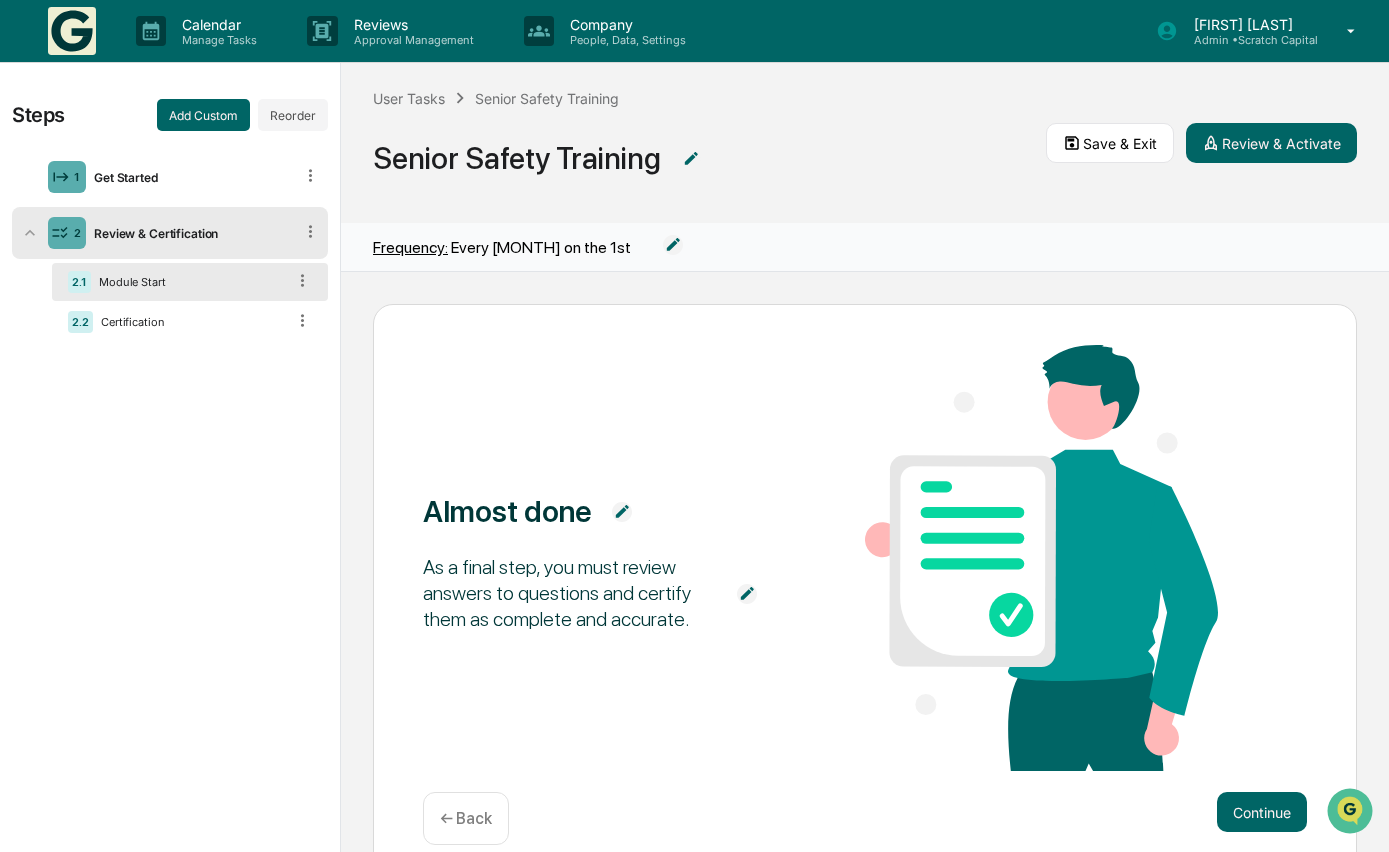 click 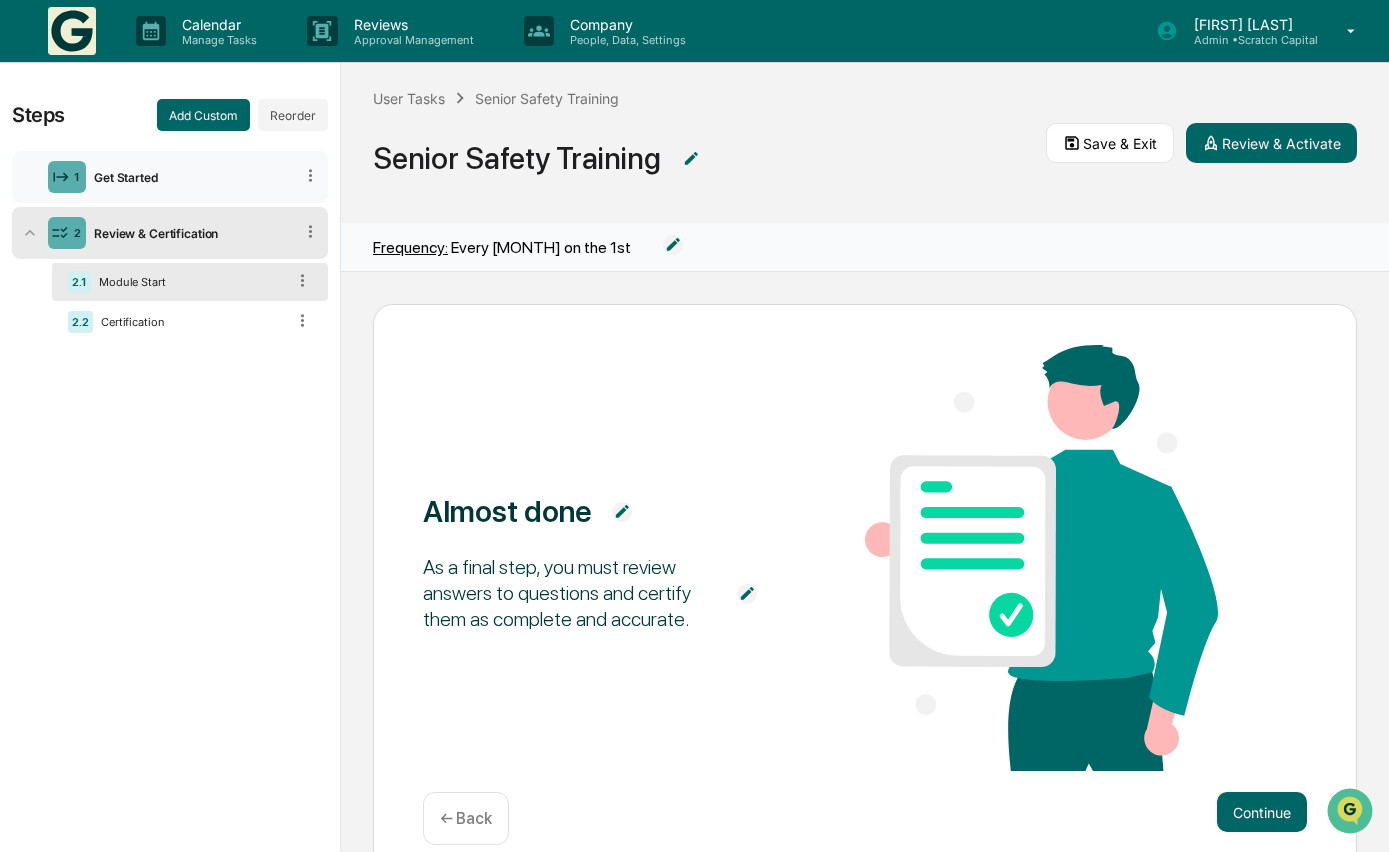 click 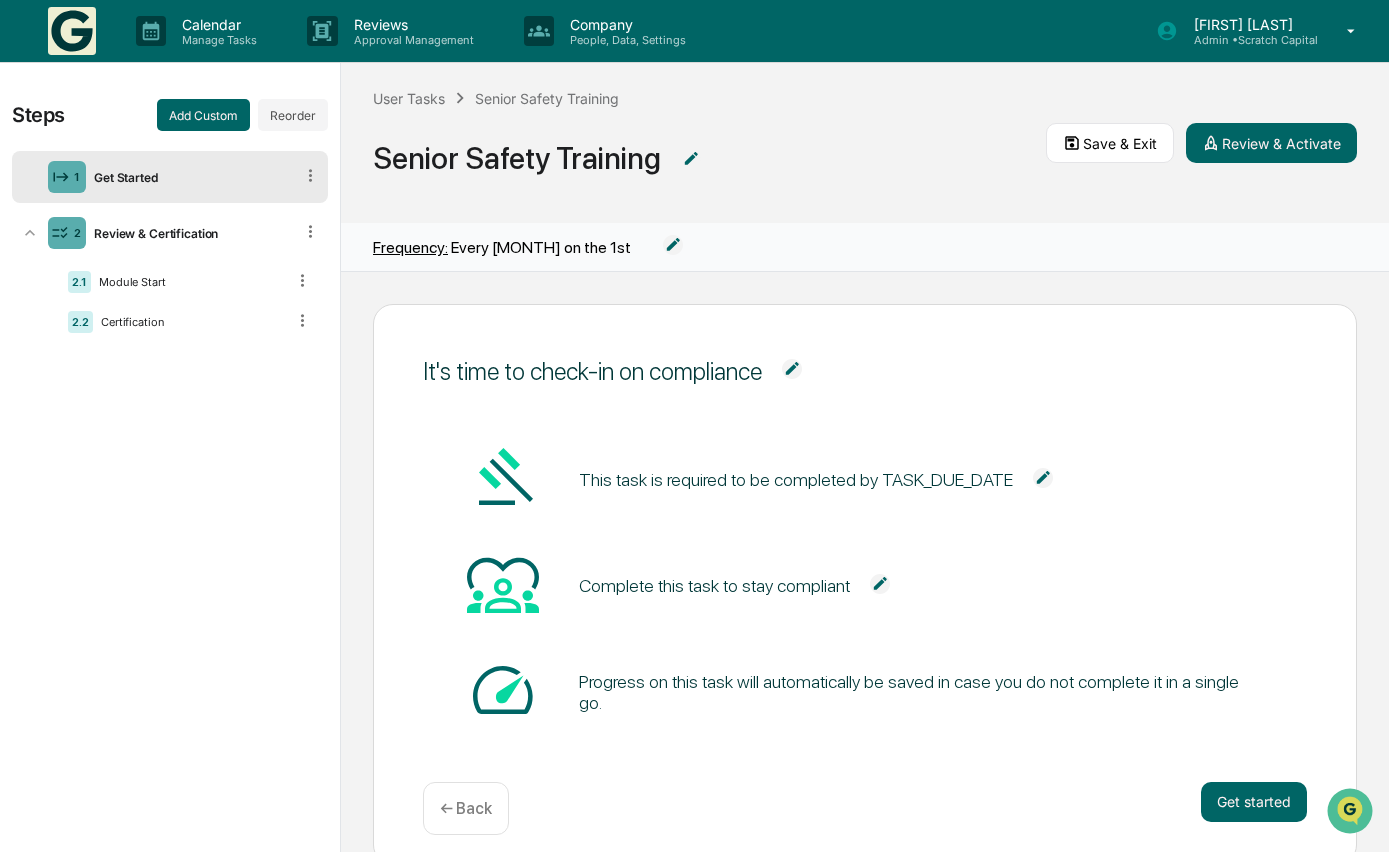 scroll, scrollTop: 43, scrollLeft: 0, axis: vertical 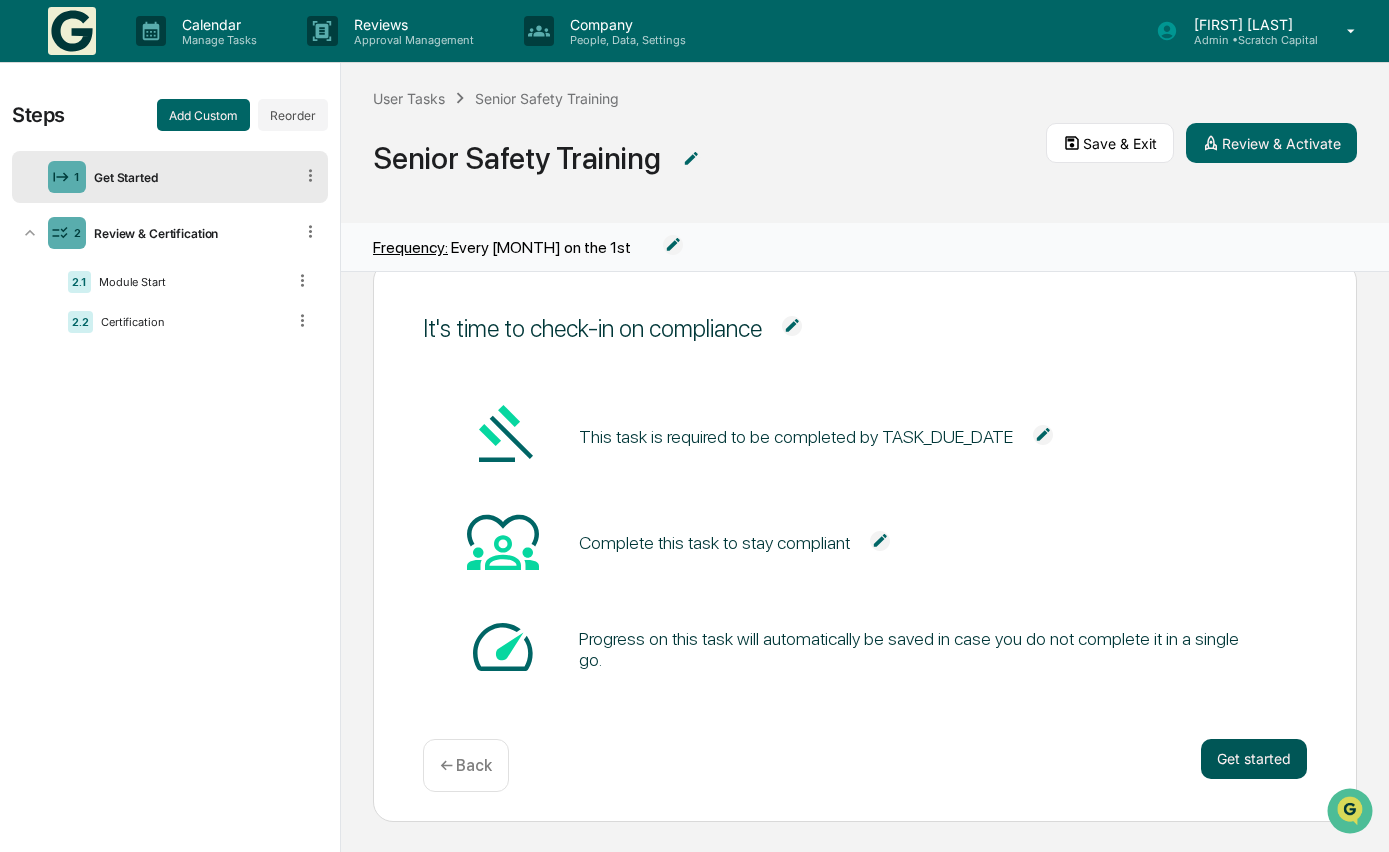 click on "Get started" at bounding box center [1254, 759] 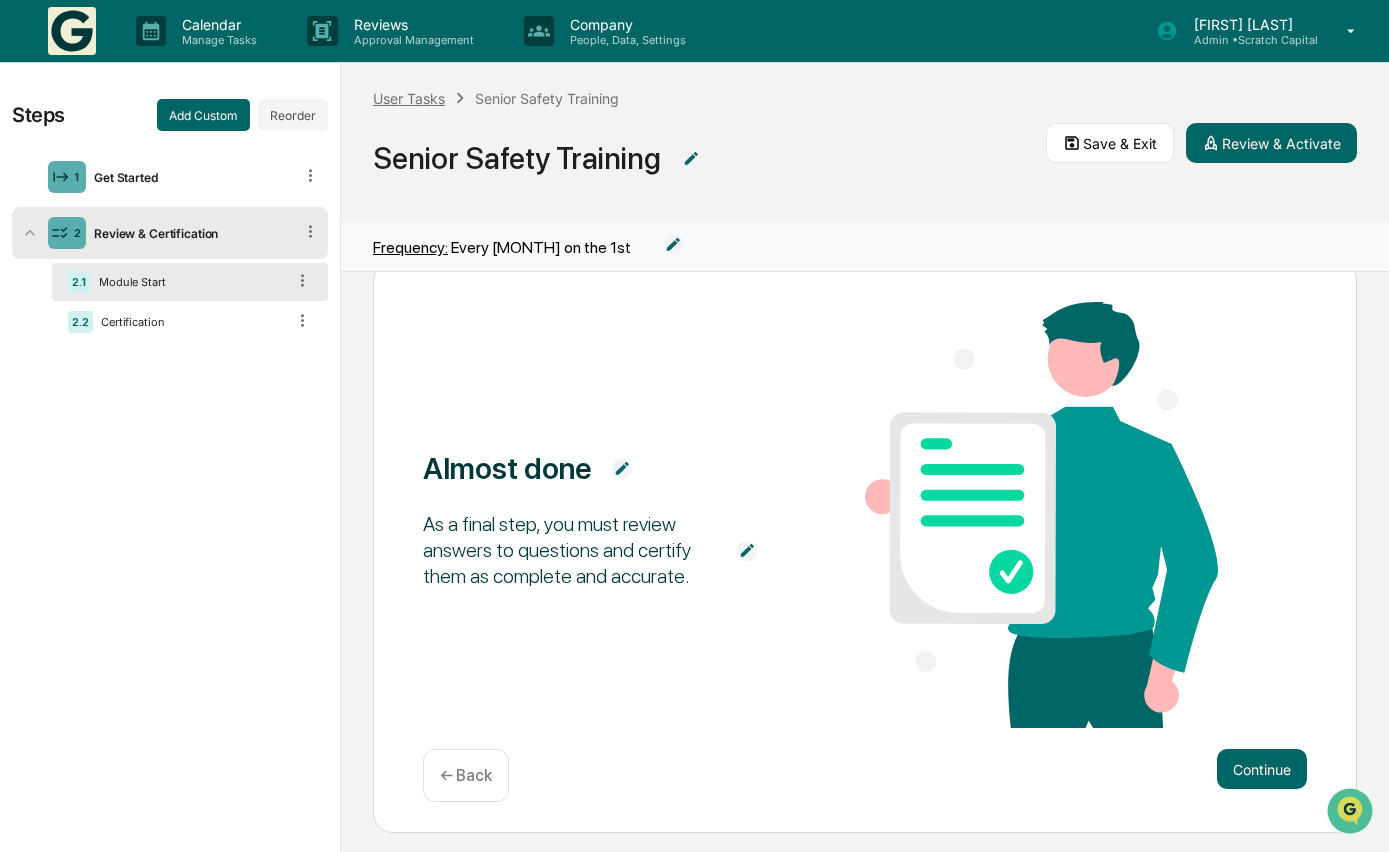 click on "User Tasks" at bounding box center [409, 98] 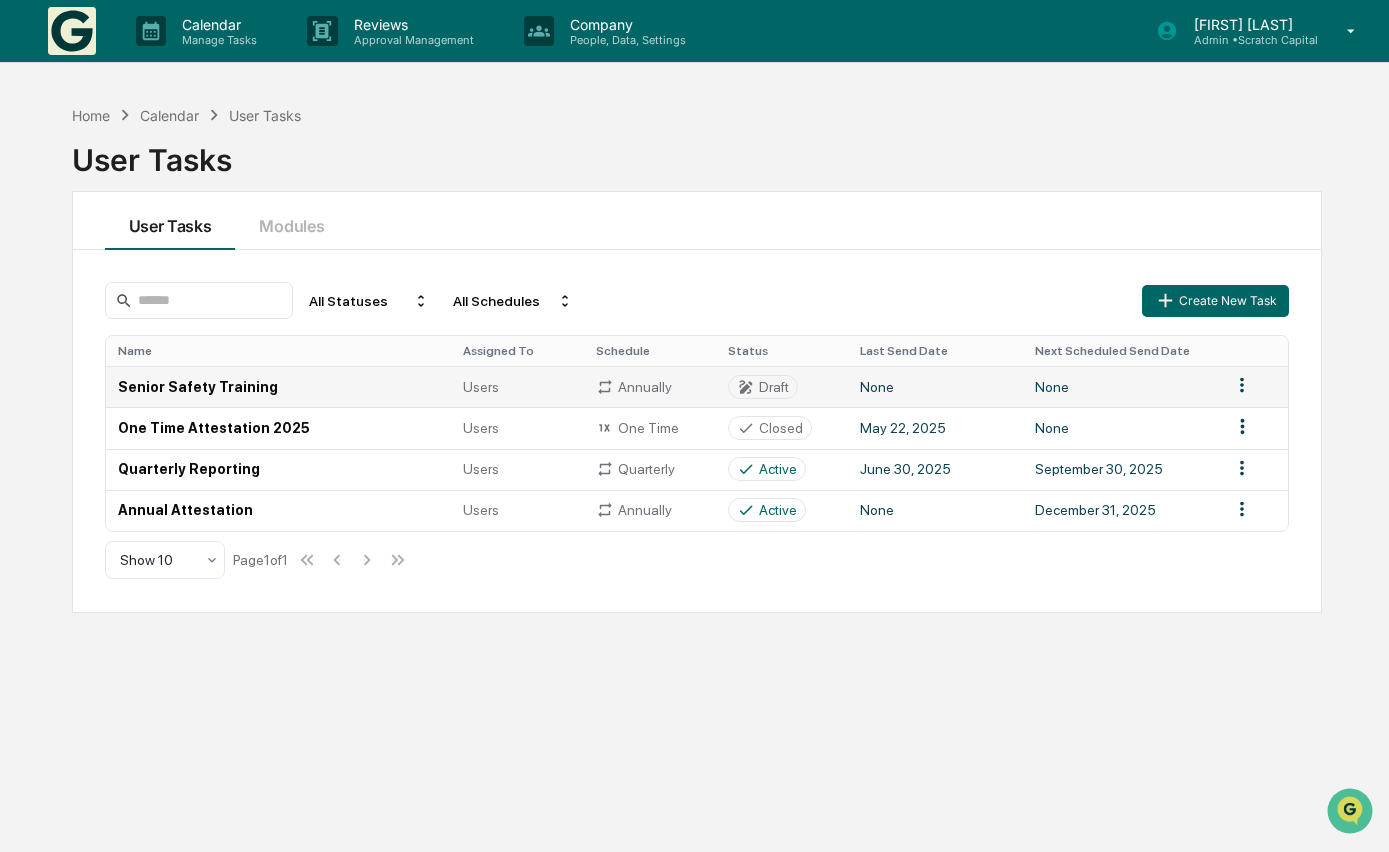 click on "Senior Safety Training" at bounding box center (279, 386) 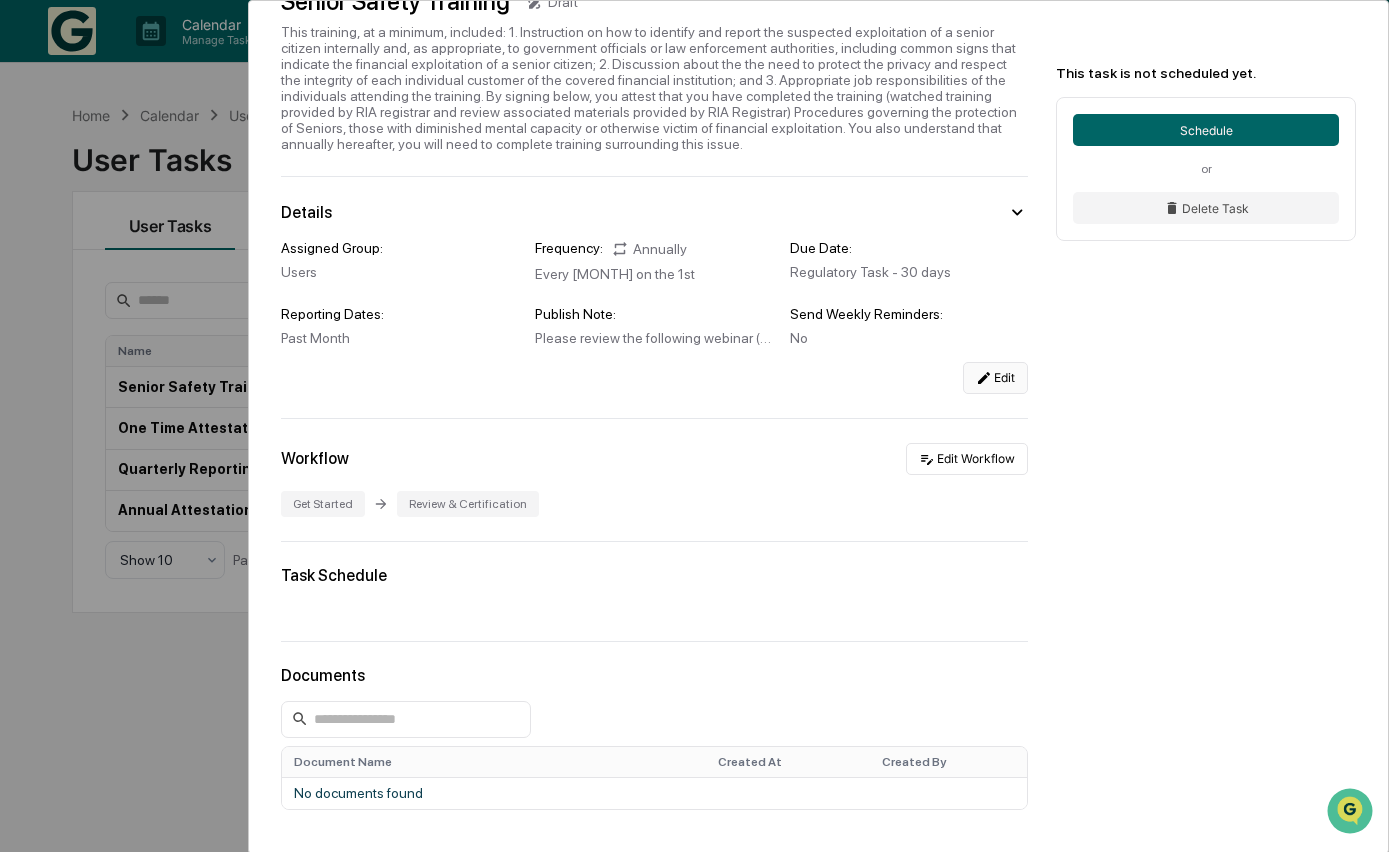 scroll, scrollTop: 66, scrollLeft: 0, axis: vertical 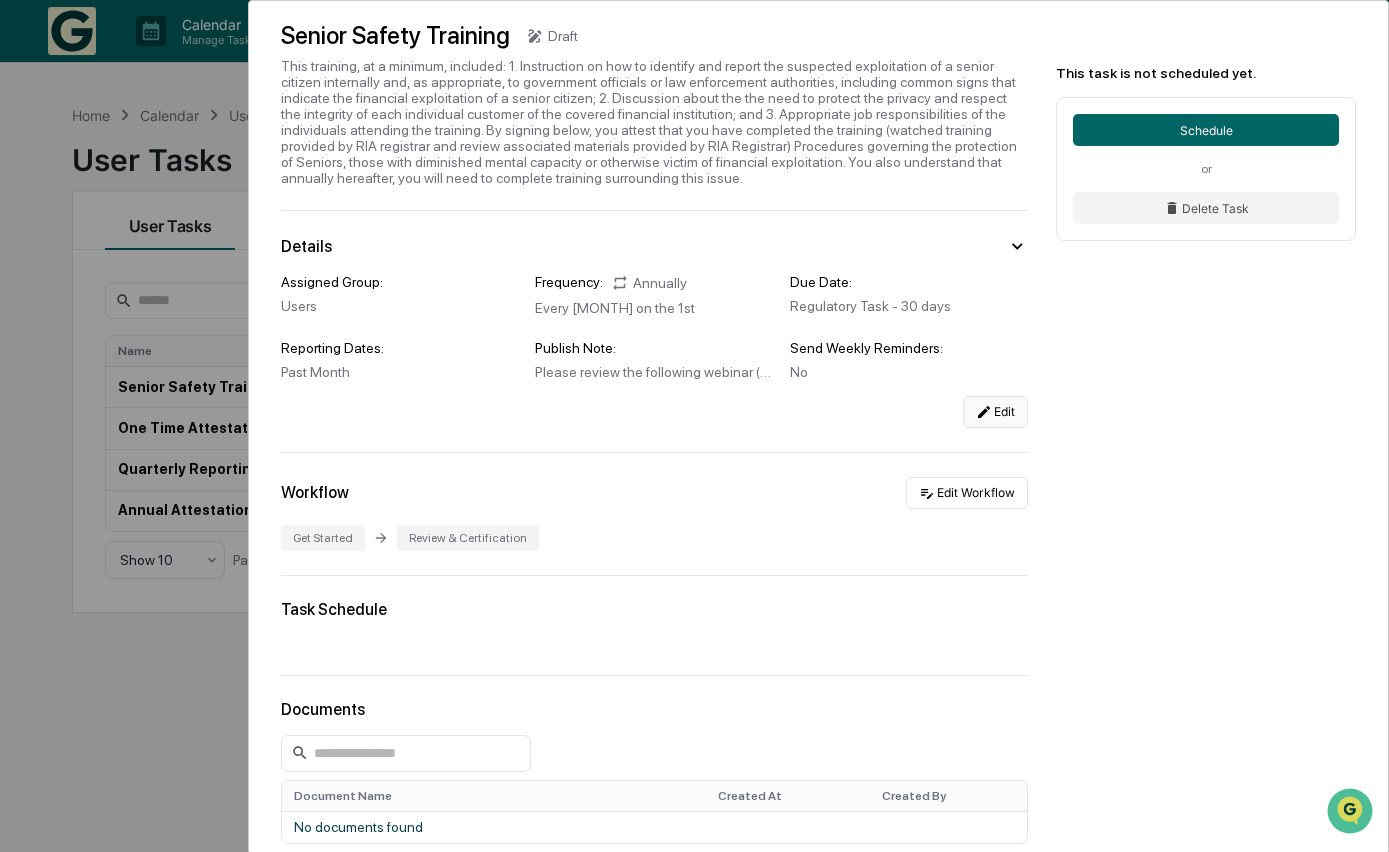 click on "Edit" at bounding box center (995, 412) 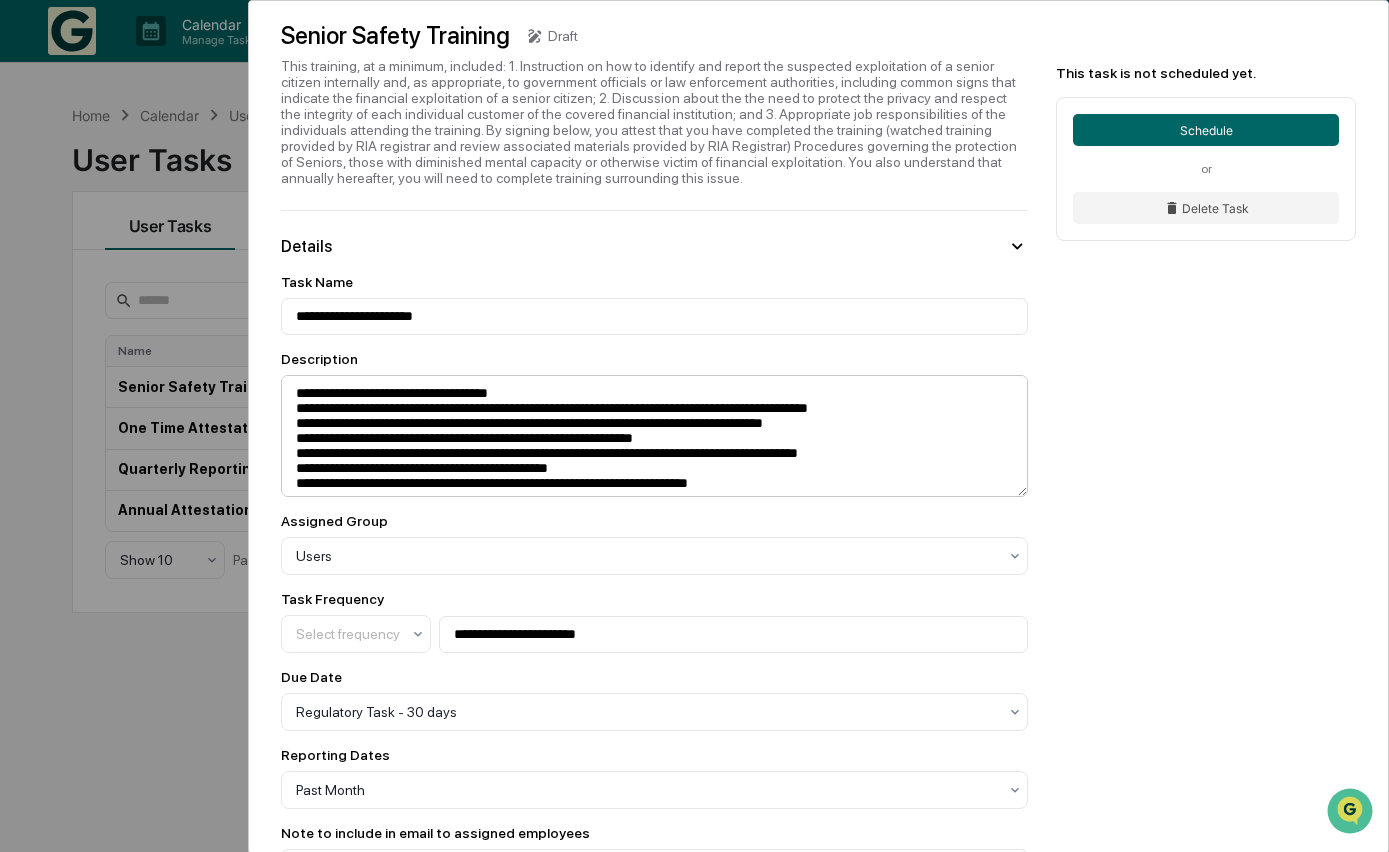 scroll, scrollTop: 147, scrollLeft: 0, axis: vertical 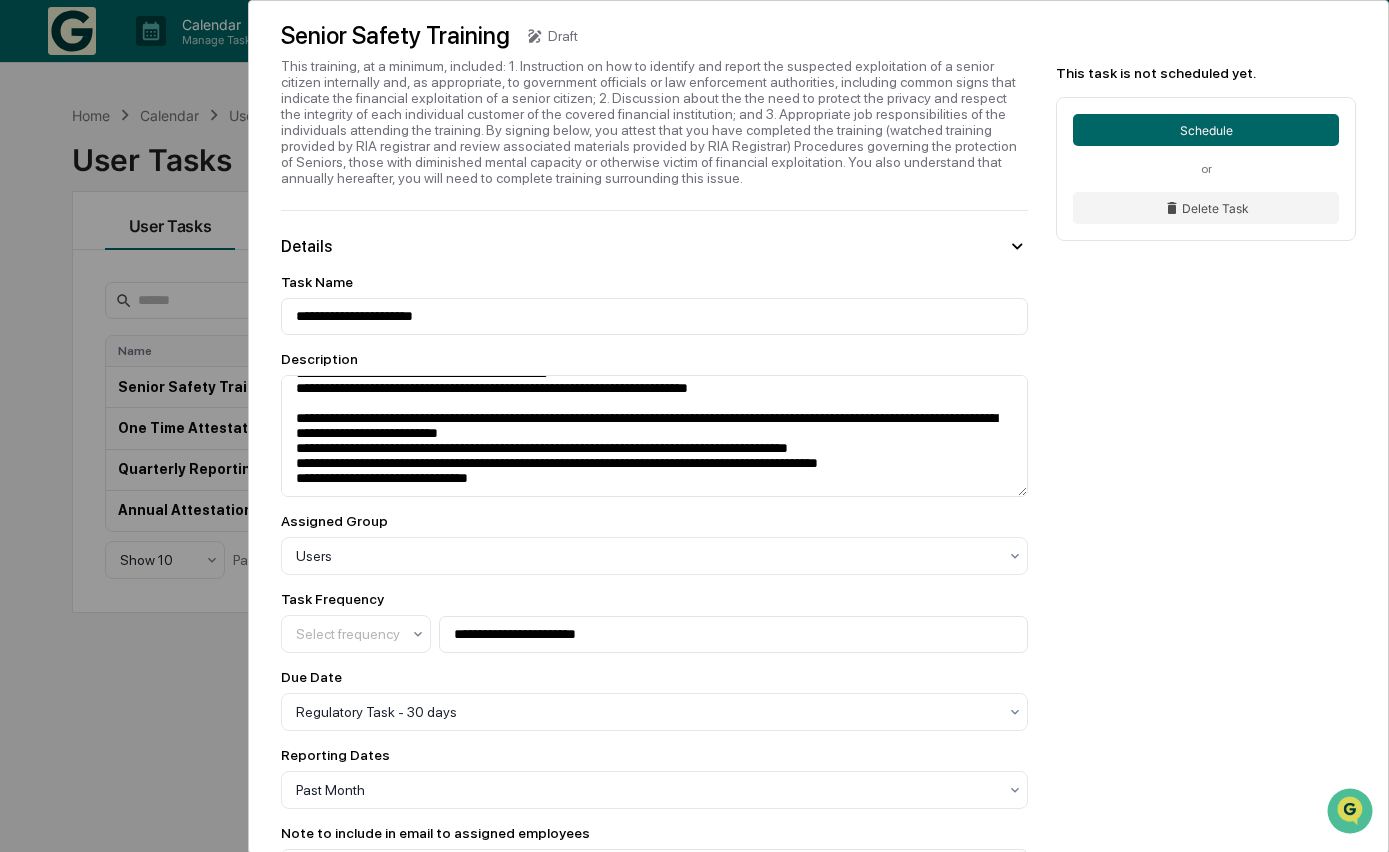 click on "User Tasks Senior Safety Training Senior Safety Training Draft This training, at a minimum, included:
1. Instruction on how to identify and report the suspected exploitation of a senior citizen internally
and, as appropriate, to government officials or law enforcement authorities, including common
signs that indicate the financial exploitation of a senior citizen;
2. Discussion about the the need to protect the privacy and respect the integrity of each individual
customer of the covered financial institution; and
3. Appropriate job responsibilities of the individuals attending the training.
By signing below, you attest that you have completed the training (watched training provided by RIA registrar and review associated materials provided by RIA Registrar)
Procedures governing the protection of Seniors, those with diminished mental capacity or otherwise
victim of financial exploitation. You also understand that annually hereafter, you will need to complete
training surrounding this issue.
Details Users" at bounding box center [818, 821] 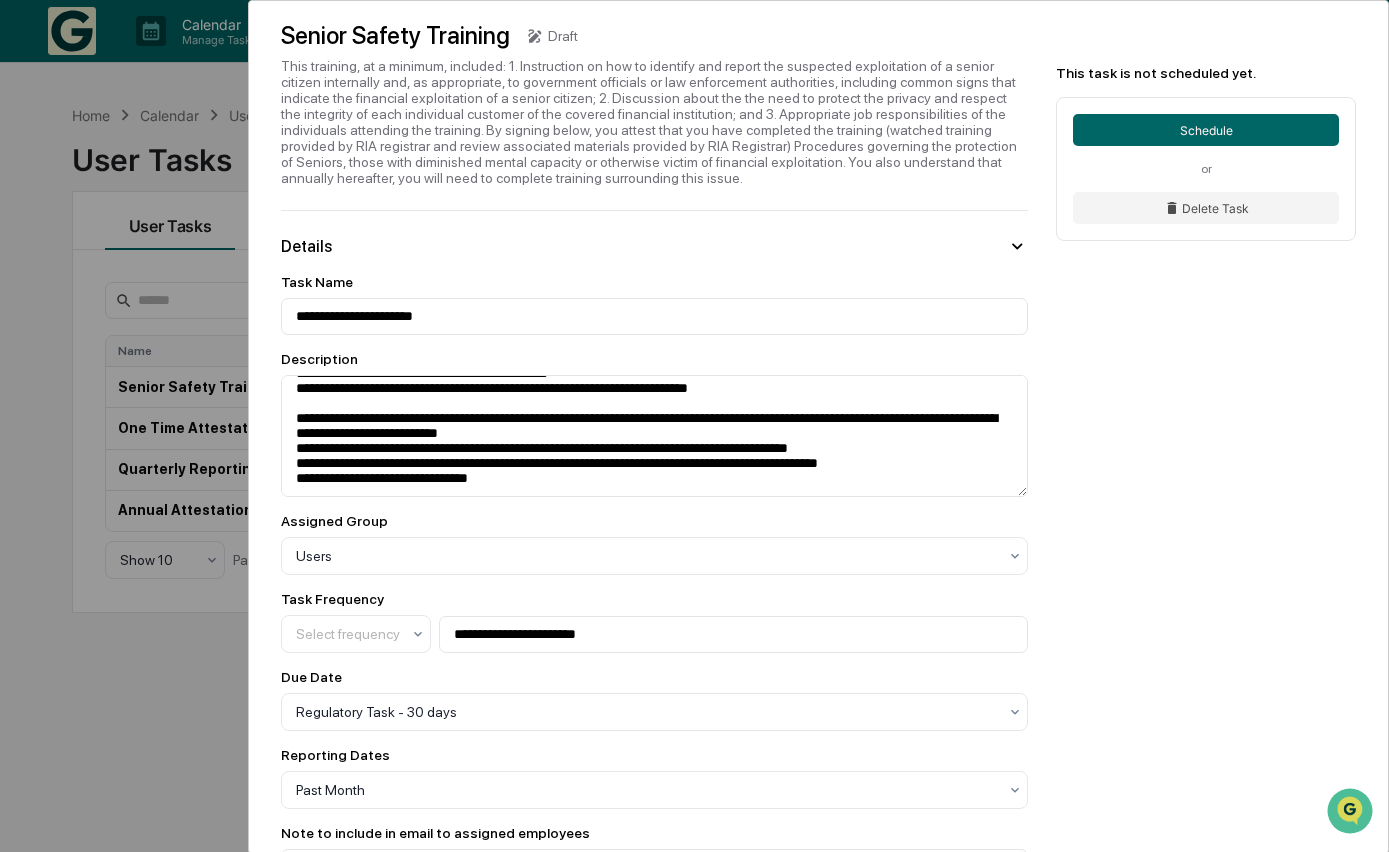 click on "User Tasks Senior Safety Training Senior Safety Training Draft This training, at a minimum, included:
1. Instruction on how to identify and report the suspected exploitation of a senior citizen internally
and, as appropriate, to government officials or law enforcement authorities, including common
signs that indicate the financial exploitation of a senior citizen;
2. Discussion about the the need to protect the privacy and respect the integrity of each individual
customer of the covered financial institution; and
3. Appropriate job responsibilities of the individuals attending the training.
By signing below, you attest that you have completed the training (watched training provided by RIA registrar and review associated materials provided by RIA Registrar)
Procedures governing the protection of Seniors, those with diminished mental capacity or otherwise
victim of financial exploitation. You also understand that annually hereafter, you will need to complete
training surrounding this issue.
Details Users" at bounding box center (818, 821) 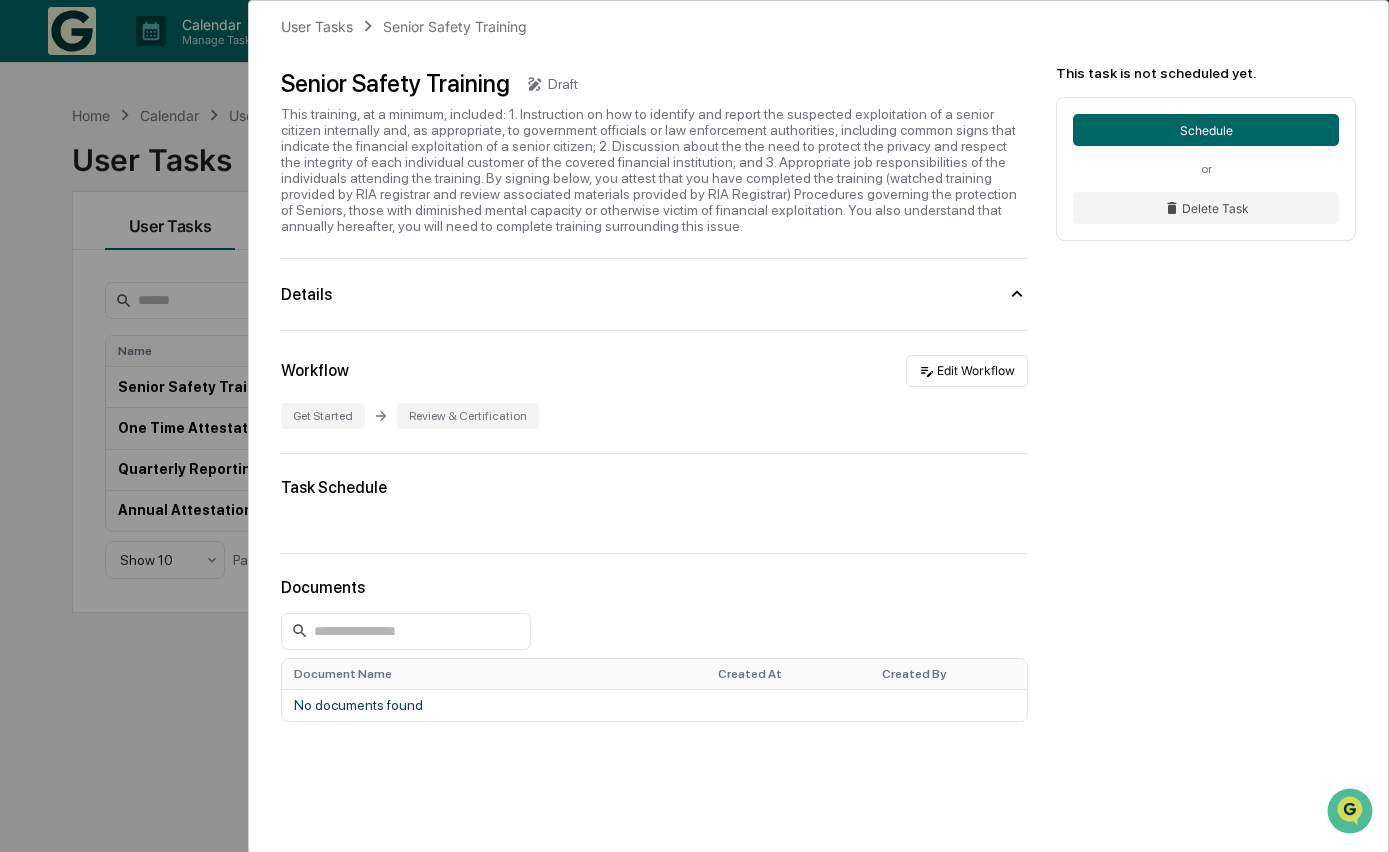scroll, scrollTop: 0, scrollLeft: 0, axis: both 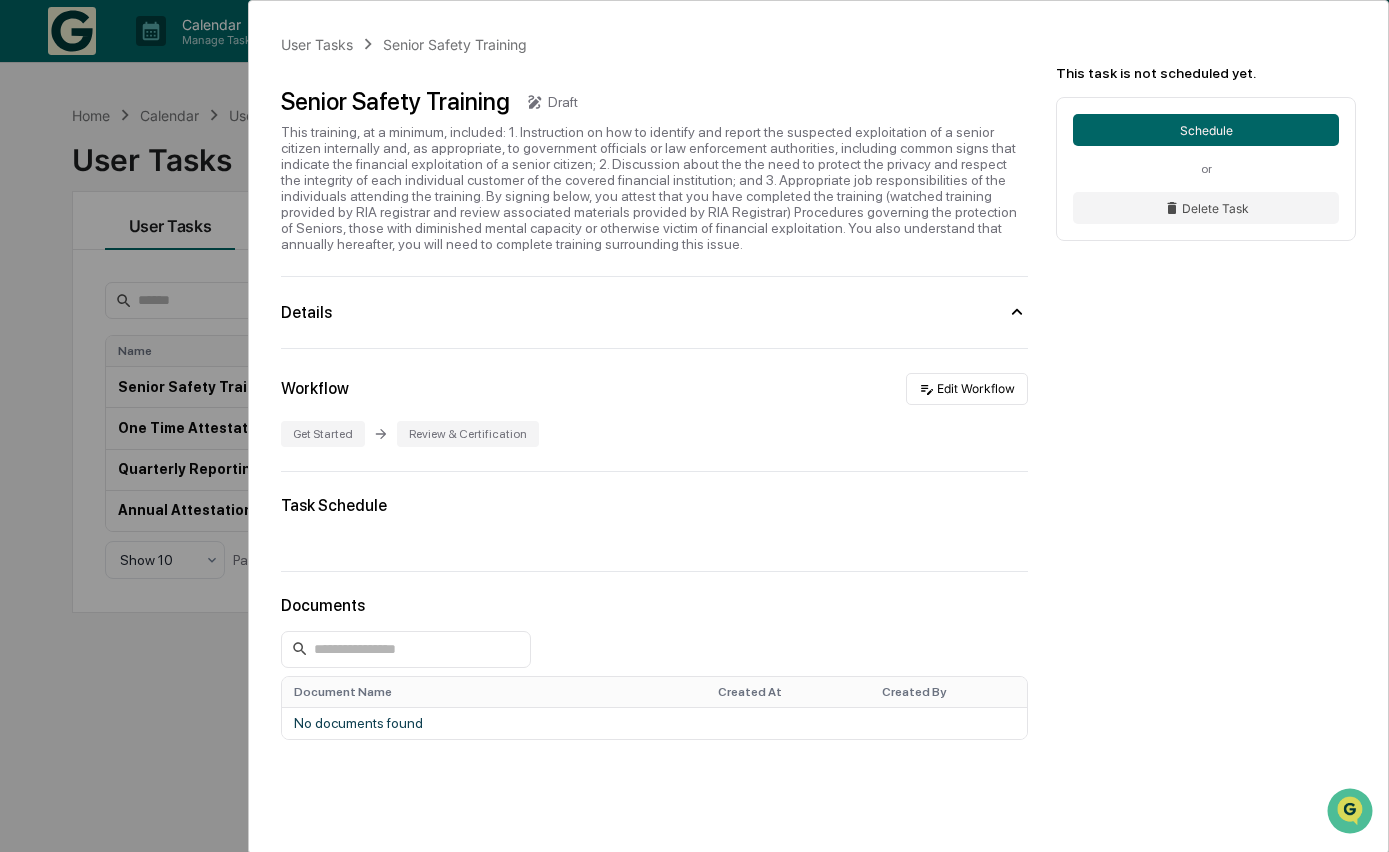 click 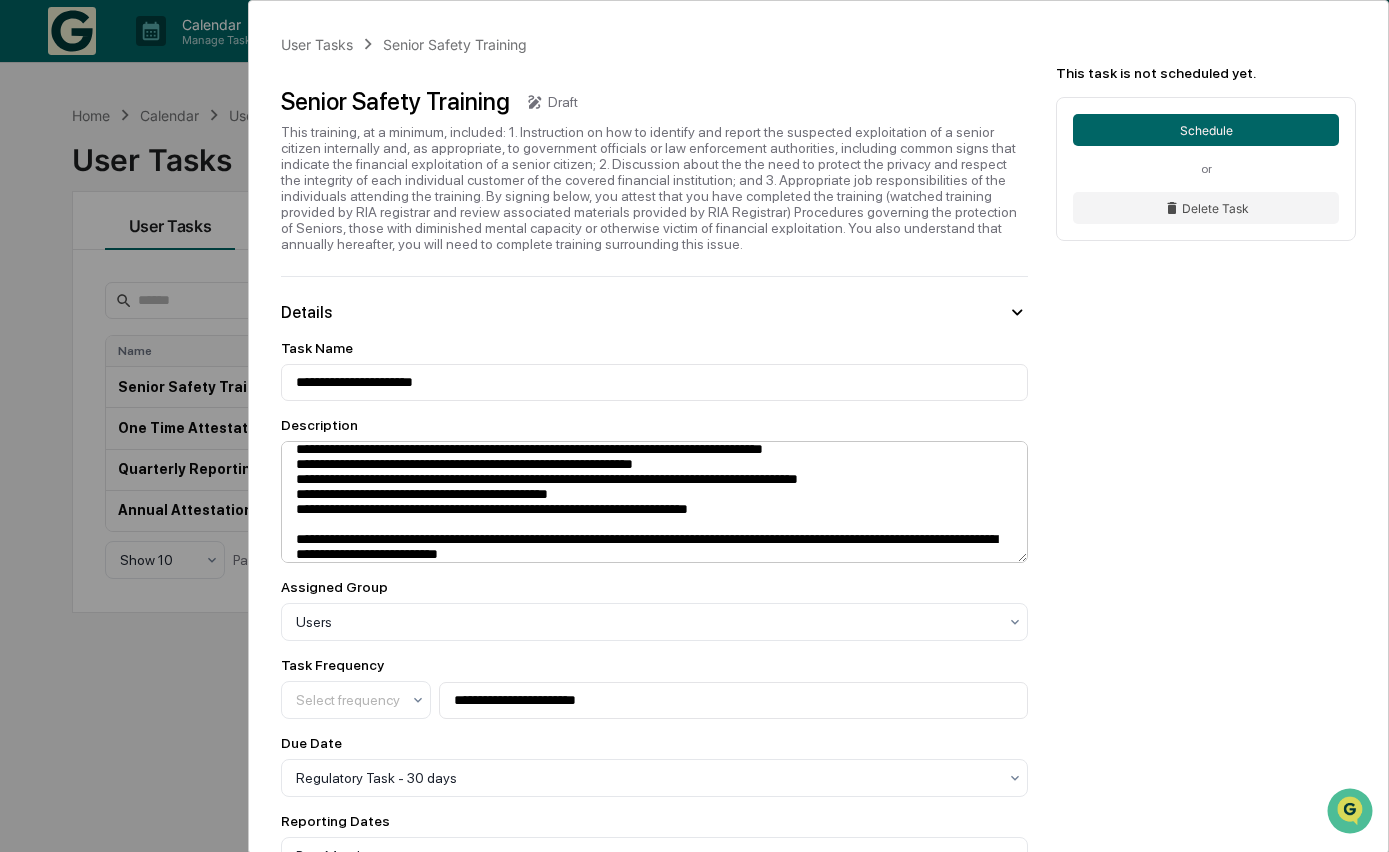 scroll, scrollTop: 147, scrollLeft: 0, axis: vertical 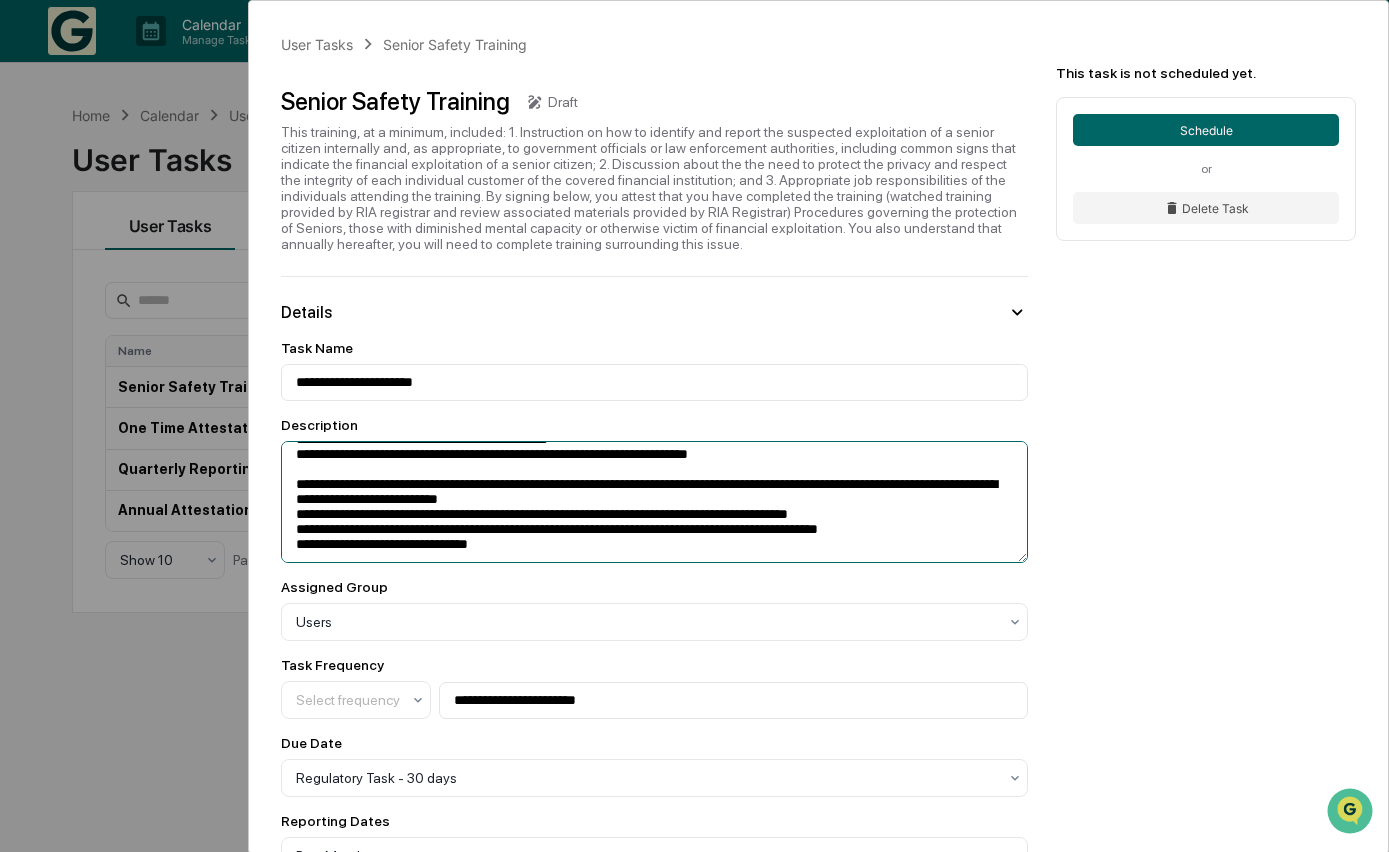 click on "**********" at bounding box center (654, 502) 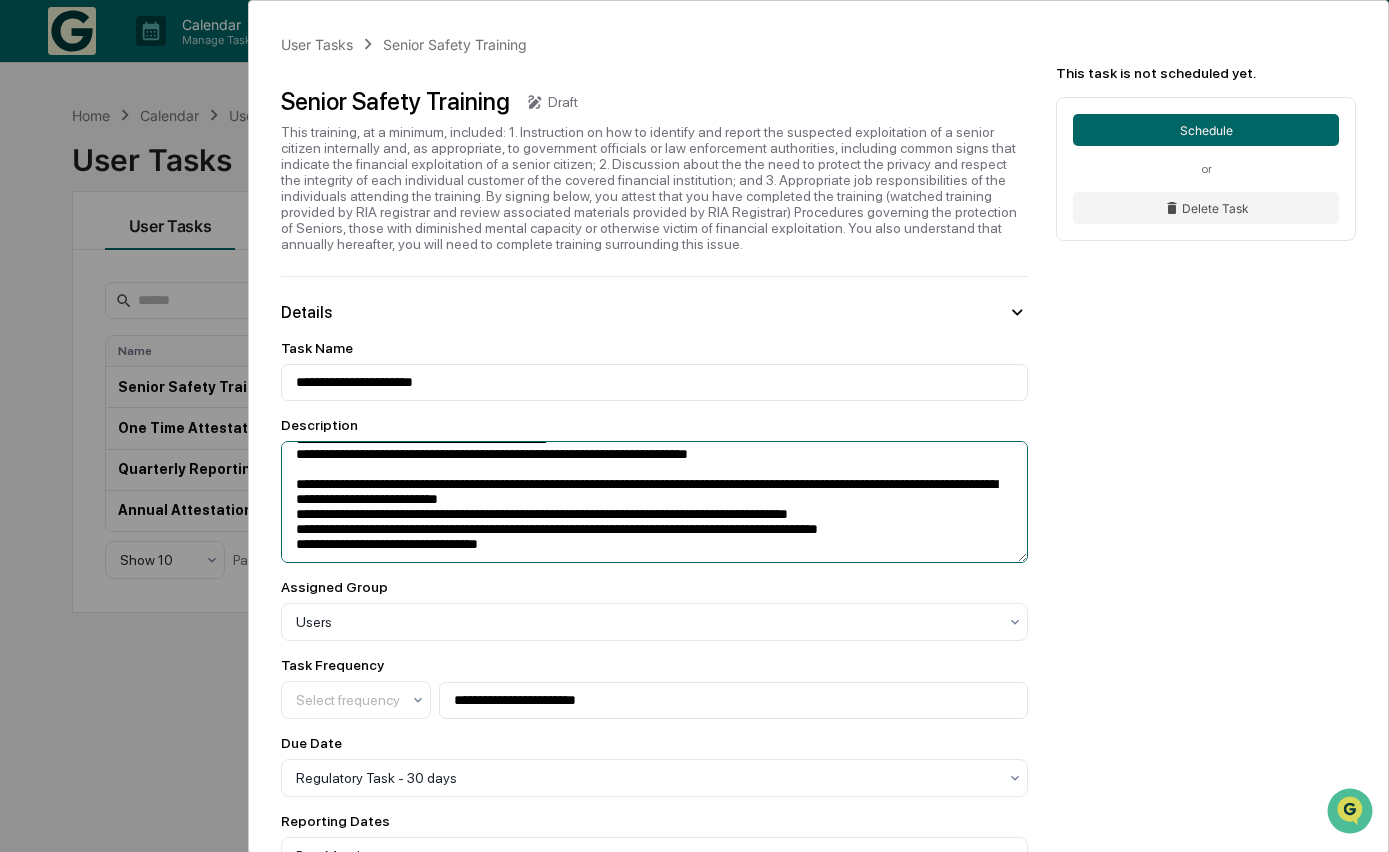 paste on "**********" 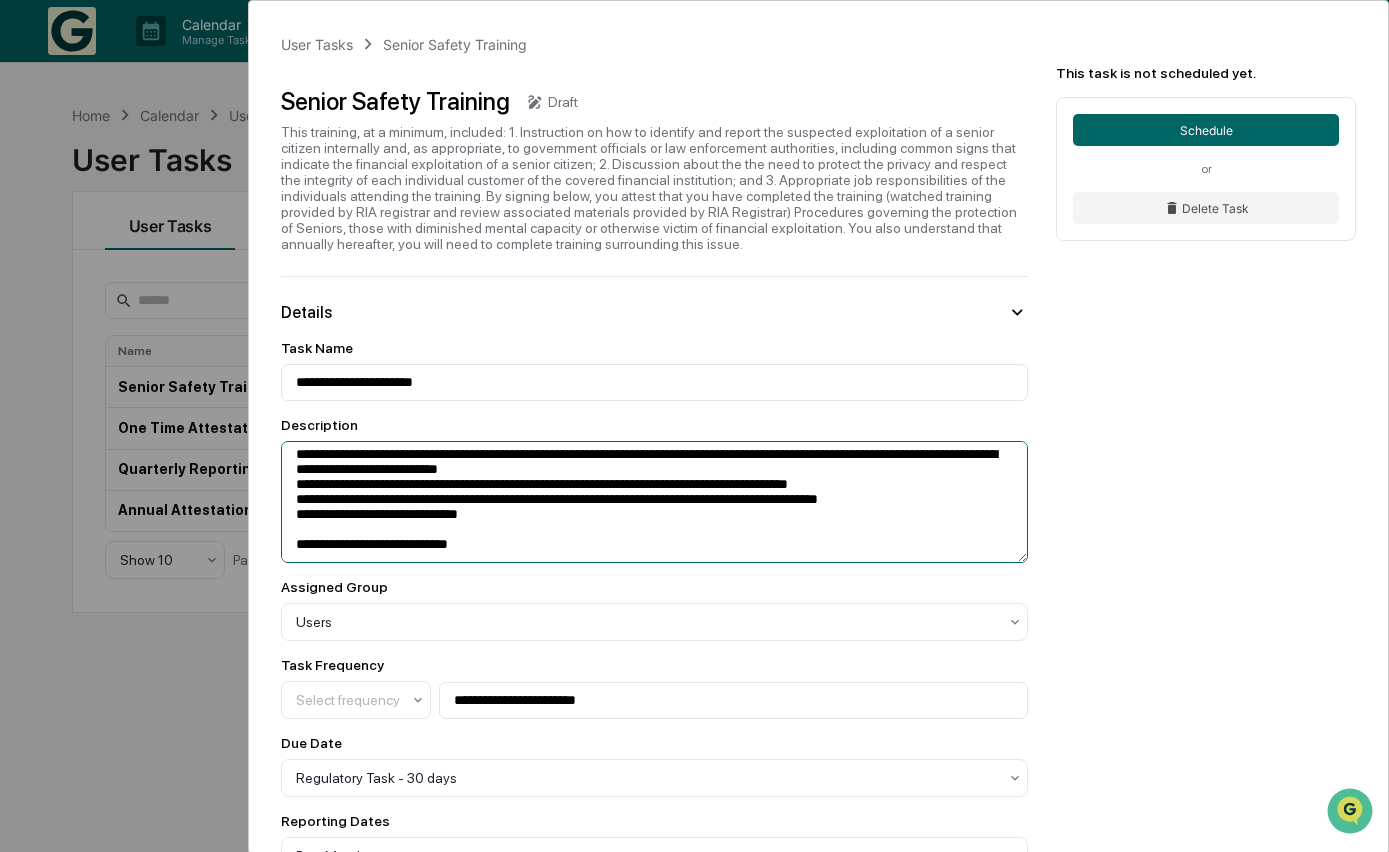 click on "**********" at bounding box center (654, 502) 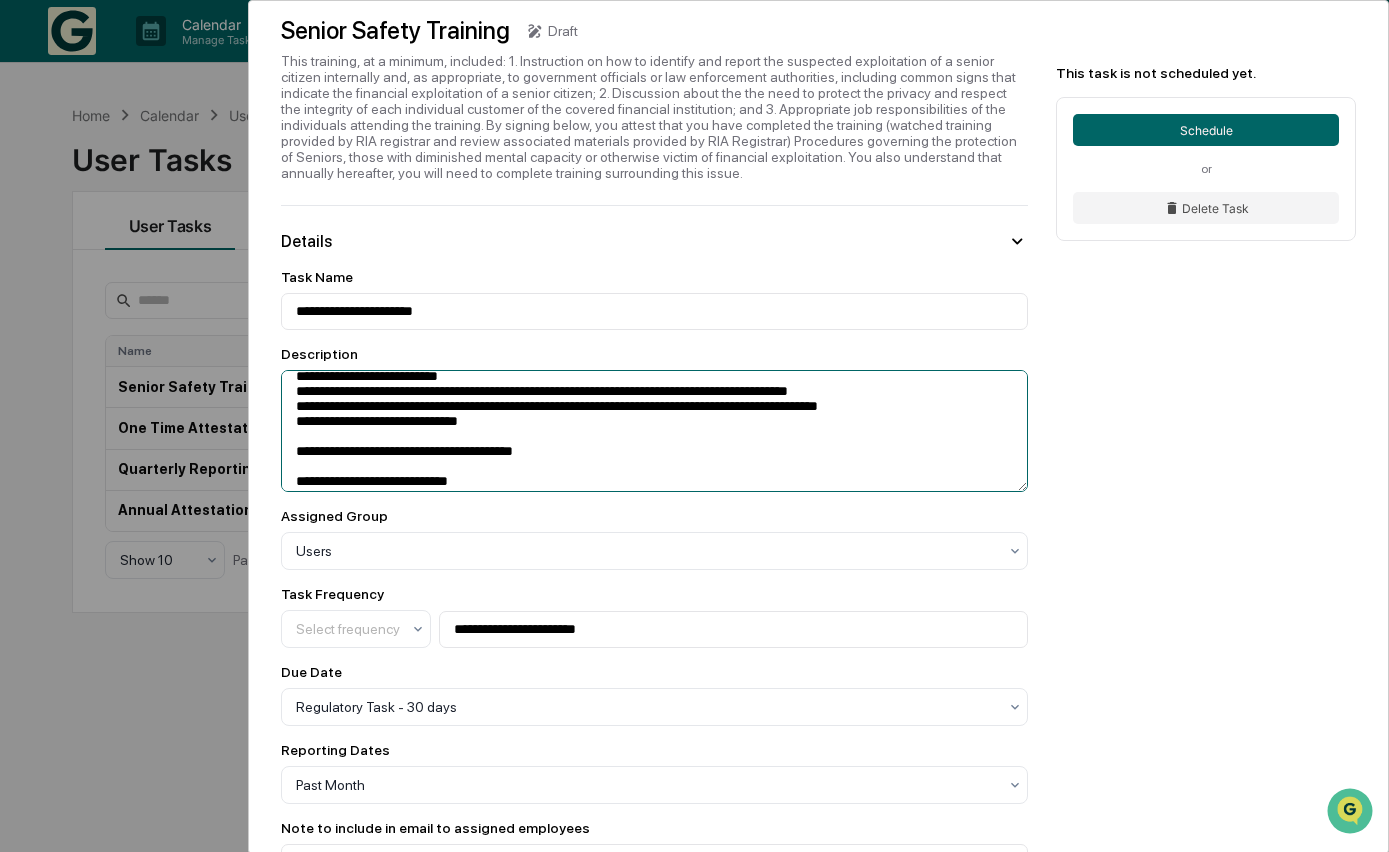 scroll, scrollTop: 87, scrollLeft: 0, axis: vertical 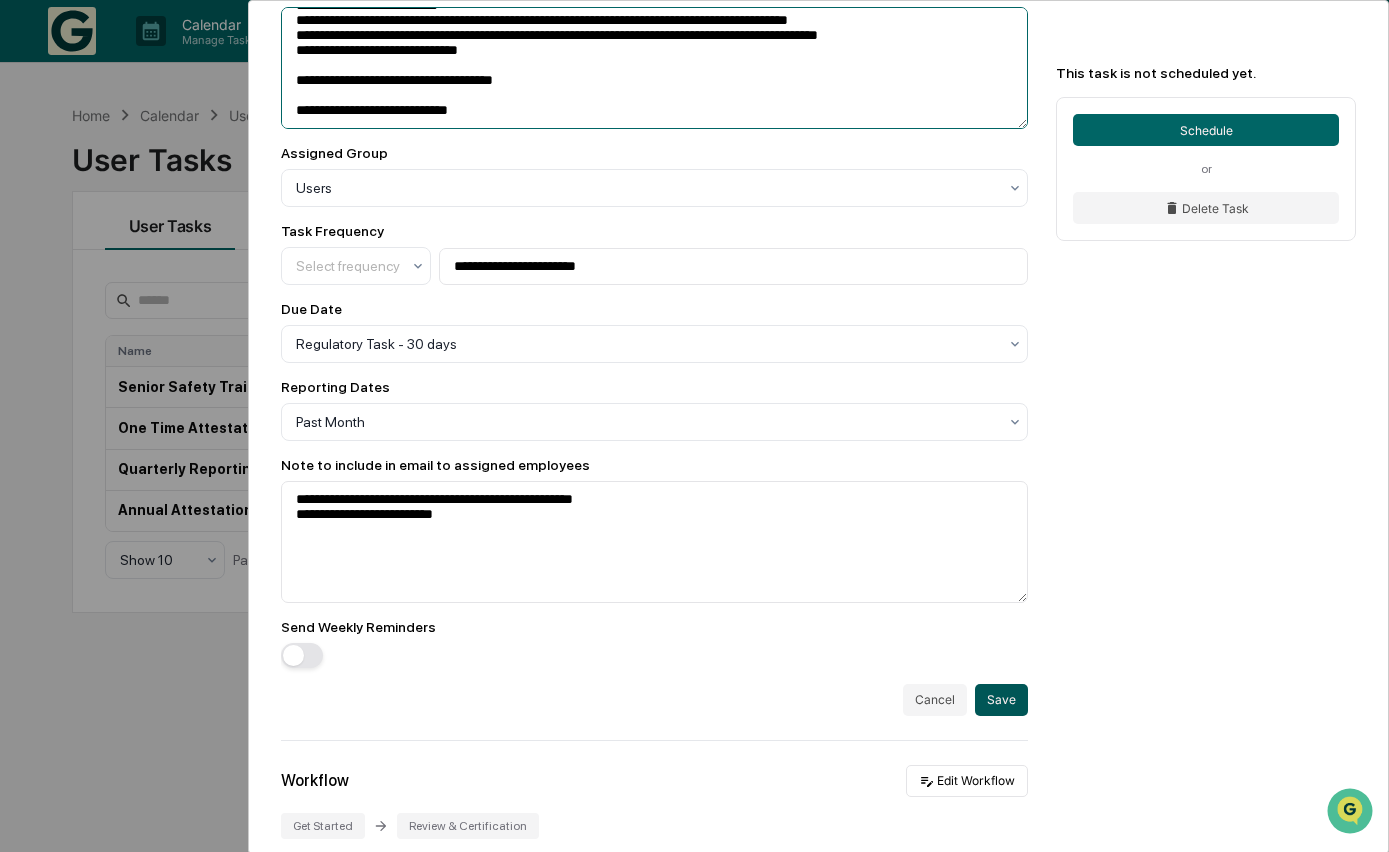type on "**********" 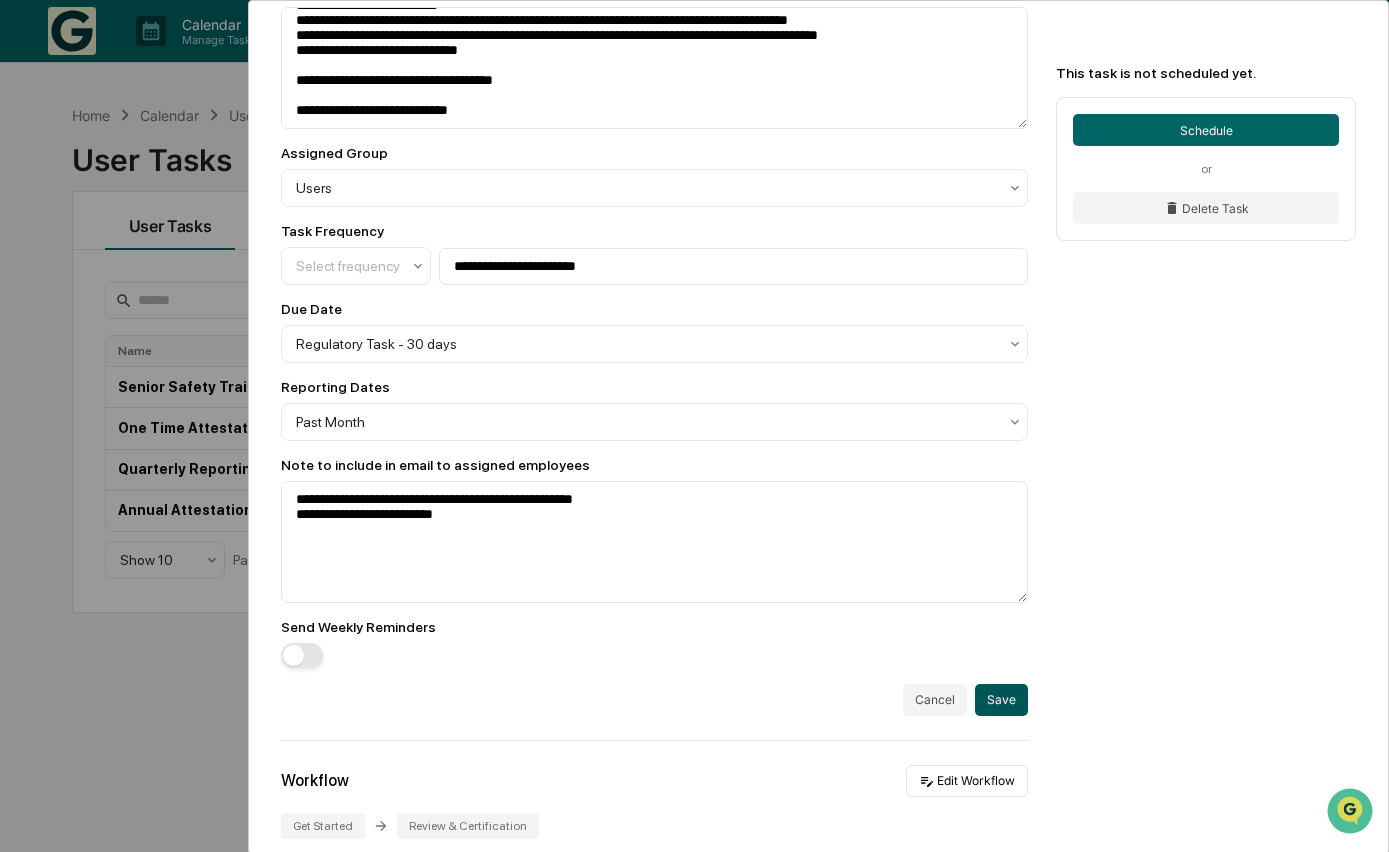 click on "Save" at bounding box center [1001, 700] 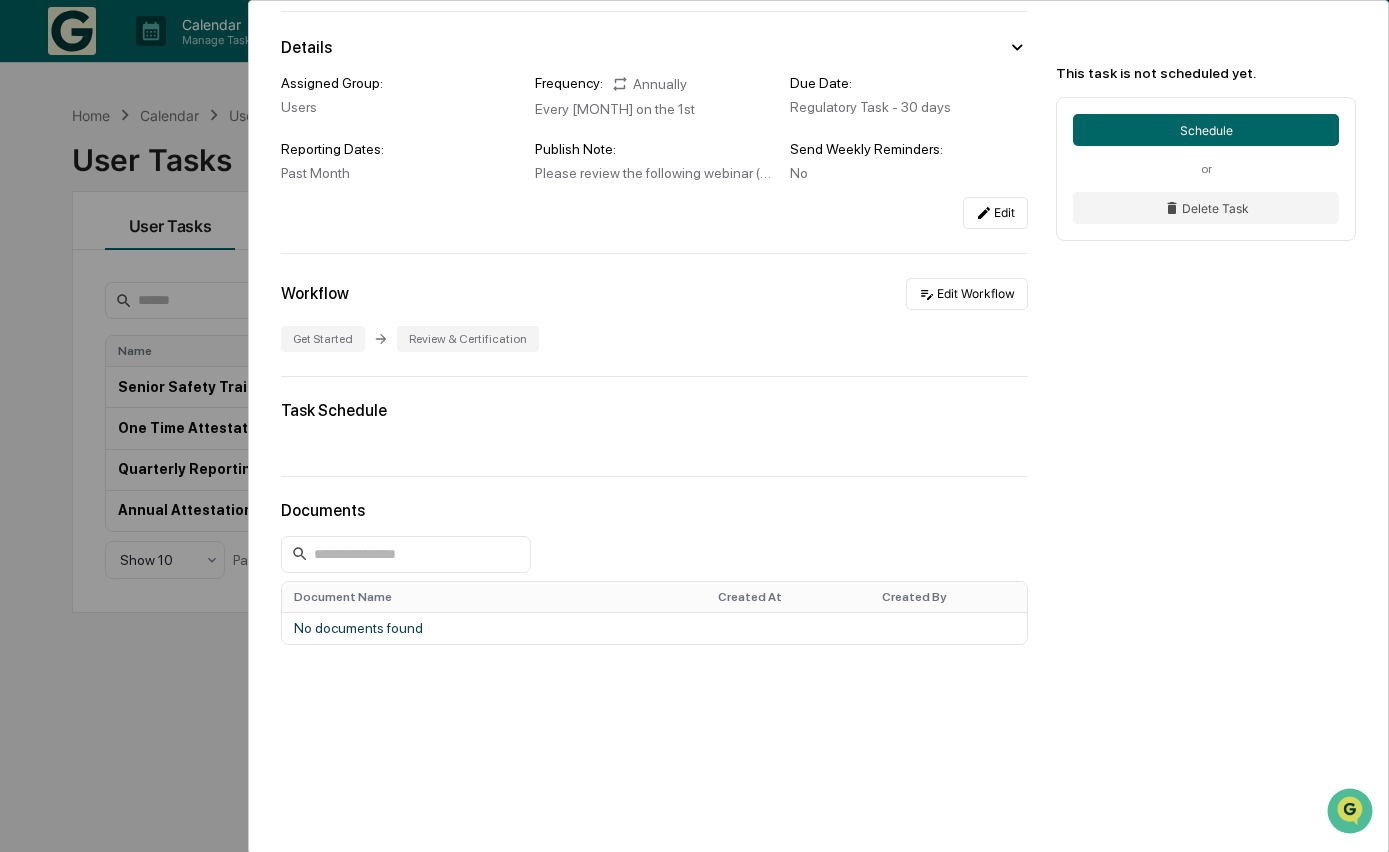 scroll, scrollTop: 0, scrollLeft: 0, axis: both 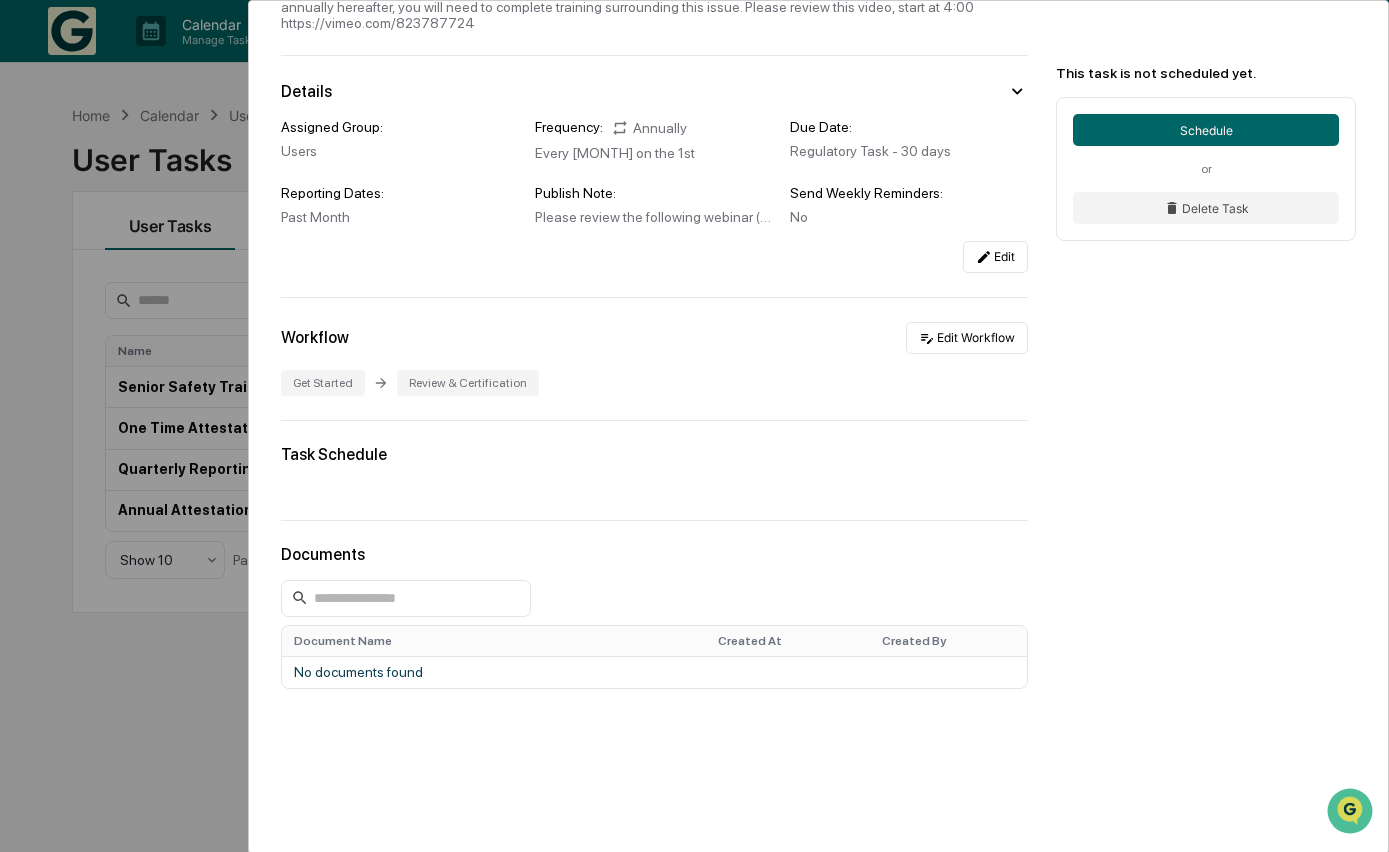 click on "User Tasks Senior Safety Training Senior Safety Training Draft Details Assigned Group: Users Frequency: Annually Every [MONTH] on the 1st Due Date: Regulatory Task - 30 days Reporting Dates: Past Month Publish Note: Please review the following webinar (start at minute 4)
https://vimeo.com/823787724 Send Weekly Reminders: No Edit Workflow Edit Workflow Get Started Review & Certification Task Schedule Documents Document Name Created At Created By No documents found" at bounding box center (818, 330) 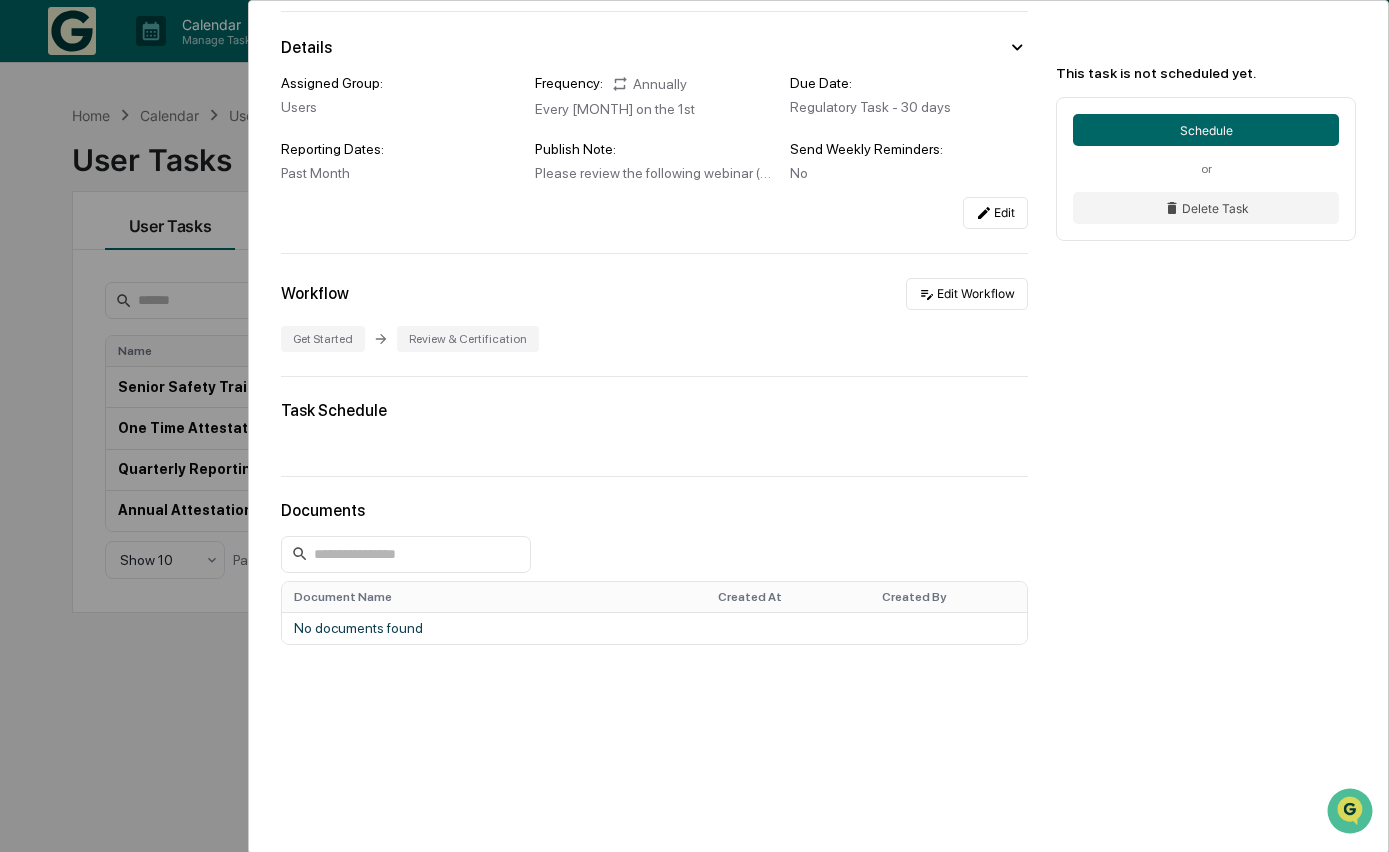 scroll, scrollTop: 0, scrollLeft: 0, axis: both 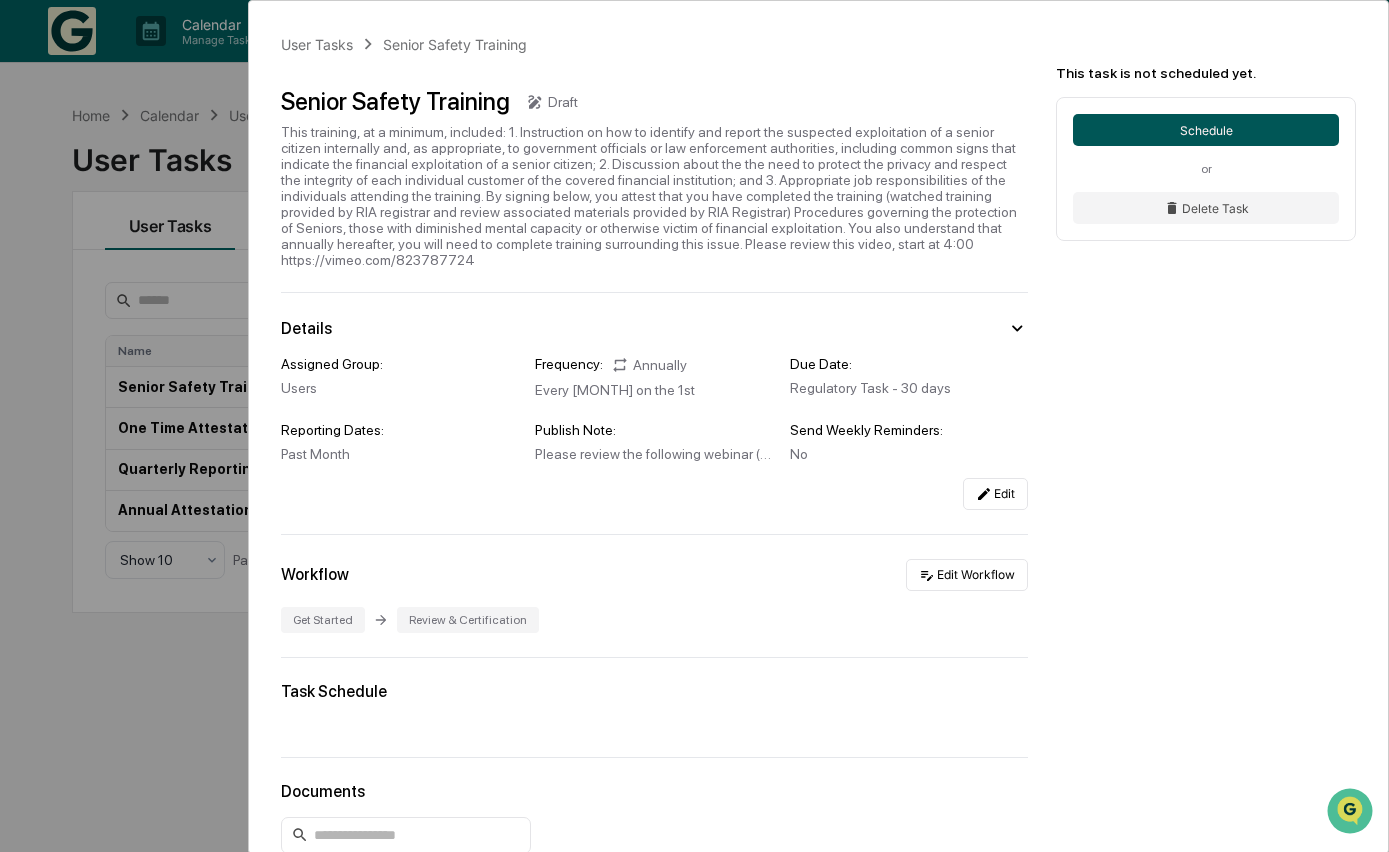click on "Schedule" at bounding box center [1206, 130] 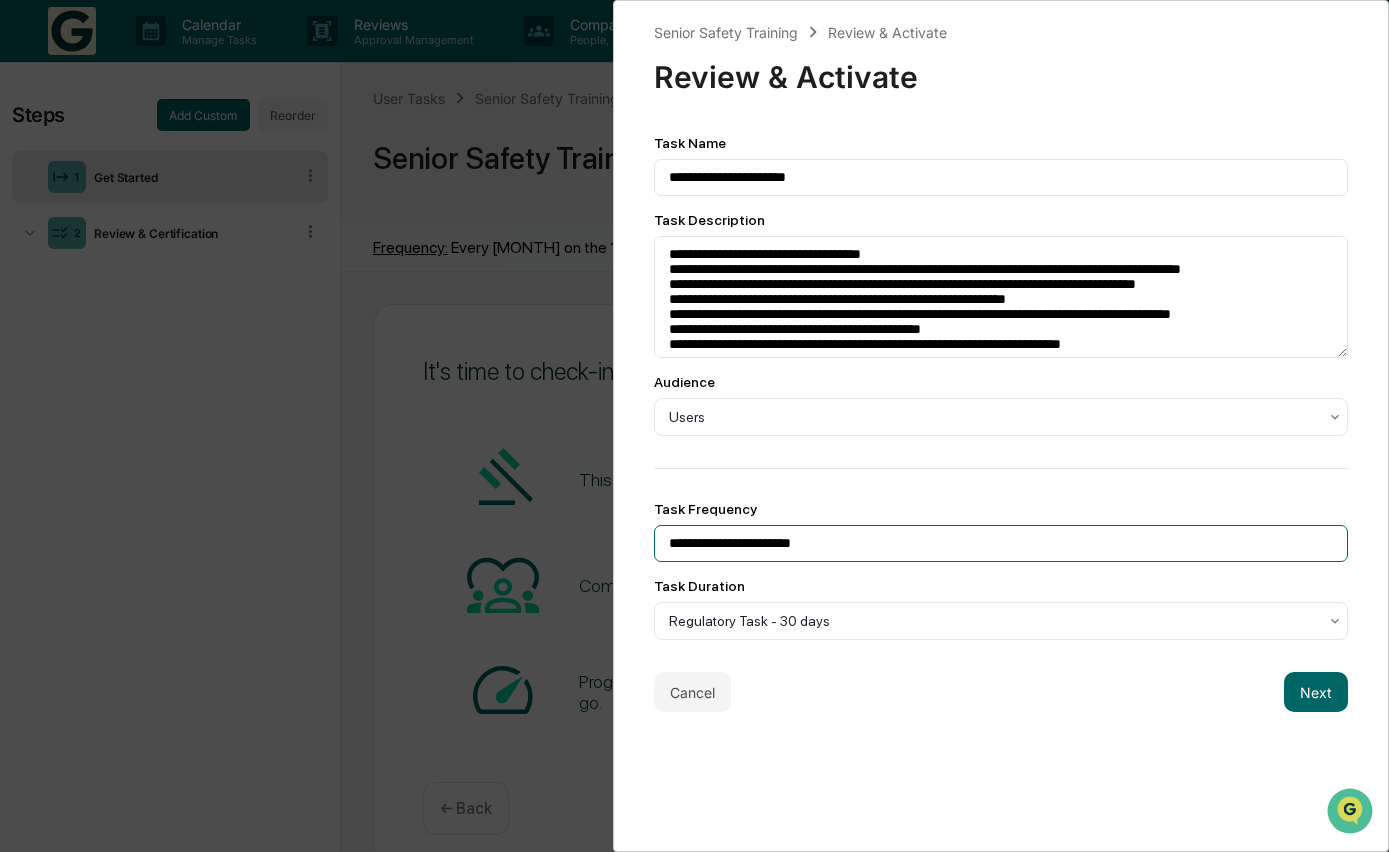 click on "**********" at bounding box center (1001, 543) 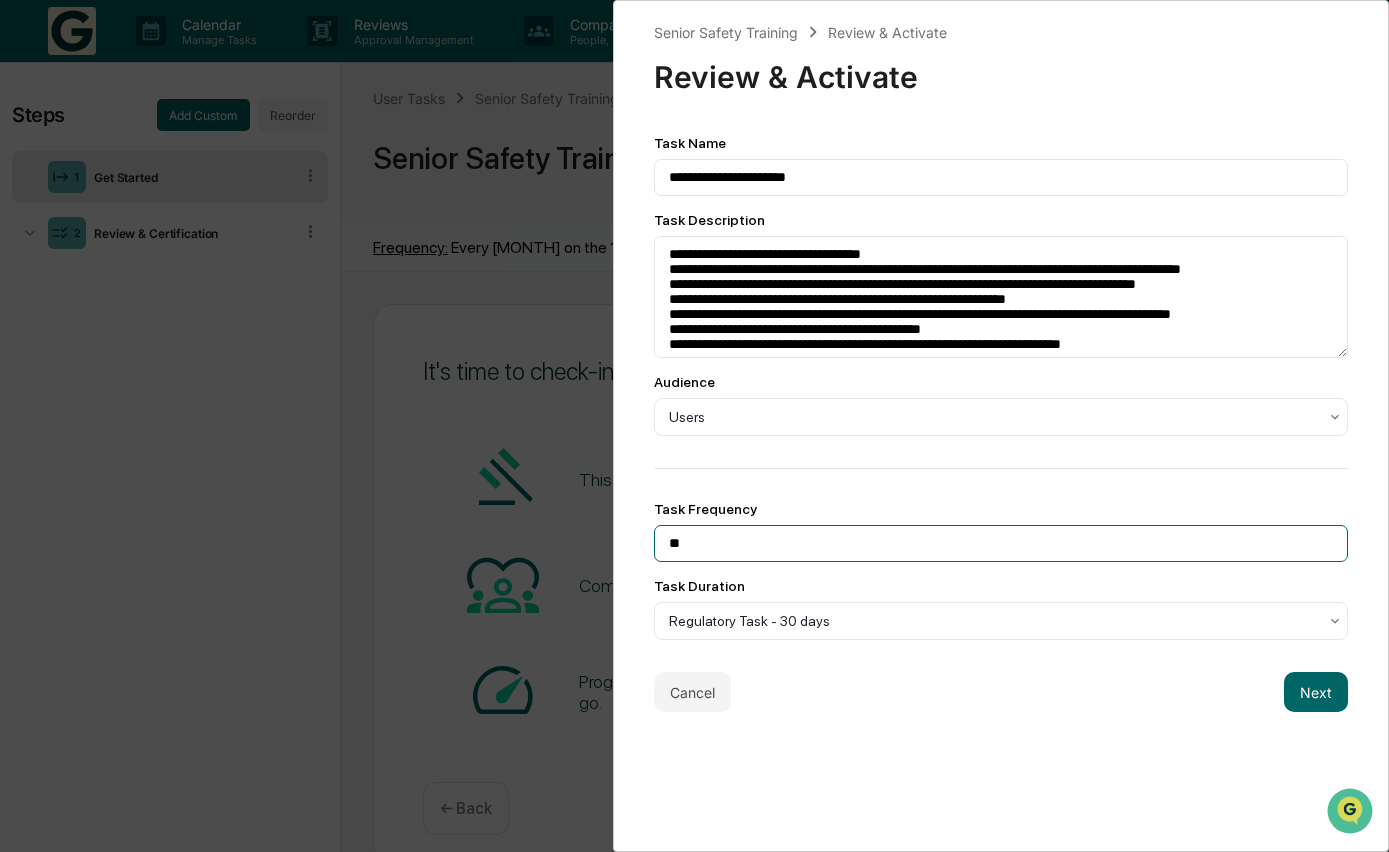 type on "*" 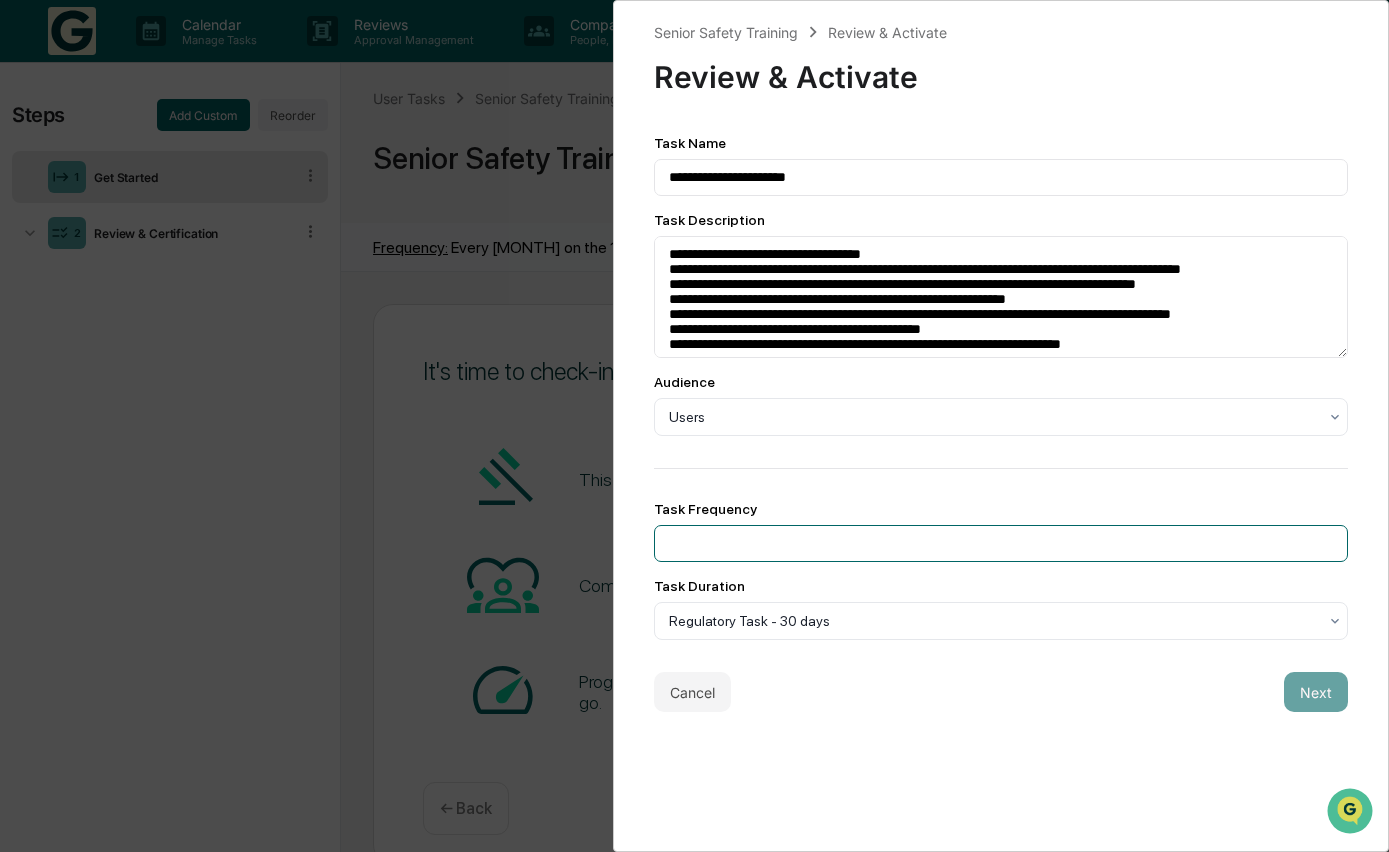 type on "*" 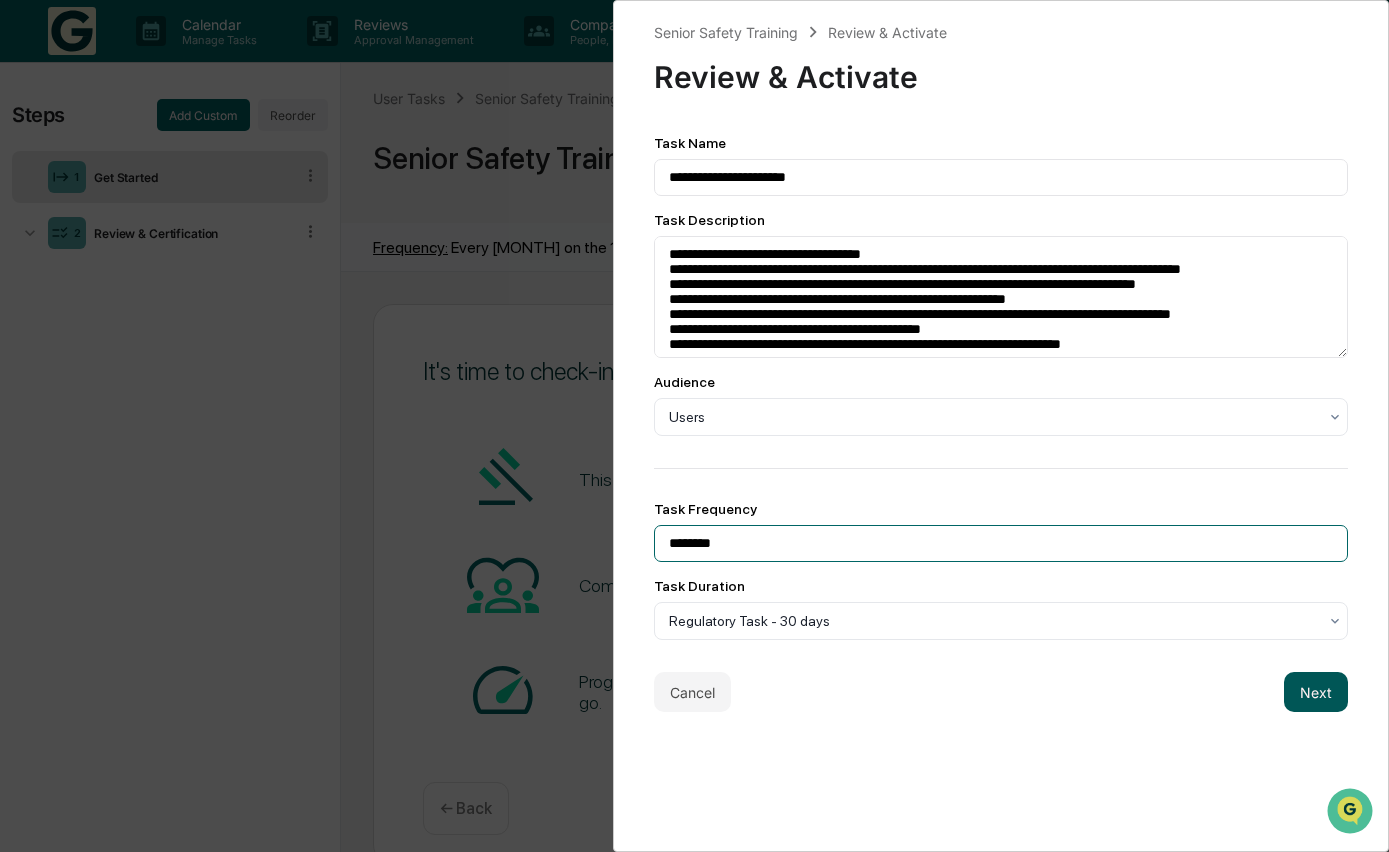 type on "********" 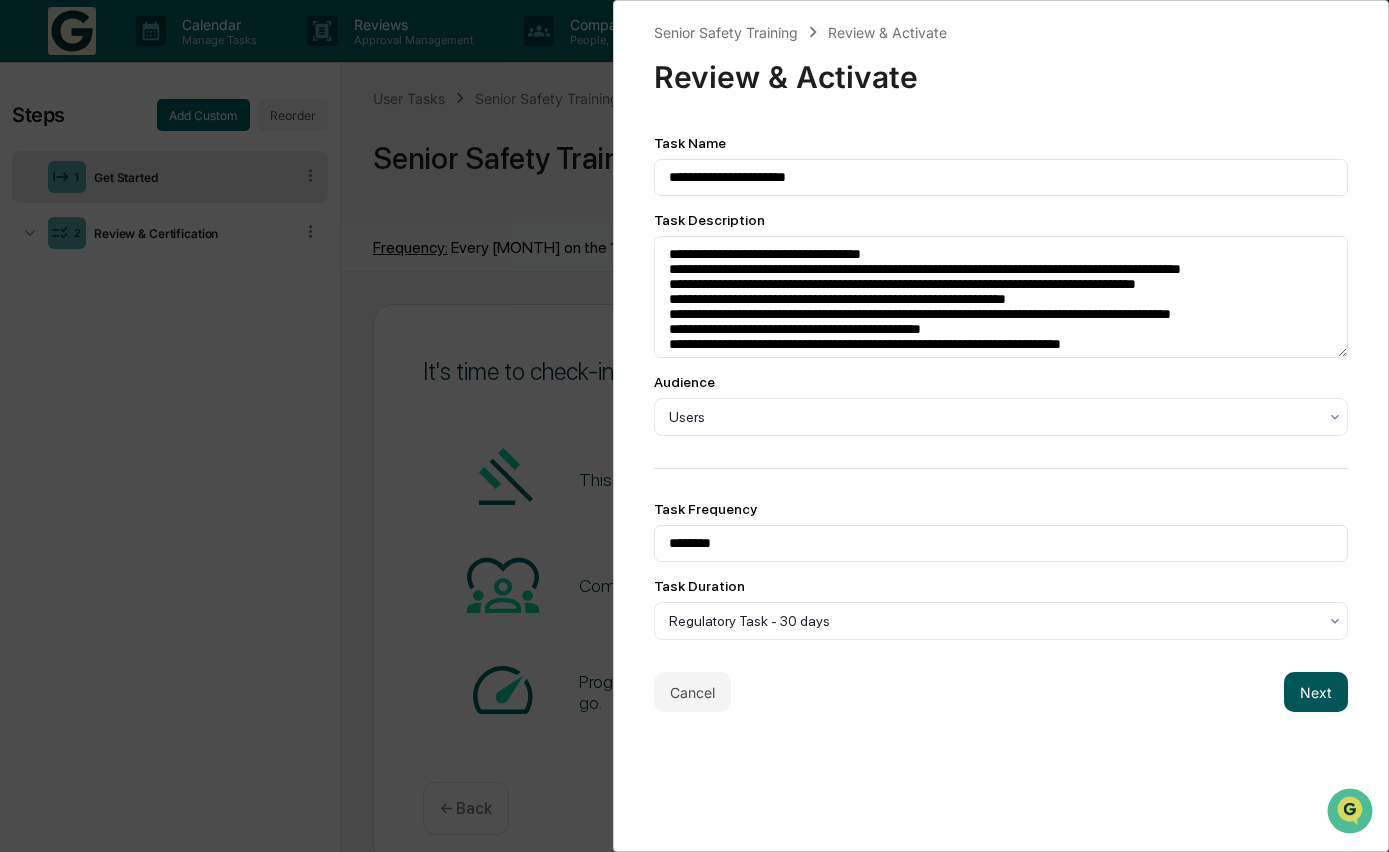 click on "Next" at bounding box center (1316, 692) 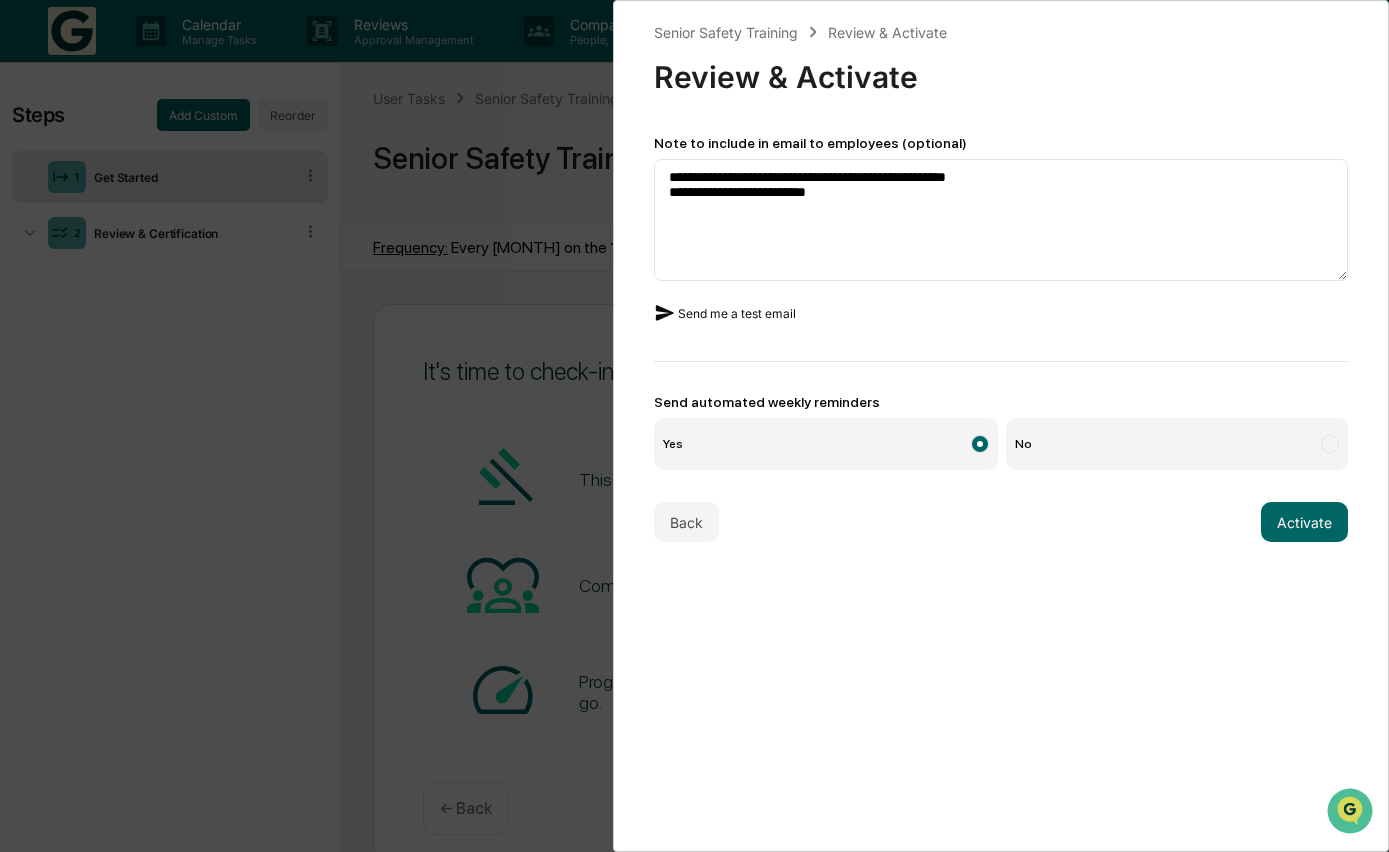 click on "Send me a test email" at bounding box center (725, 313) 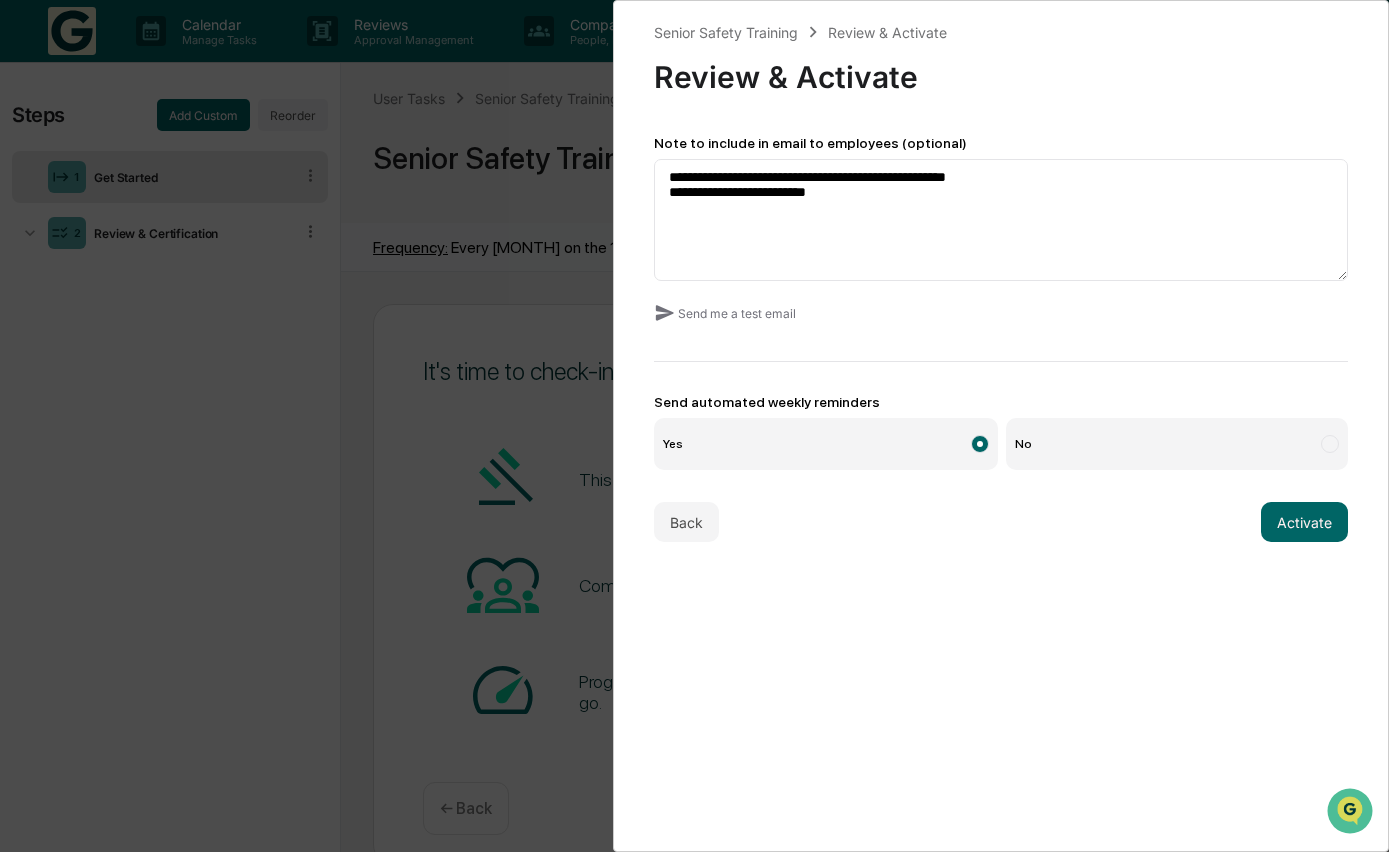 click on "**********" at bounding box center [694, 426] 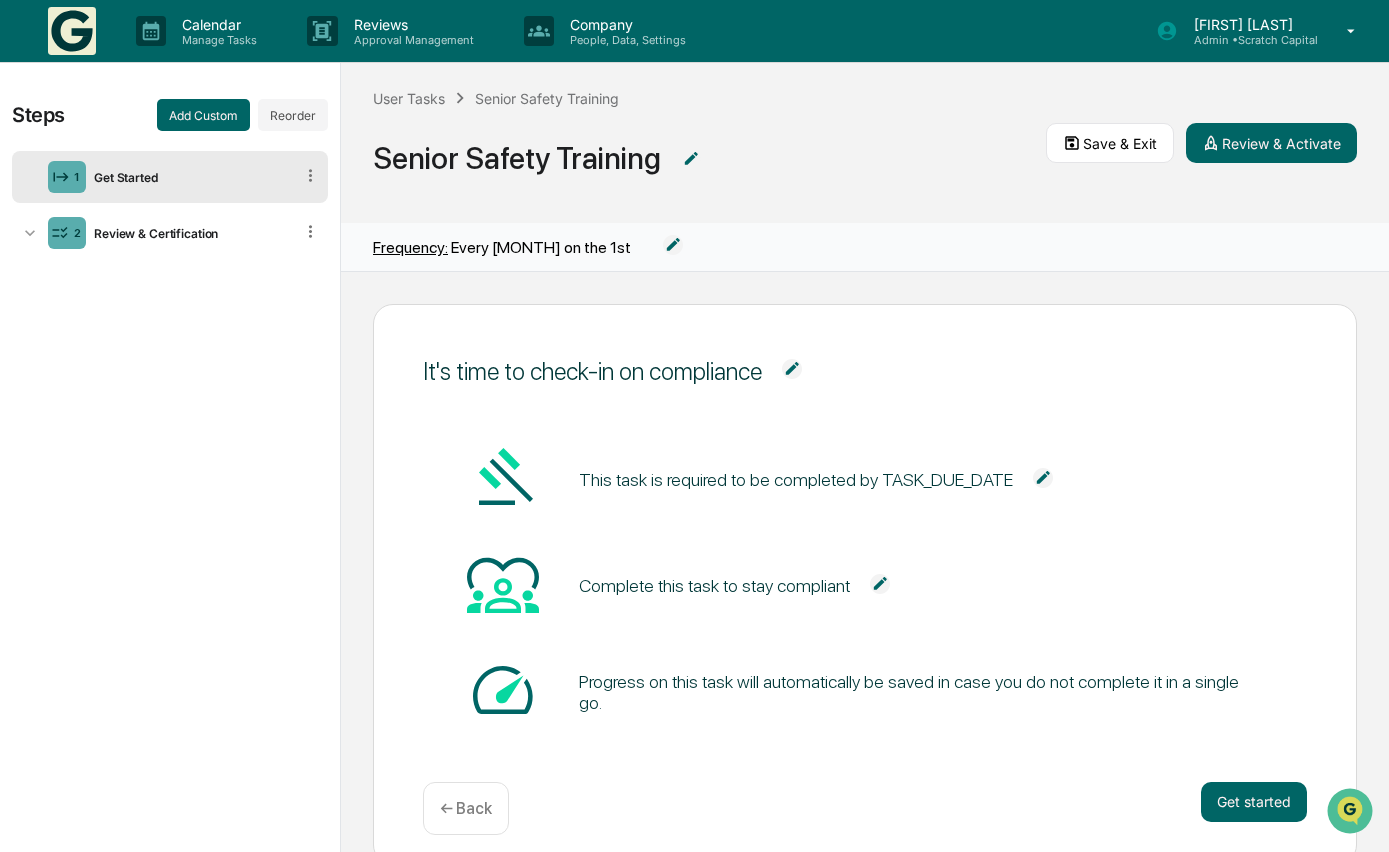 scroll, scrollTop: 43, scrollLeft: 0, axis: vertical 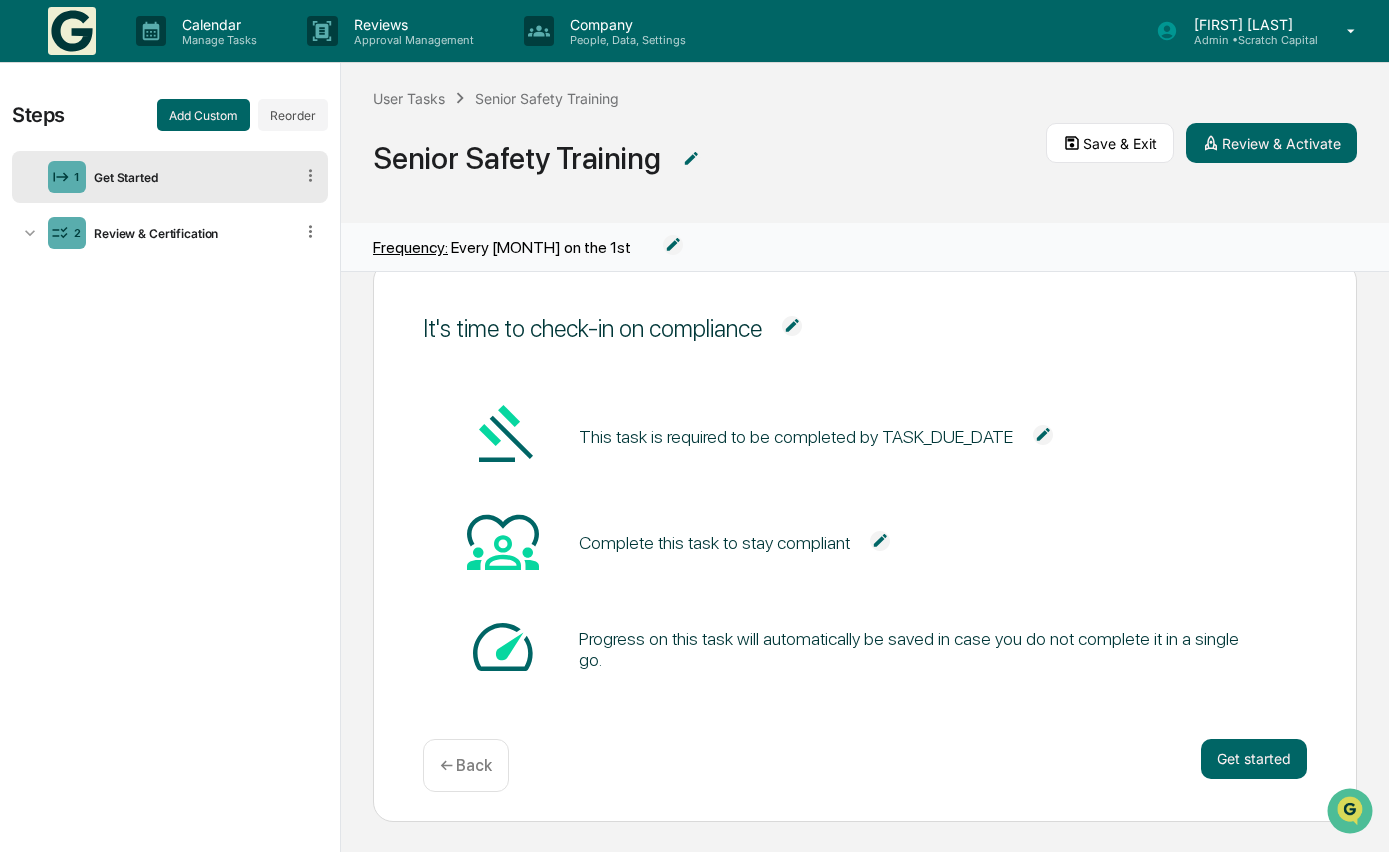 click at bounding box center [673, 245] 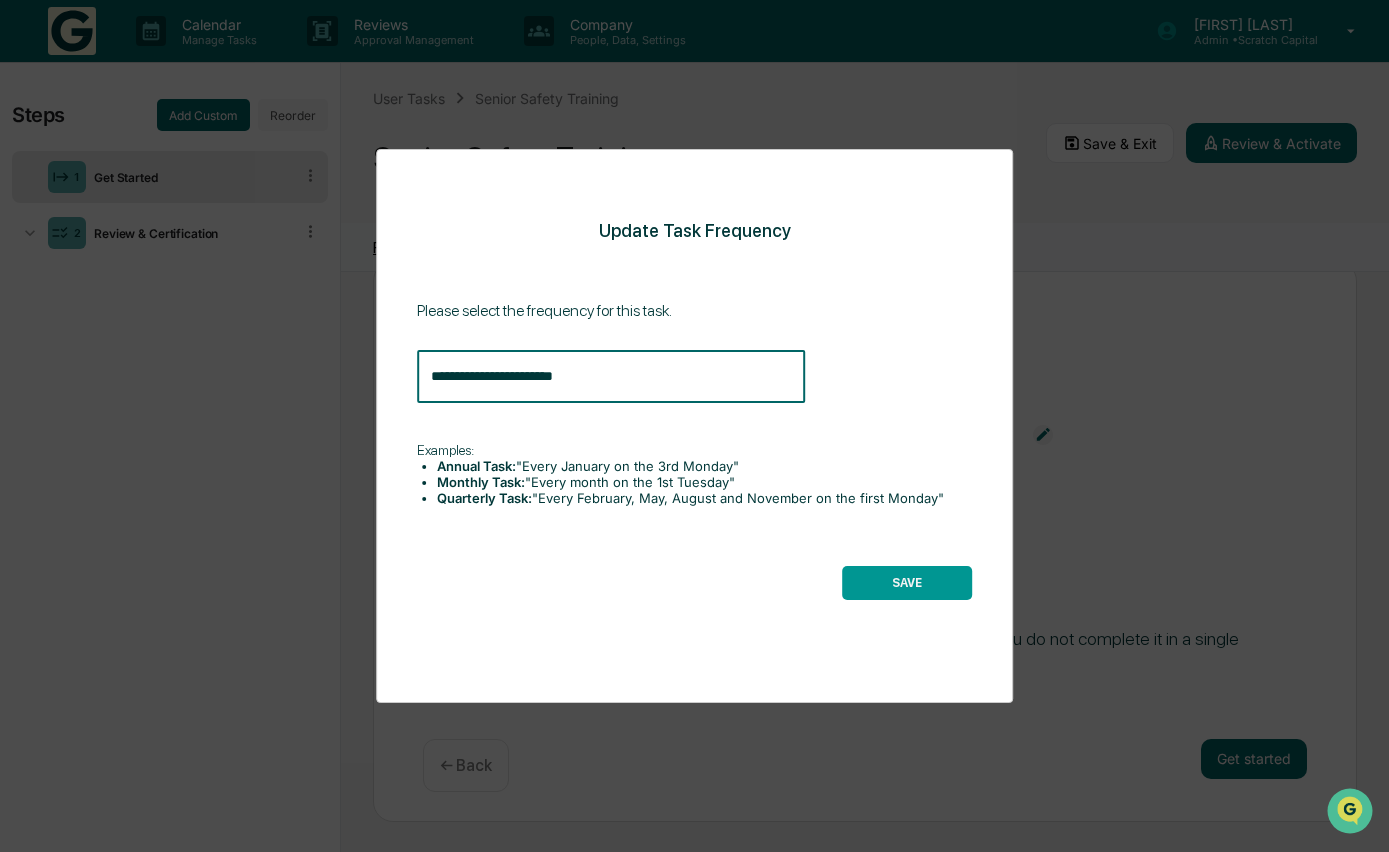 click on "**********" at bounding box center [611, 376] 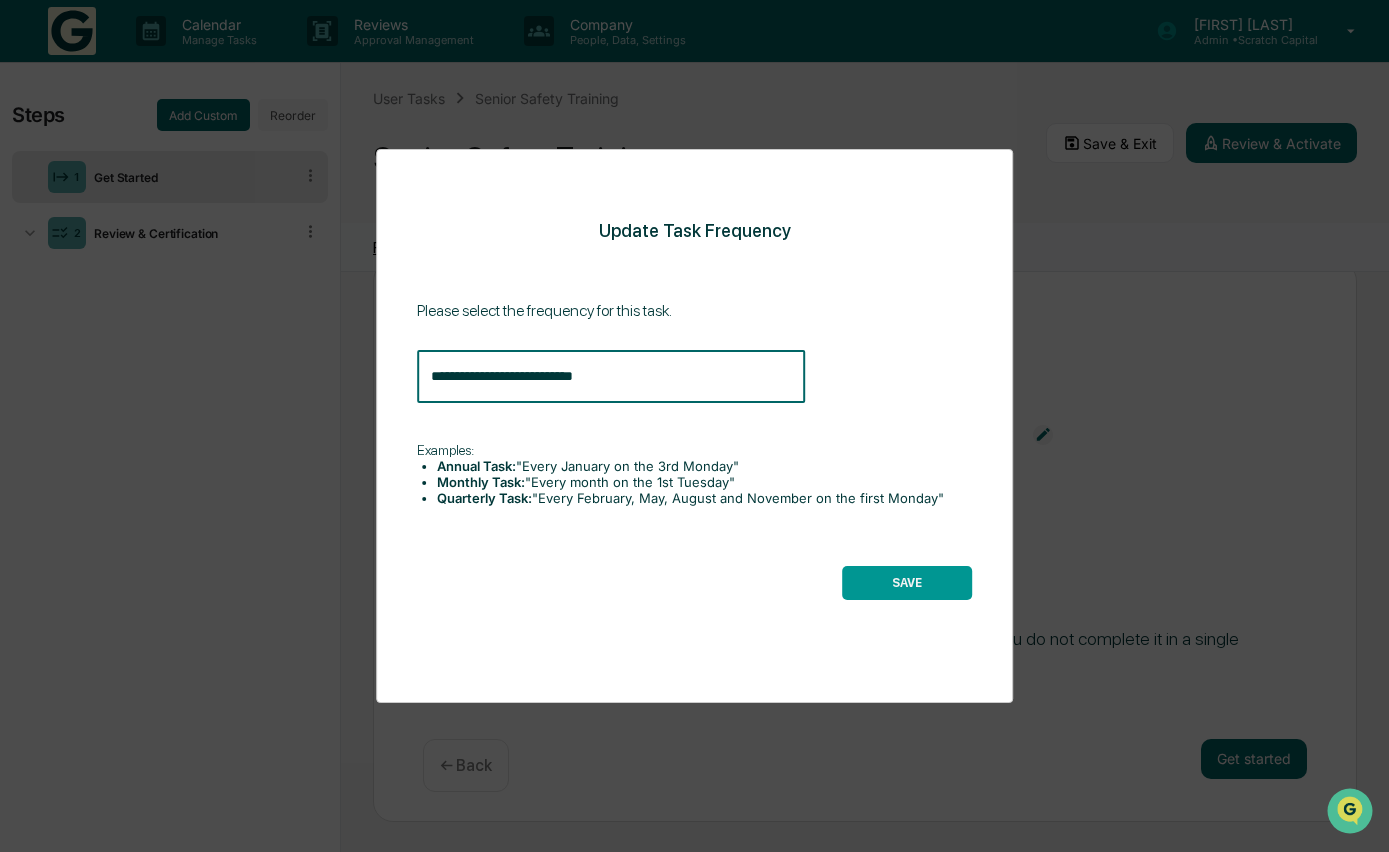 type on "**********" 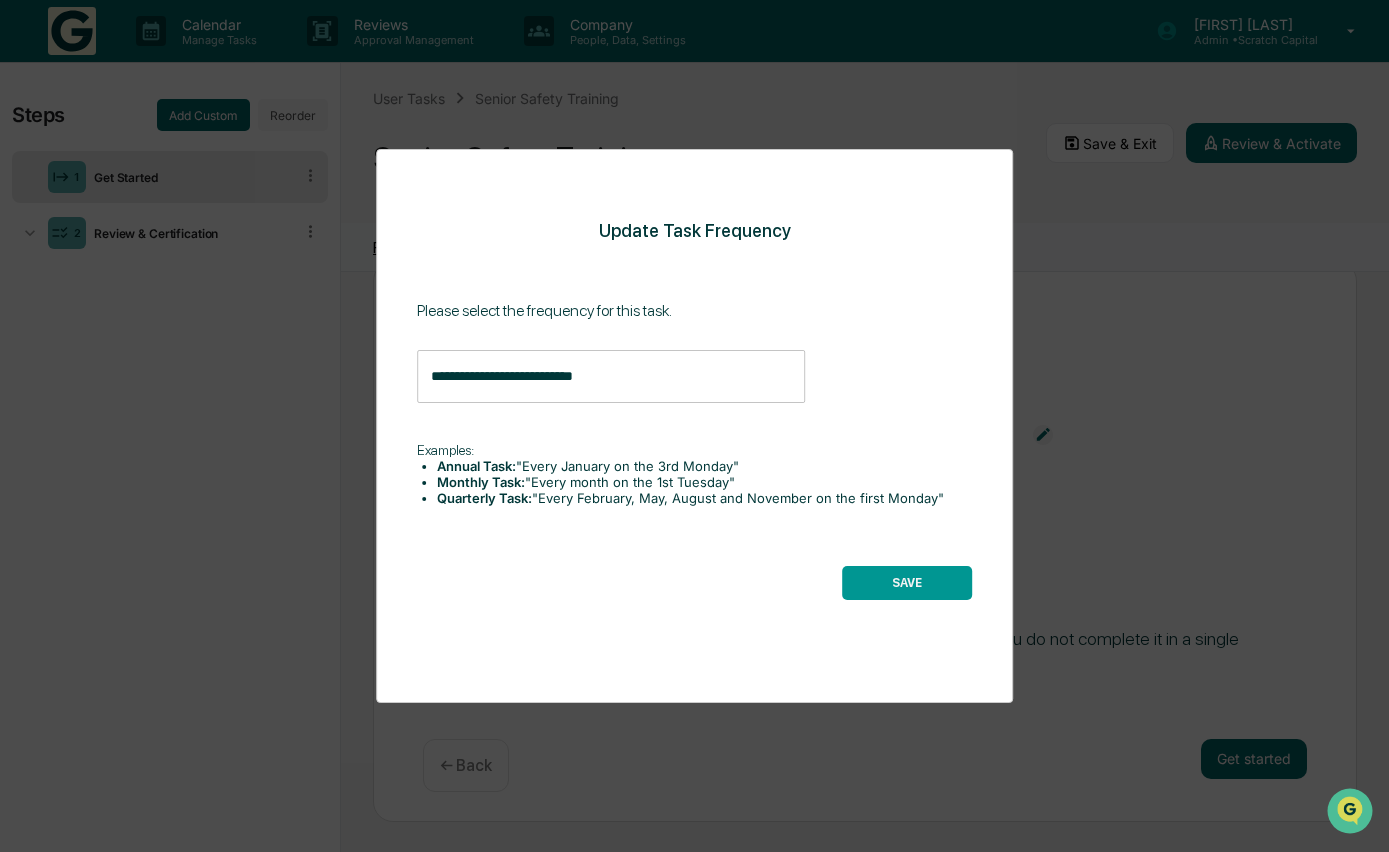 click on "SAVE" at bounding box center (907, 583) 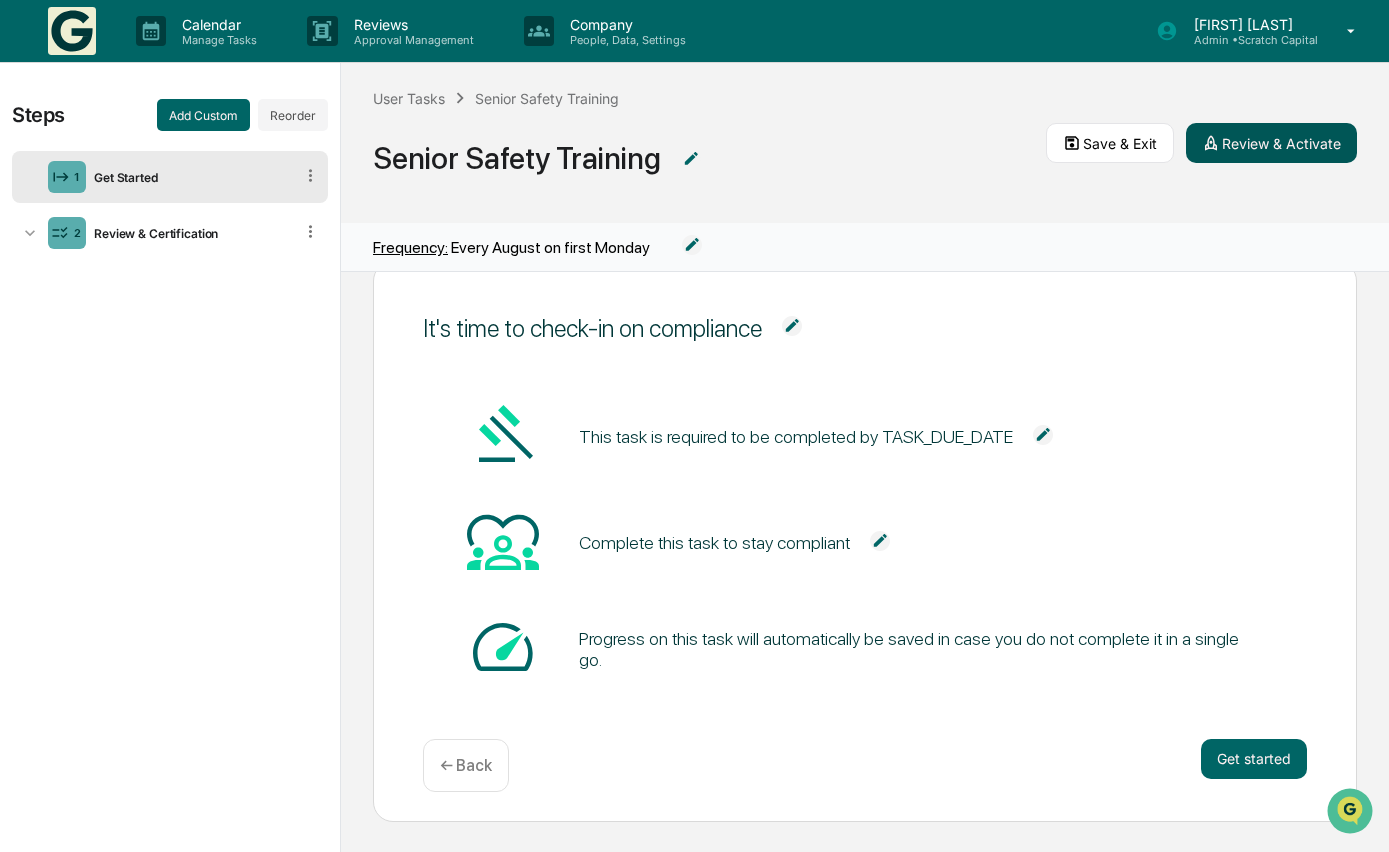 click on "Review & Activate" at bounding box center [1271, 143] 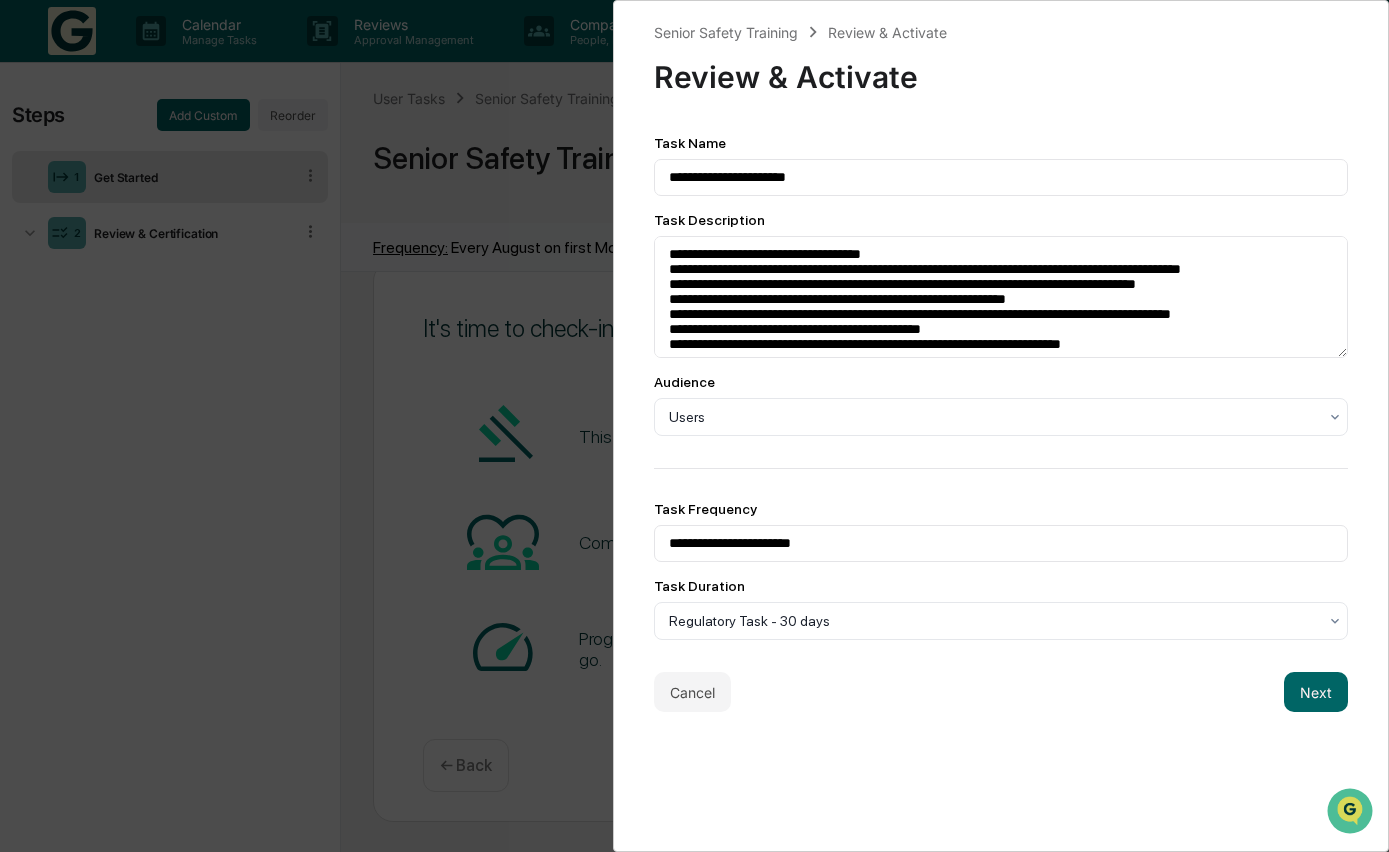 scroll, scrollTop: 1, scrollLeft: 0, axis: vertical 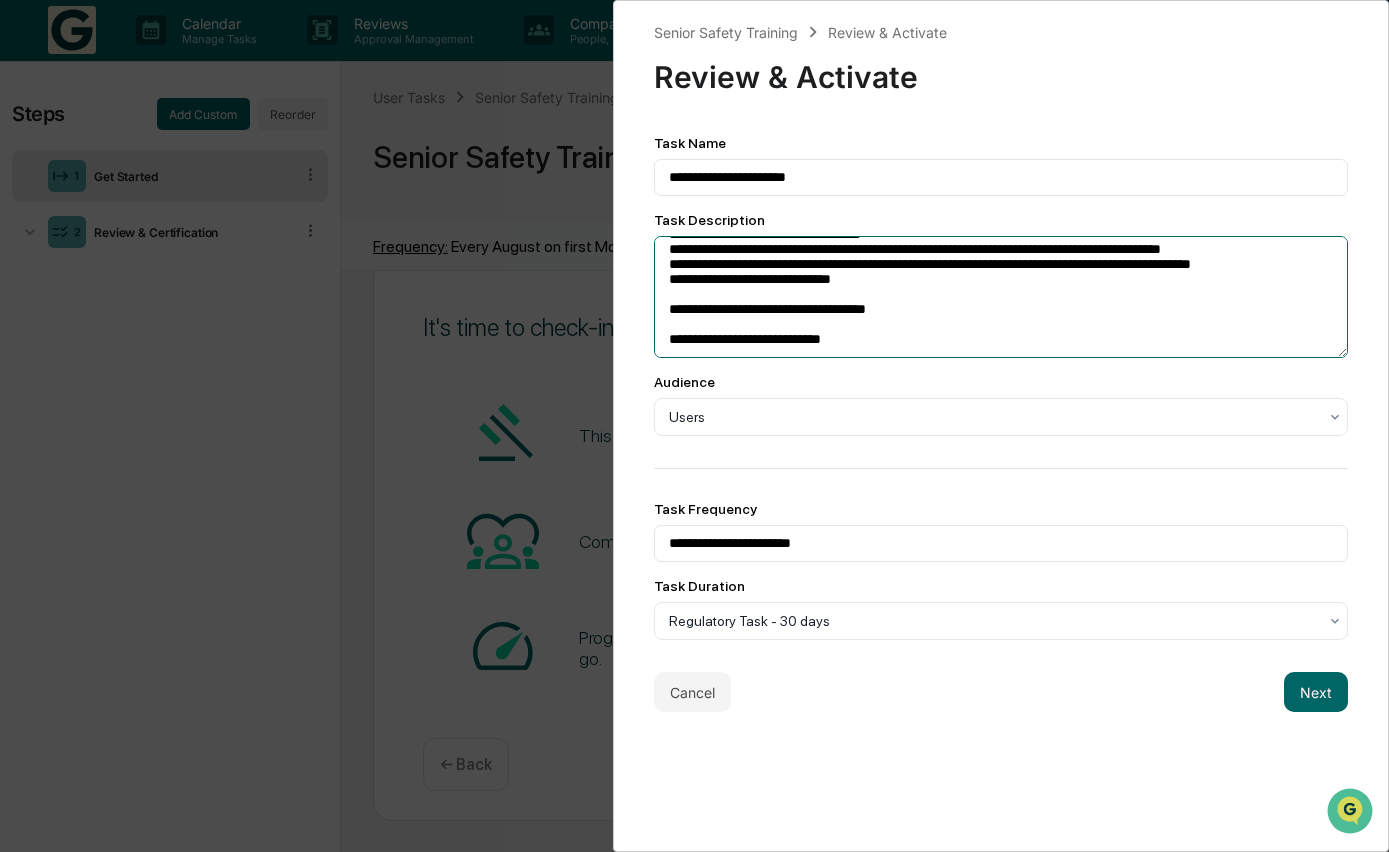 click on "**********" at bounding box center (1001, 297) 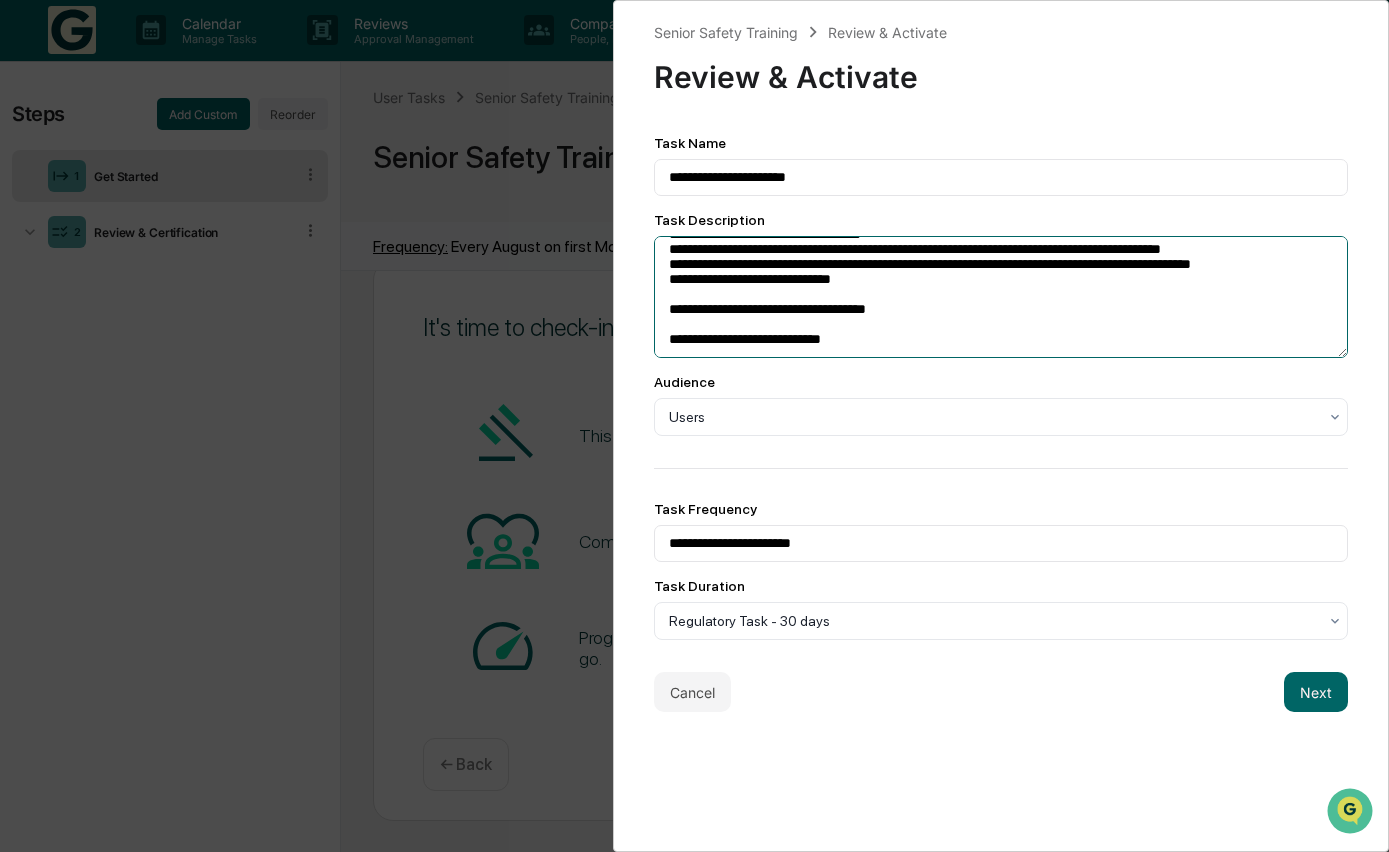 drag, startPoint x: 890, startPoint y: 318, endPoint x: 678, endPoint y: 271, distance: 217.14742 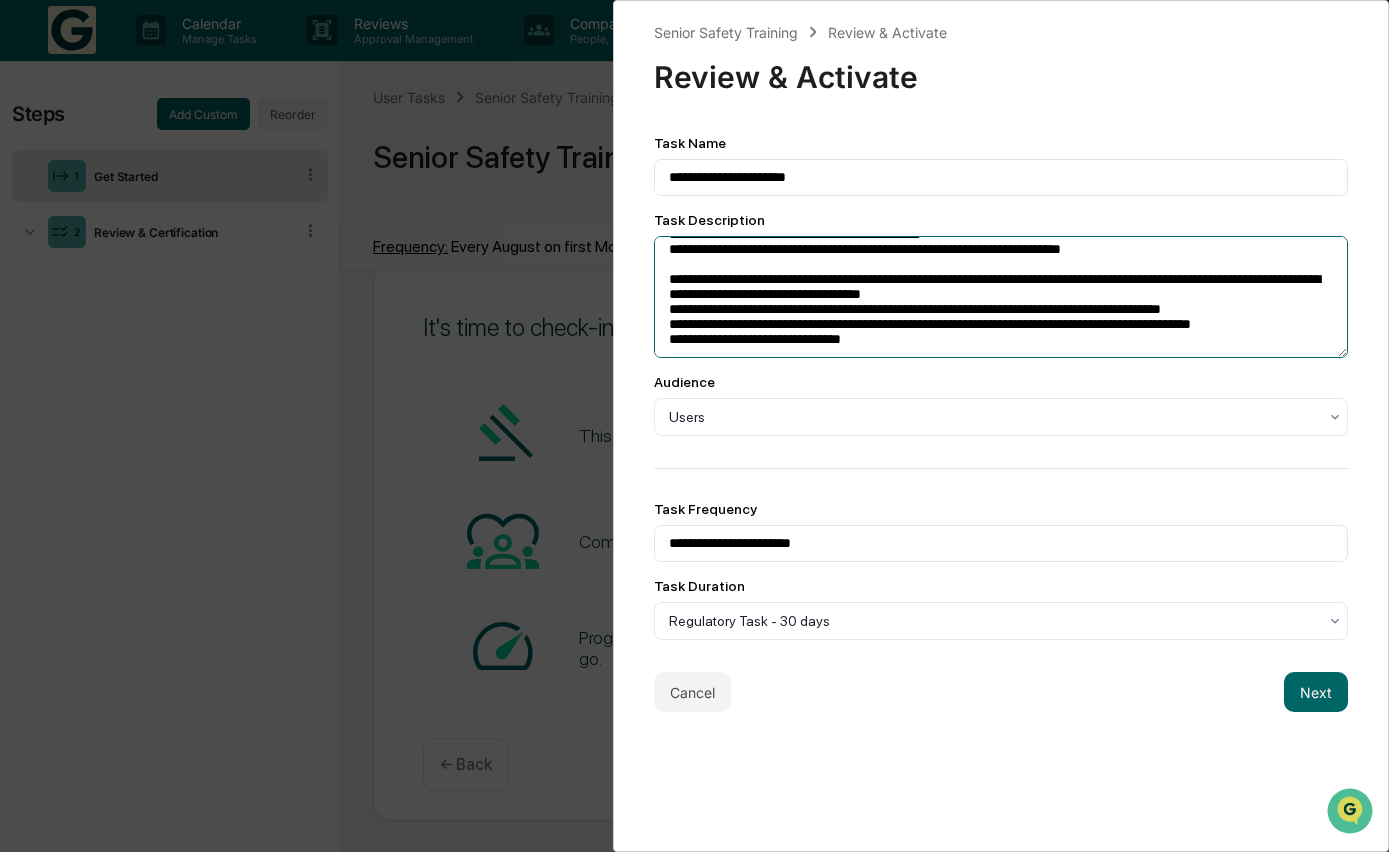scroll, scrollTop: 147, scrollLeft: 0, axis: vertical 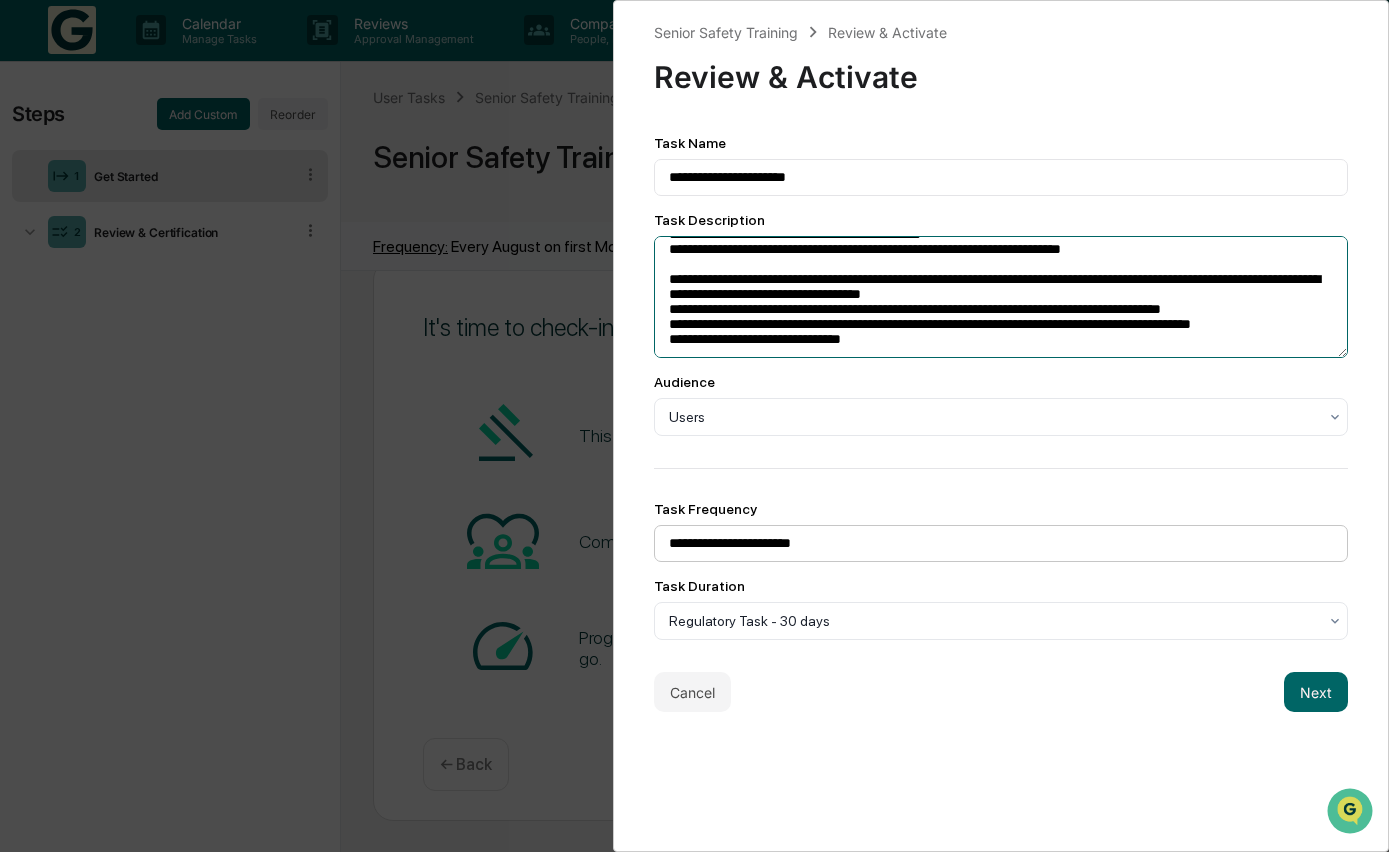 type on "**********" 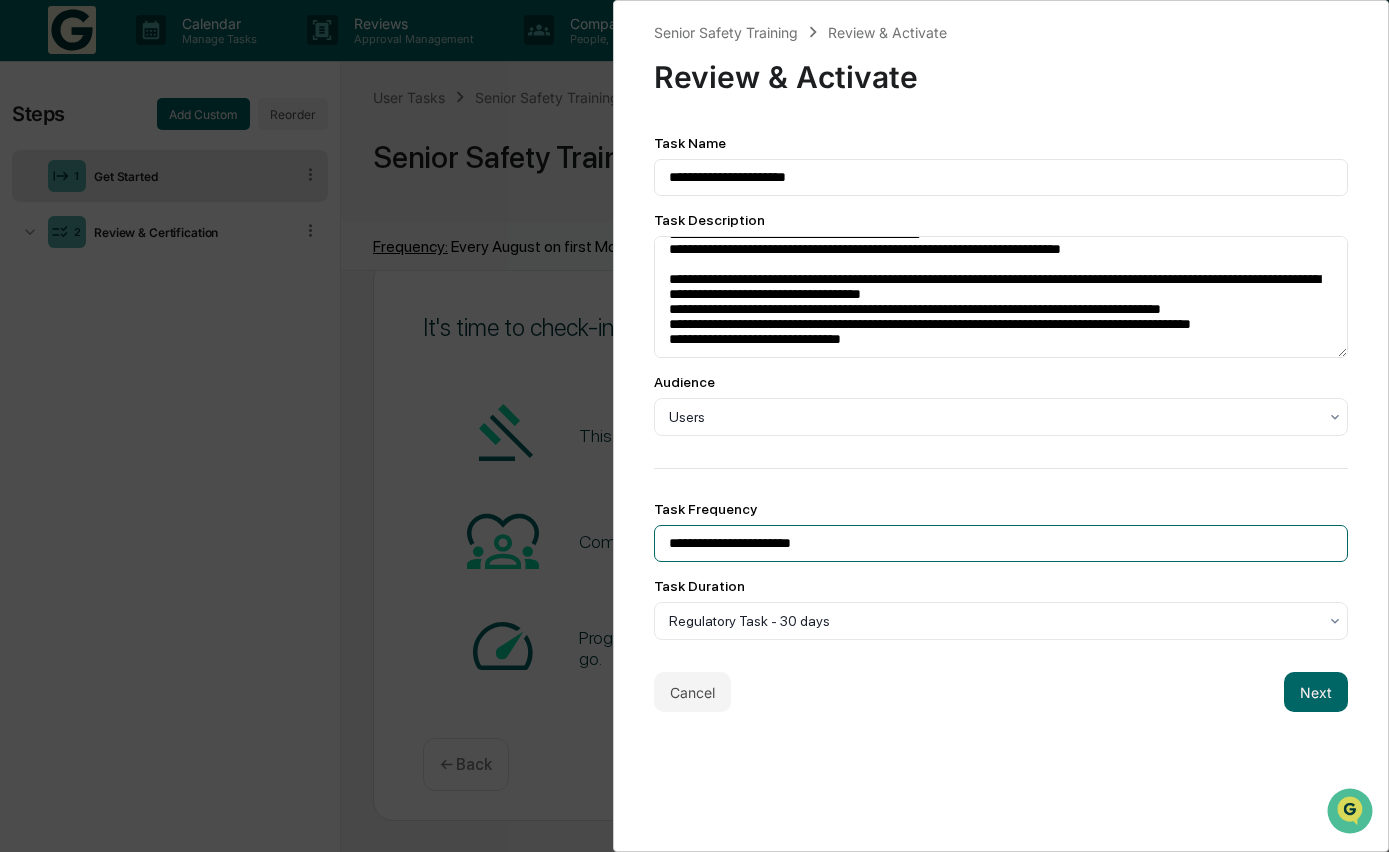click on "**********" at bounding box center [1001, 543] 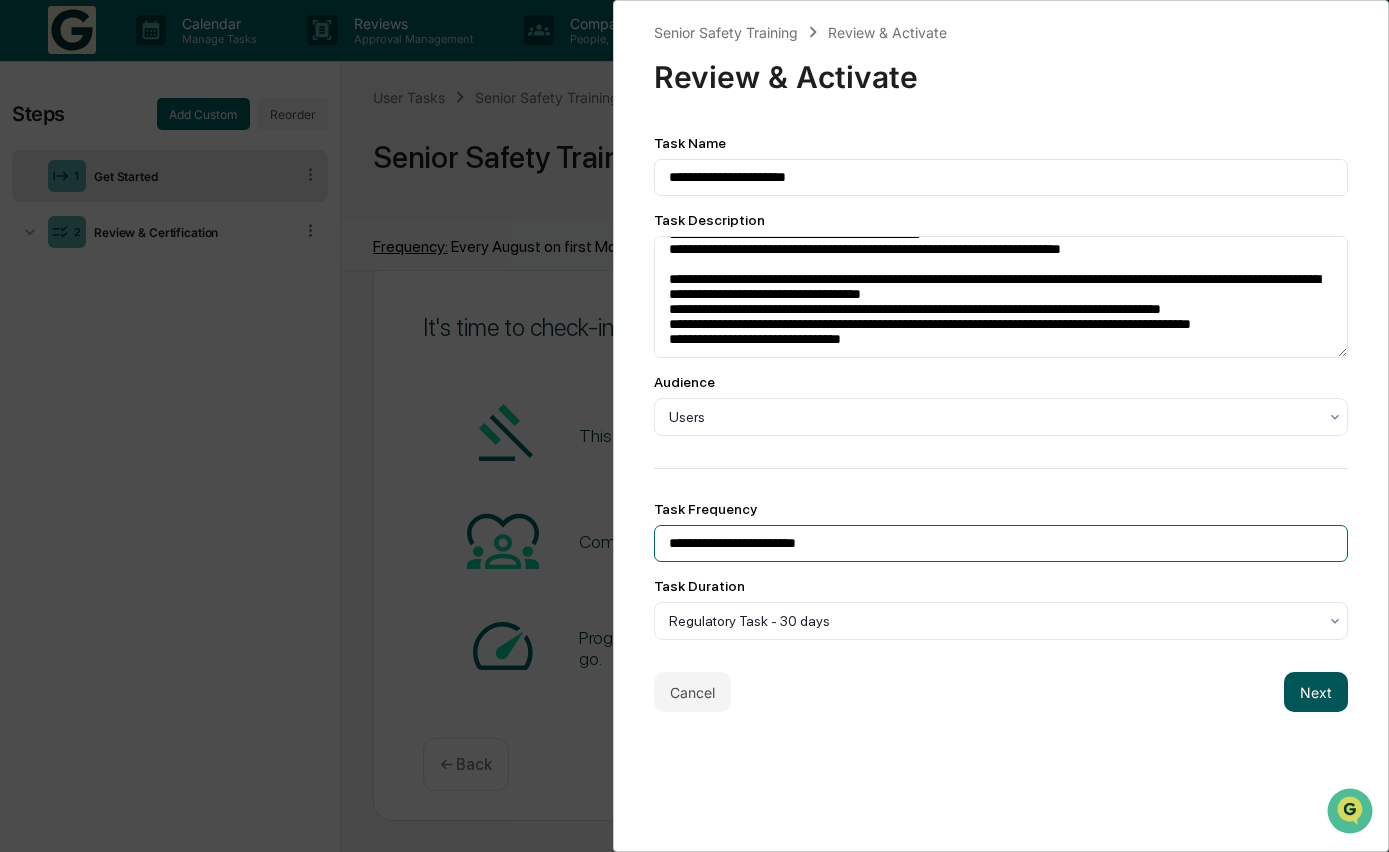 type on "**********" 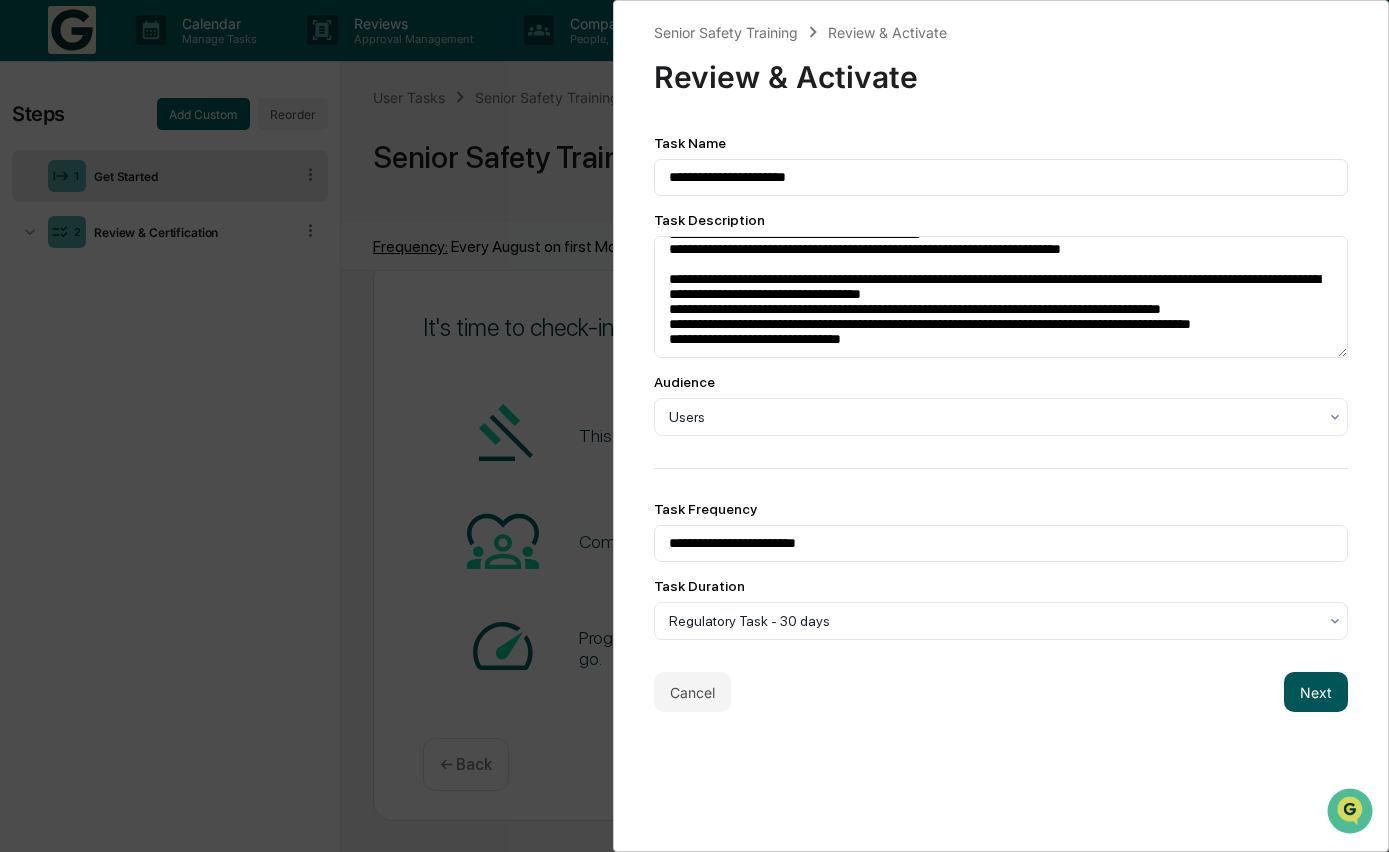 click on "Next" at bounding box center (1316, 692) 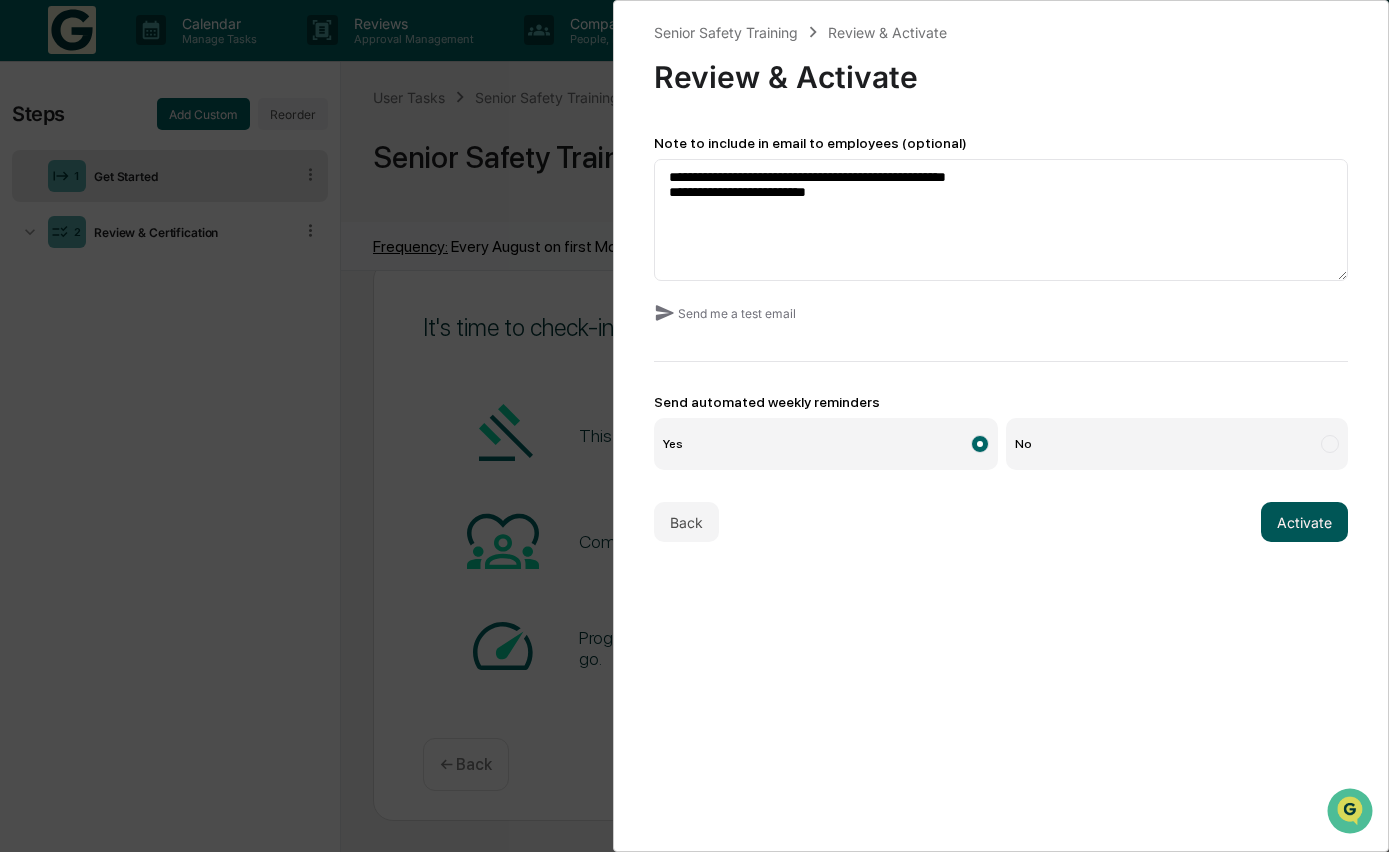 click on "Activate" at bounding box center [1304, 522] 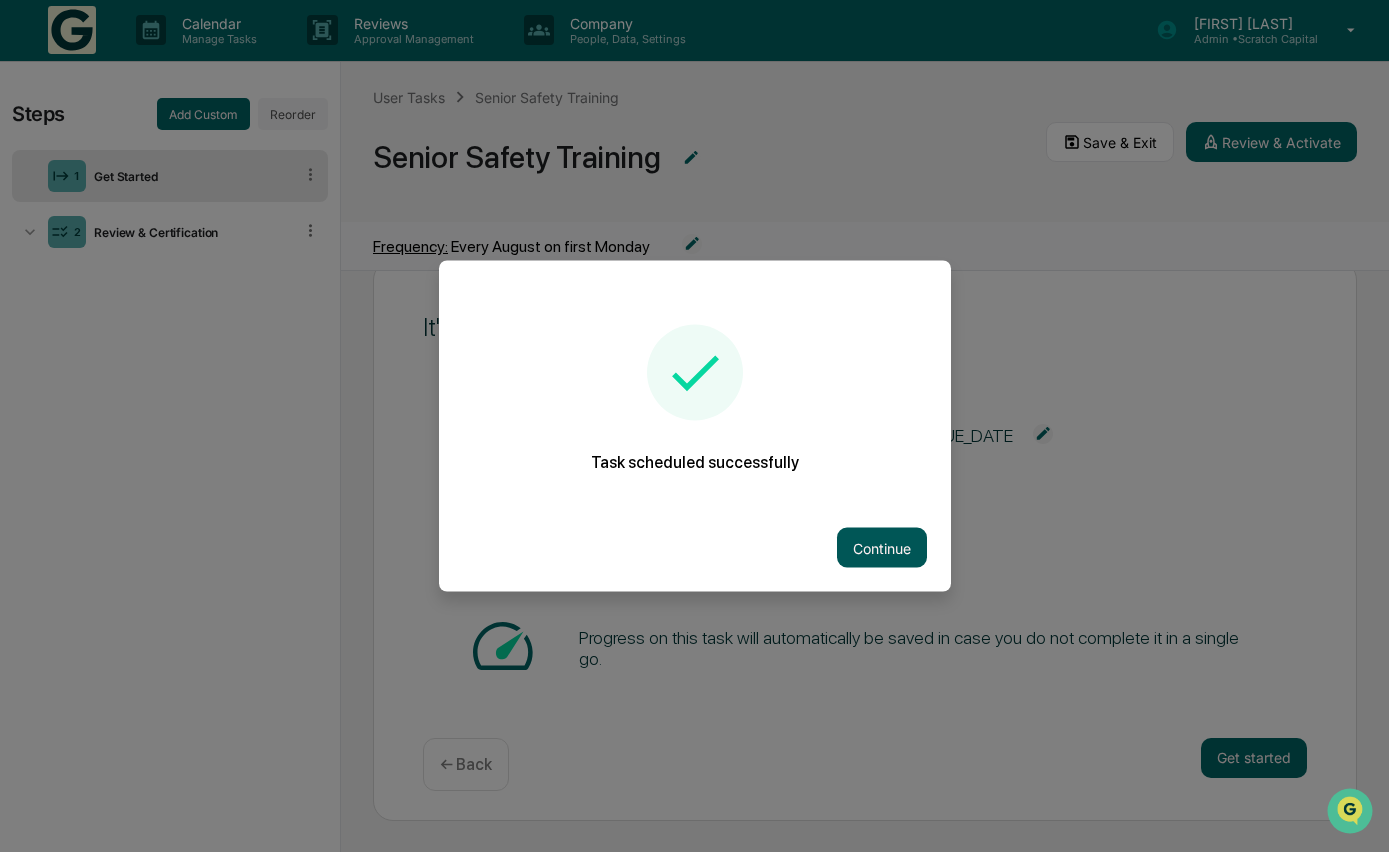 click on "Continue" at bounding box center [882, 548] 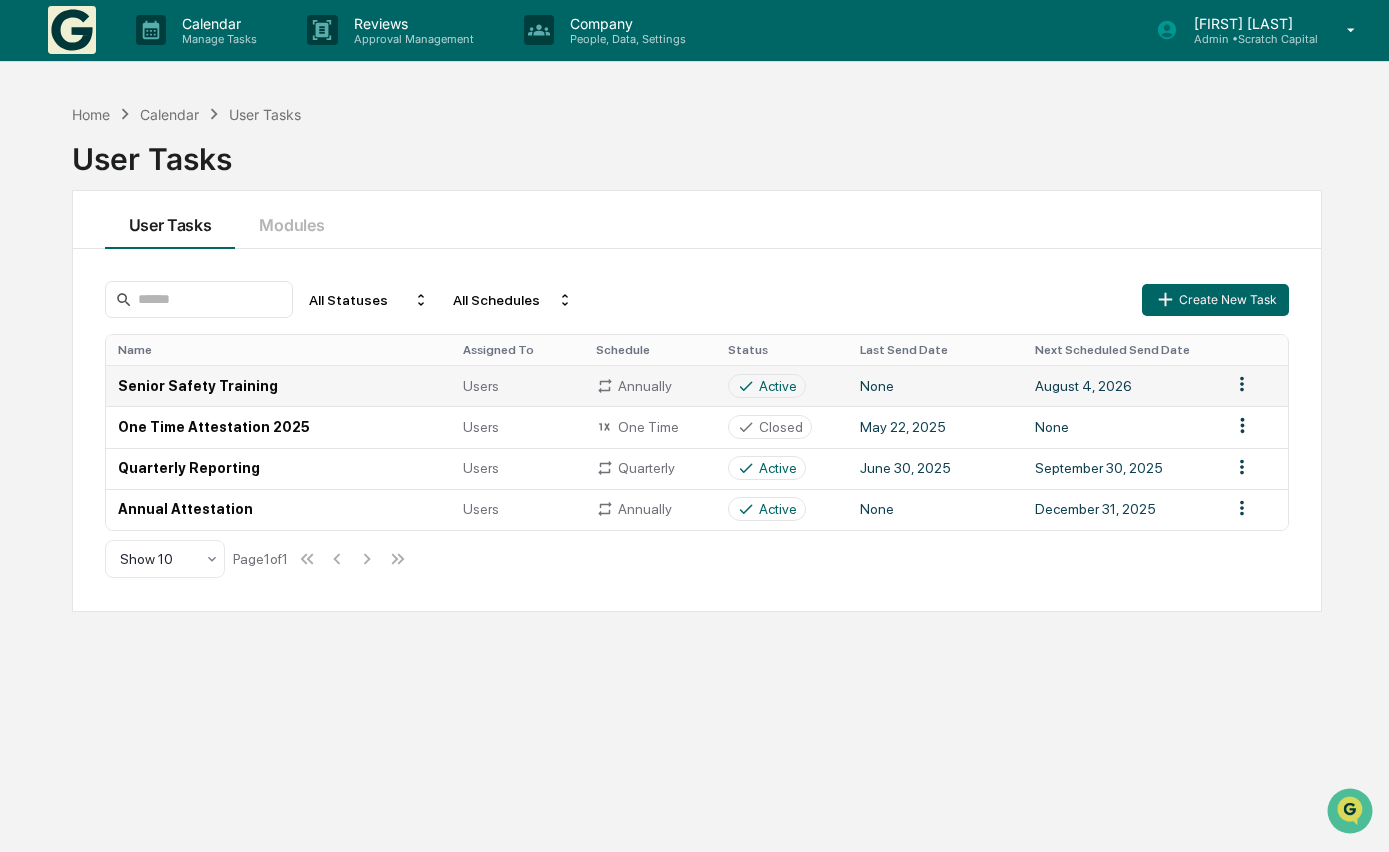 click on "August 4, 2026" at bounding box center (1121, 385) 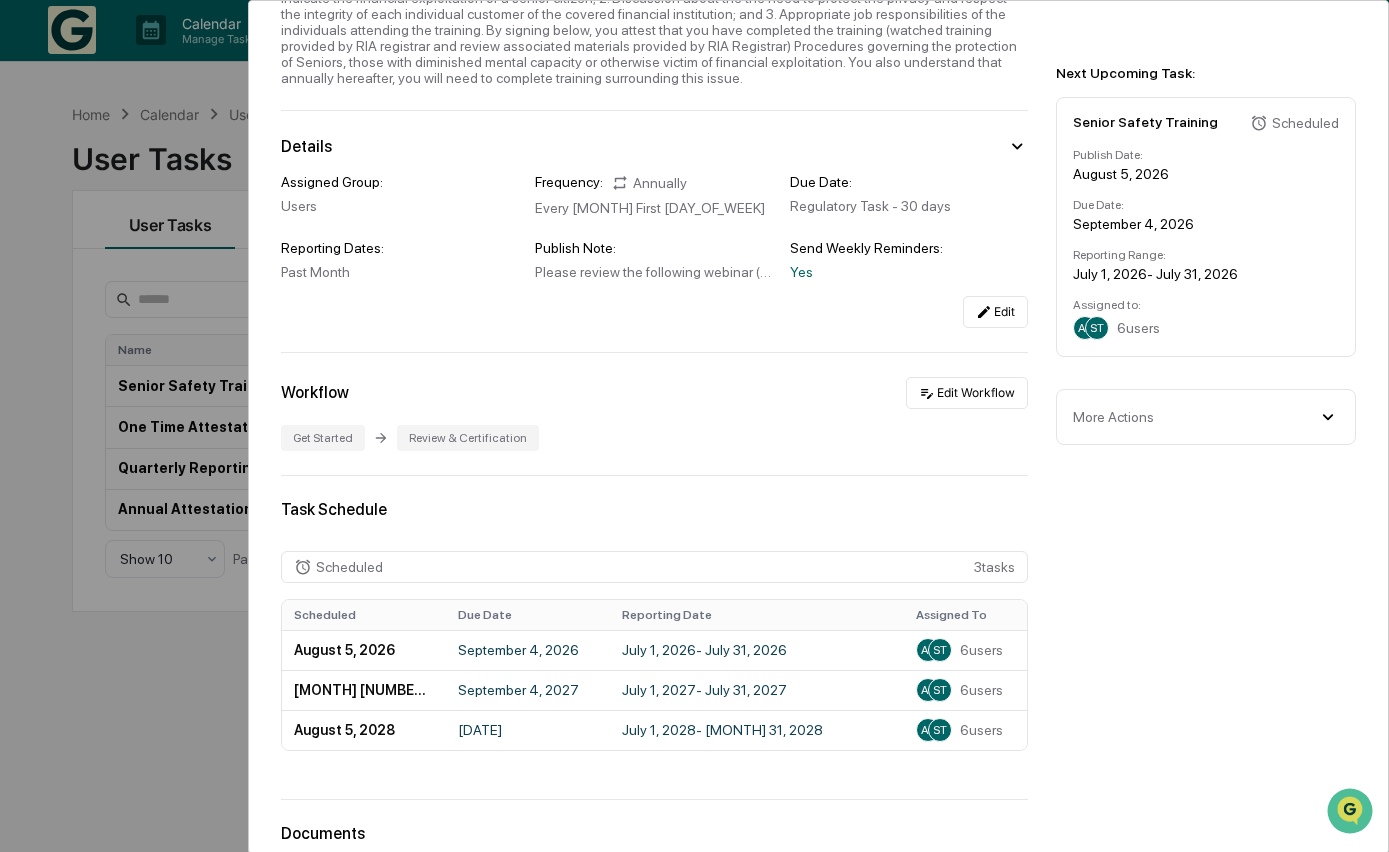 scroll, scrollTop: 29, scrollLeft: 0, axis: vertical 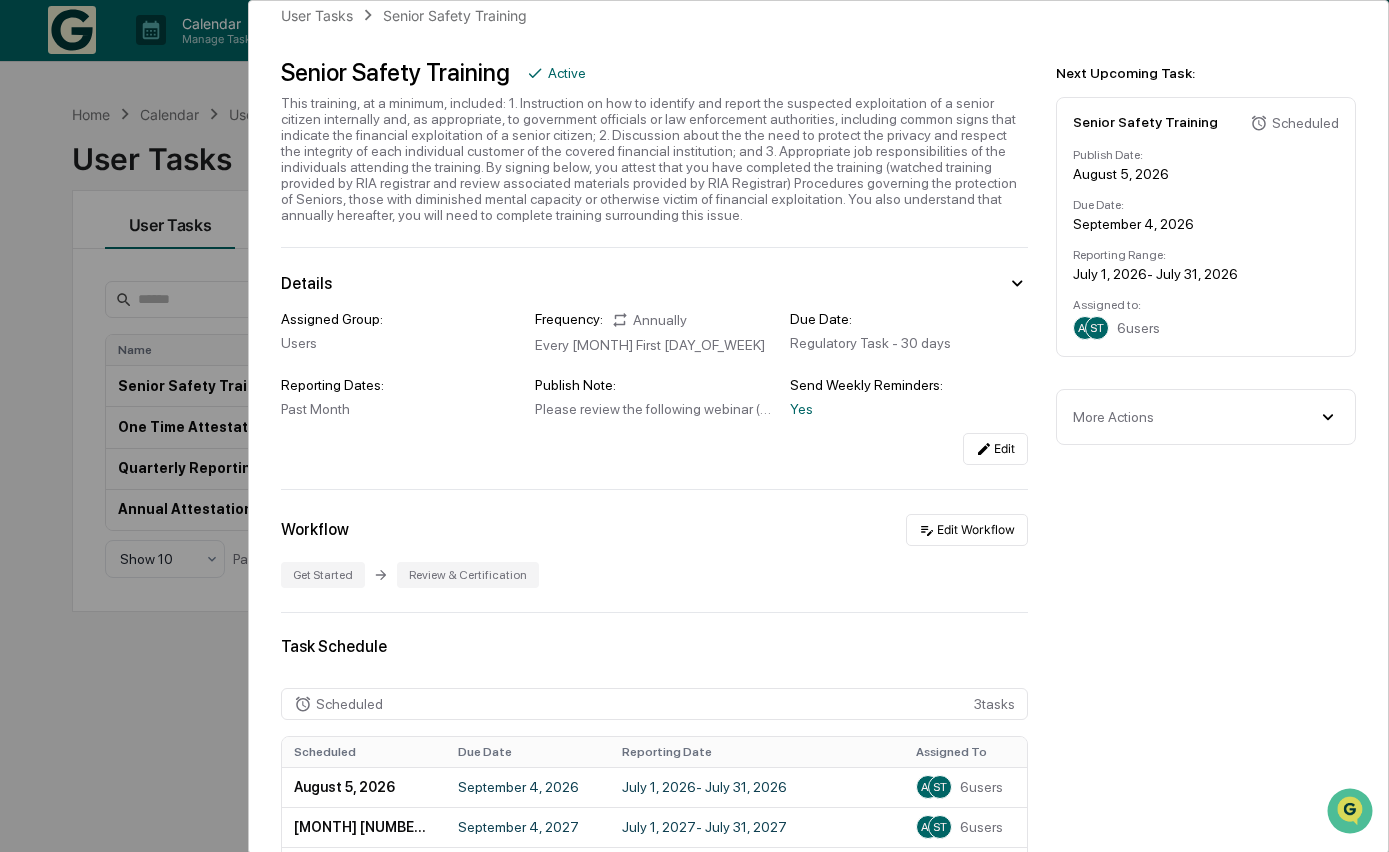 click on "More Actions Cancel All Scheduled Tasks Delete Task" at bounding box center [1206, 417] 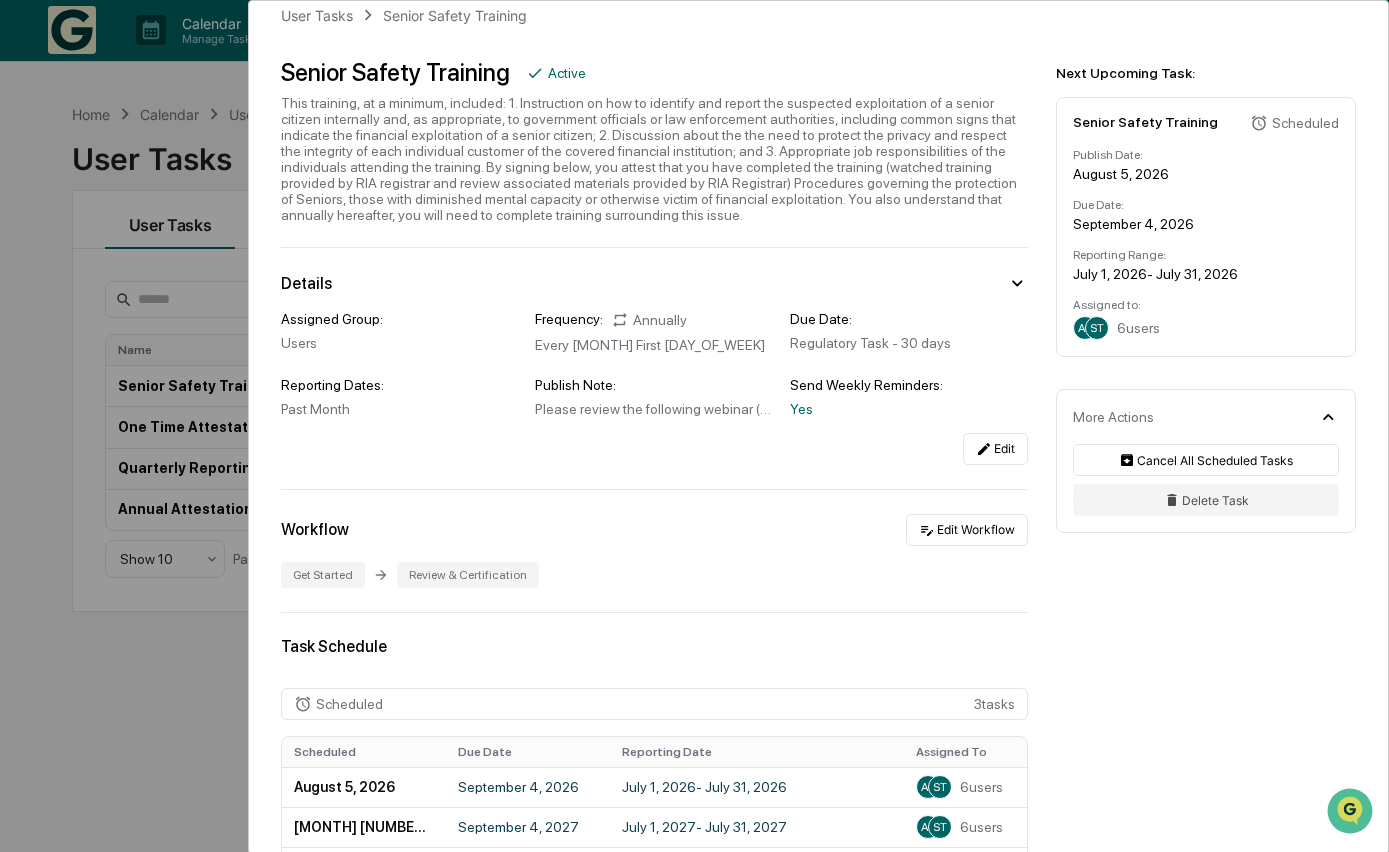 click 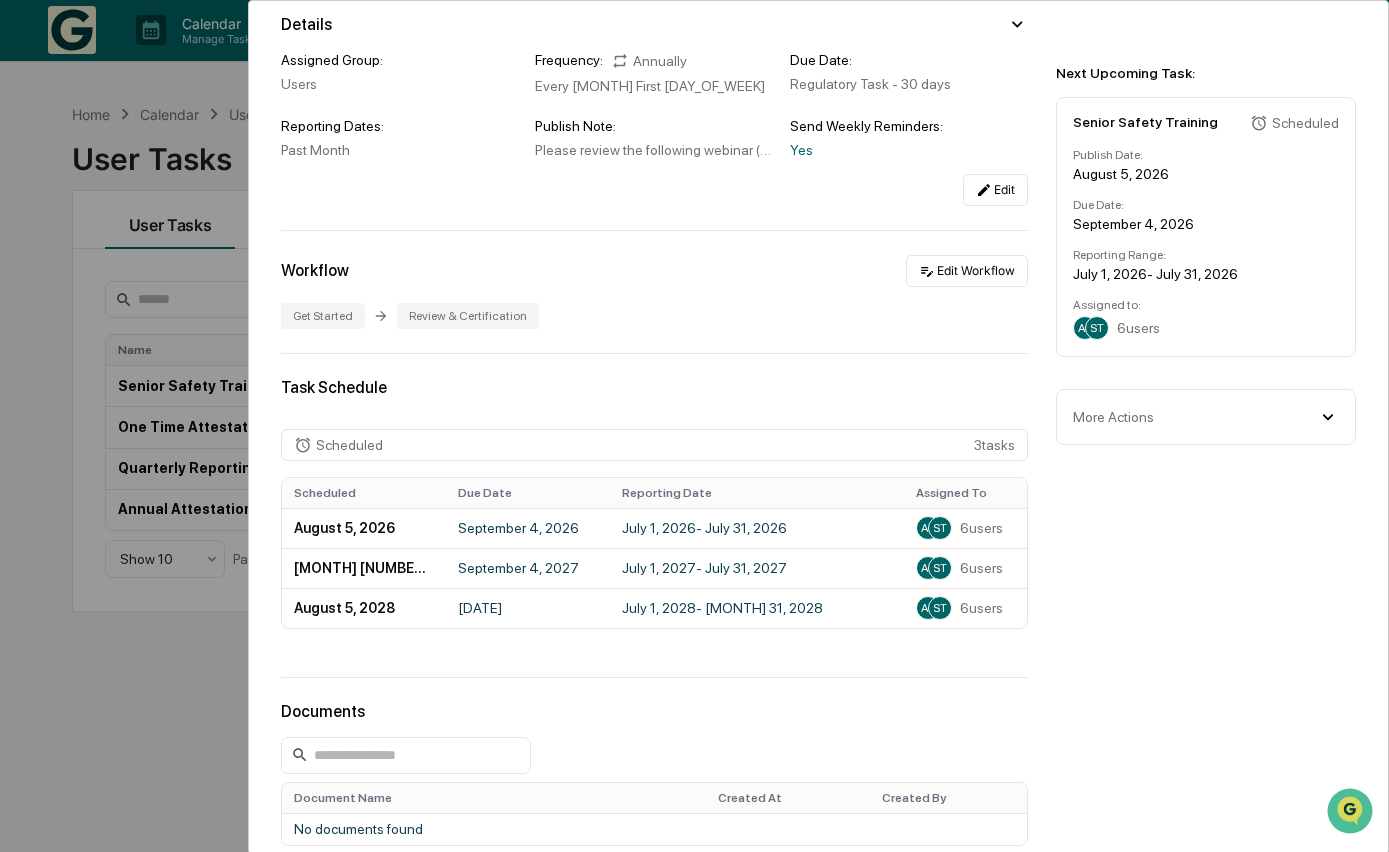 scroll, scrollTop: 0, scrollLeft: 0, axis: both 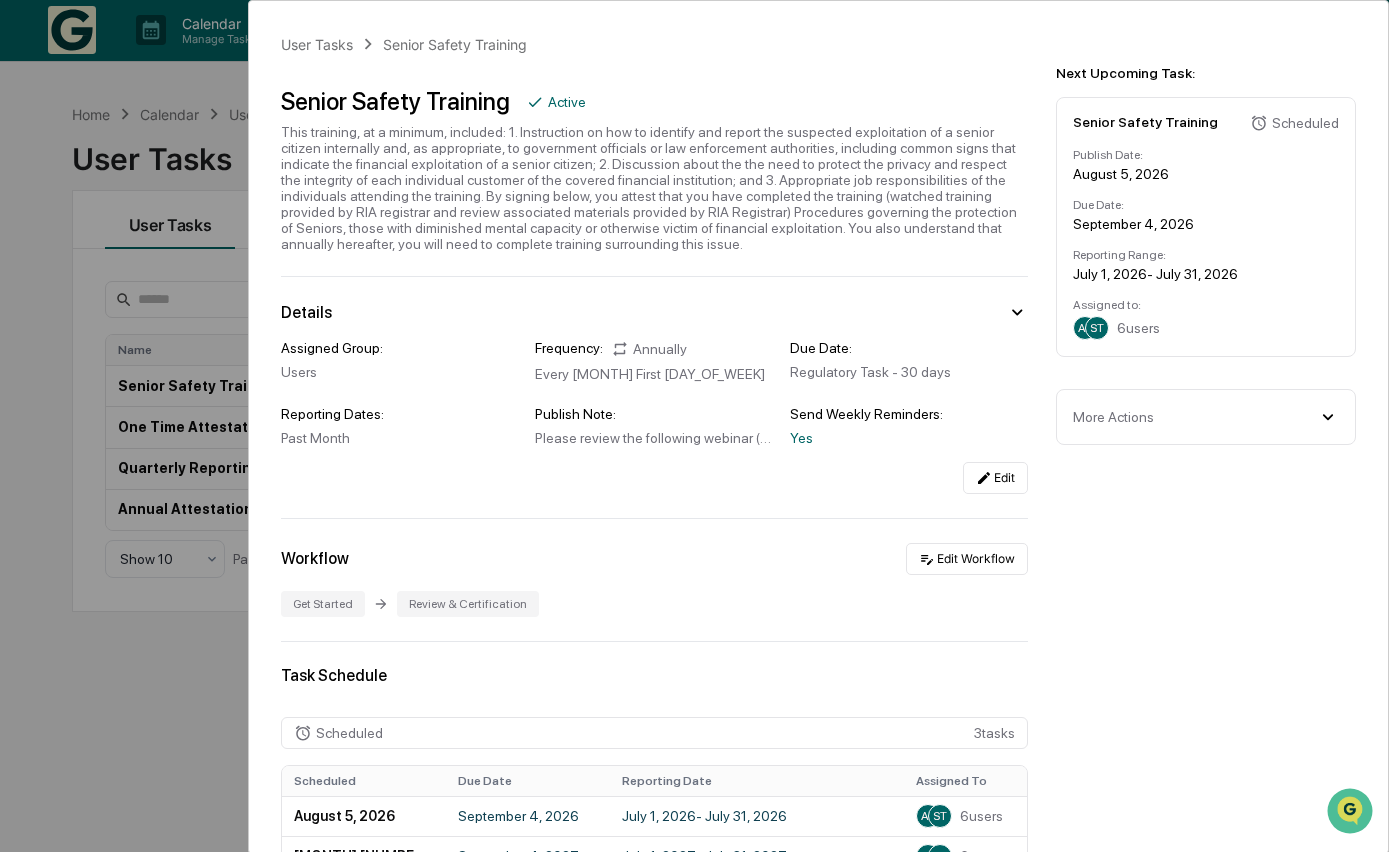 click on "User Tasks Senior Safety Training Senior Safety Training Active This training, at a minimum, included:
1. Instruction on how to identify and report the suspected exploitation of a senior citizen internally
and, as appropriate, to government officials or law enforcement authorities, including common
signs that indicate the financial exploitation of a senior citizen;
2. Discussion about the the need to protect the privacy and respect the integrity of each individual
customer of the covered financial institution; and
3. Appropriate job responsibilities of the individuals attending the training.
By signing below, you attest that you have completed the training (watched training provided by RIA registrar and review associated materials provided by RIA Registrar)
Procedures governing the protection of Seniors, those with diminished mental capacity or otherwise
victim of financial exploitation. You also understand that annually hereafter, you will need to complete
training surrounding this issue.
Details Users" at bounding box center [694, 426] 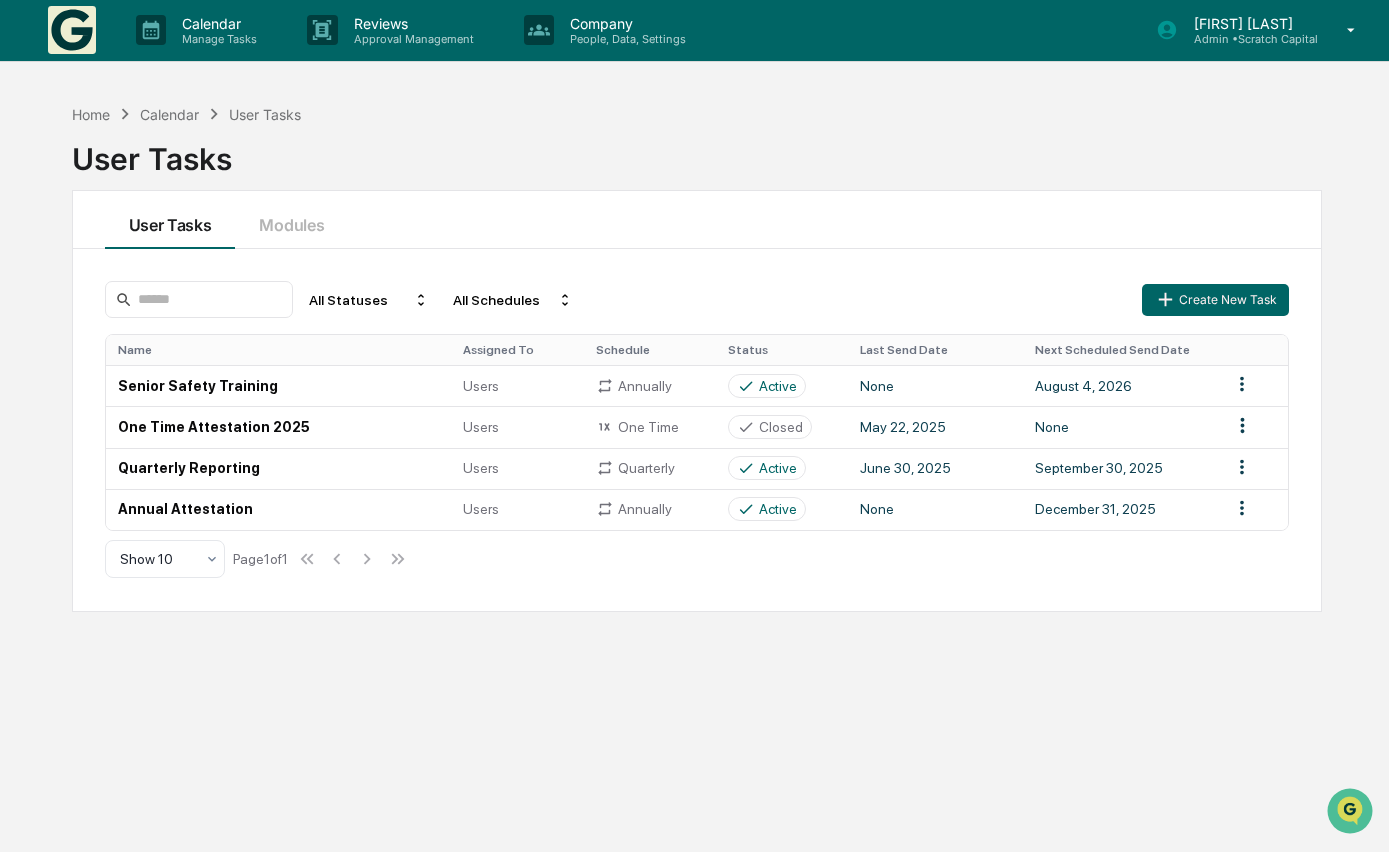 scroll, scrollTop: 0, scrollLeft: 0, axis: both 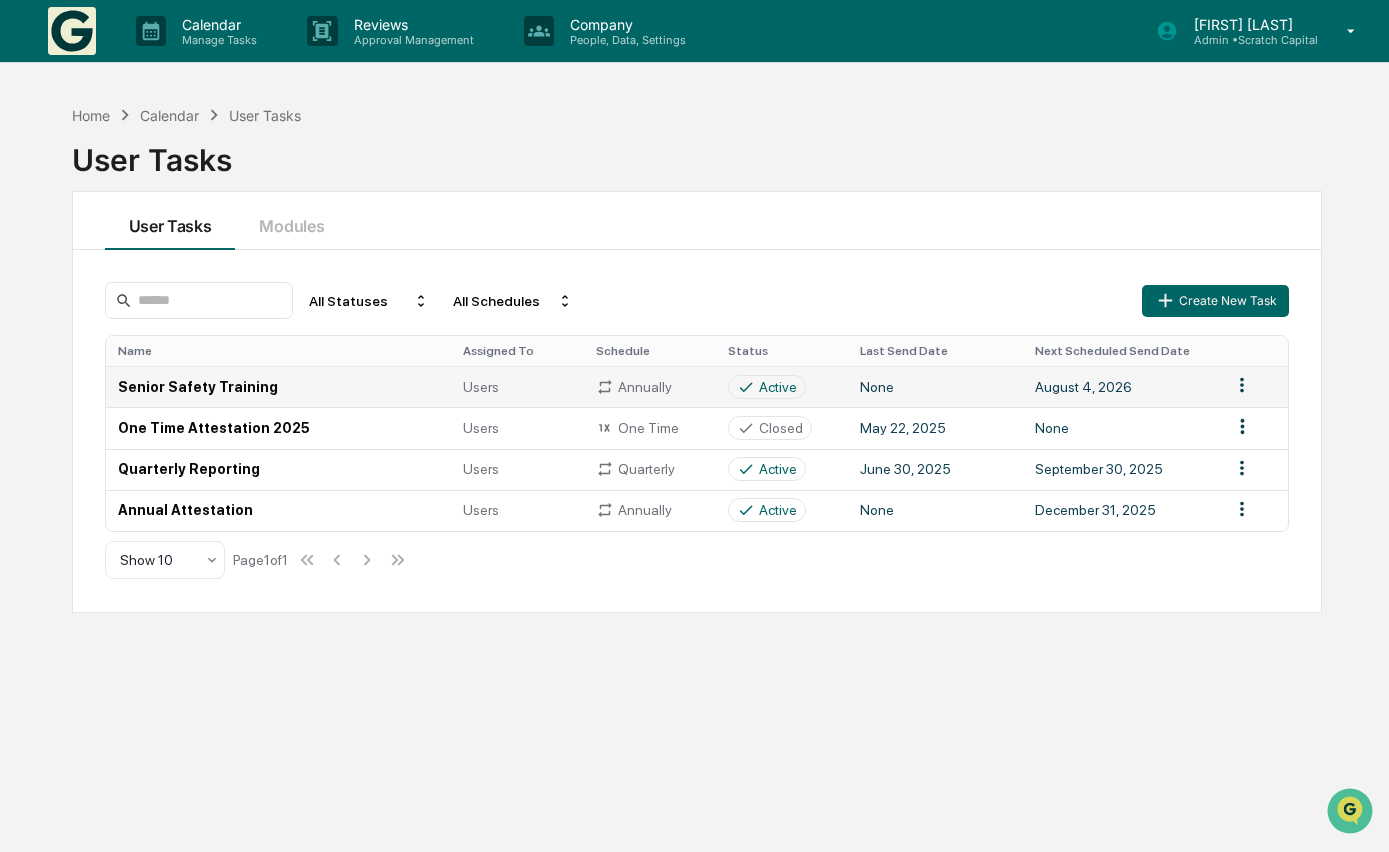 click on "None" at bounding box center (935, 386) 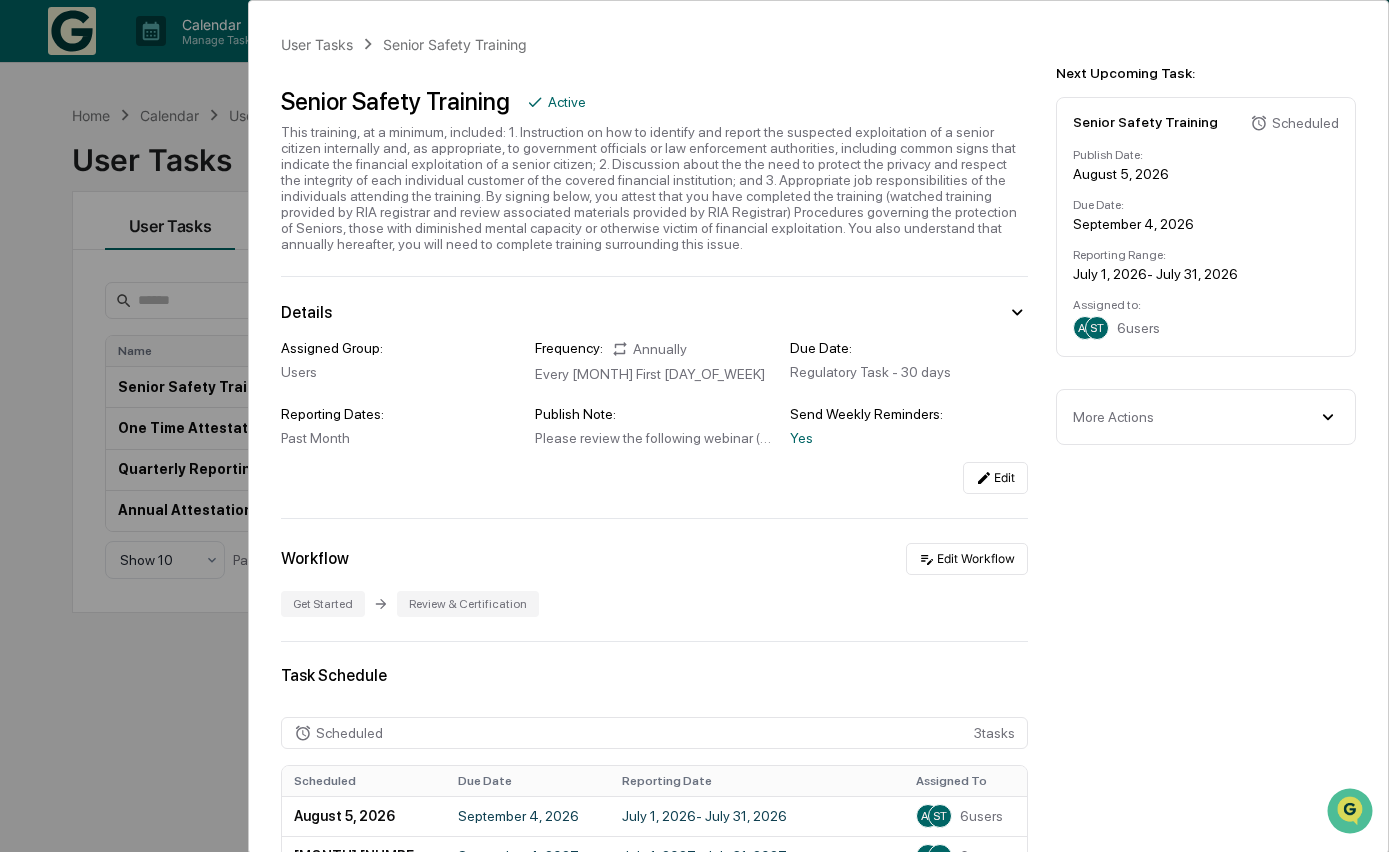 scroll, scrollTop: 86, scrollLeft: 0, axis: vertical 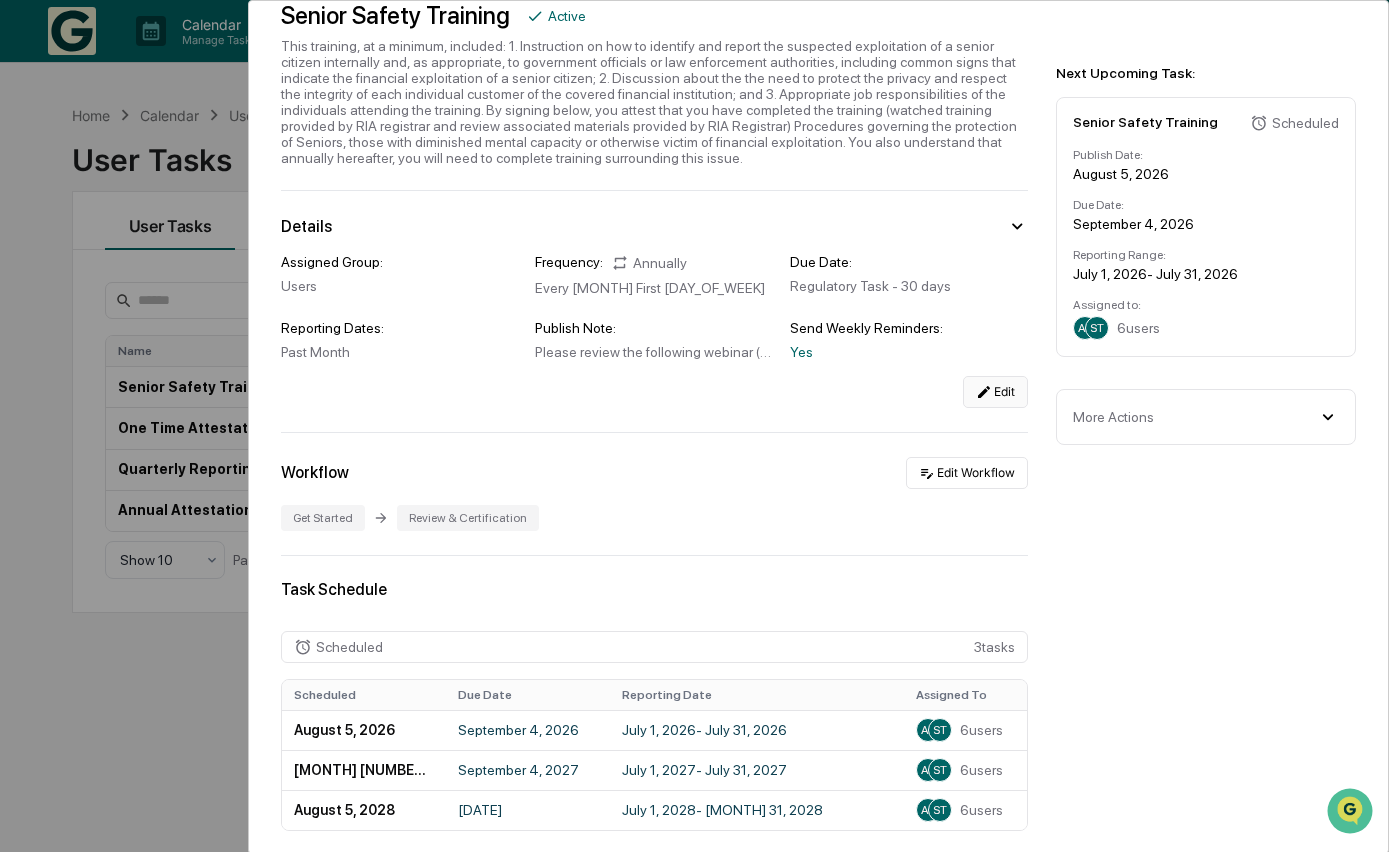 click on "Edit" at bounding box center [995, 392] 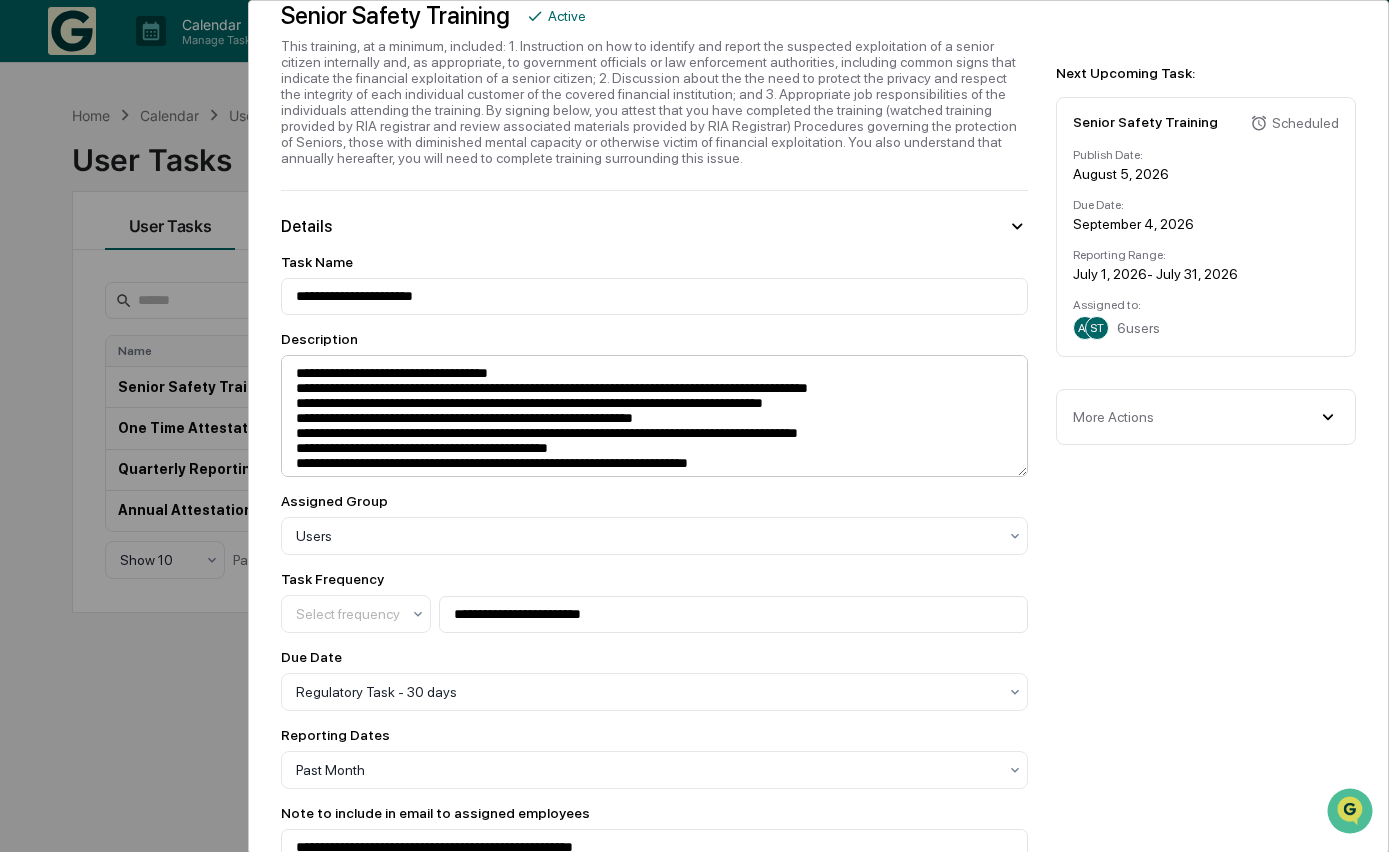scroll, scrollTop: 147, scrollLeft: 0, axis: vertical 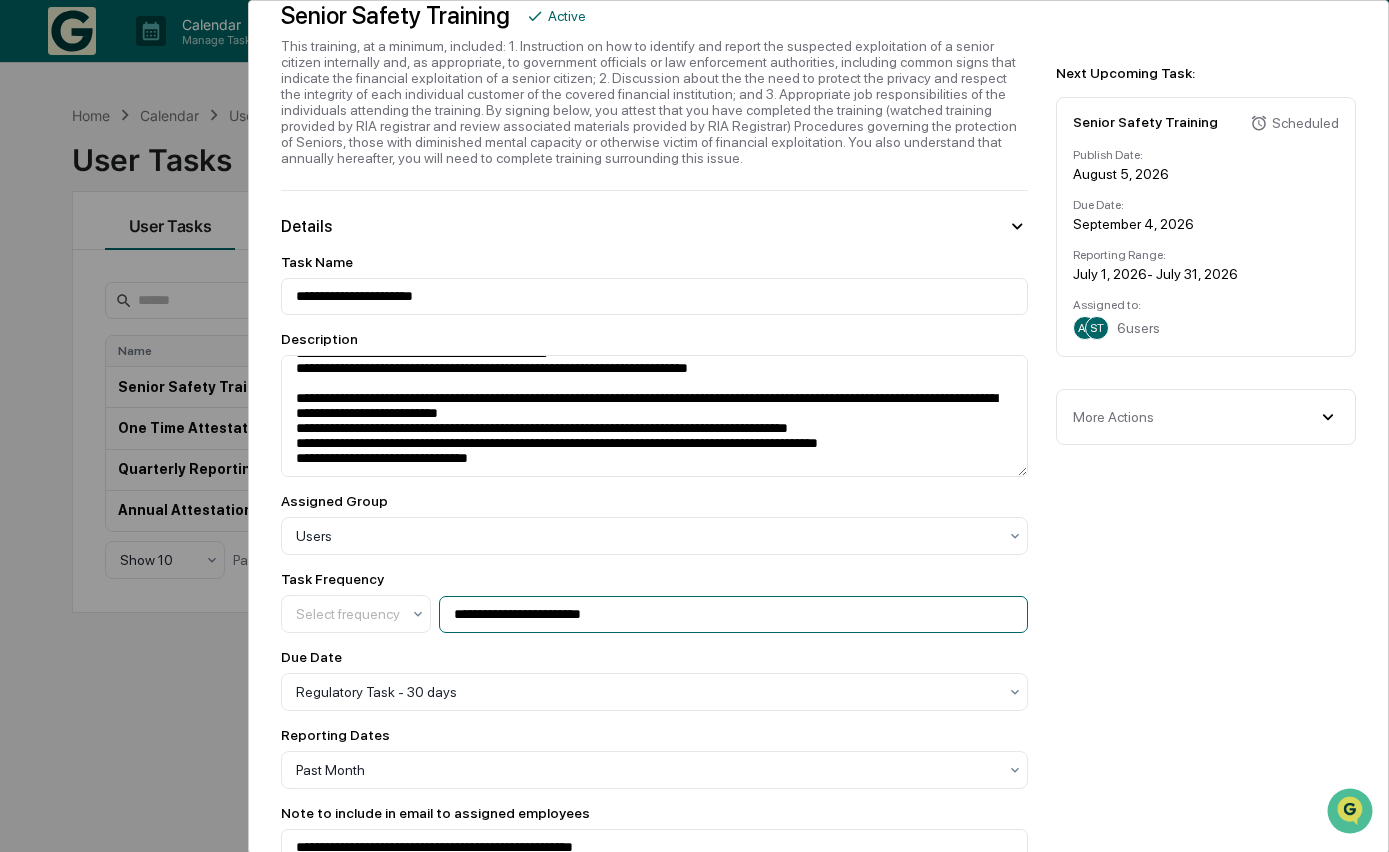 click on "**********" at bounding box center (733, 614) 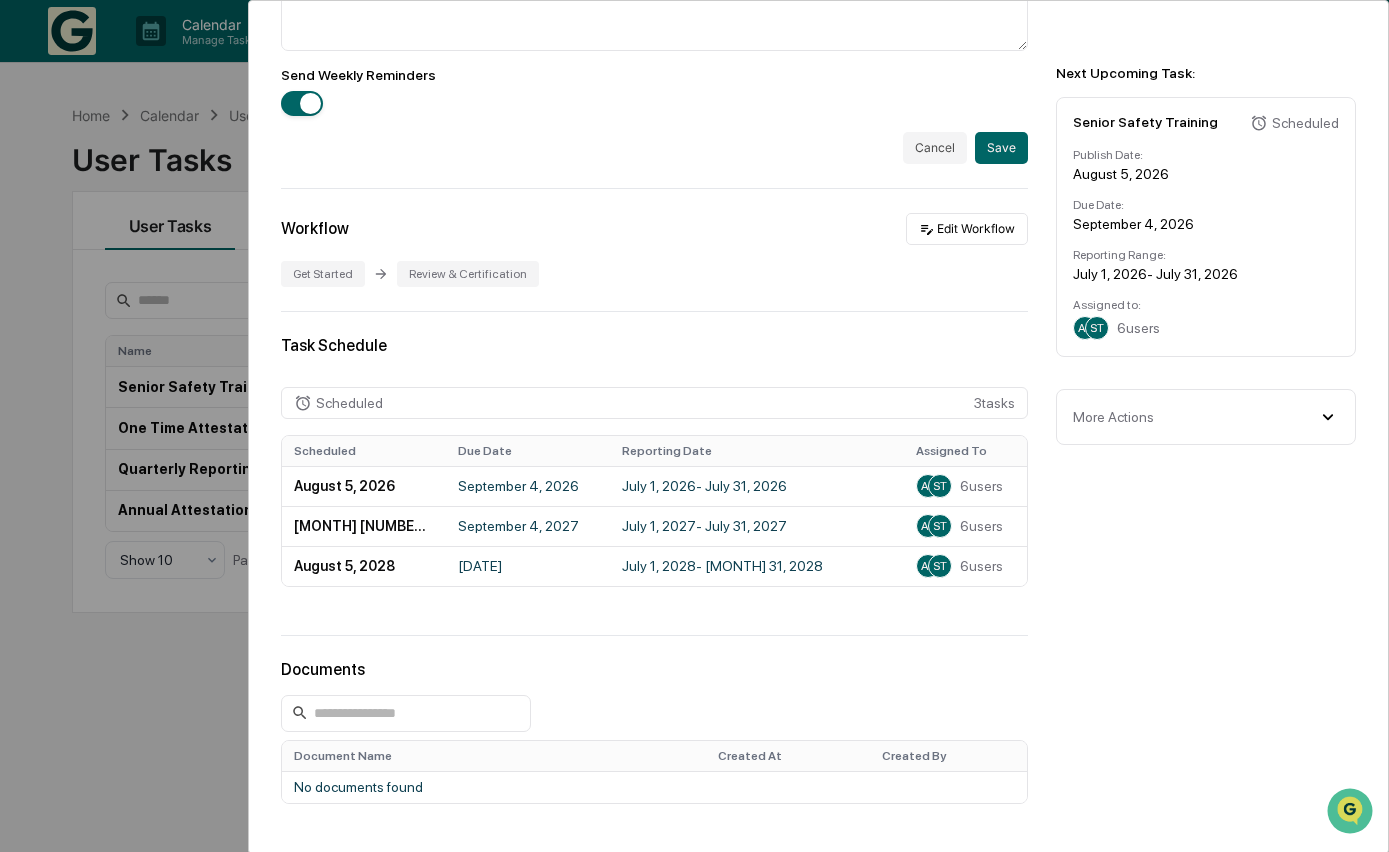 scroll, scrollTop: 782, scrollLeft: 0, axis: vertical 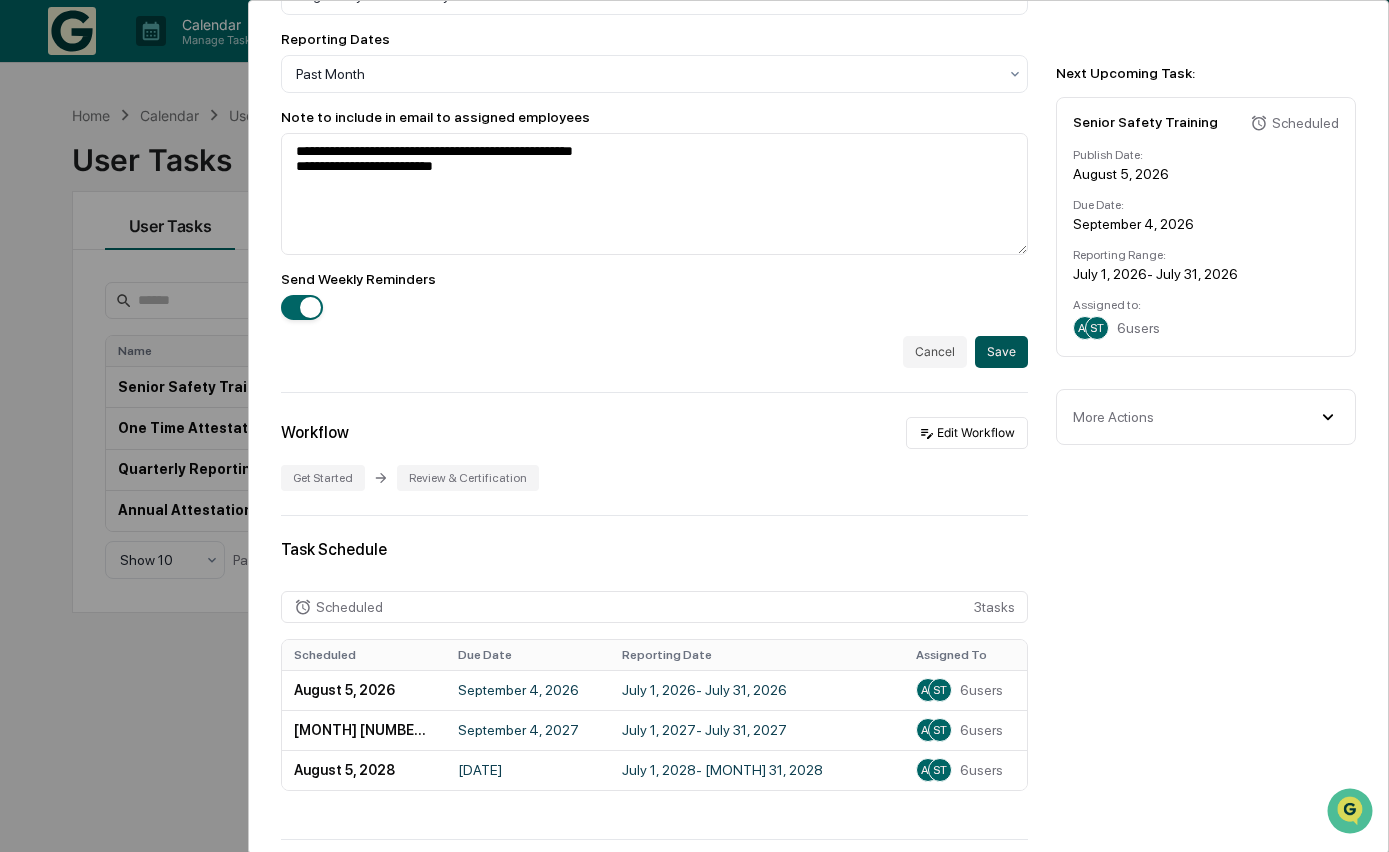 type on "**********" 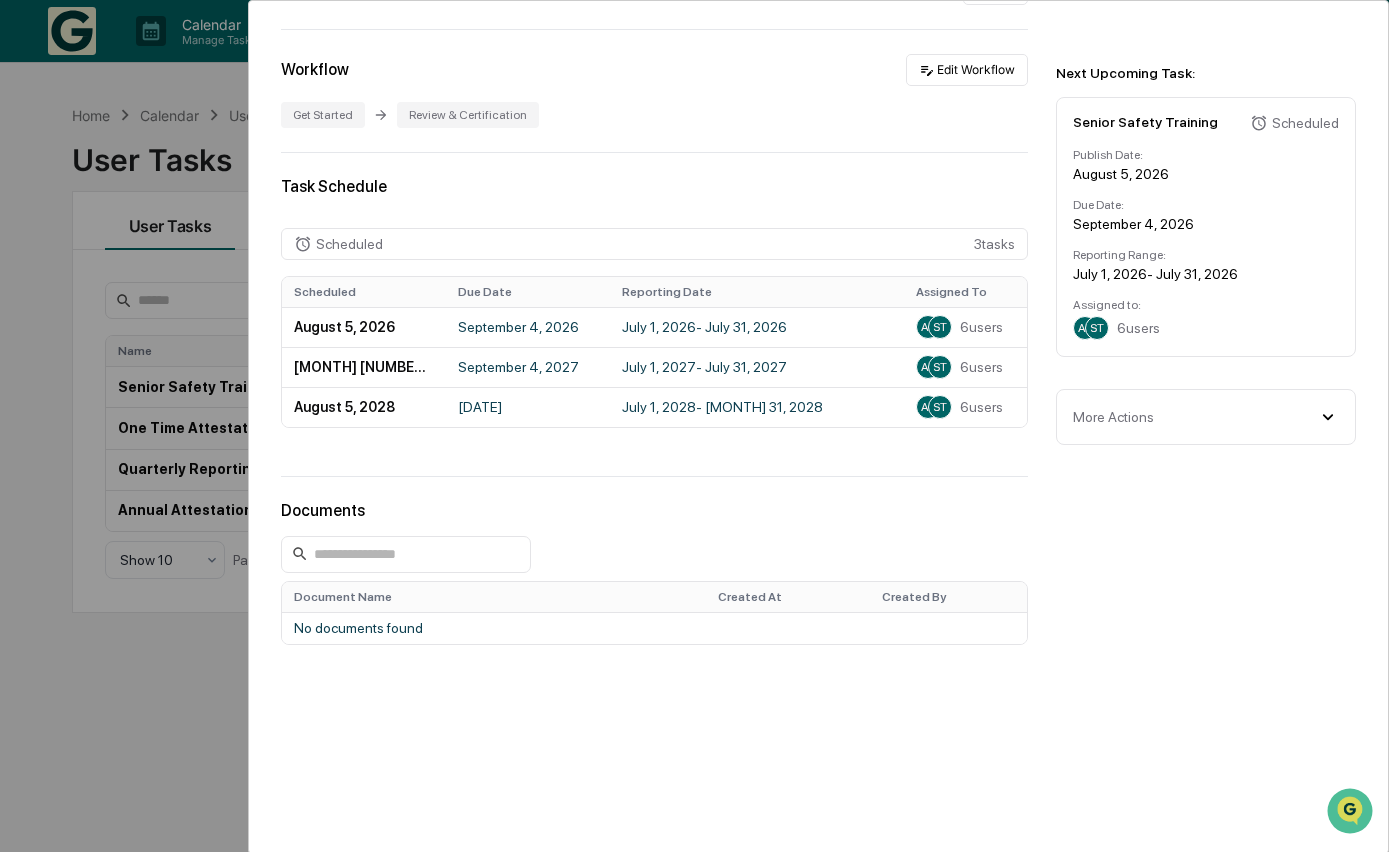 scroll, scrollTop: 0, scrollLeft: 0, axis: both 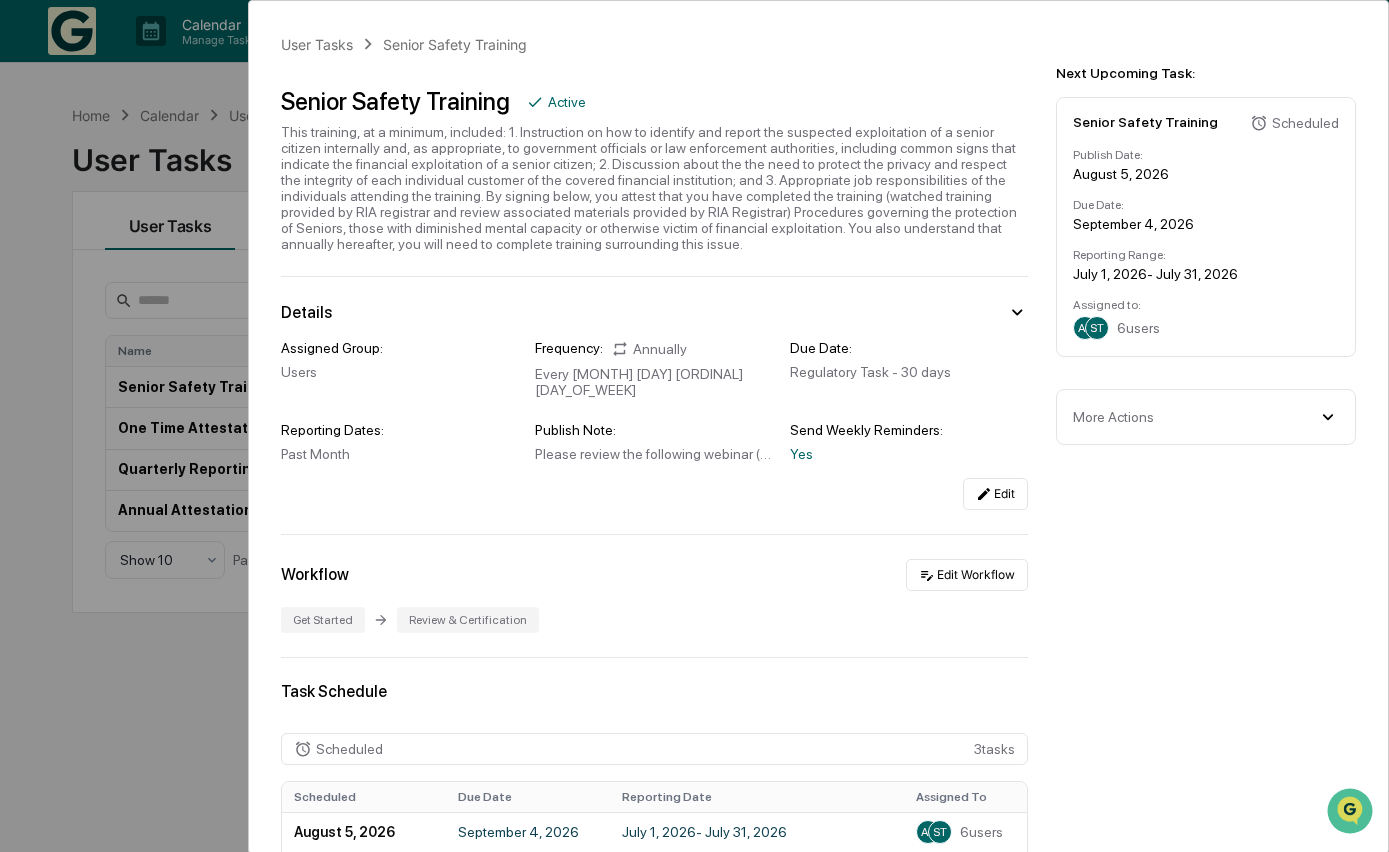click on "User Tasks Senior Safety Training Senior Safety Training Active This training, at a minimum, included:
1. Instruction on how to identify and report the suspected exploitation of a senior citizen internally
and, as appropriate, to government officials or law enforcement authorities, including common
signs that indicate the financial exploitation of a senior citizen;
2. Discussion about the the need to protect the privacy and respect the integrity of each individual
customer of the covered financial institution; and
3. Appropriate job responsibilities of the individuals attending the training.
By signing below, you attest that you have completed the training (watched training provided by RIA registrar and review associated materials provided by RIA Registrar)
Procedures governing the protection of Seniors, those with diminished mental capacity or otherwise
victim of financial exploitation. You also understand that annually hereafter, you will need to complete
training surrounding this issue.
Details Users" at bounding box center (818, 679) 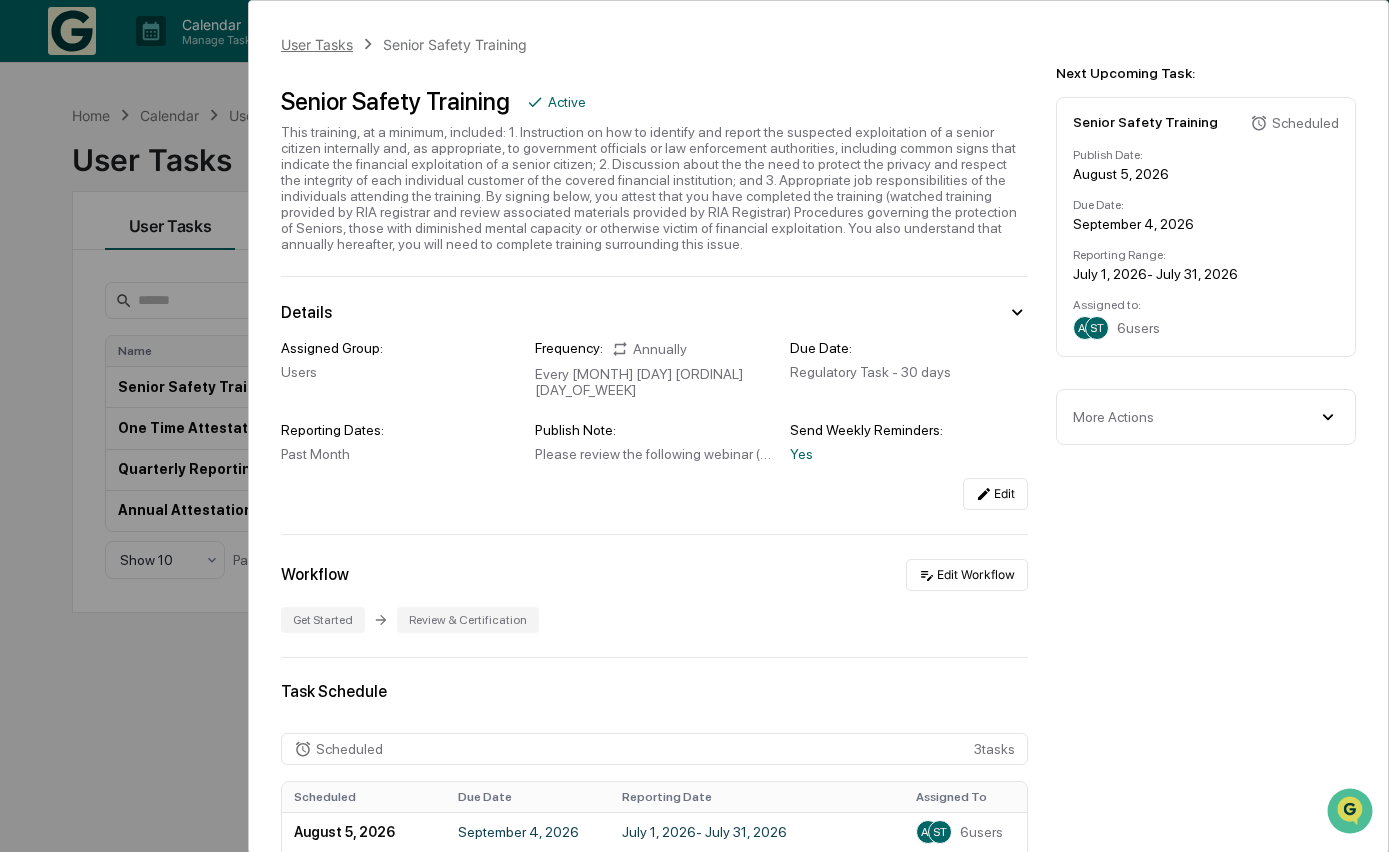 click on "User Tasks" at bounding box center (317, 44) 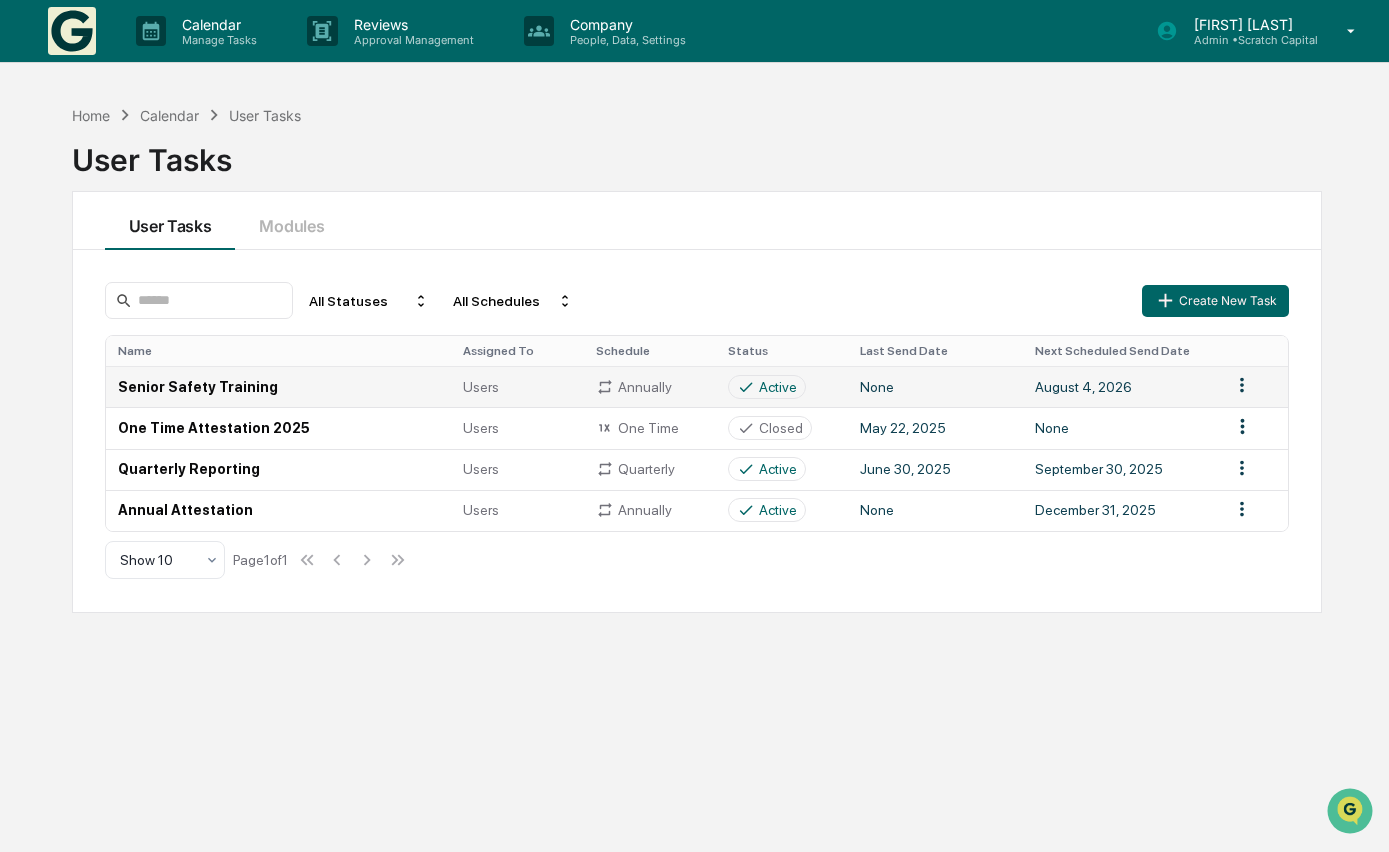click on "August 4, 2026" at bounding box center (1121, 386) 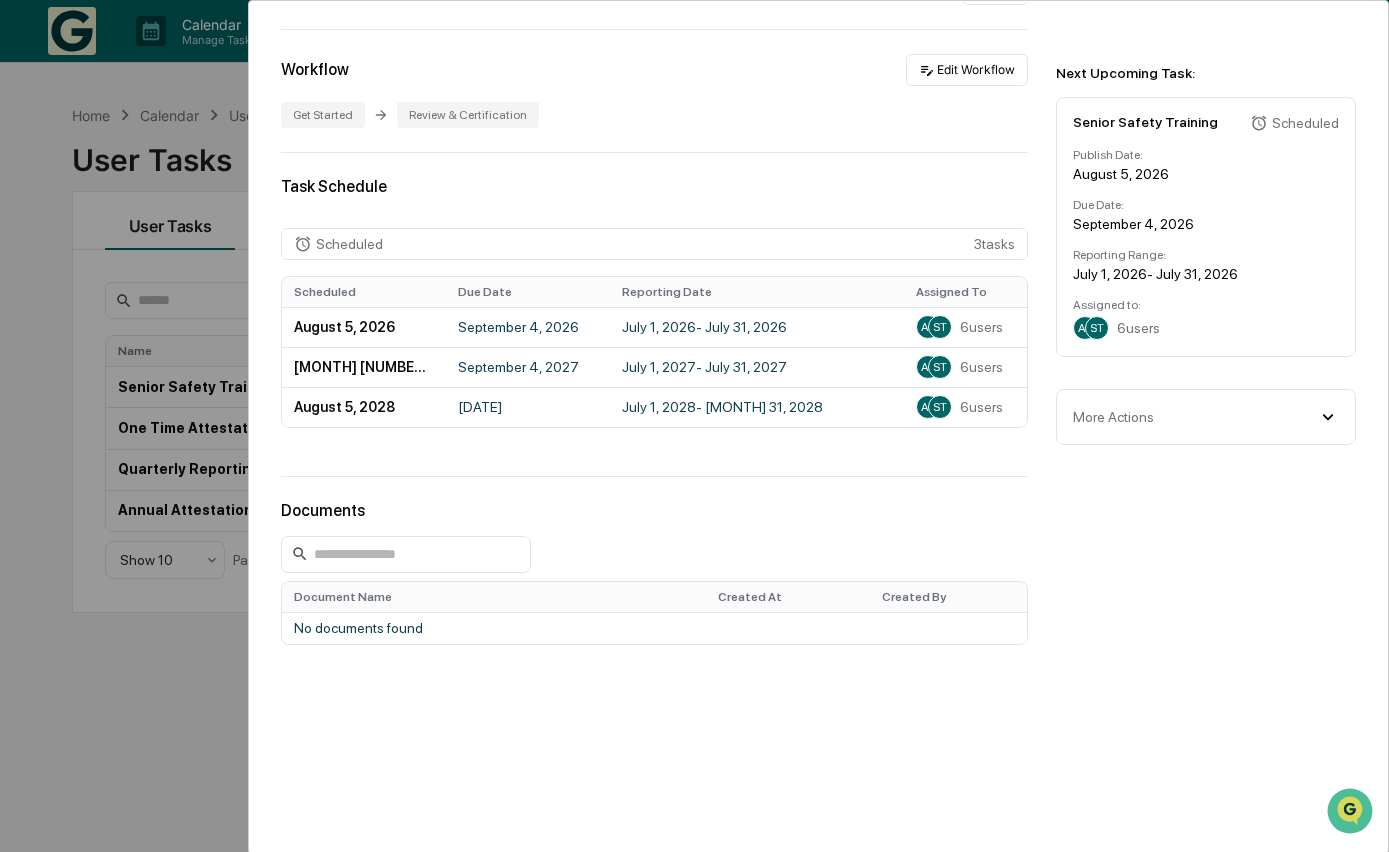 scroll, scrollTop: 0, scrollLeft: 0, axis: both 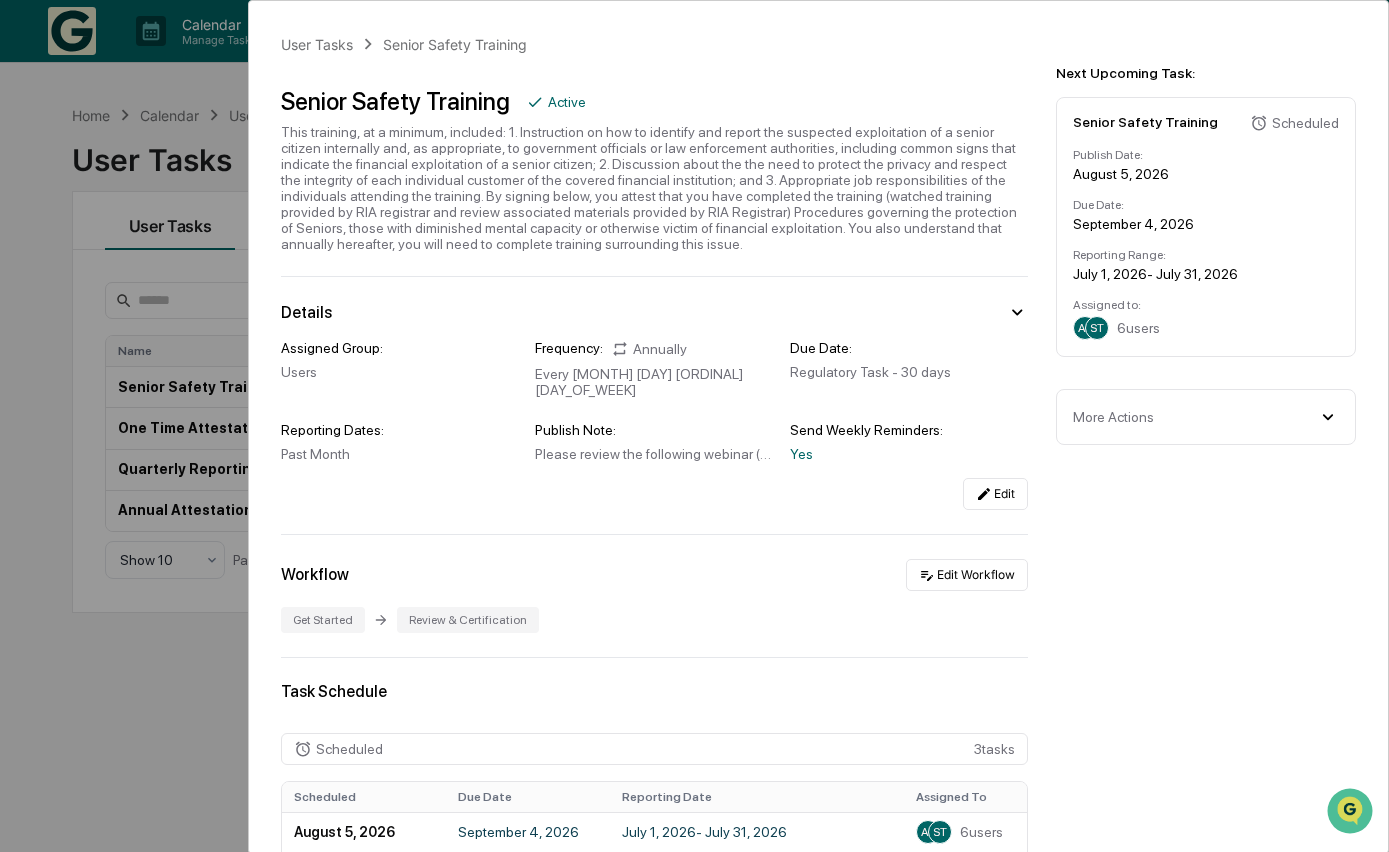 click on "More Actions Cancel All Scheduled Tasks Delete Task" at bounding box center (1206, 417) 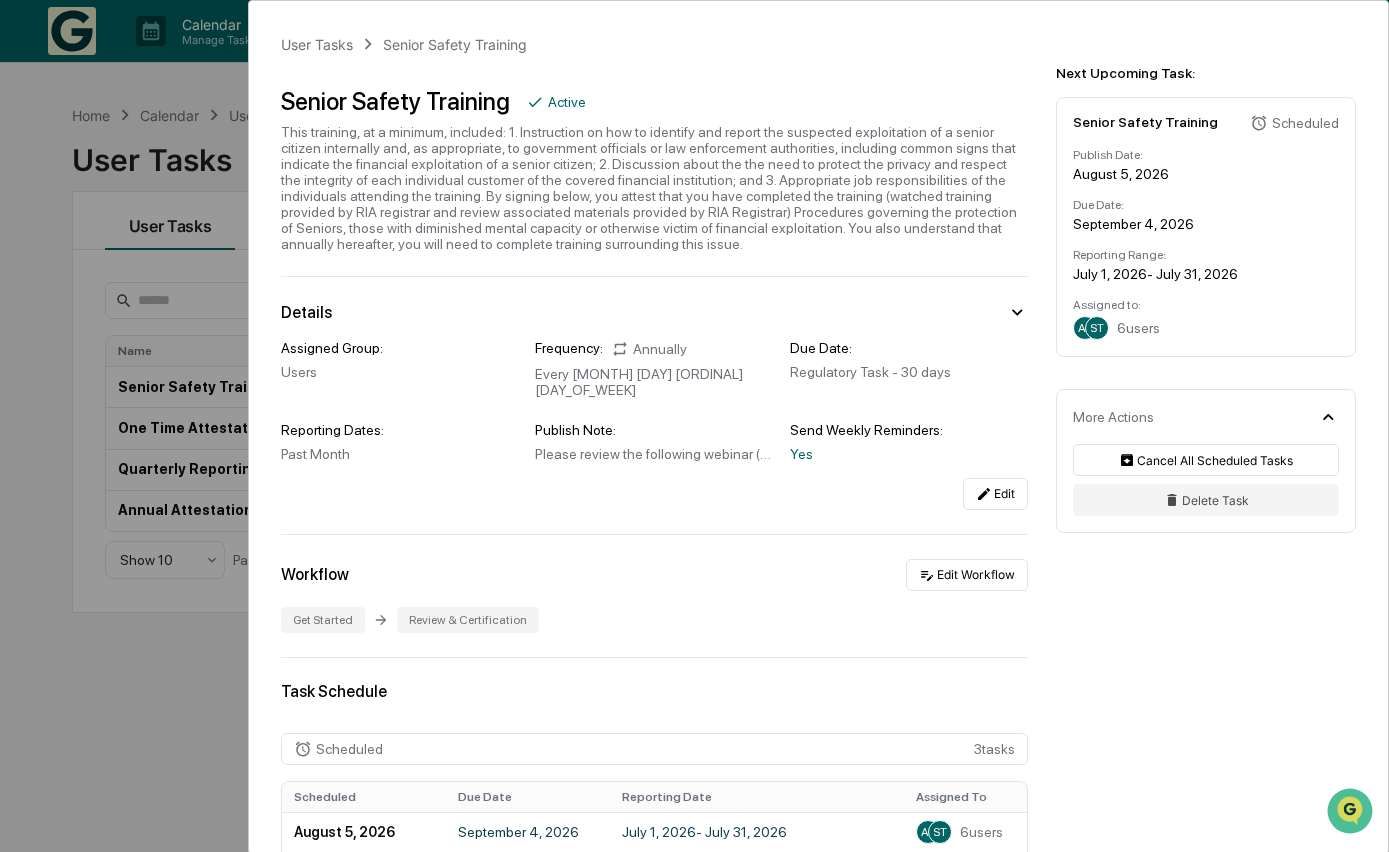 click on "User Tasks Senior Safety Training Senior Safety Training Active This training, at a minimum, included:
1. Instruction on how to identify and report the suspected exploitation of a senior citizen internally
and, as appropriate, to government officials or law enforcement authorities, including common
signs that indicate the financial exploitation of a senior citizen;
2. Discussion about the the need to protect the privacy and respect the integrity of each individual
customer of the covered financial institution; and
3. Appropriate job responsibilities of the individuals attending the training.
By signing below, you attest that you have completed the training (watched training provided by RIA registrar and review associated materials provided by RIA Registrar)
Procedures governing the protection of Seniors, those with diminished mental capacity or otherwise
victim of financial exploitation. You also understand that annually hereafter, you will need to complete
training surrounding this issue.
Details Users" at bounding box center (818, 679) 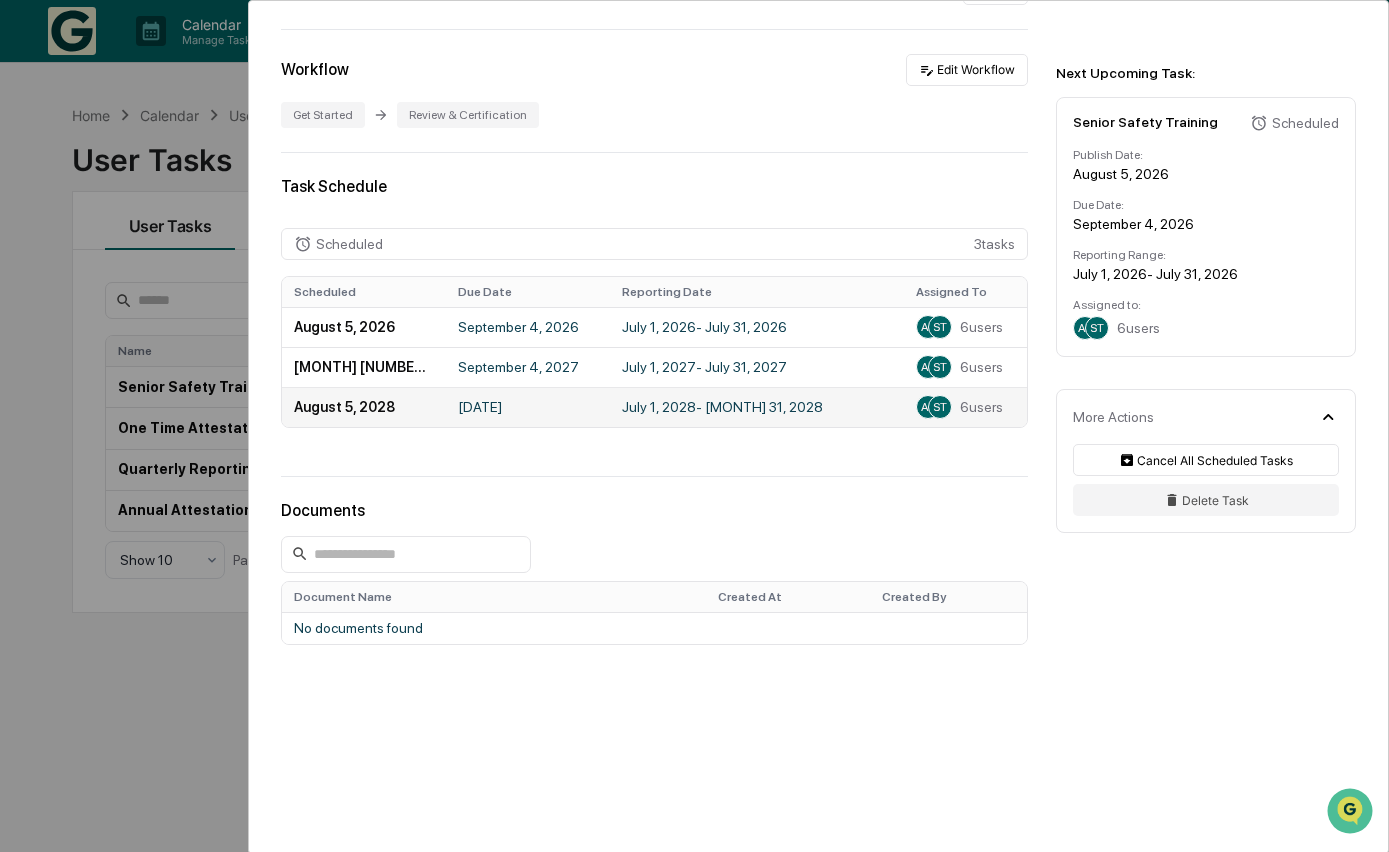 scroll, scrollTop: 0, scrollLeft: 0, axis: both 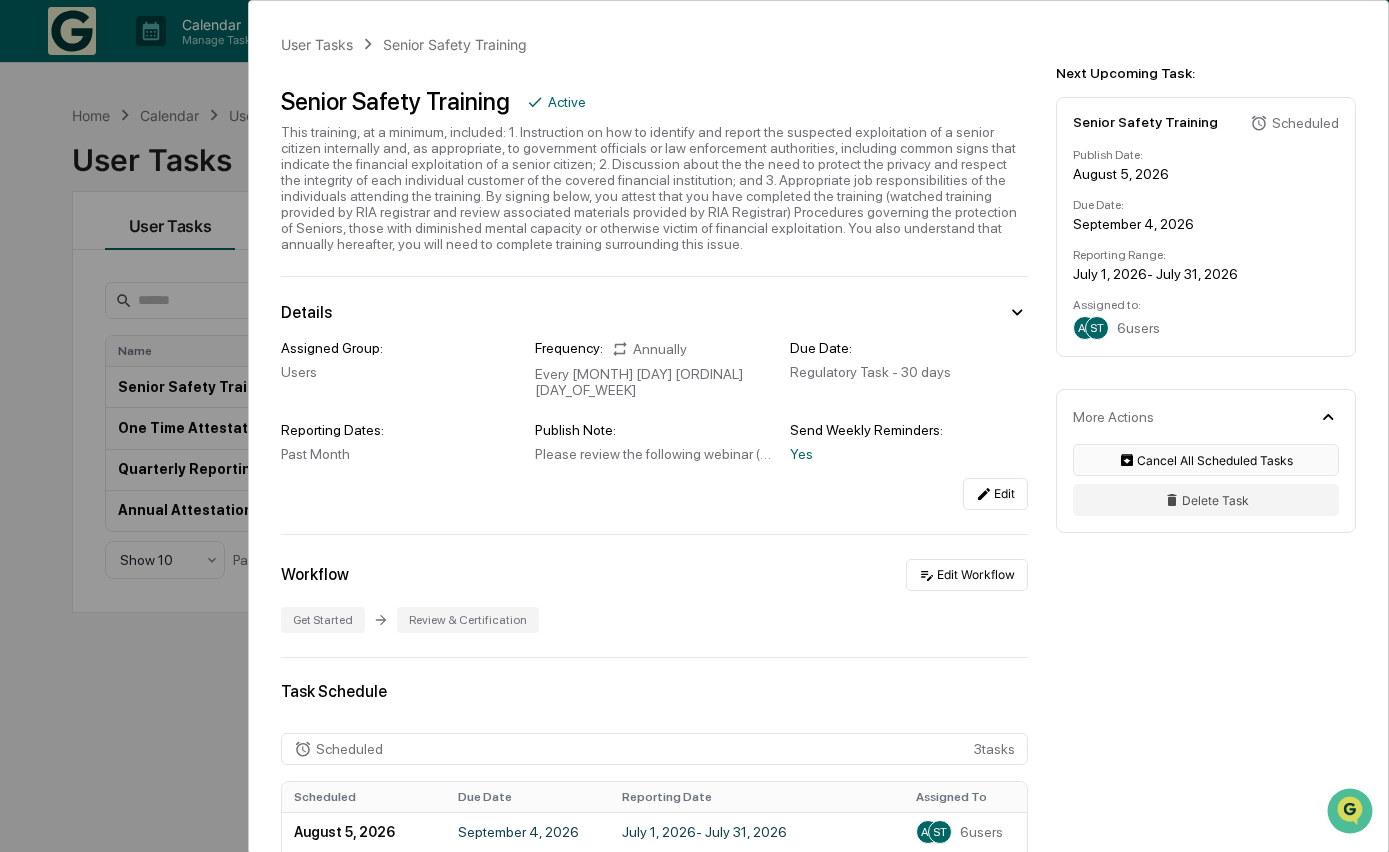 click on "Cancel All Scheduled Tasks" at bounding box center (1206, 460) 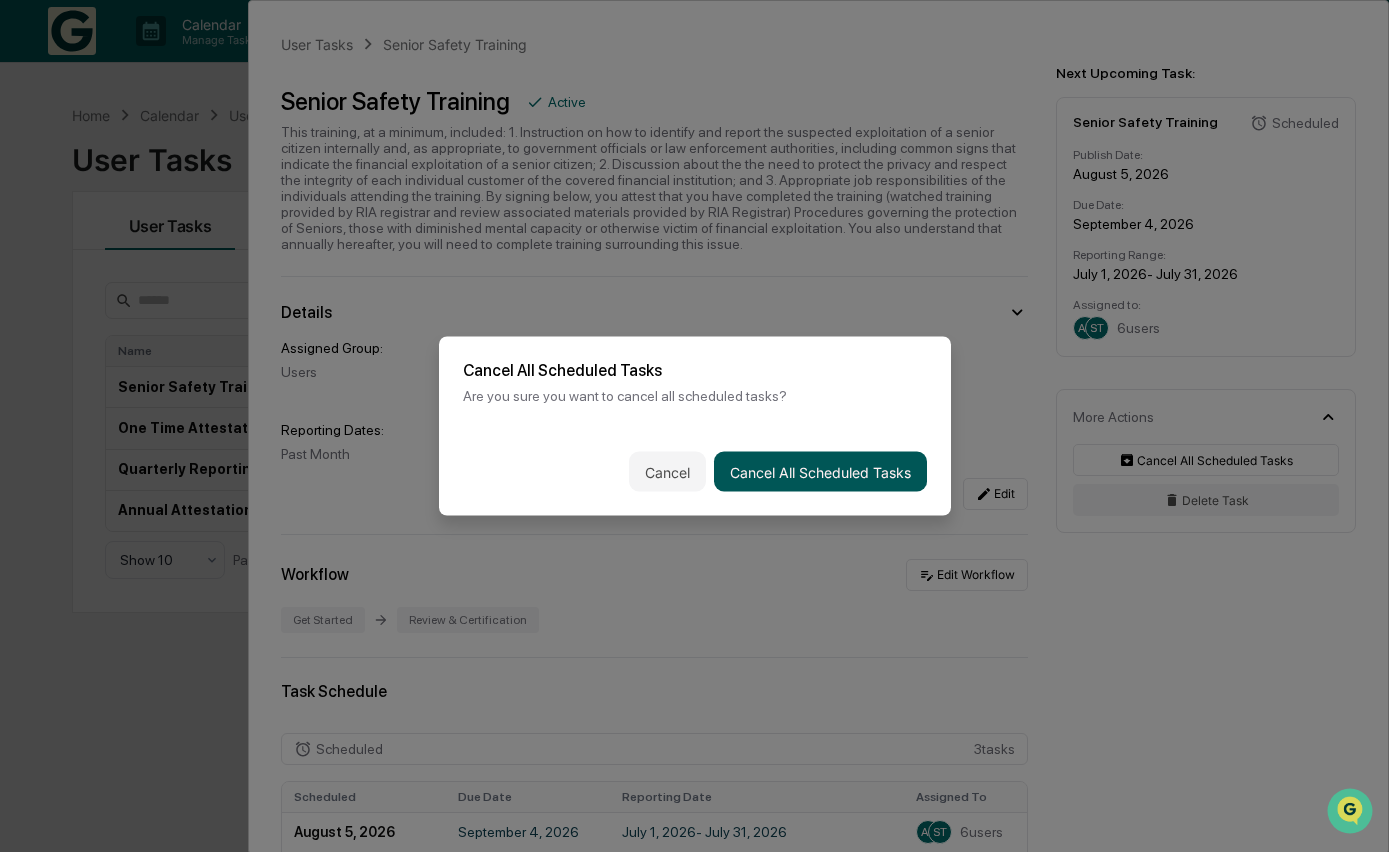 click on "Cancel All Scheduled Tasks" at bounding box center [820, 472] 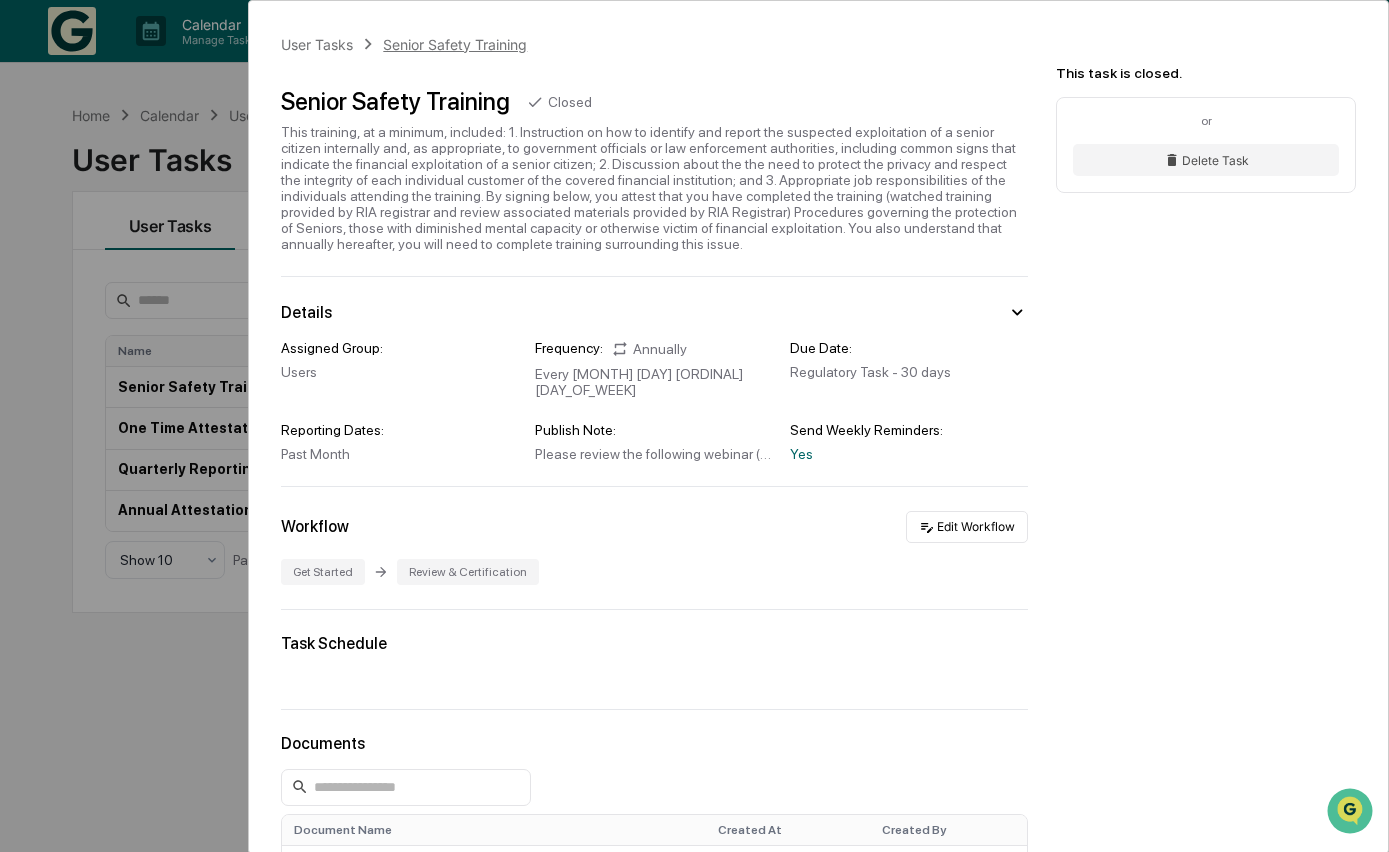 click on "Senior Safety Training" at bounding box center (455, 44) 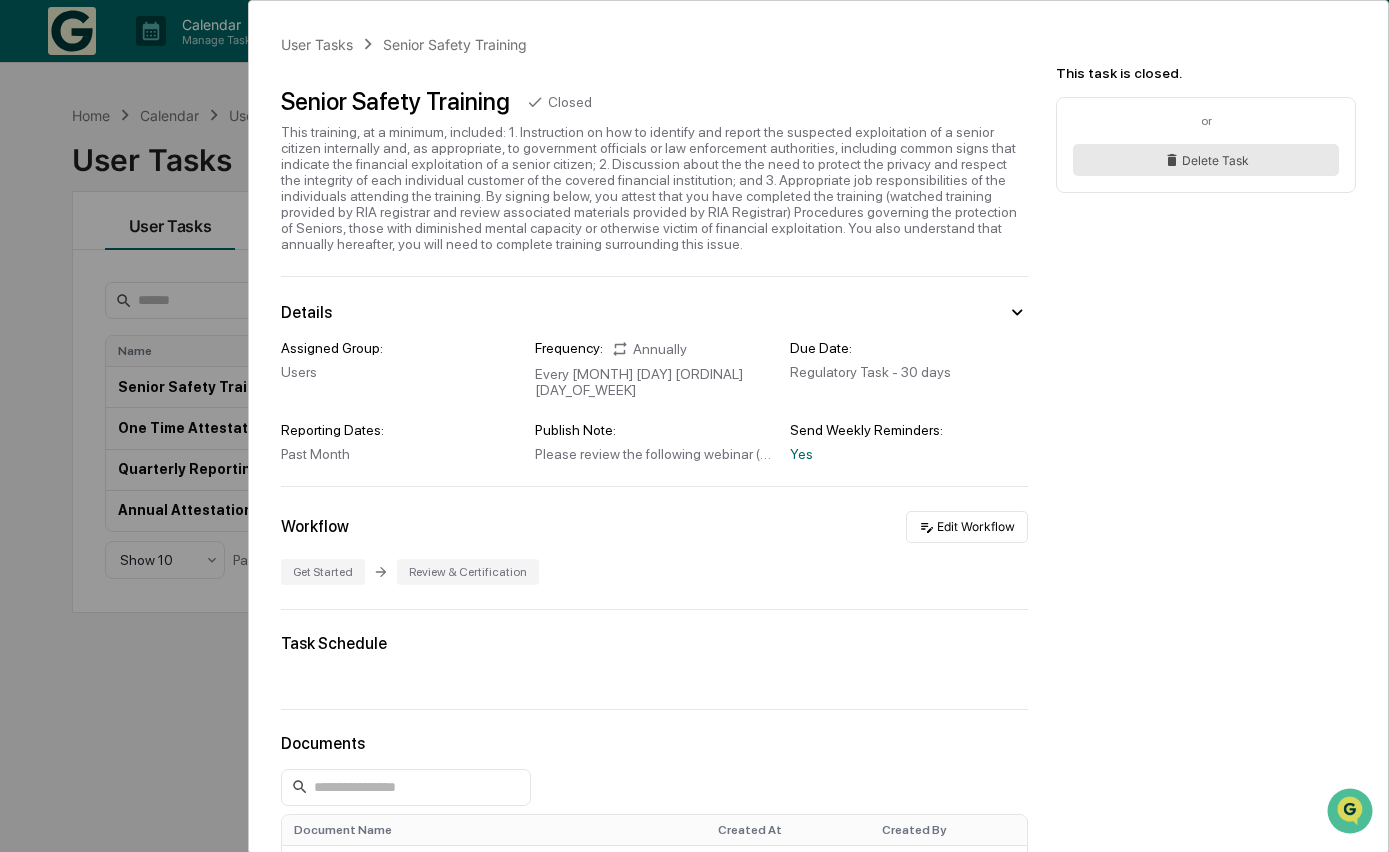 click on "Delete Task" at bounding box center [1206, 160] 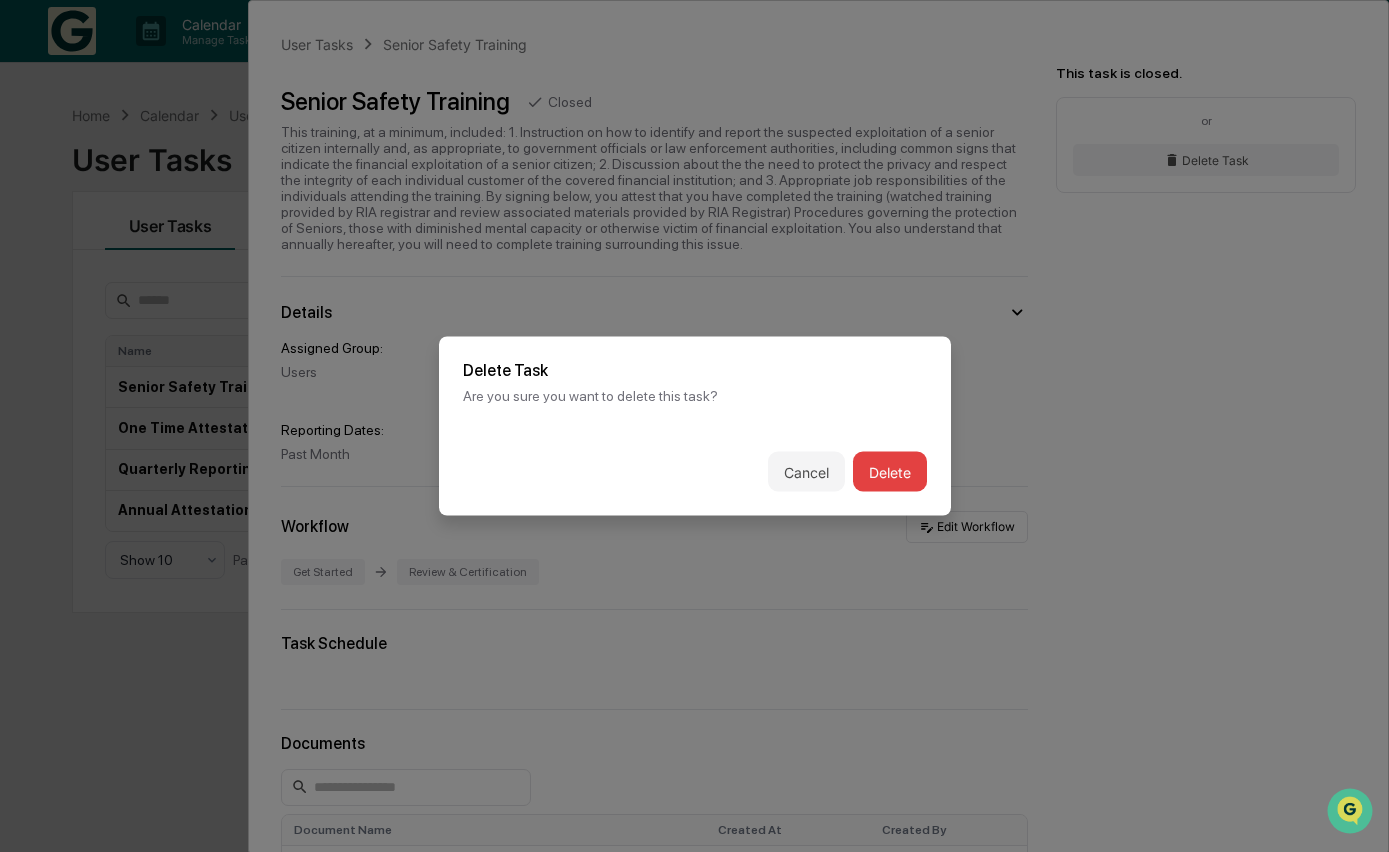 click on "Delete" at bounding box center (890, 472) 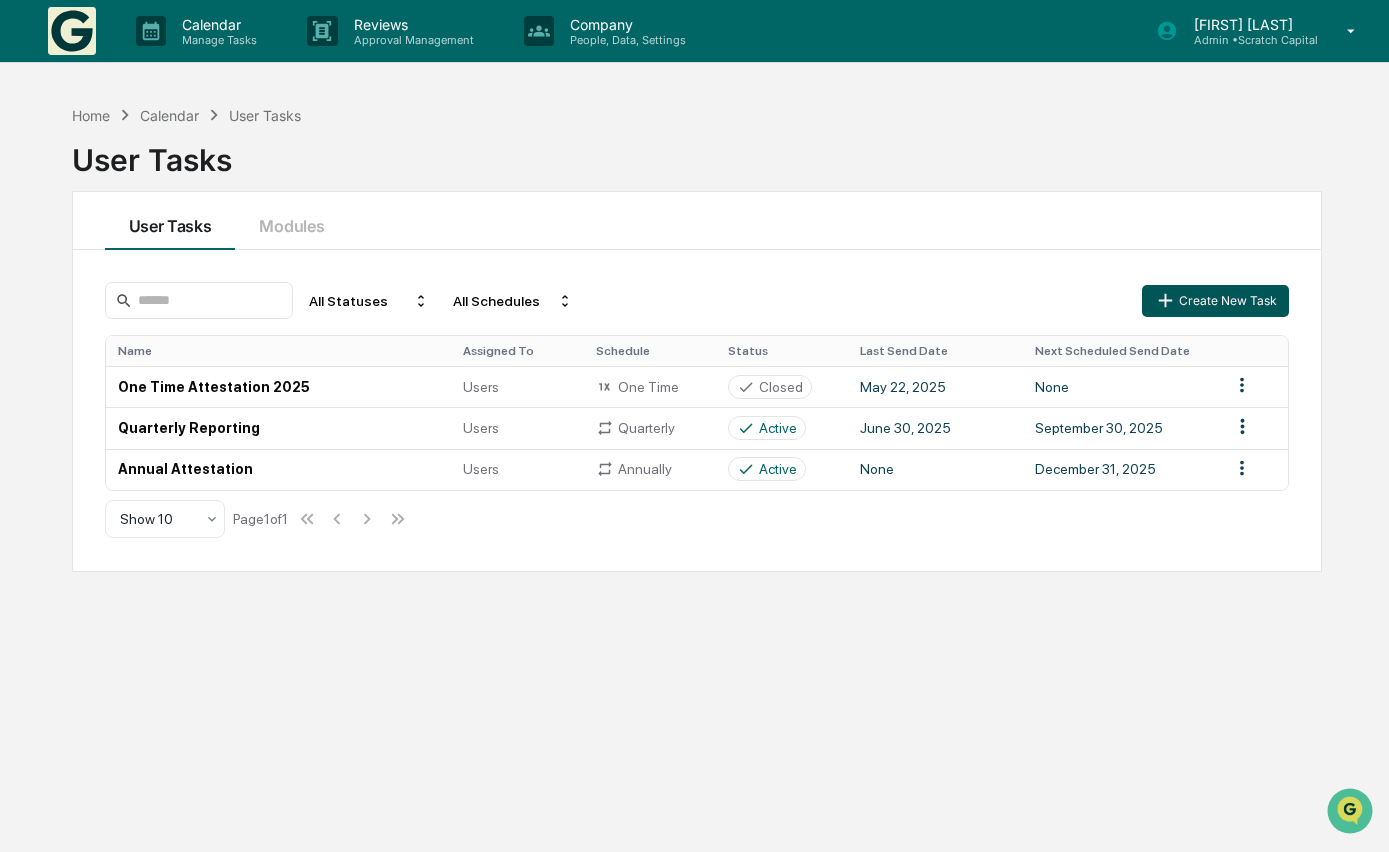 click on "Create New Task" at bounding box center (1215, 301) 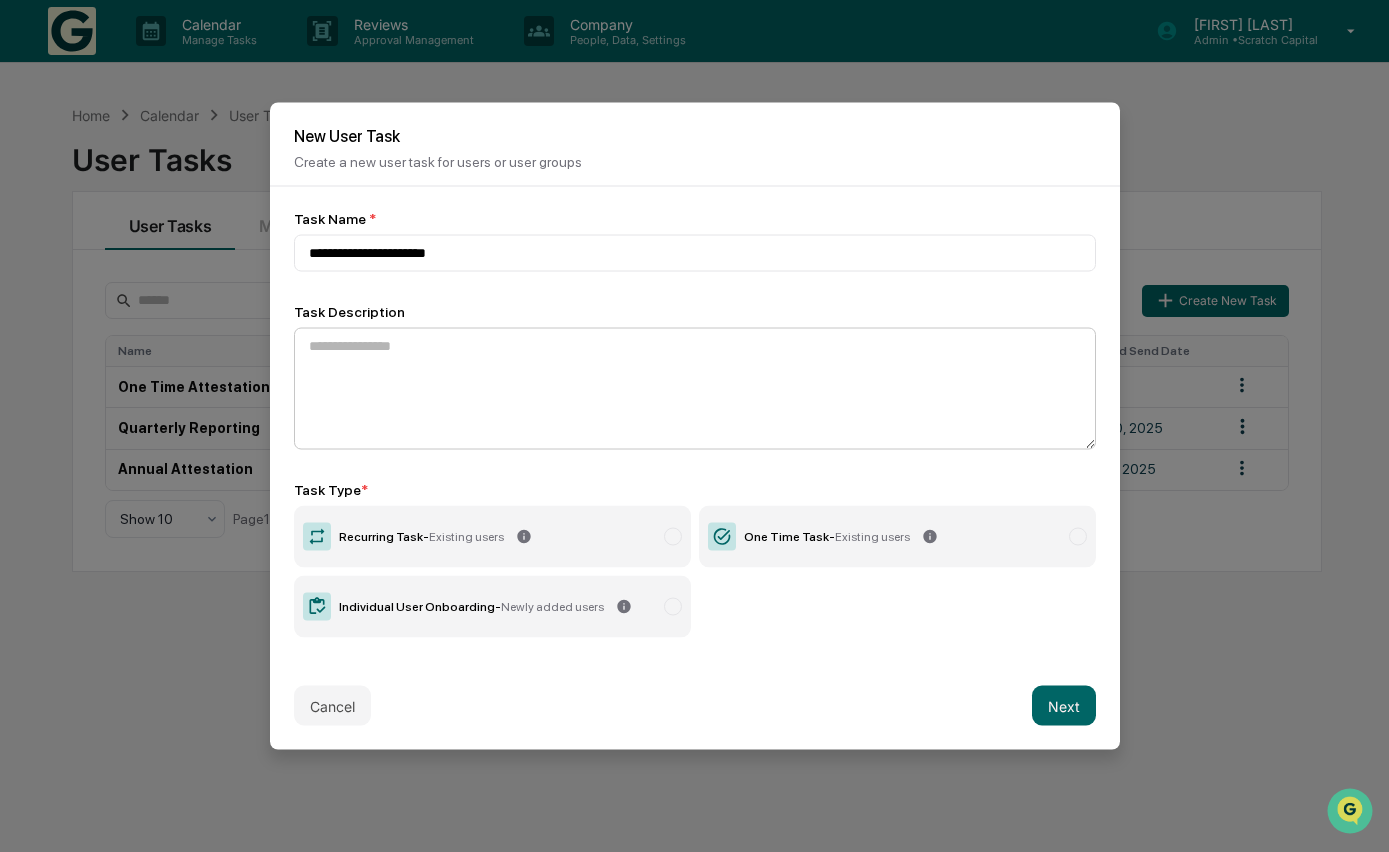 type on "**********" 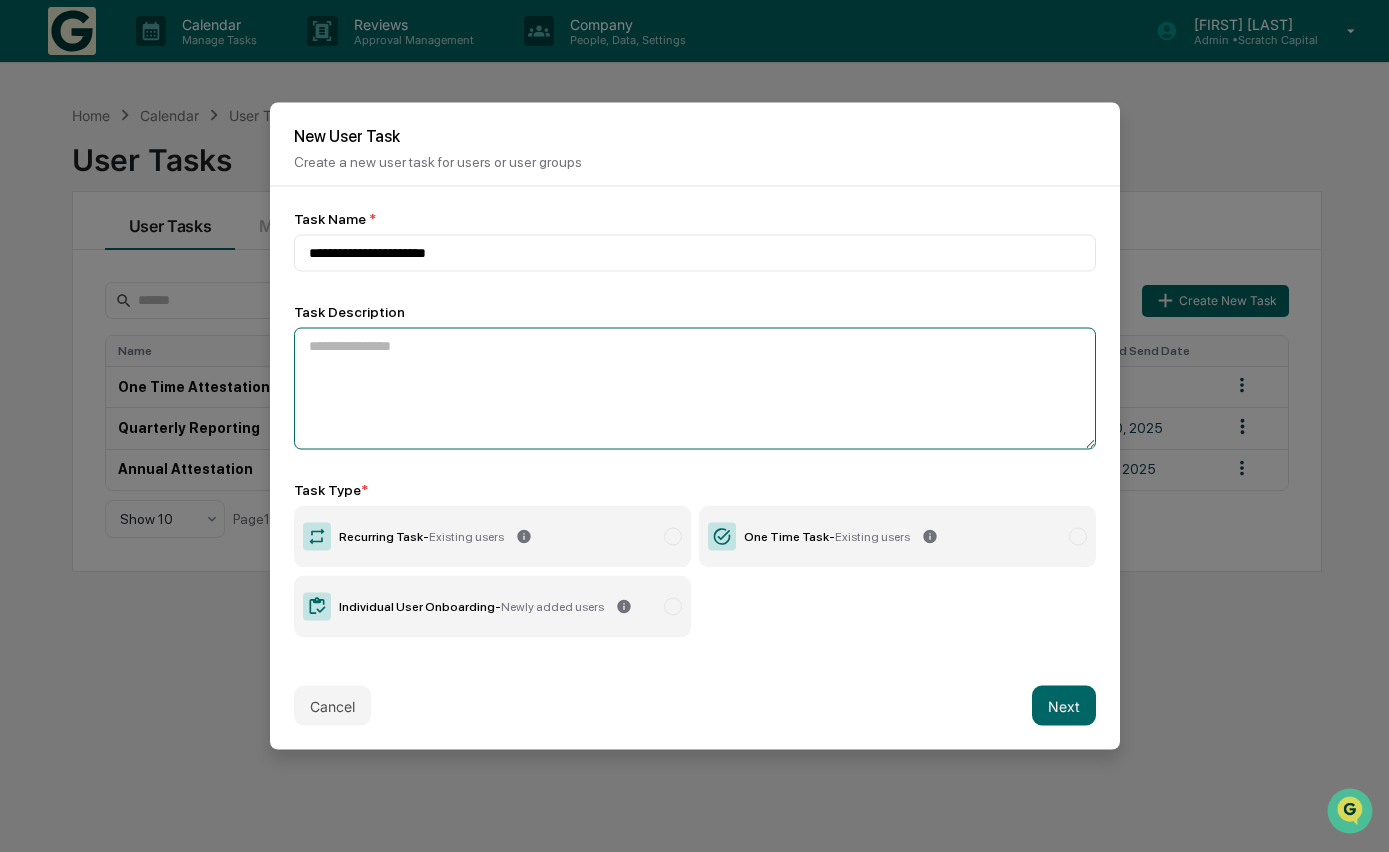 click at bounding box center [695, 389] 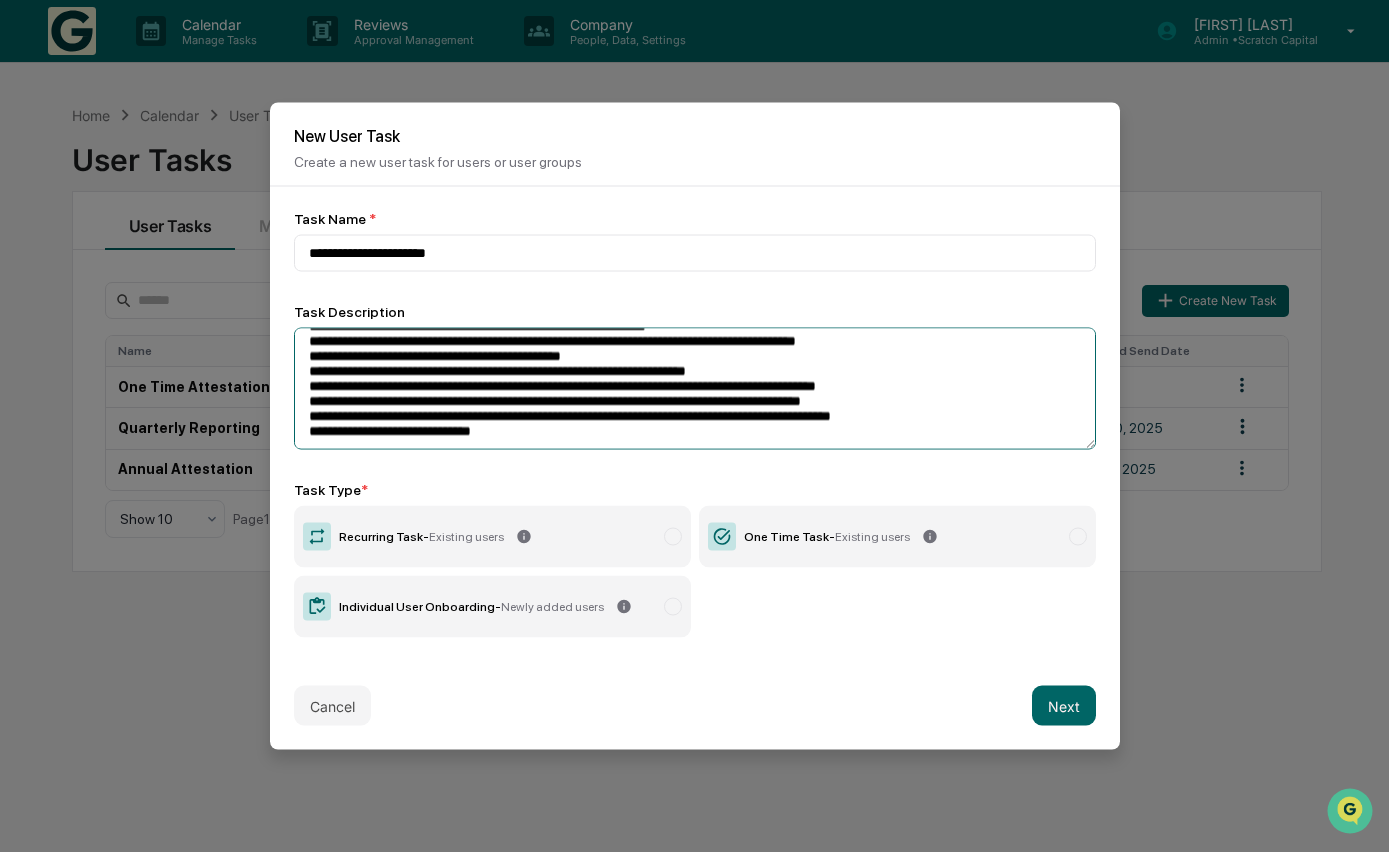 scroll, scrollTop: 0, scrollLeft: 0, axis: both 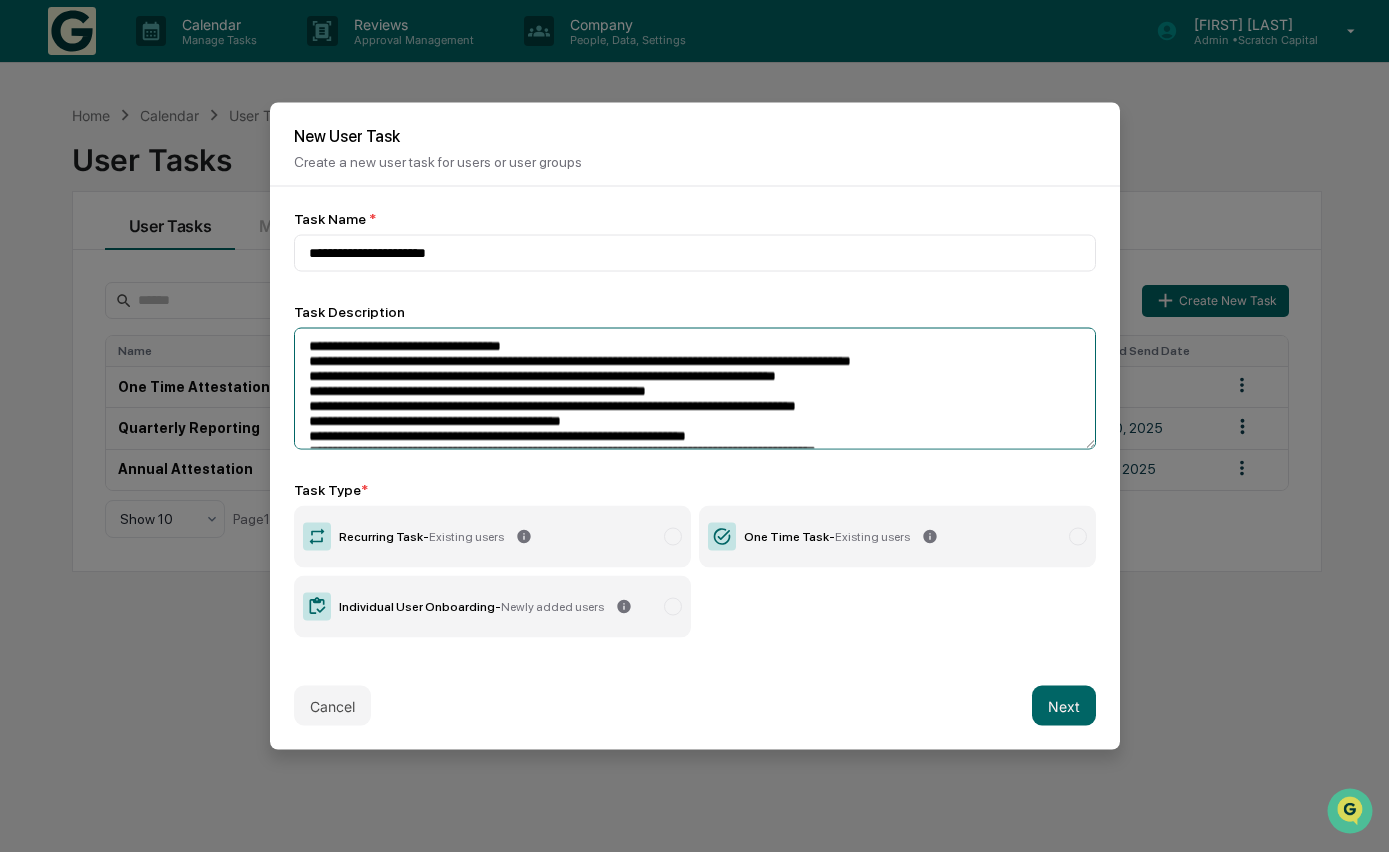 click on "**********" at bounding box center (695, 389) 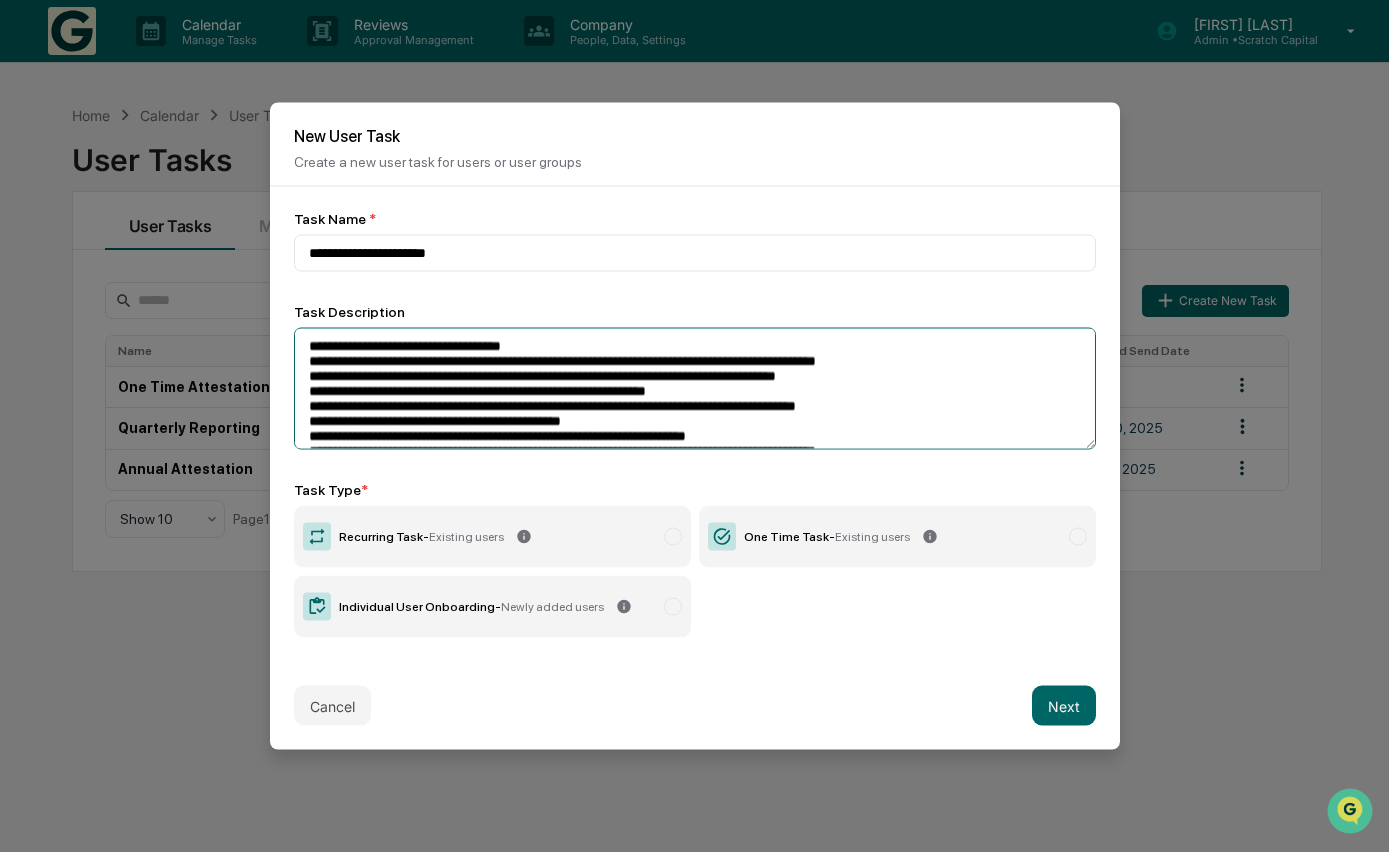 click on "**********" at bounding box center (695, 389) 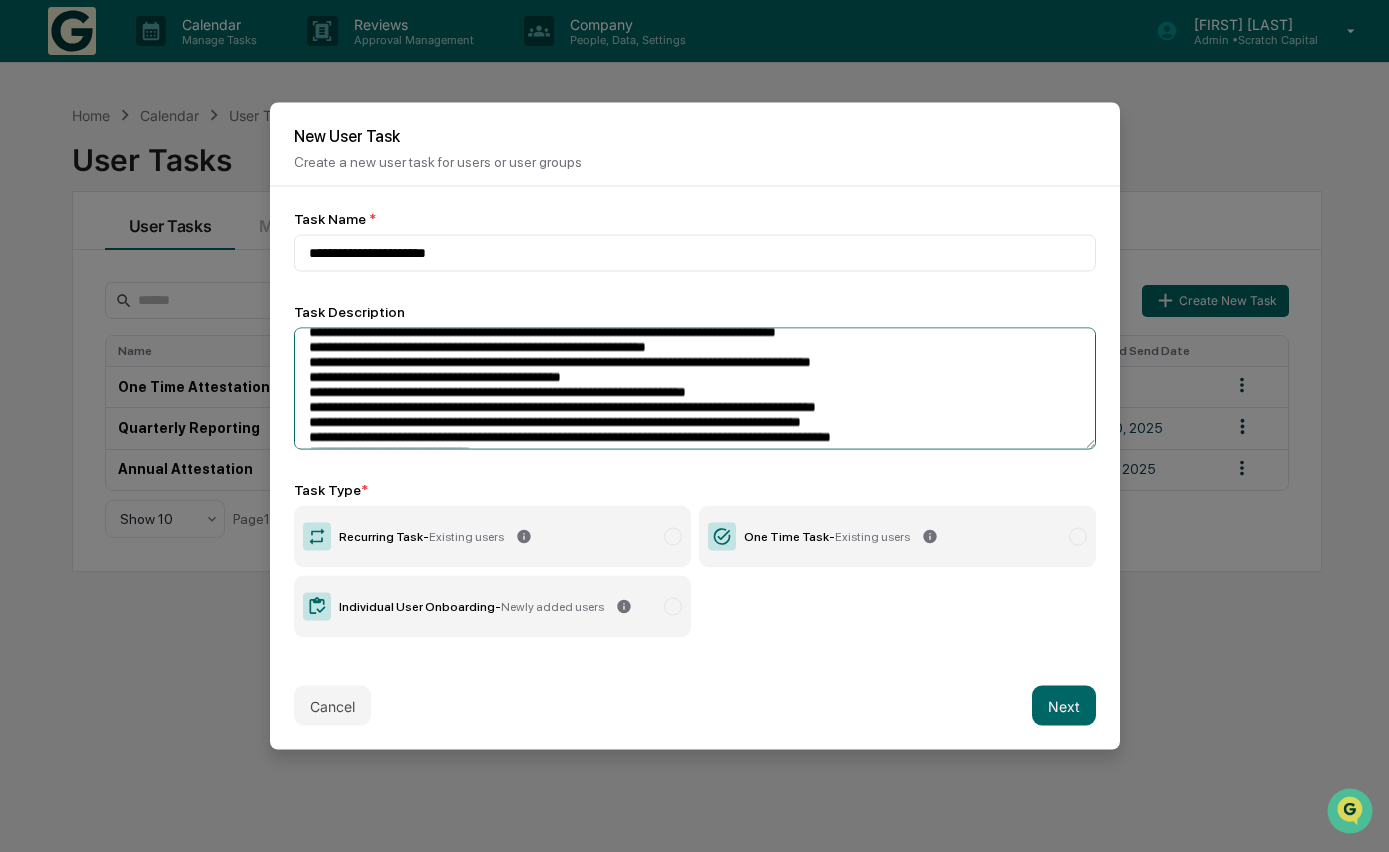 scroll, scrollTop: 61, scrollLeft: 0, axis: vertical 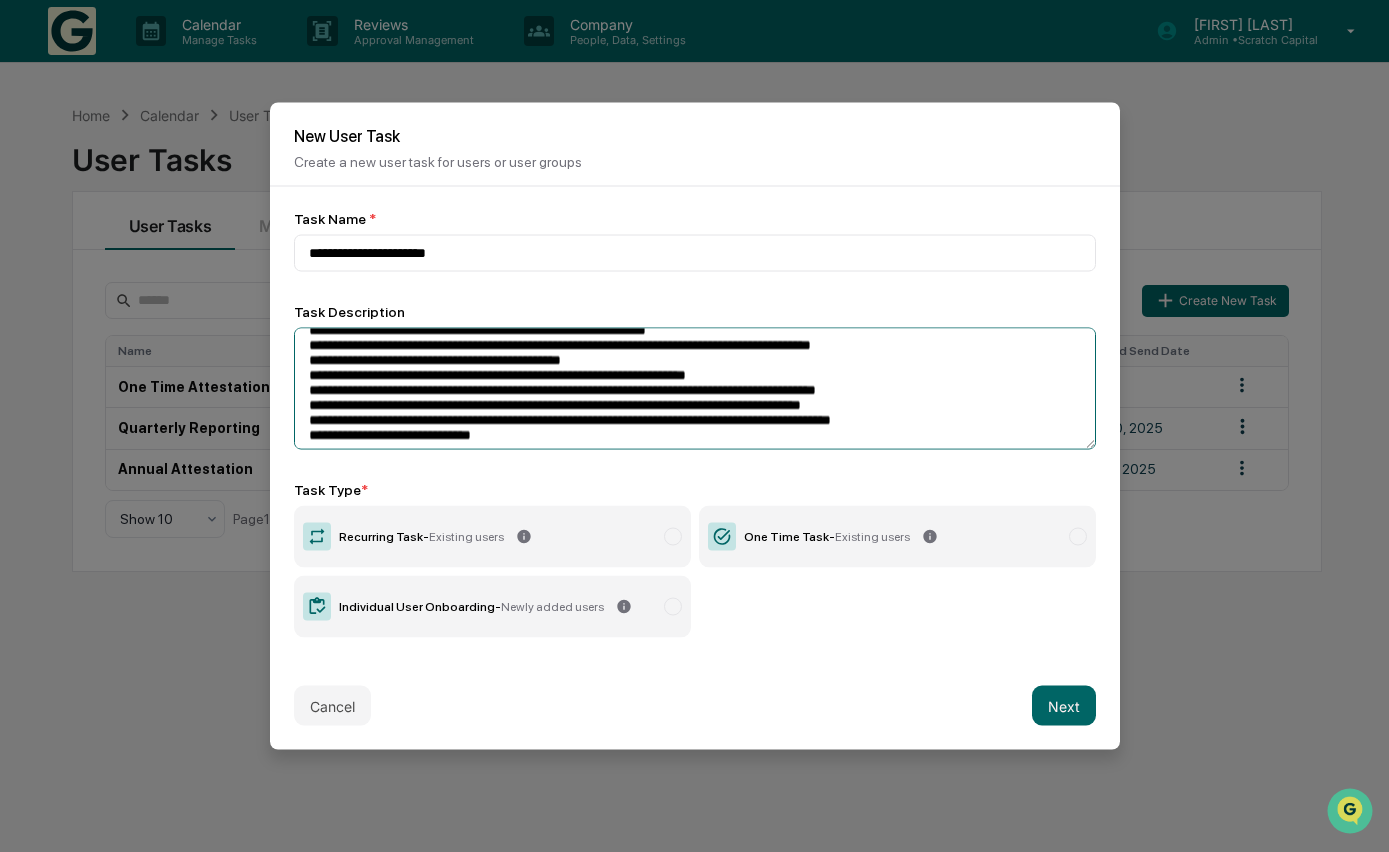 click on "**********" at bounding box center (695, 389) 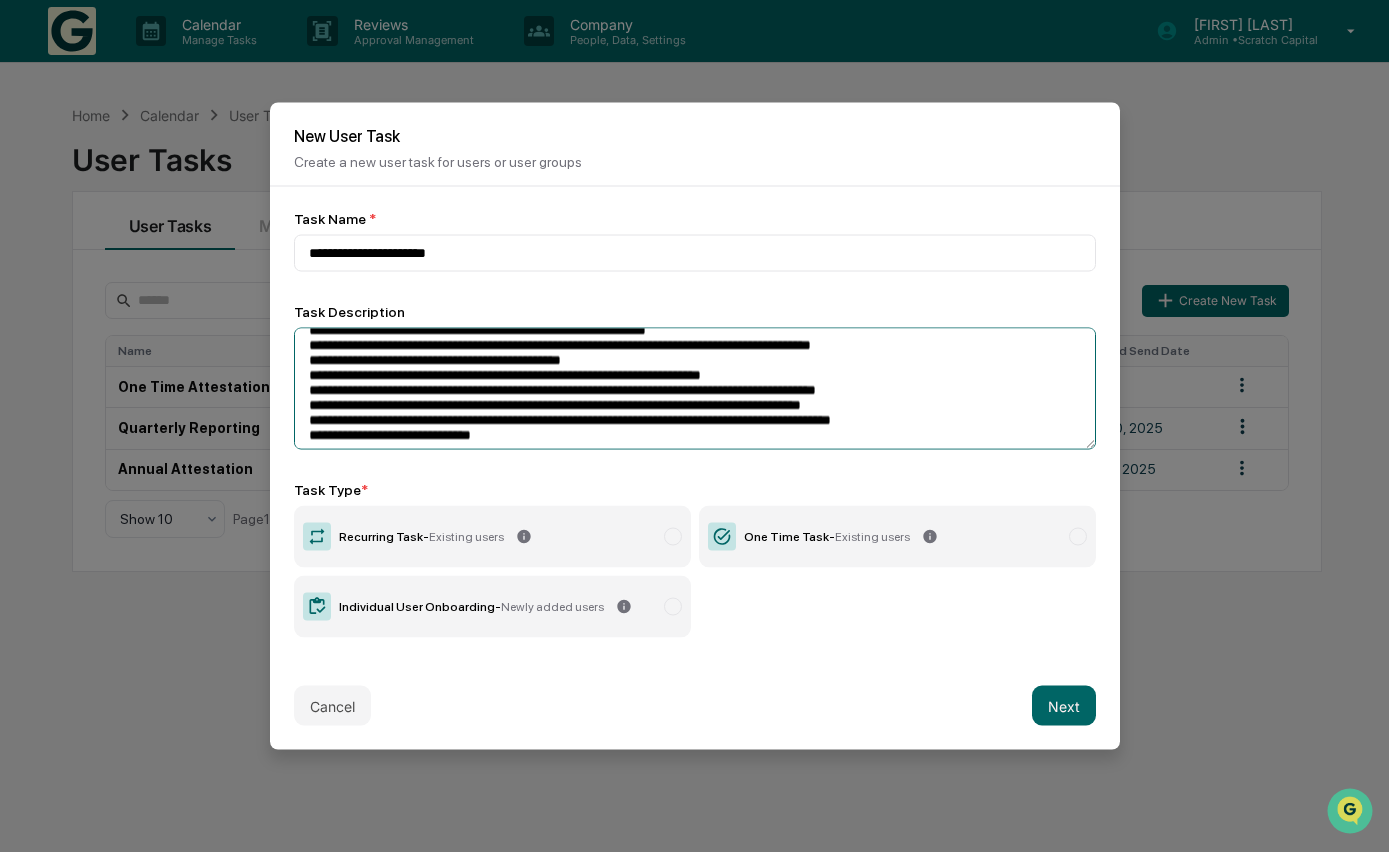 click on "**********" at bounding box center (695, 389) 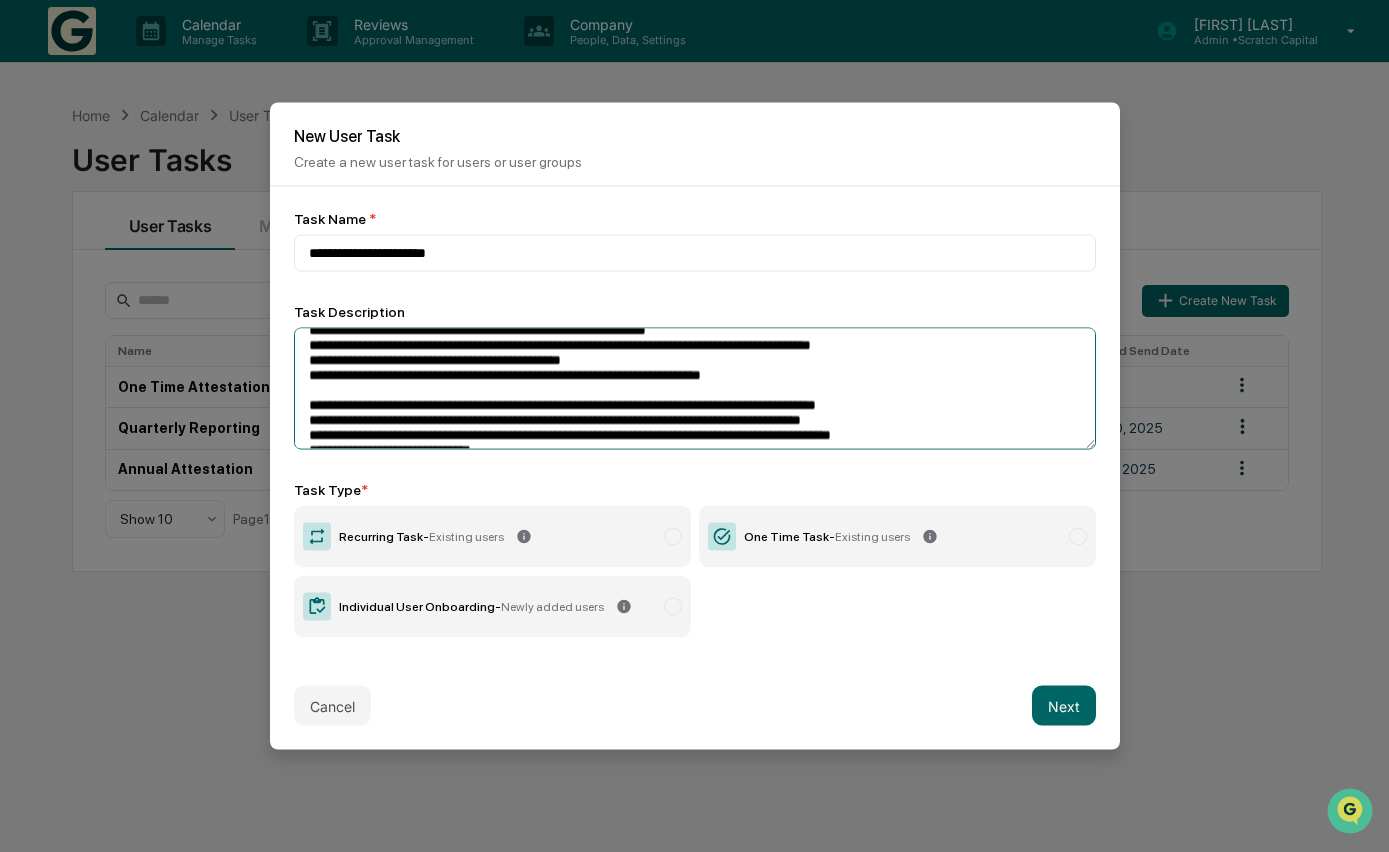 click on "**********" at bounding box center [695, 389] 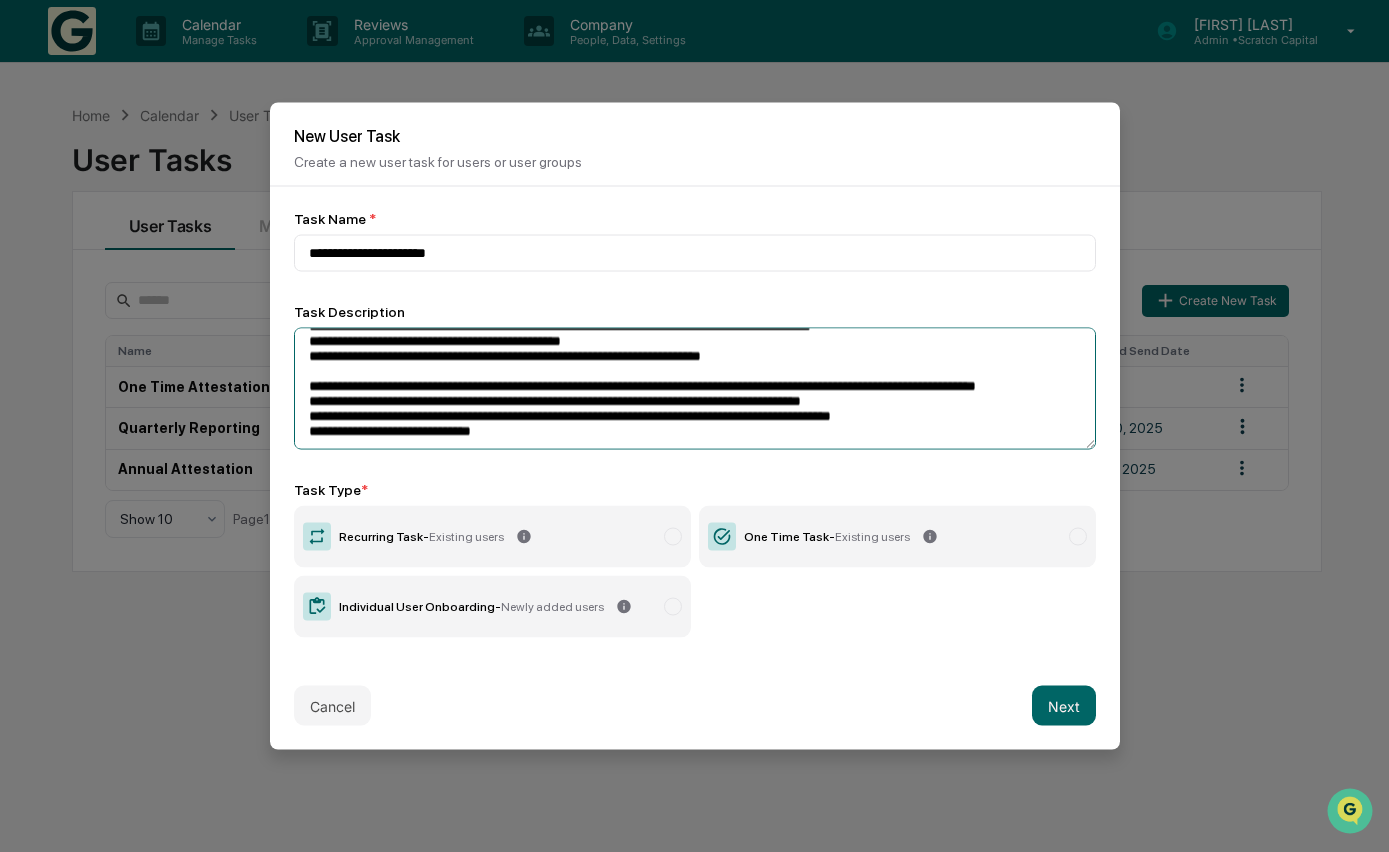 scroll, scrollTop: 114, scrollLeft: 0, axis: vertical 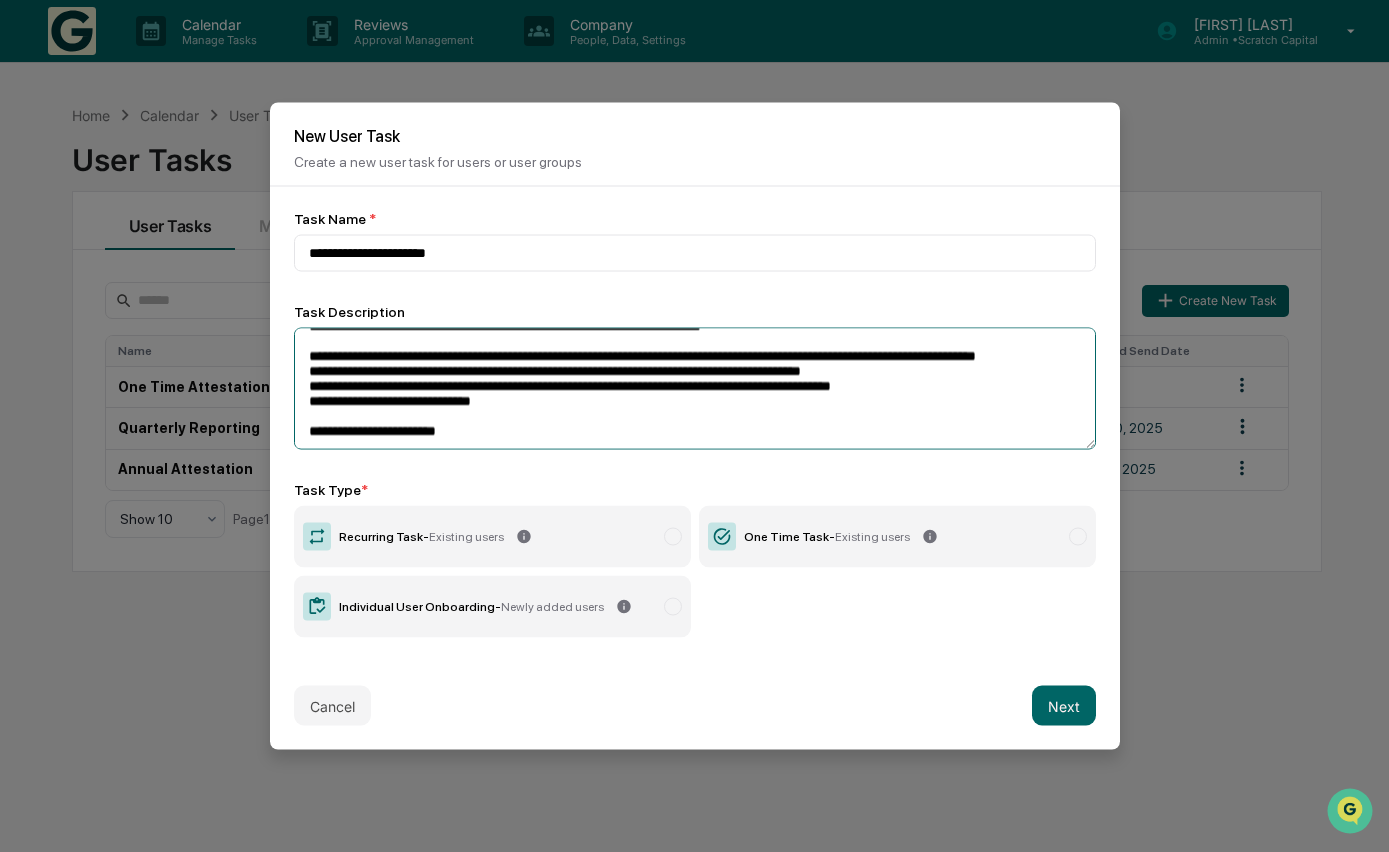 paste on "**********" 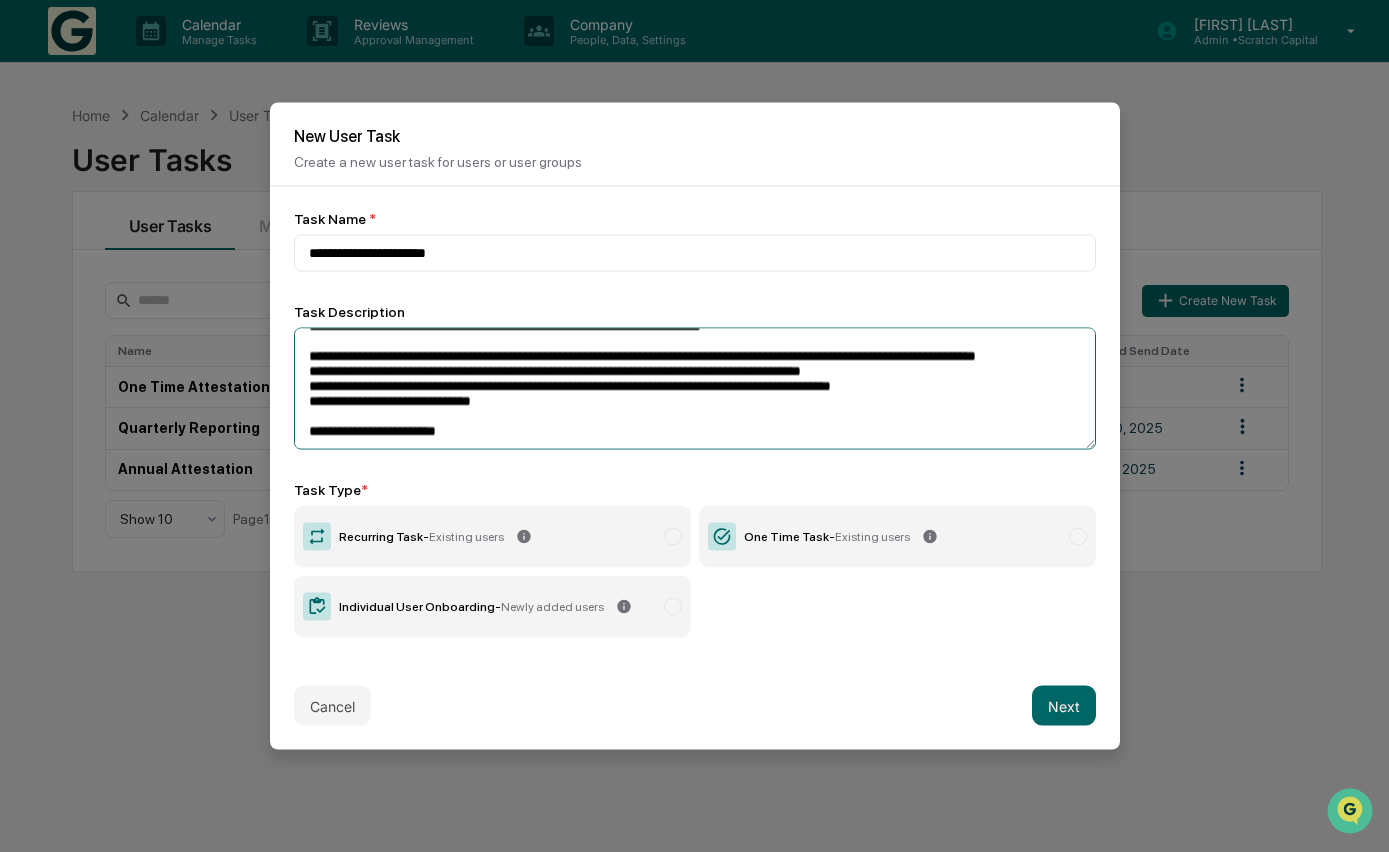 paste on "**********" 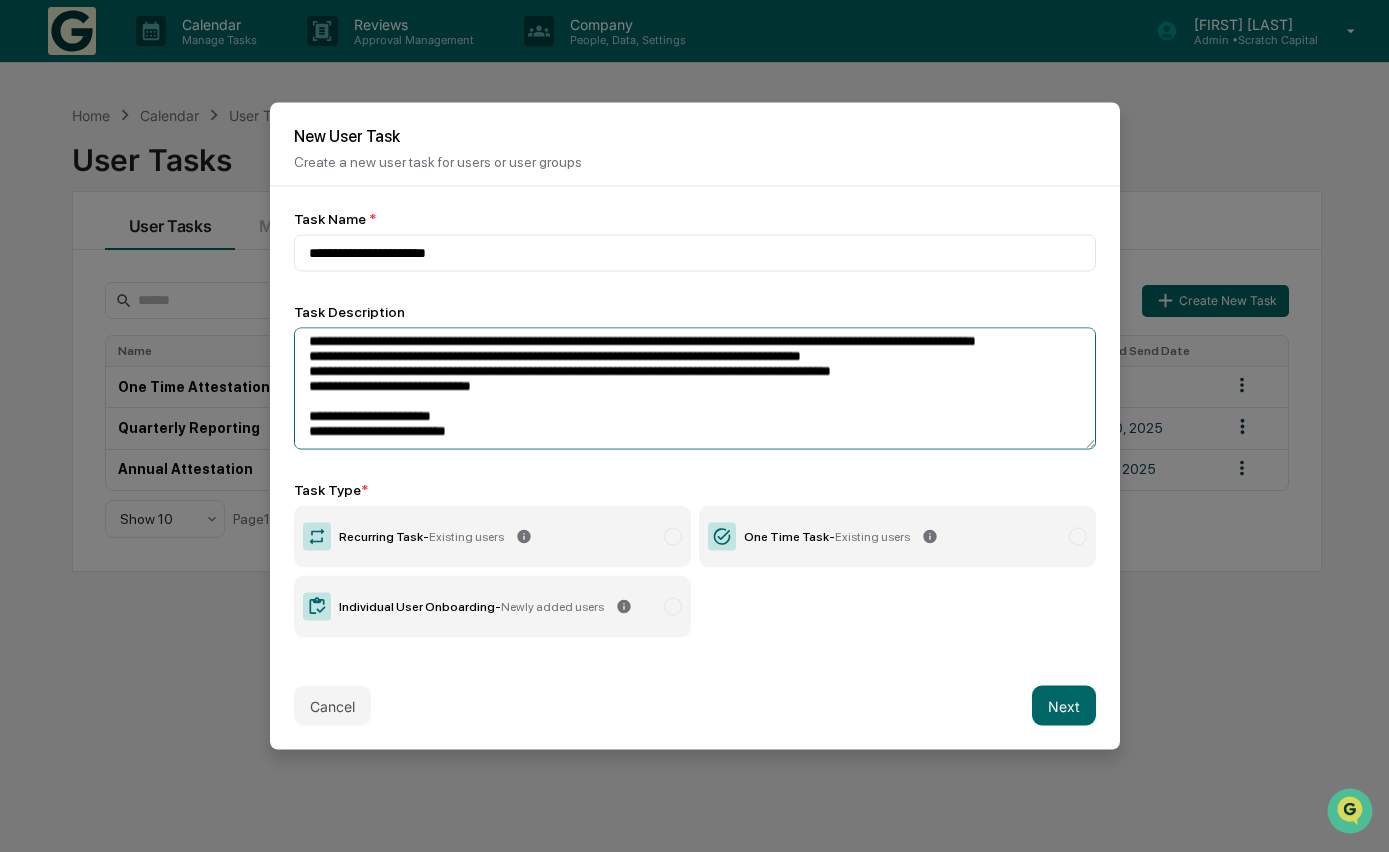 click on "**********" at bounding box center [695, 389] 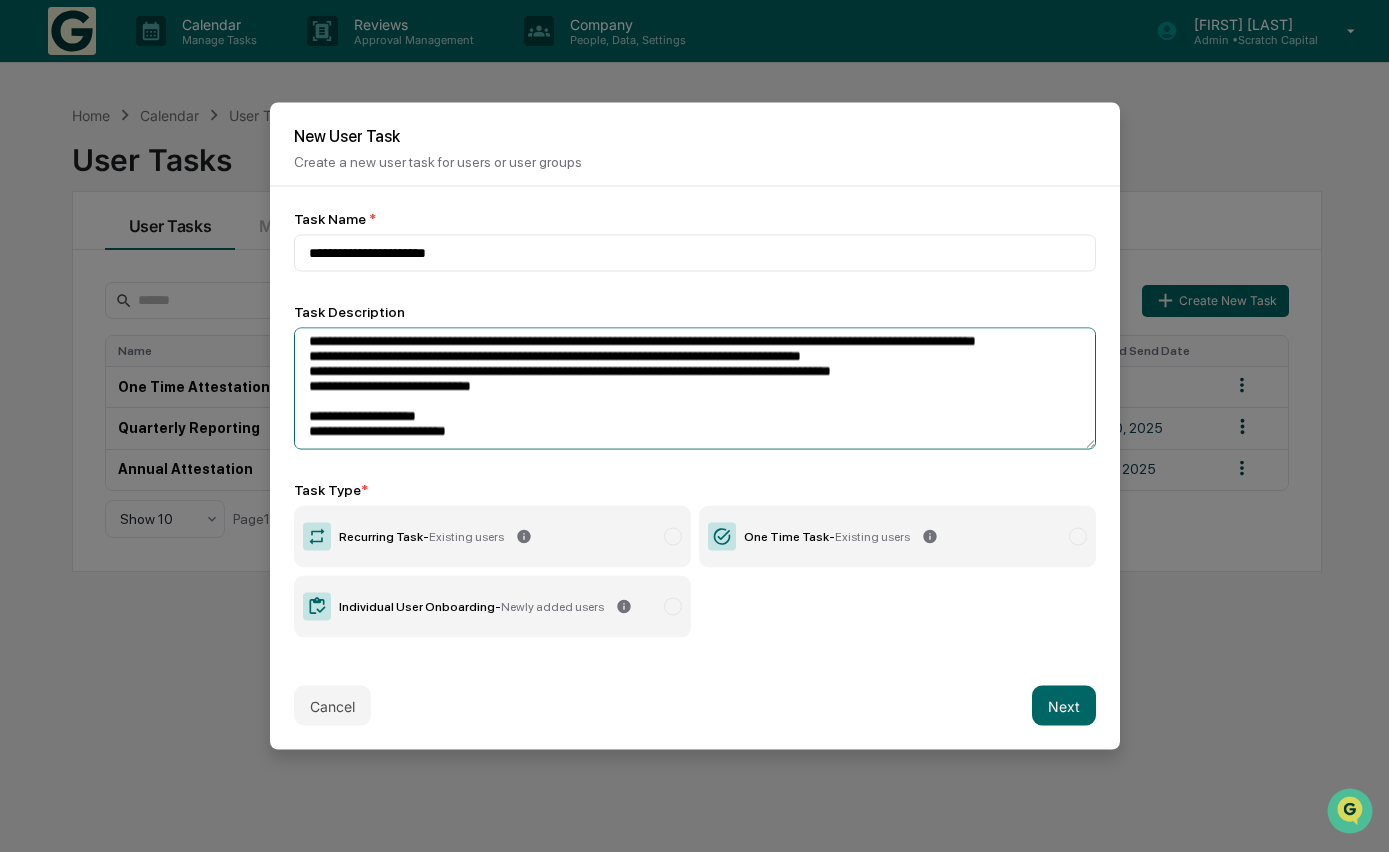 type on "**********" 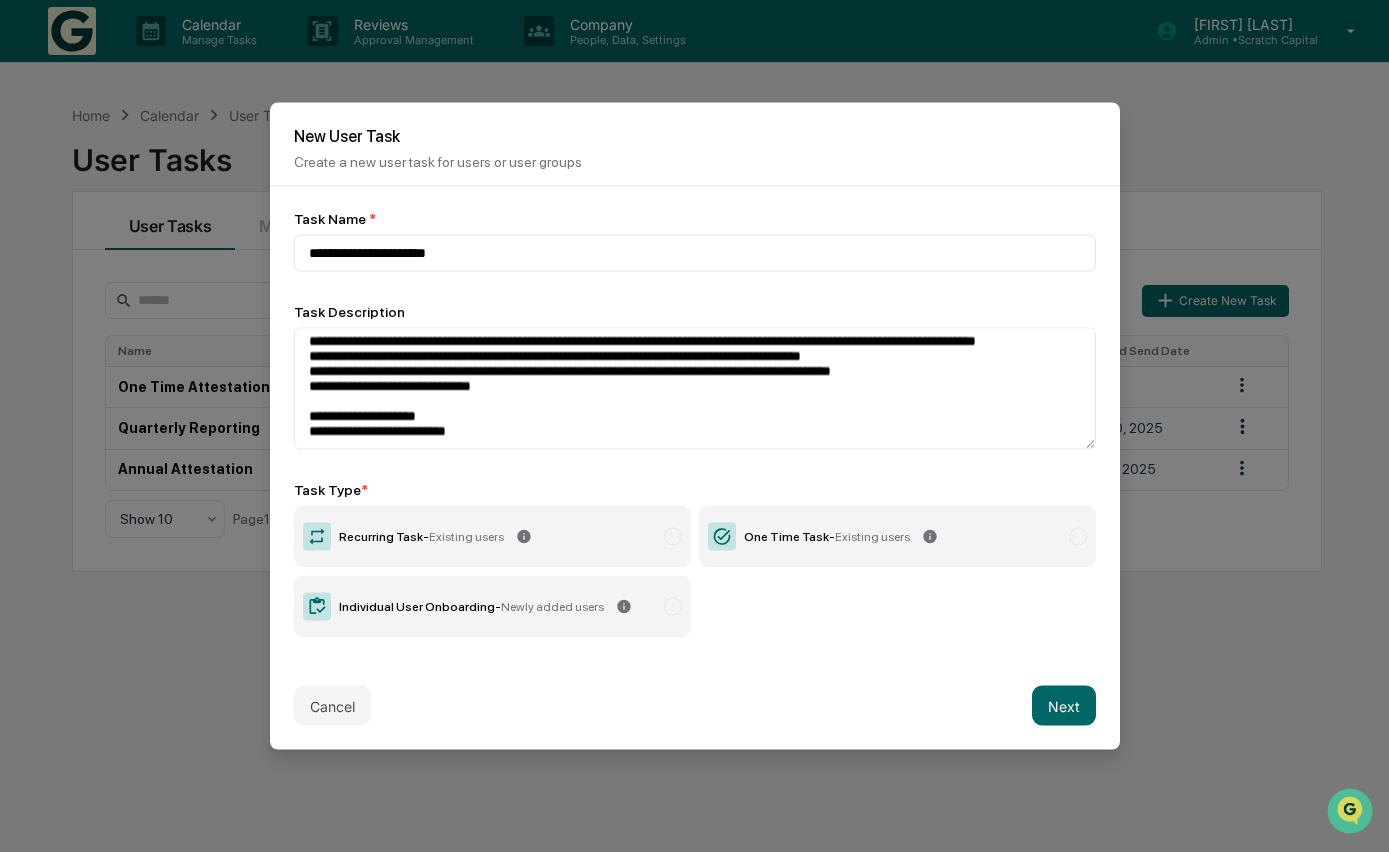click on "Recurring Task  -  Existing users" at bounding box center [492, 537] 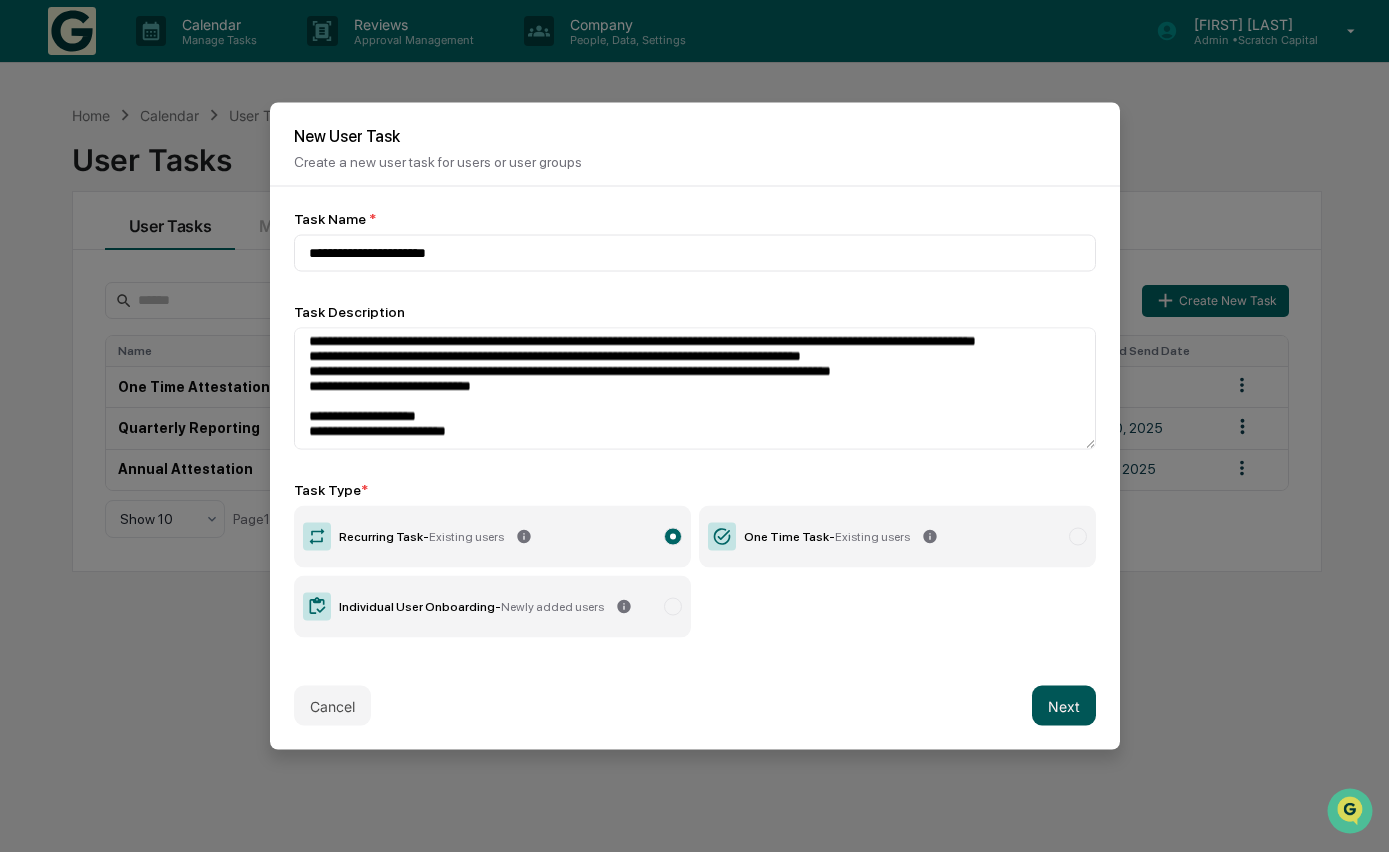 click on "Next" at bounding box center [1064, 706] 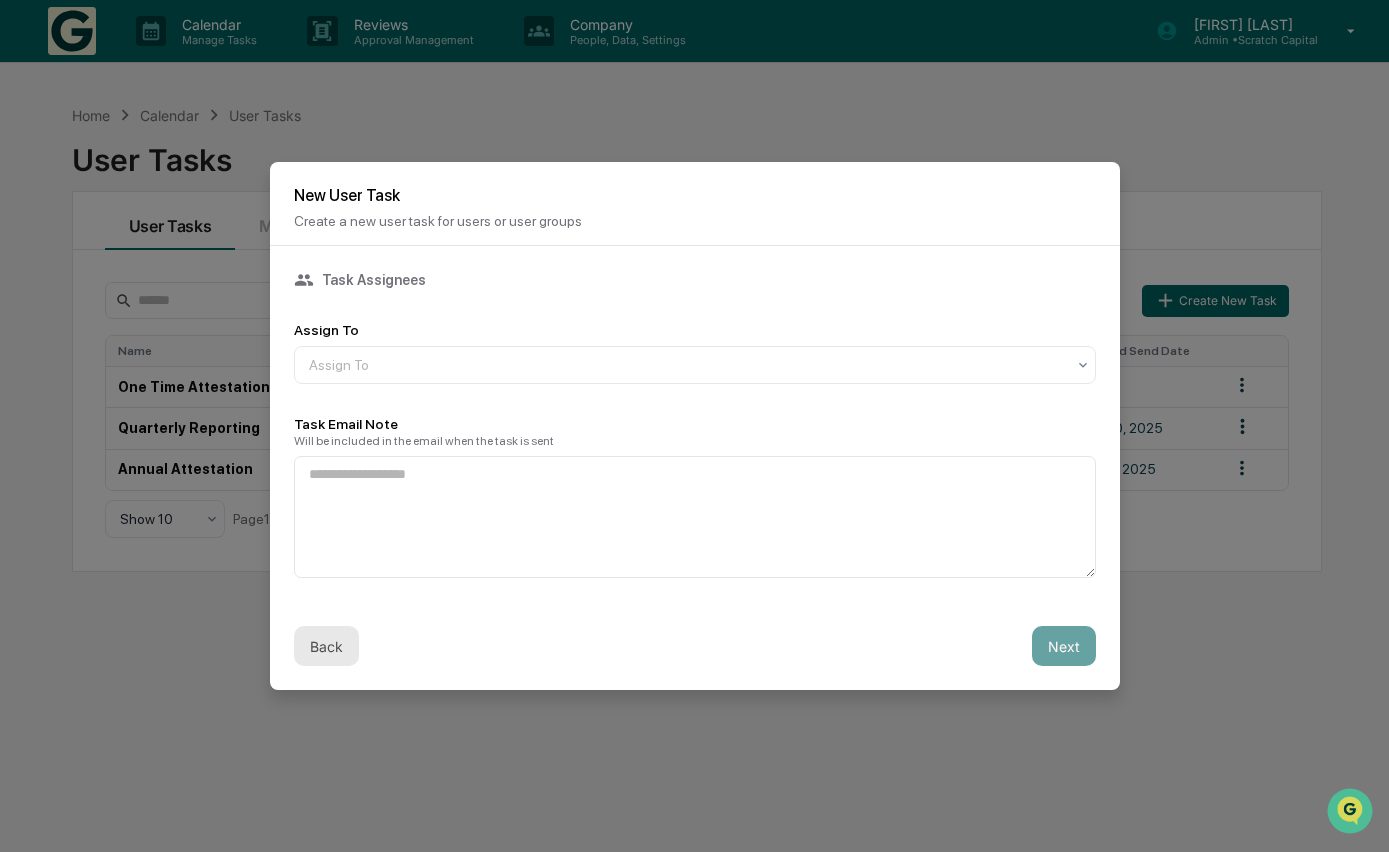 click on "Back" at bounding box center (326, 646) 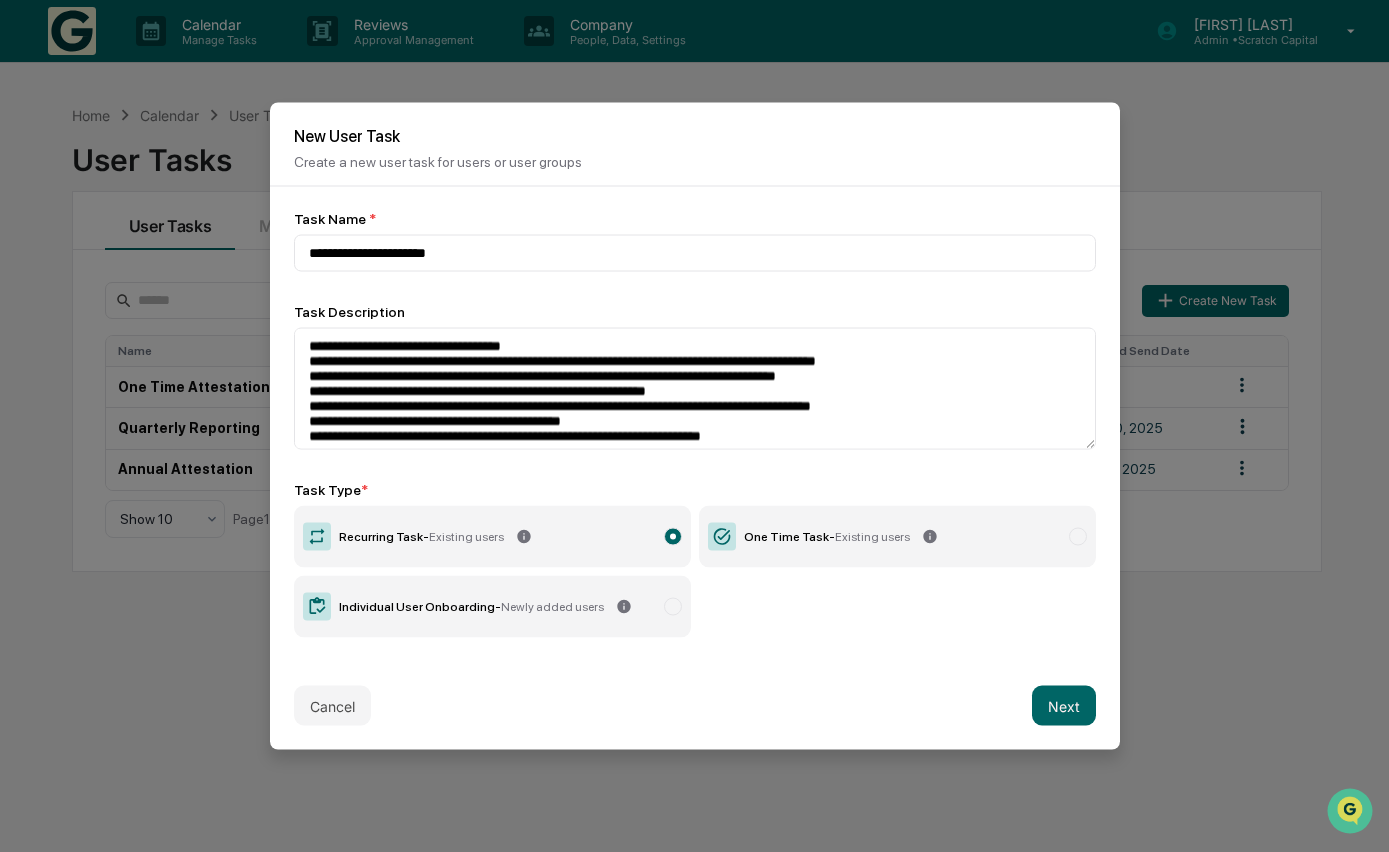 click on "Individual User Onboarding - Newly added users" at bounding box center (492, 607) 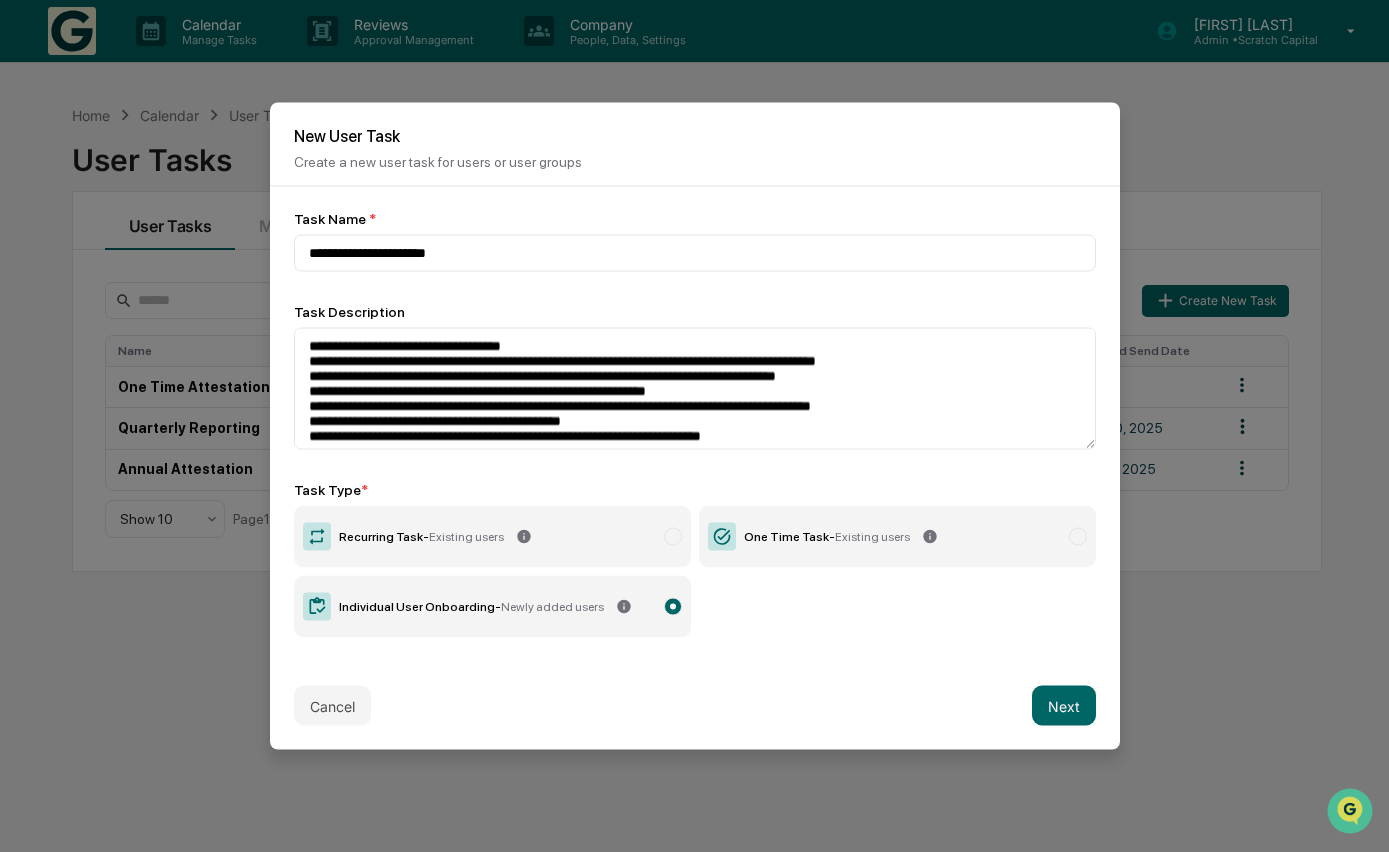 click on "Recurring Task  -  Existing users" at bounding box center (492, 537) 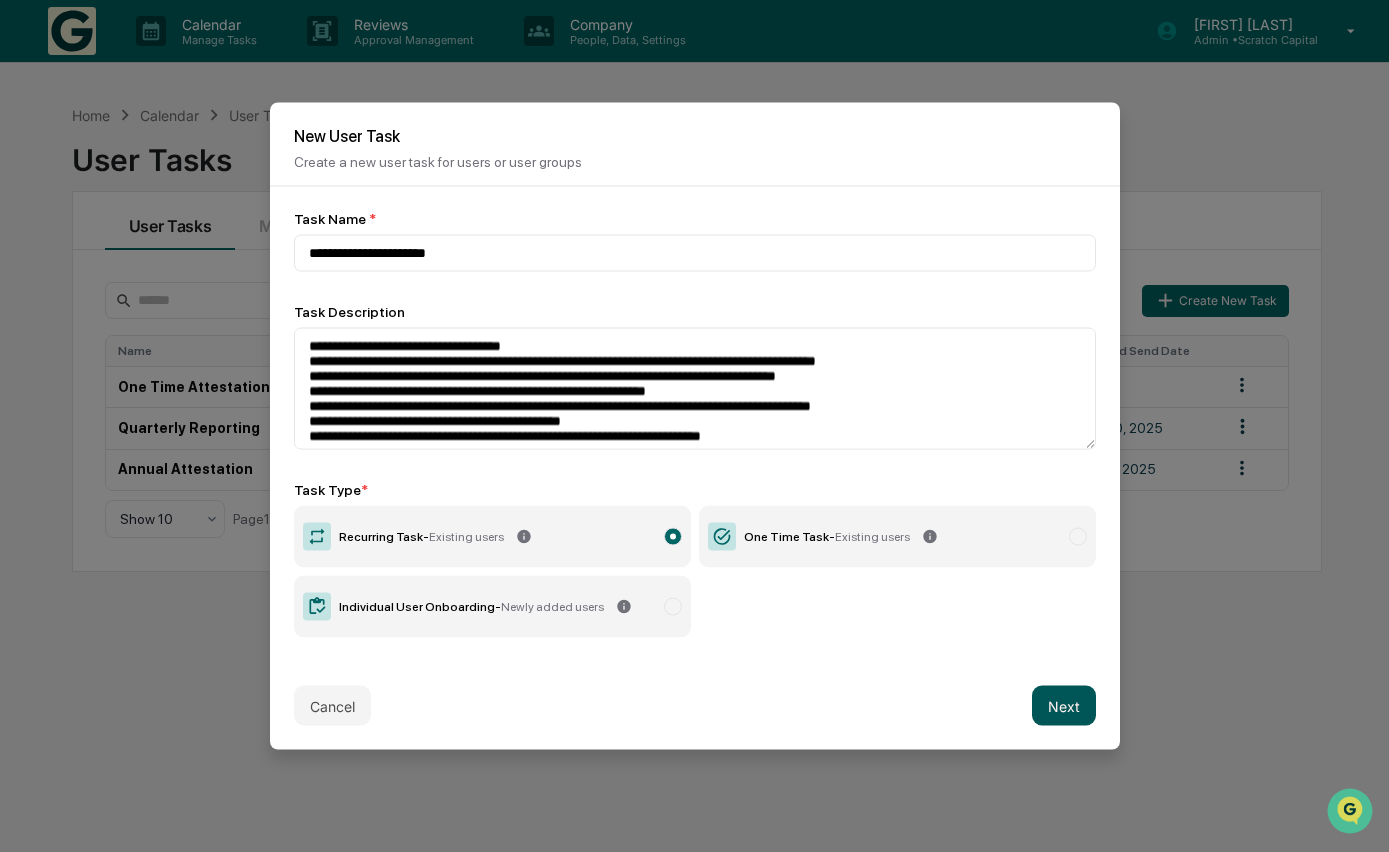 click on "Next" at bounding box center (1064, 706) 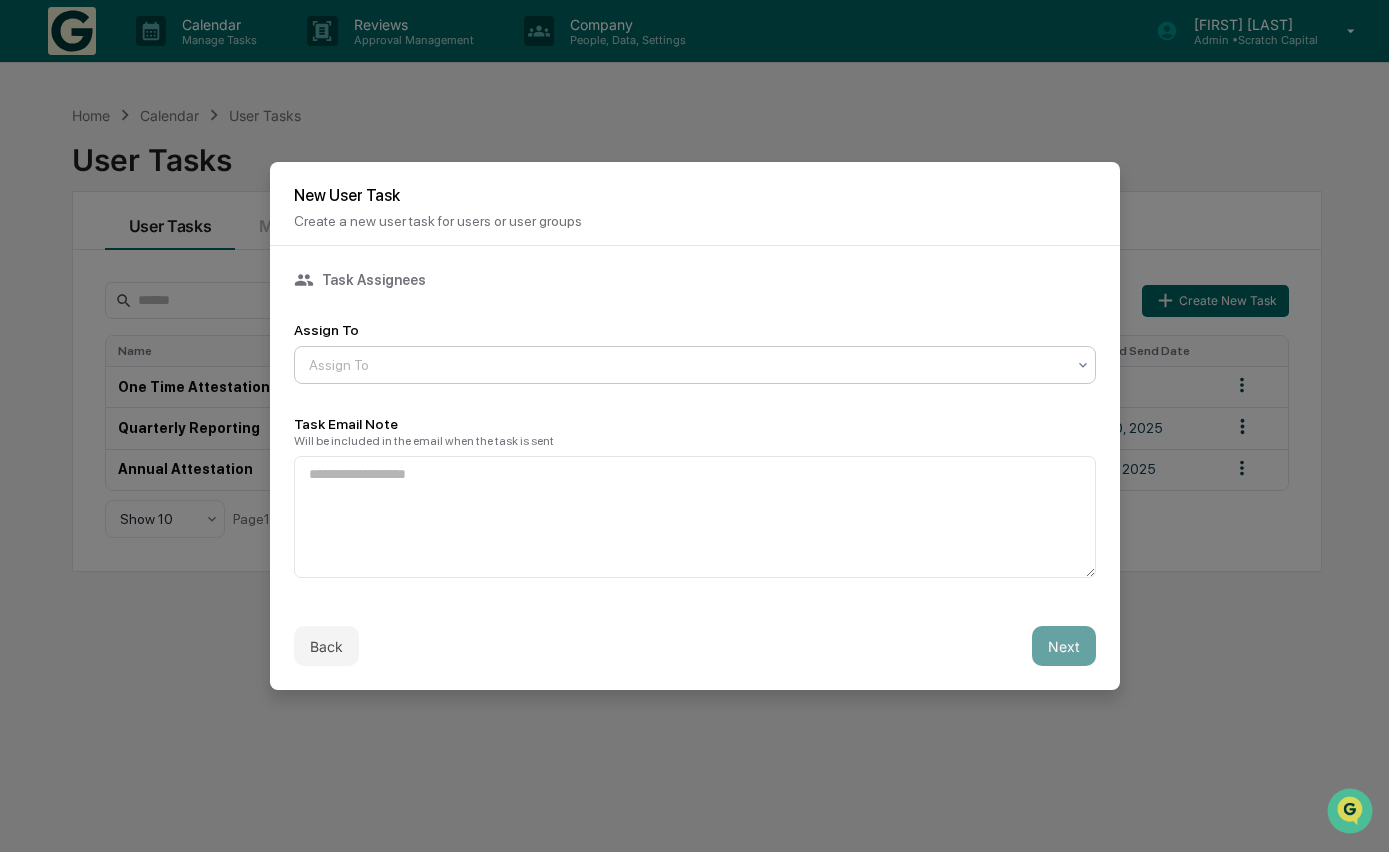click at bounding box center [687, 365] 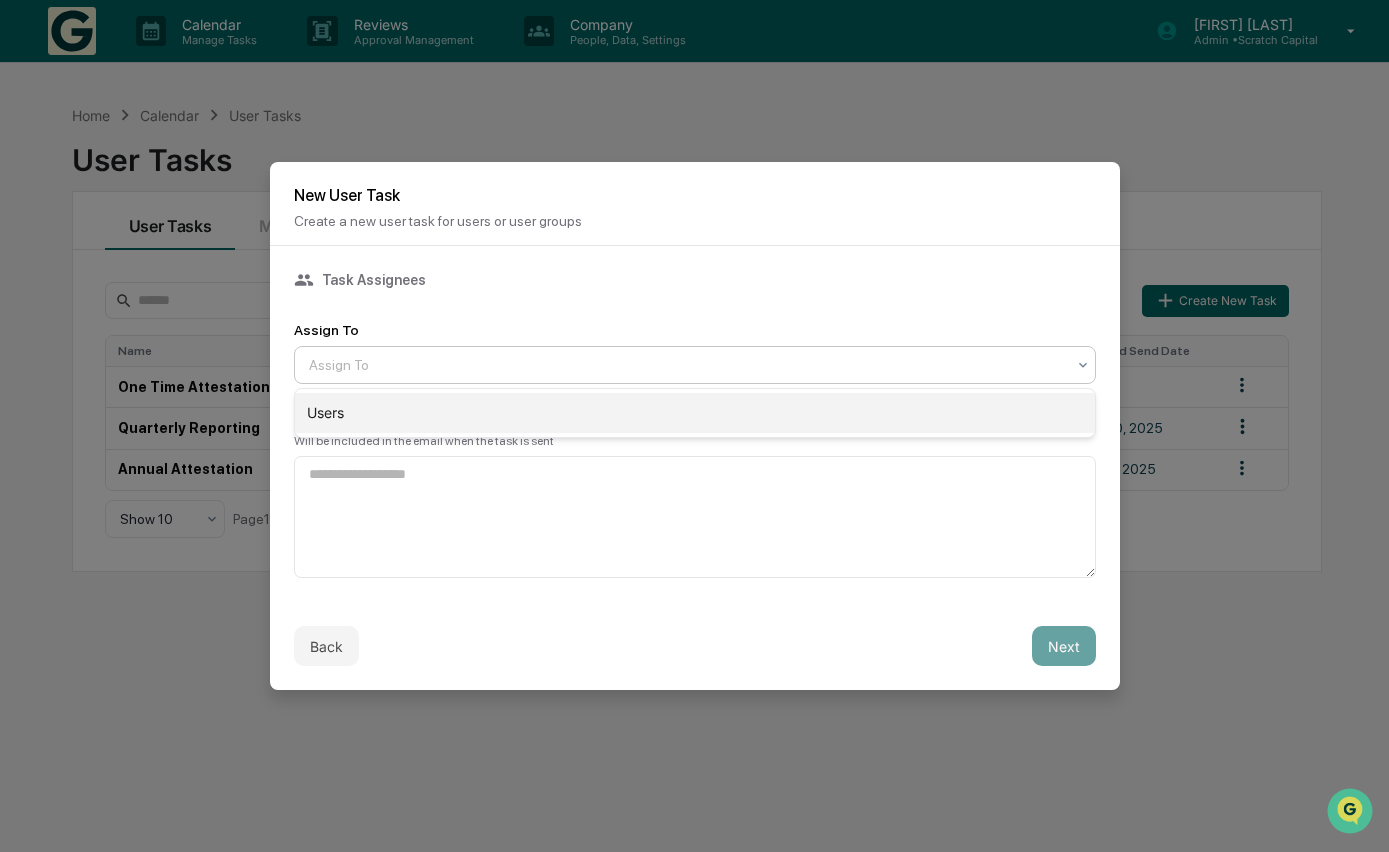 click on "Users" at bounding box center (695, 413) 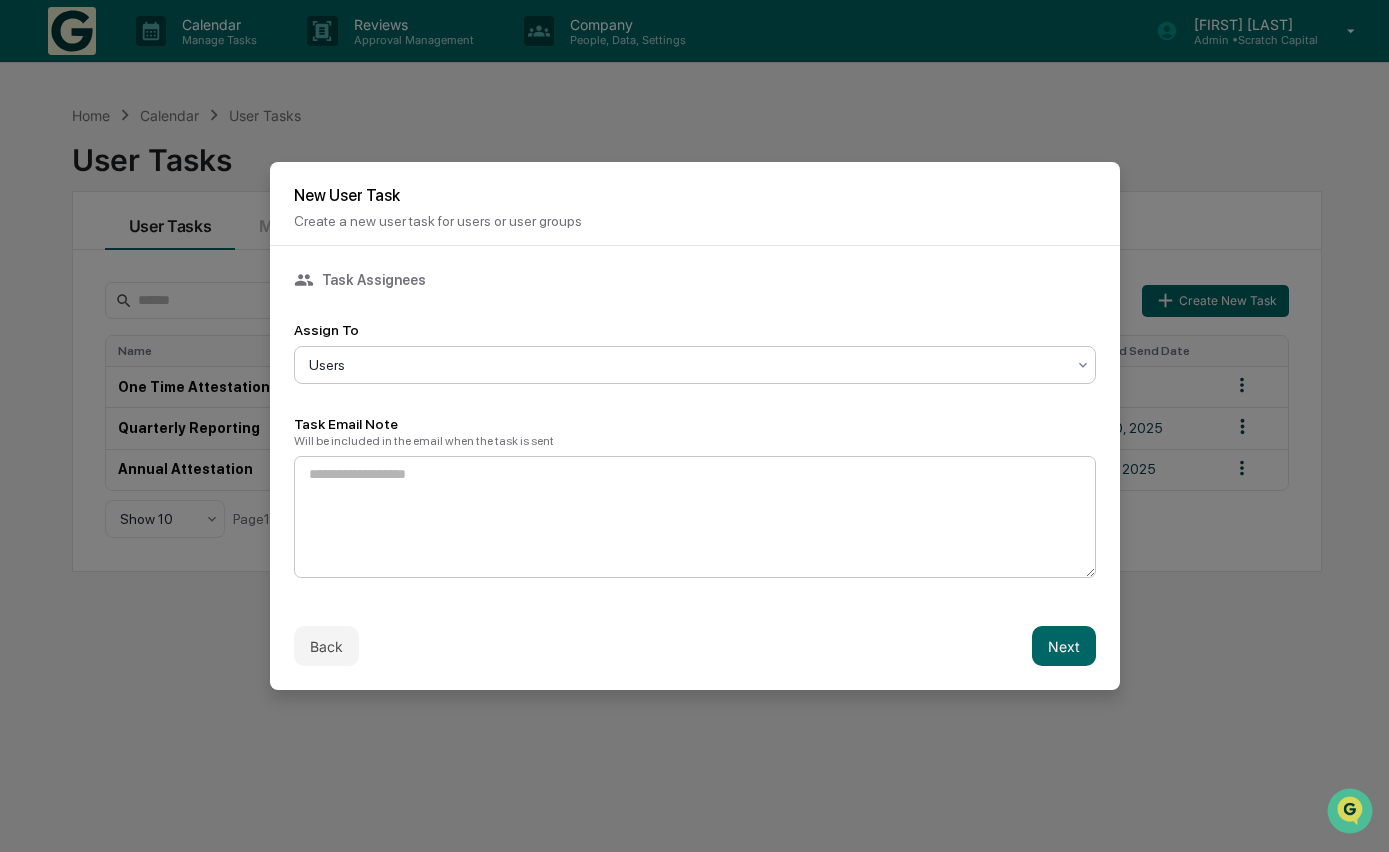 click at bounding box center (695, 517) 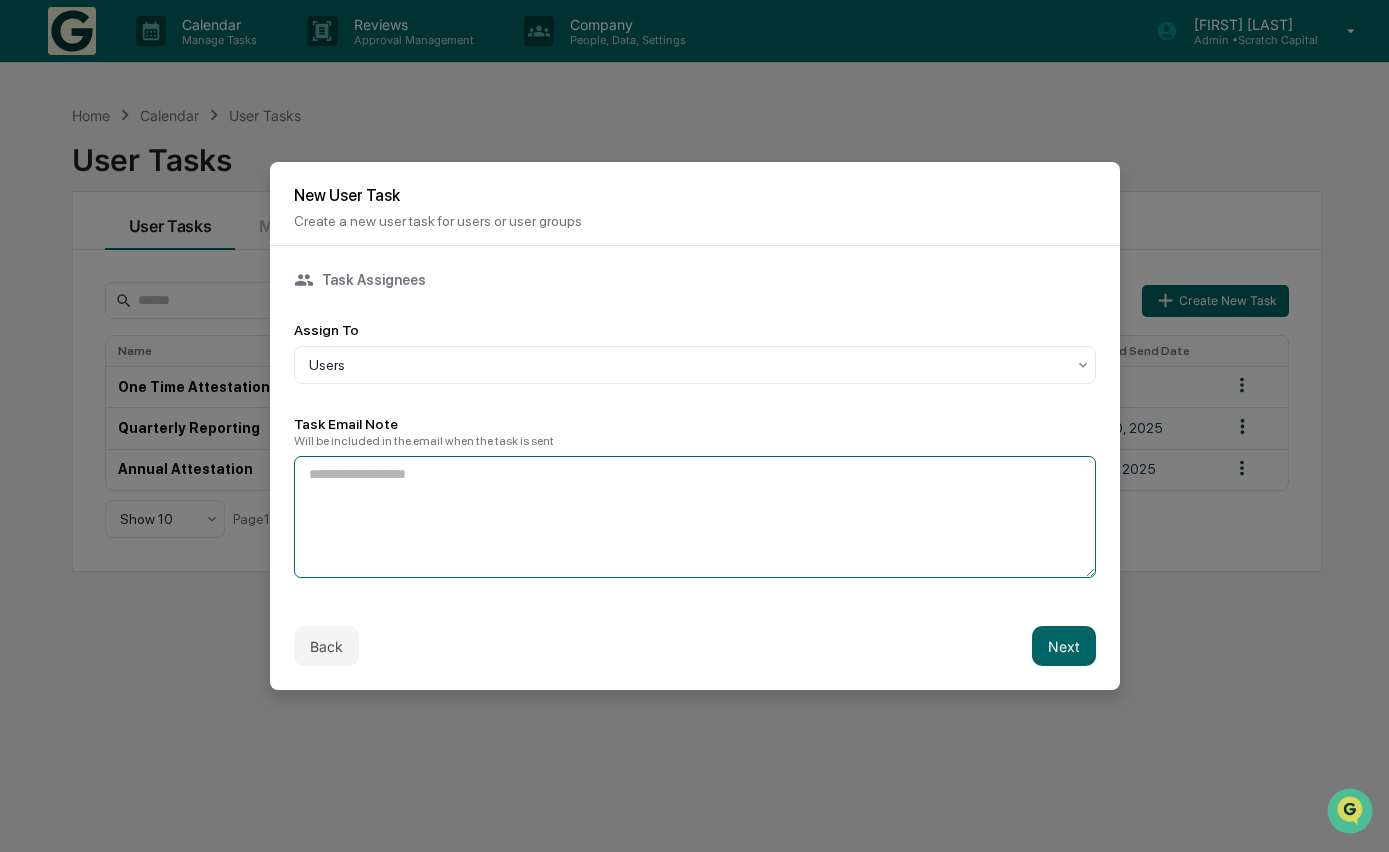 click at bounding box center (695, 517) 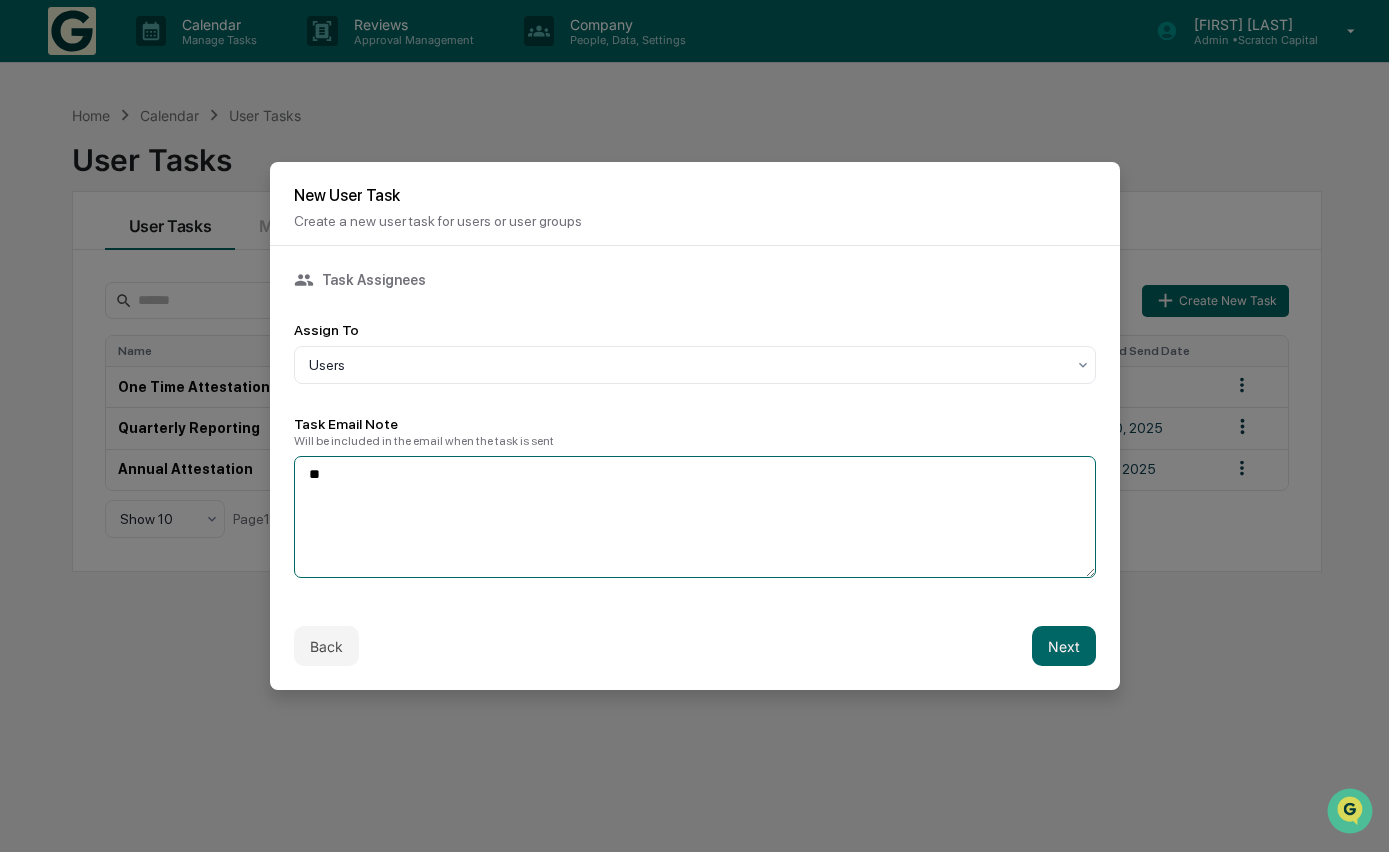 type on "*" 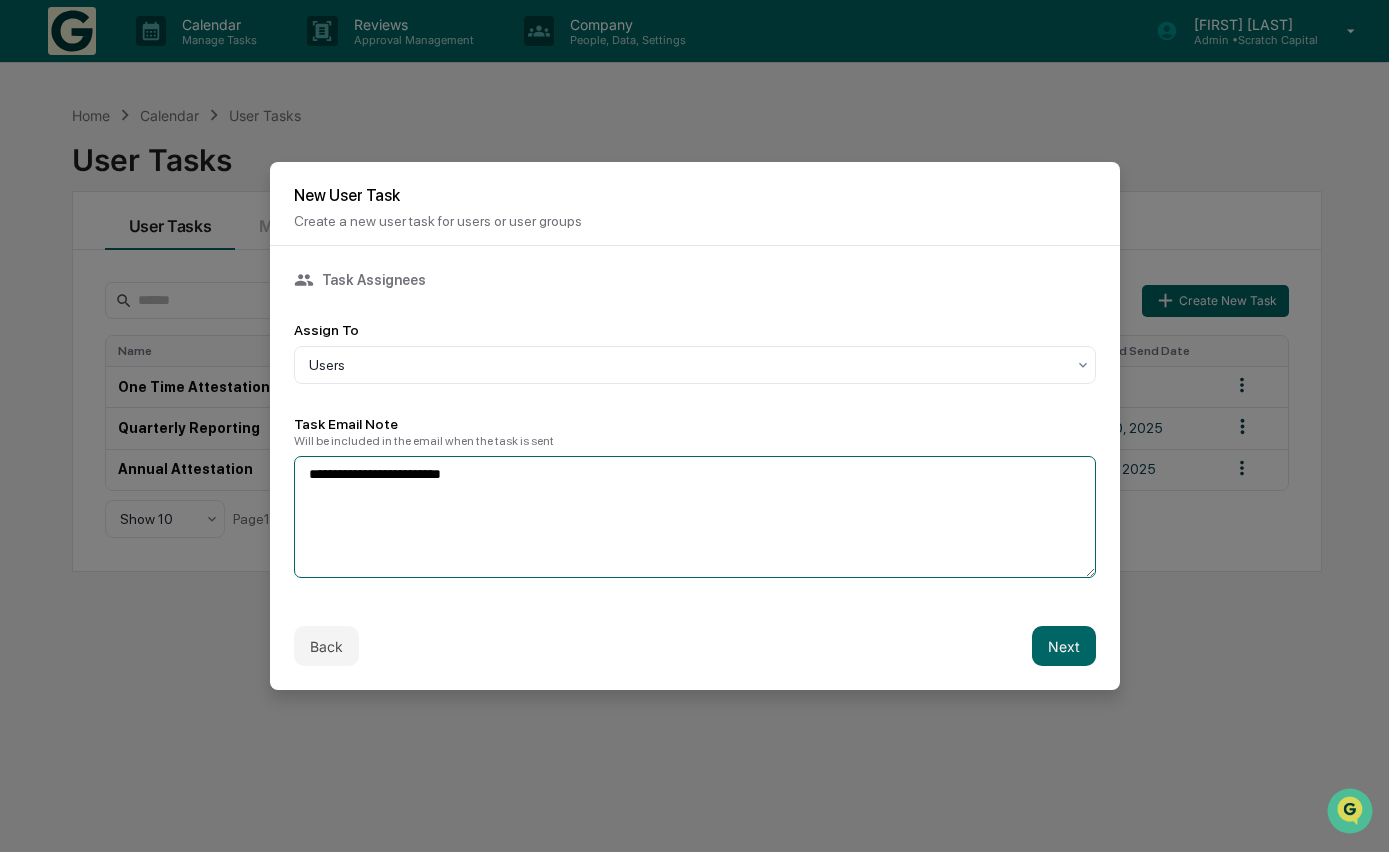 type on "**********" 